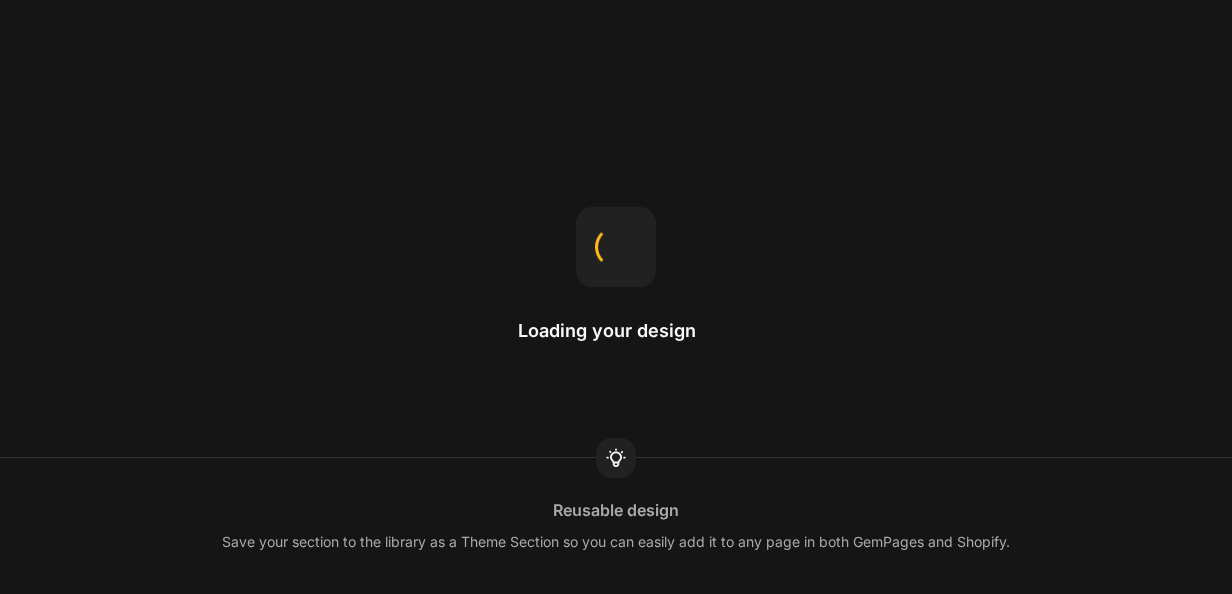 scroll, scrollTop: 0, scrollLeft: 0, axis: both 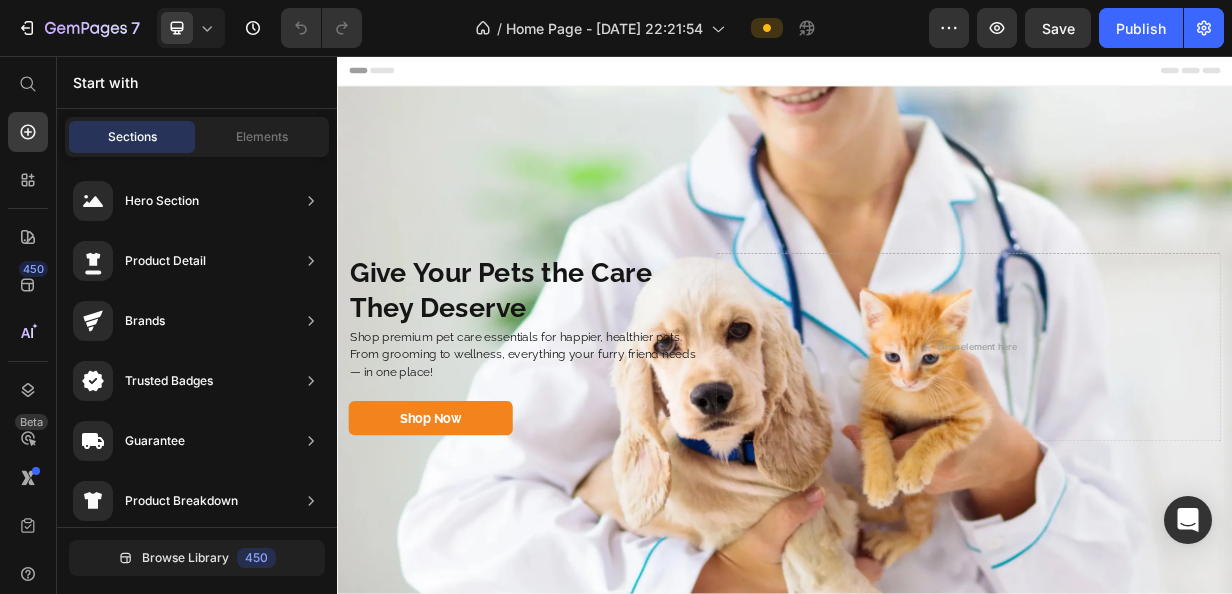 click on "Header" at bounding box center [937, 76] 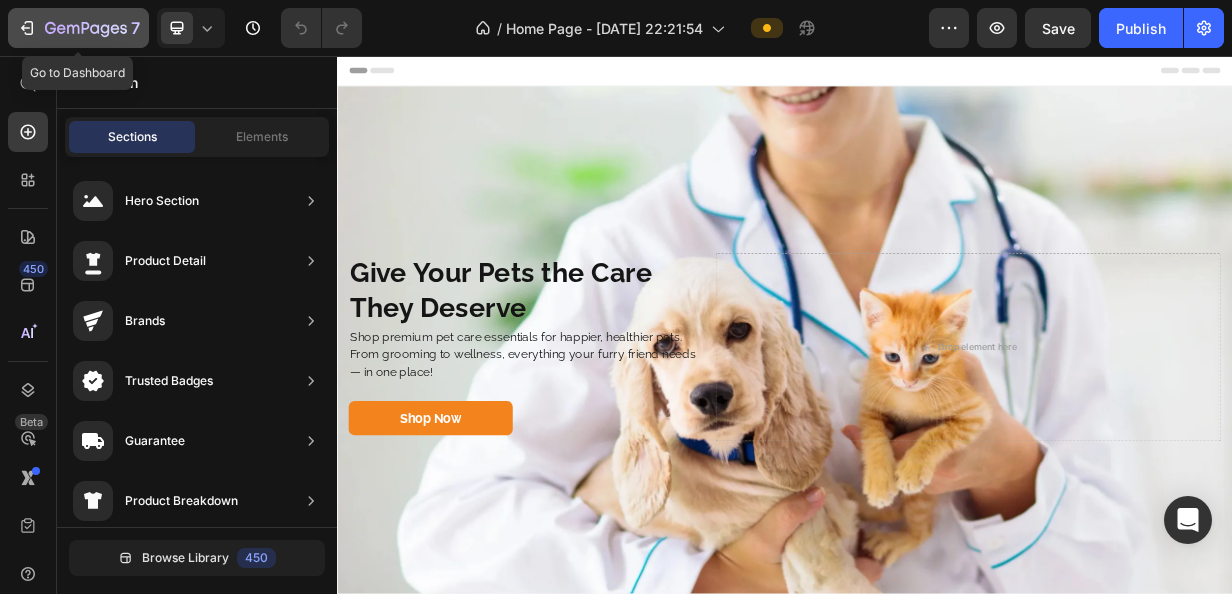 click on "7" at bounding box center [78, 28] 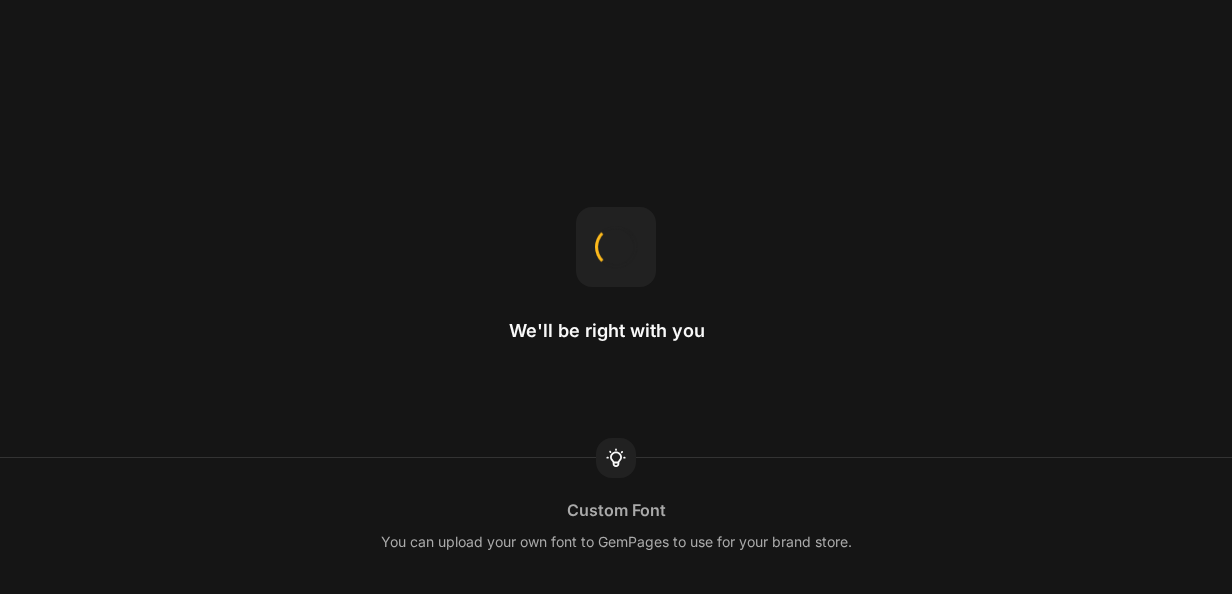 scroll, scrollTop: 0, scrollLeft: 0, axis: both 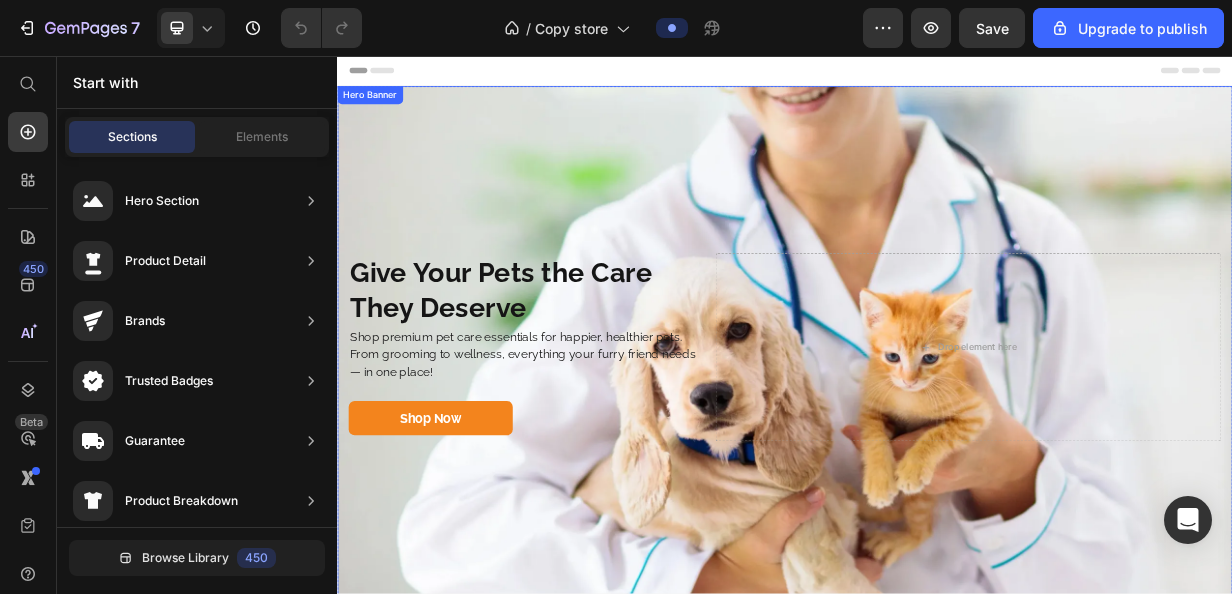 click at bounding box center [937, 447] 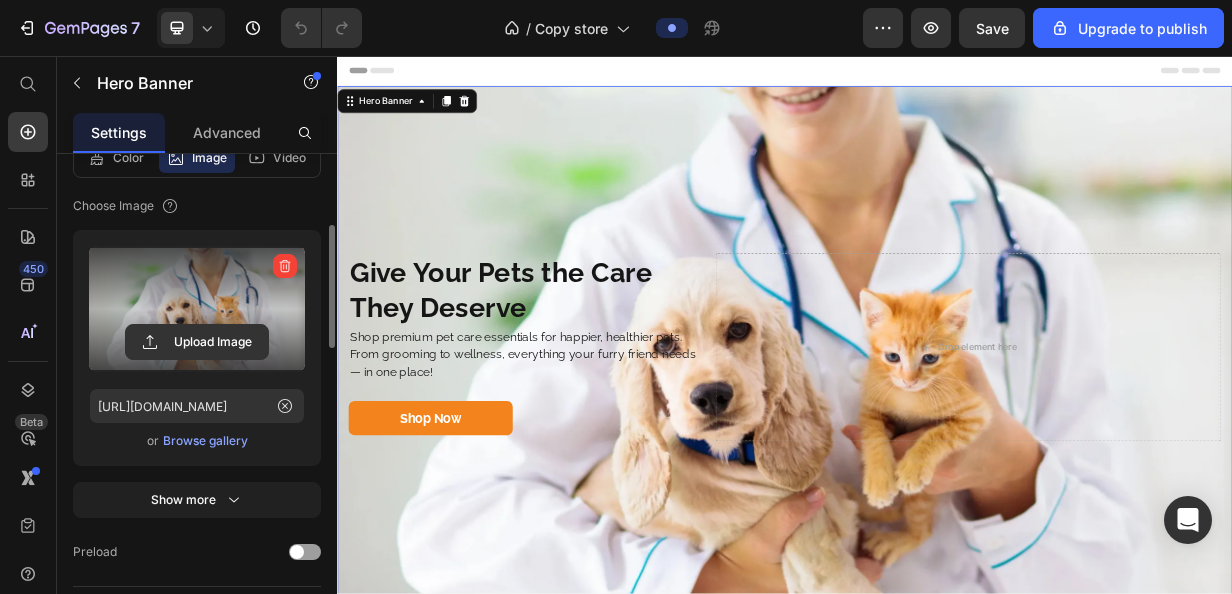 scroll, scrollTop: 266, scrollLeft: 0, axis: vertical 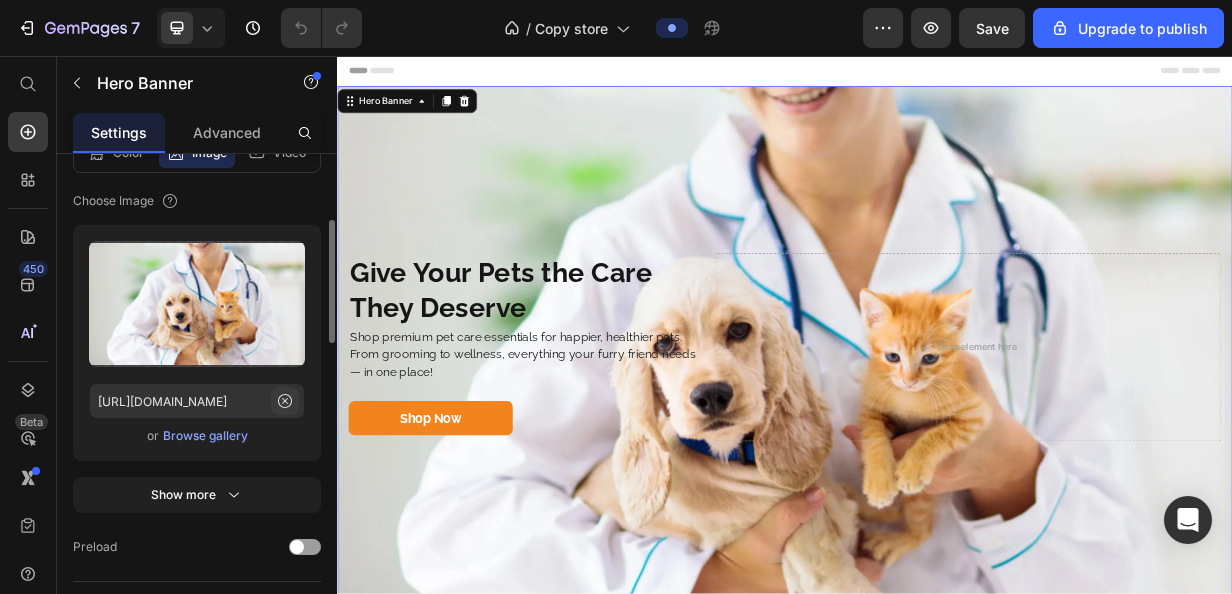 click 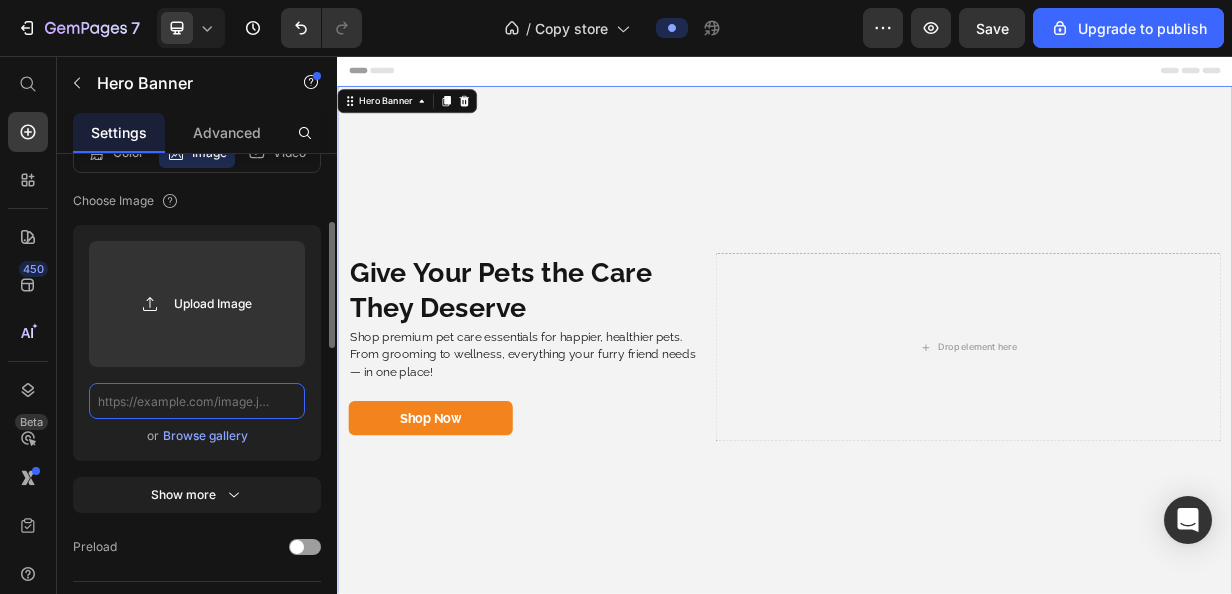 scroll, scrollTop: 0, scrollLeft: 0, axis: both 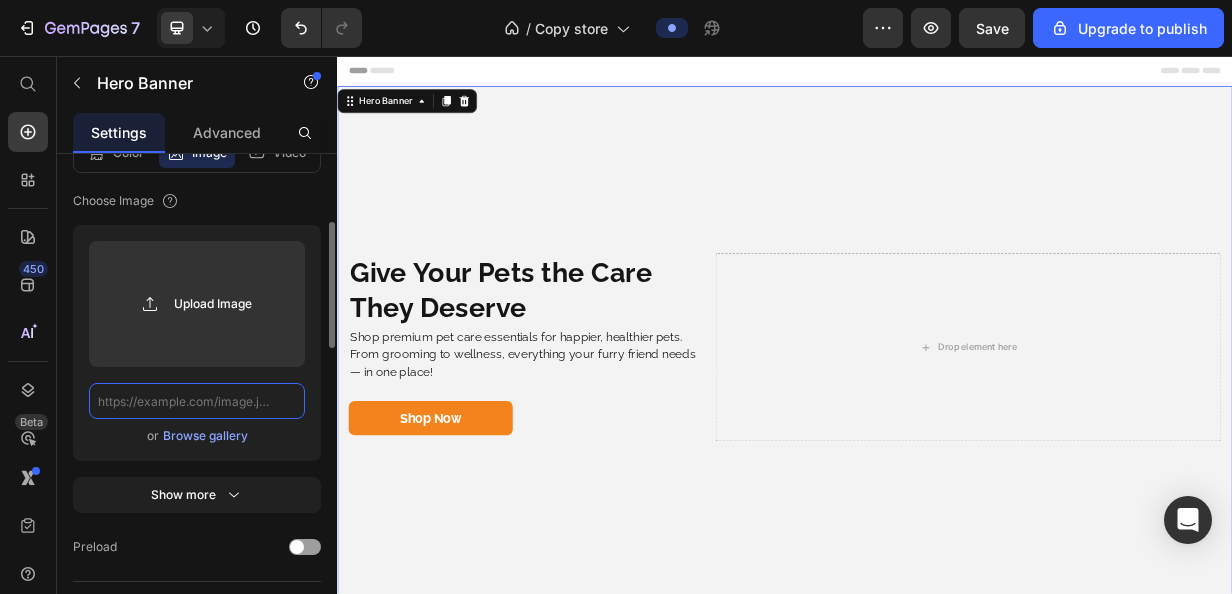 paste on "https://avatars.mds.yandex.net/i?id=5a19d8d34afed95dc87c7b57b9bf1d96c43aaa88-5219471-images-thumbs&n=13" 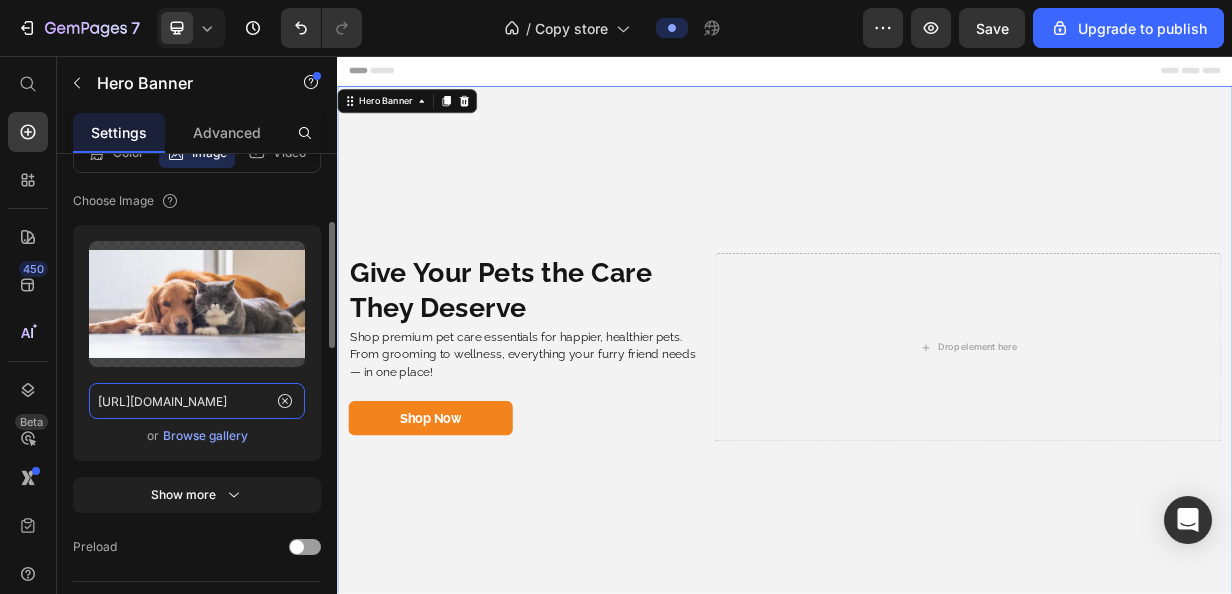 scroll, scrollTop: 0, scrollLeft: 490, axis: horizontal 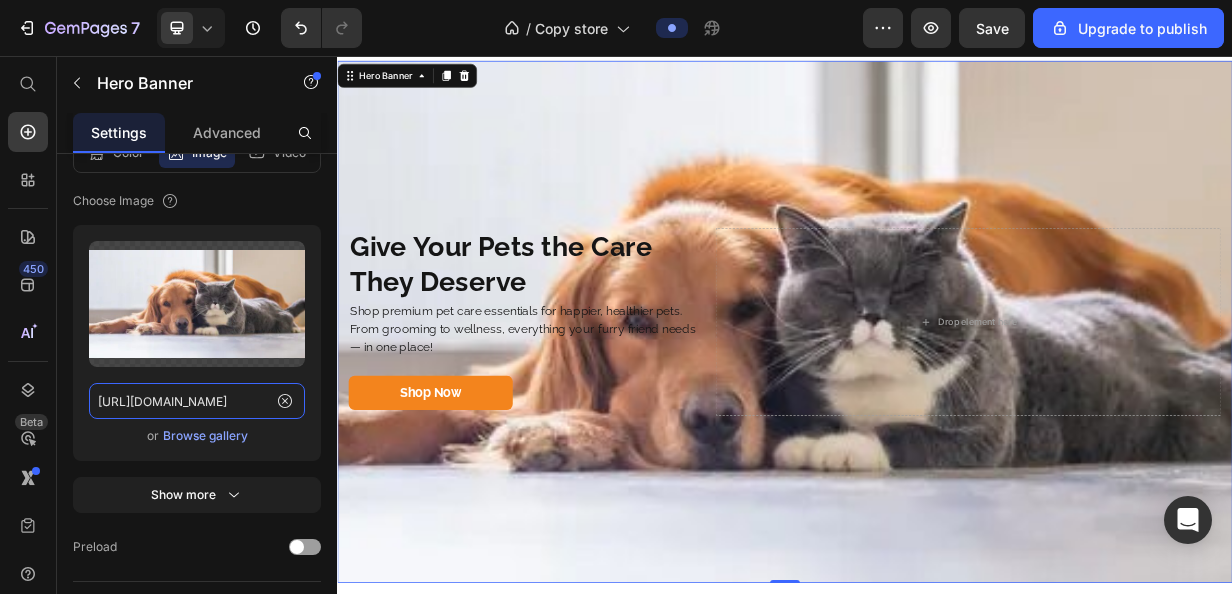 type on "https://avatars.mds.yandex.net/i?id=5a19d8d34afed95dc87c7b57b9bf1d96c43aaa88-5219471-images-thumbs&n=13" 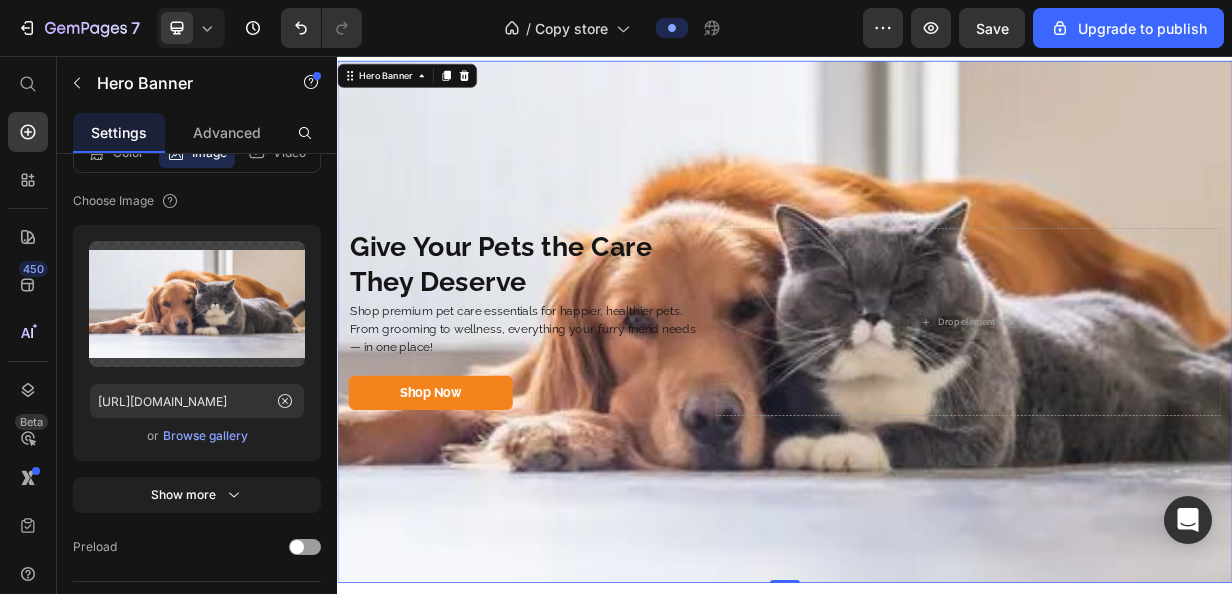scroll, scrollTop: 0, scrollLeft: 0, axis: both 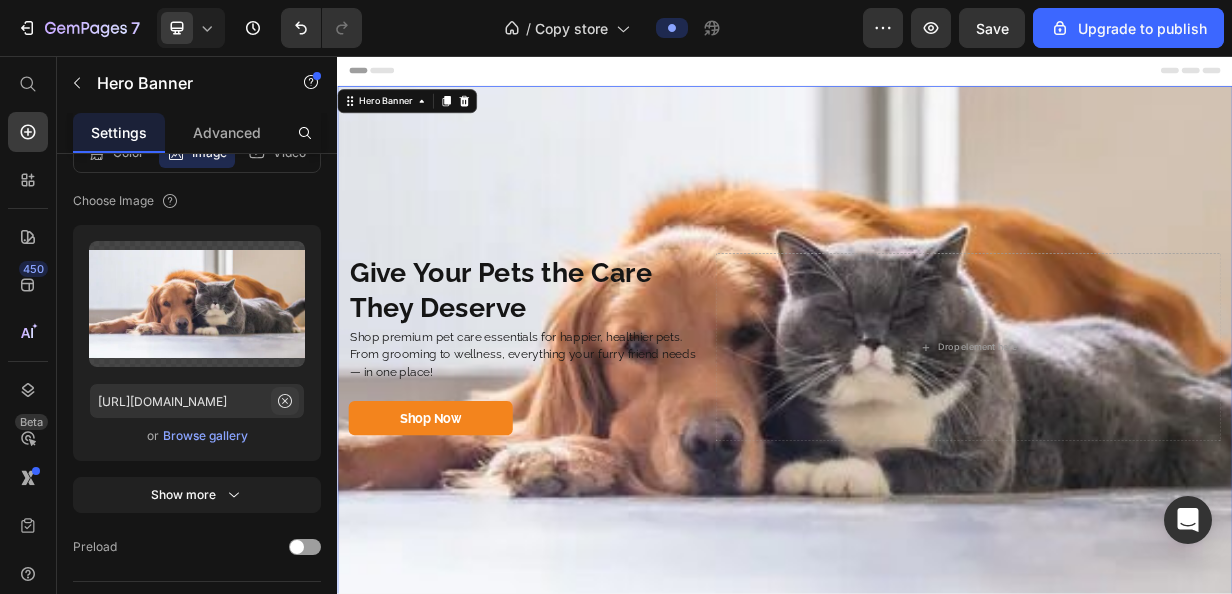 click 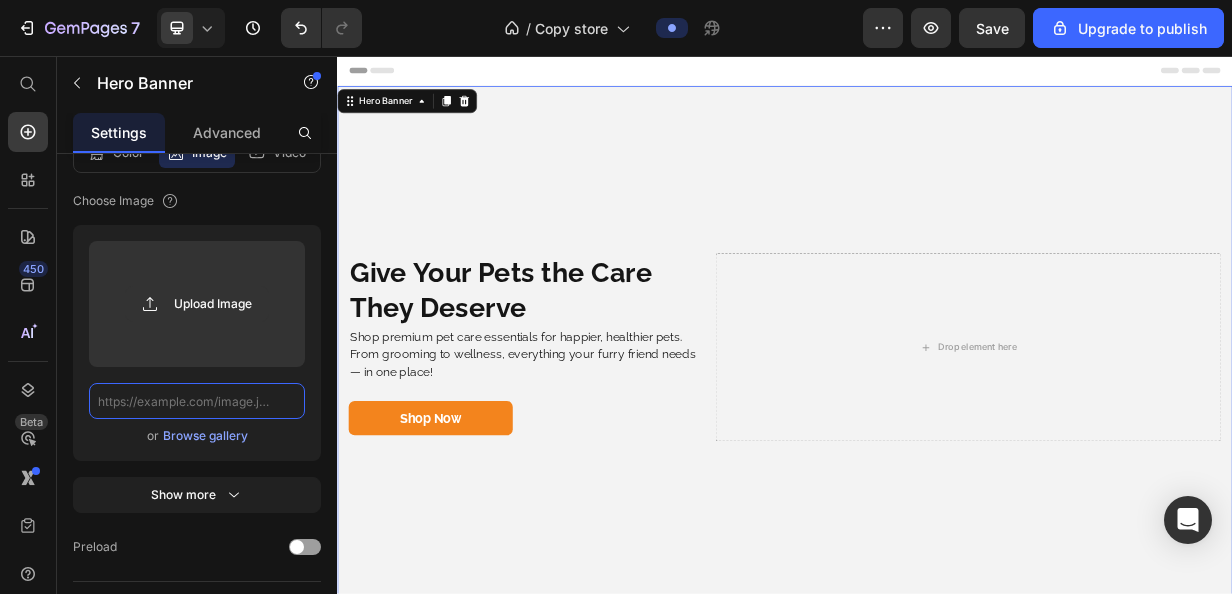 scroll, scrollTop: 0, scrollLeft: 0, axis: both 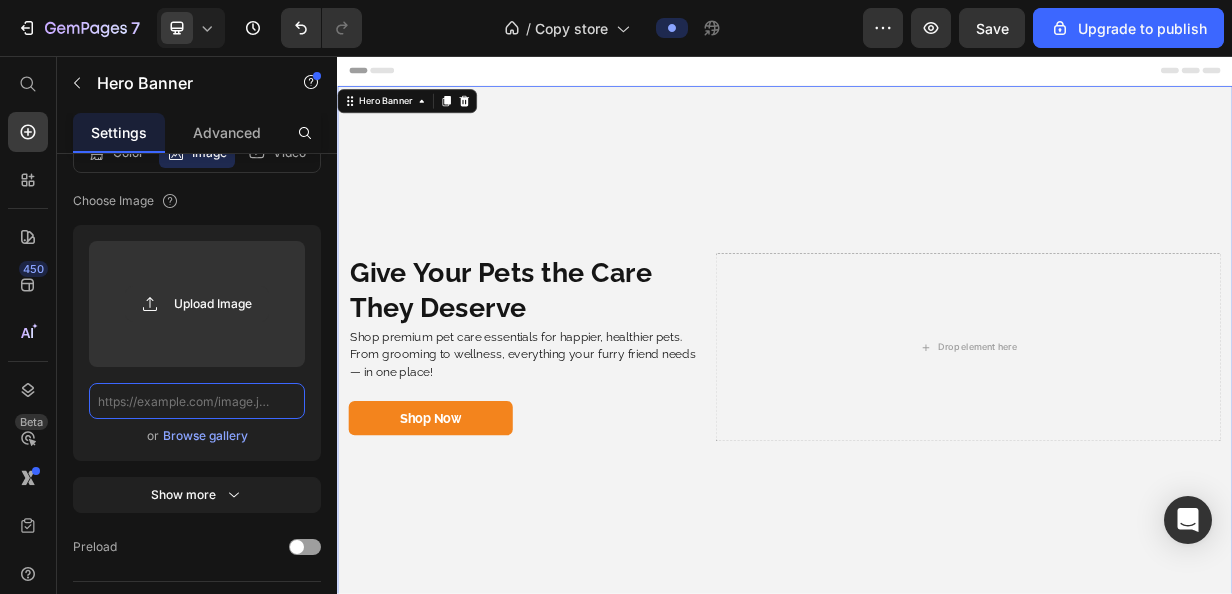 paste on "https://avatars.mds.yandex.net/i?id=ab0fcd178e27543bc4fe5c7b0de273ddee094353-5888827-images-thumbs&n=13" 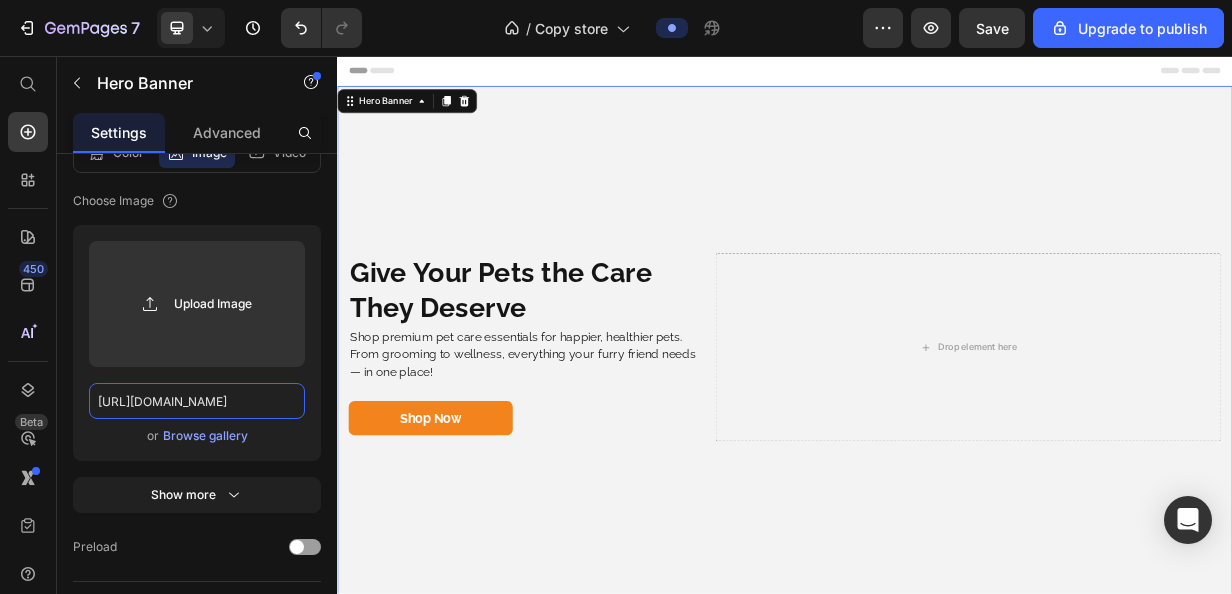 scroll, scrollTop: 0, scrollLeft: 498, axis: horizontal 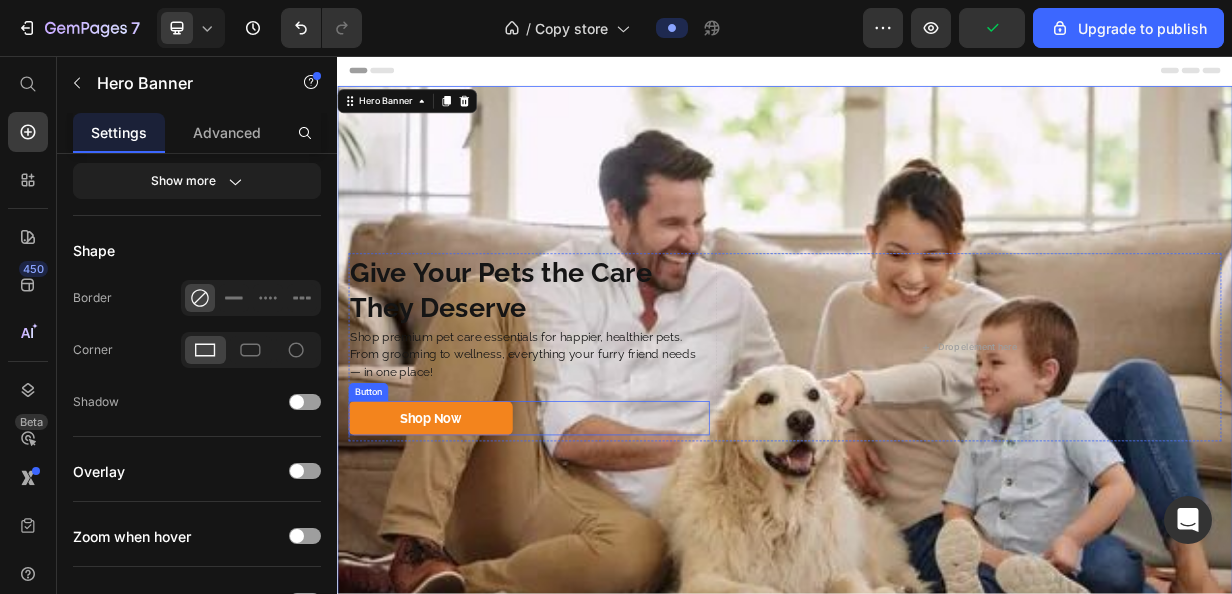 click on "Shop Now" at bounding box center [462, 542] 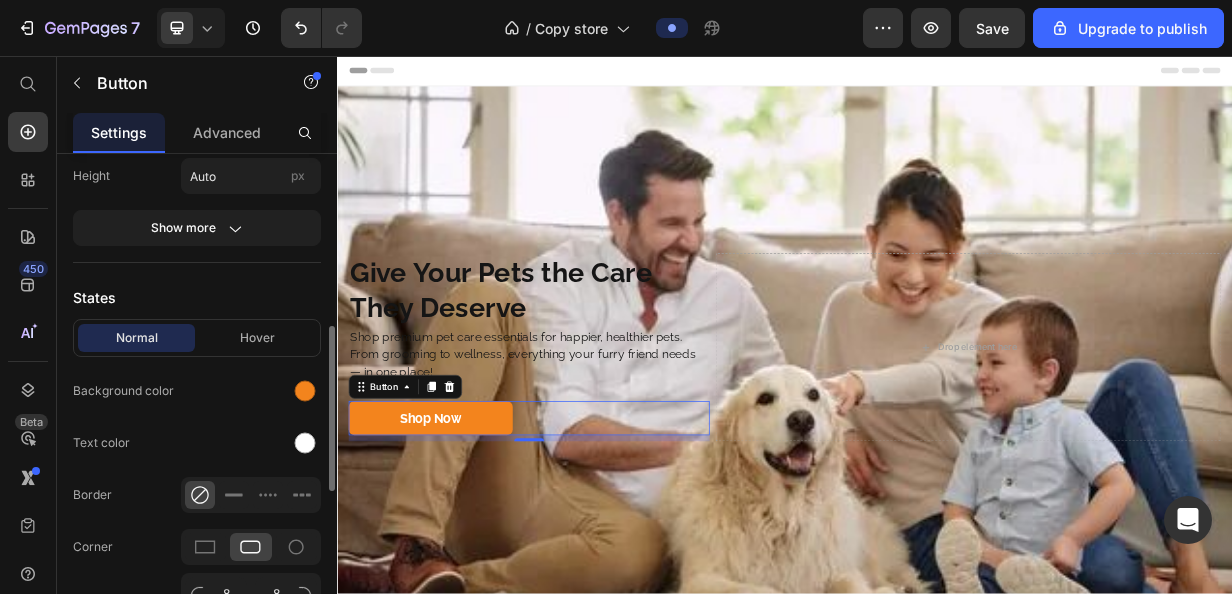scroll, scrollTop: 423, scrollLeft: 0, axis: vertical 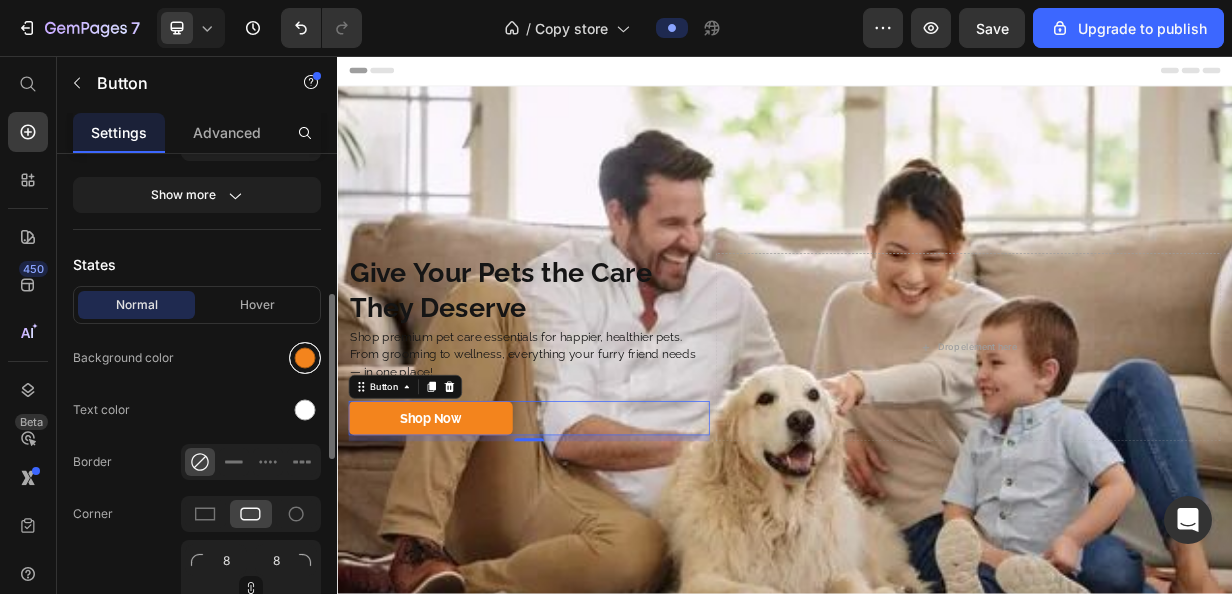 click at bounding box center (305, 358) 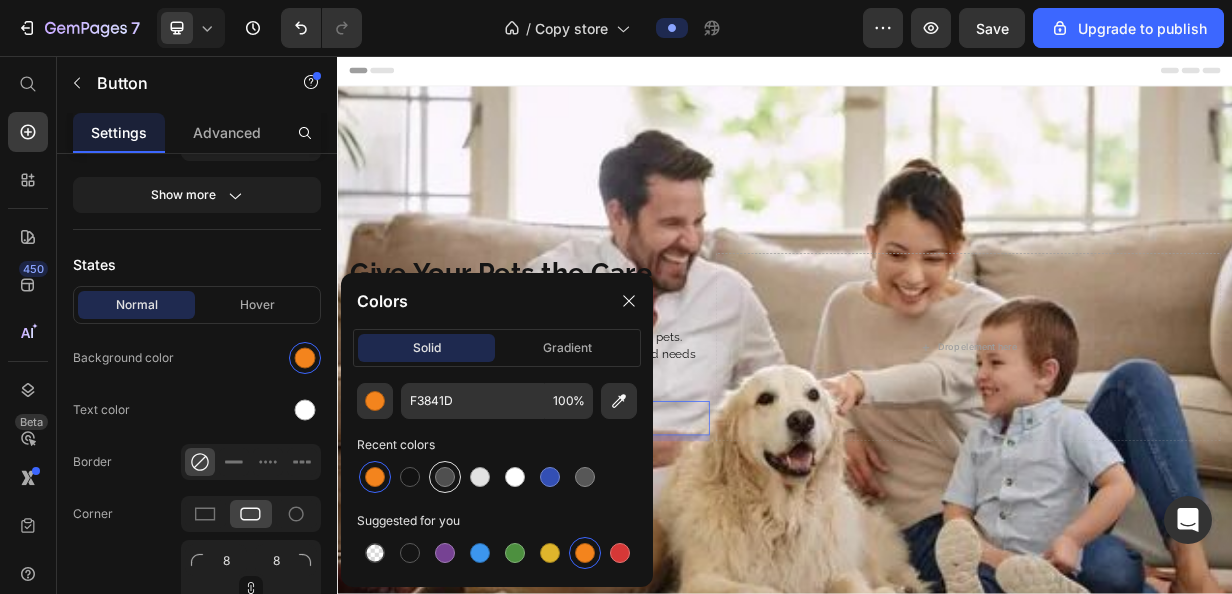 click at bounding box center [445, 477] 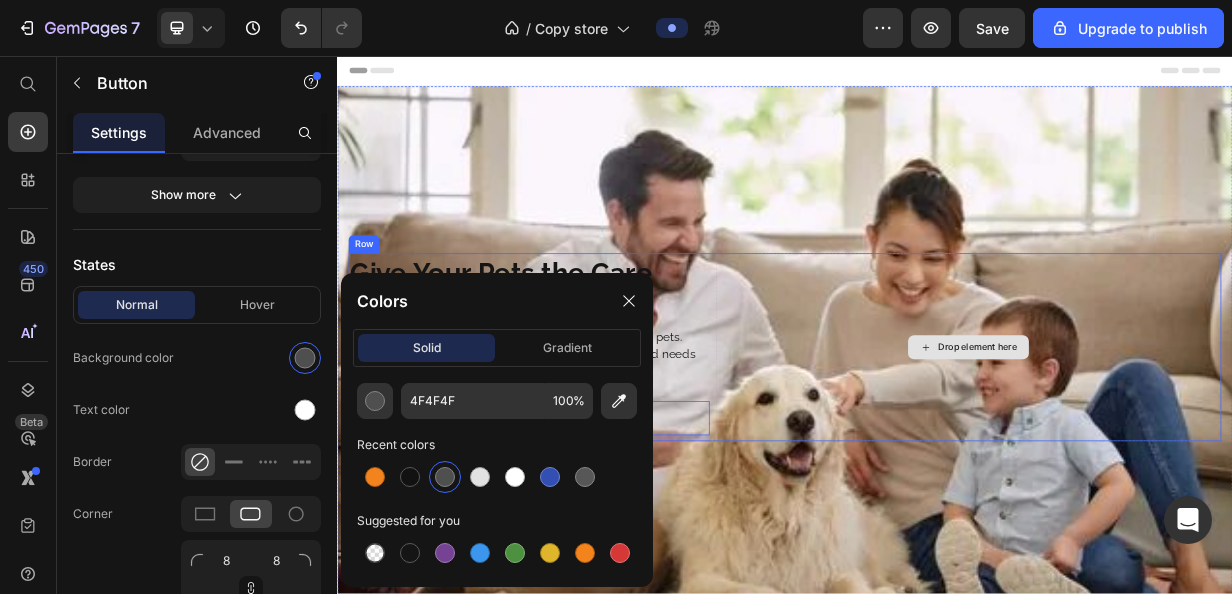 click on "Drop element here" at bounding box center [1183, 447] 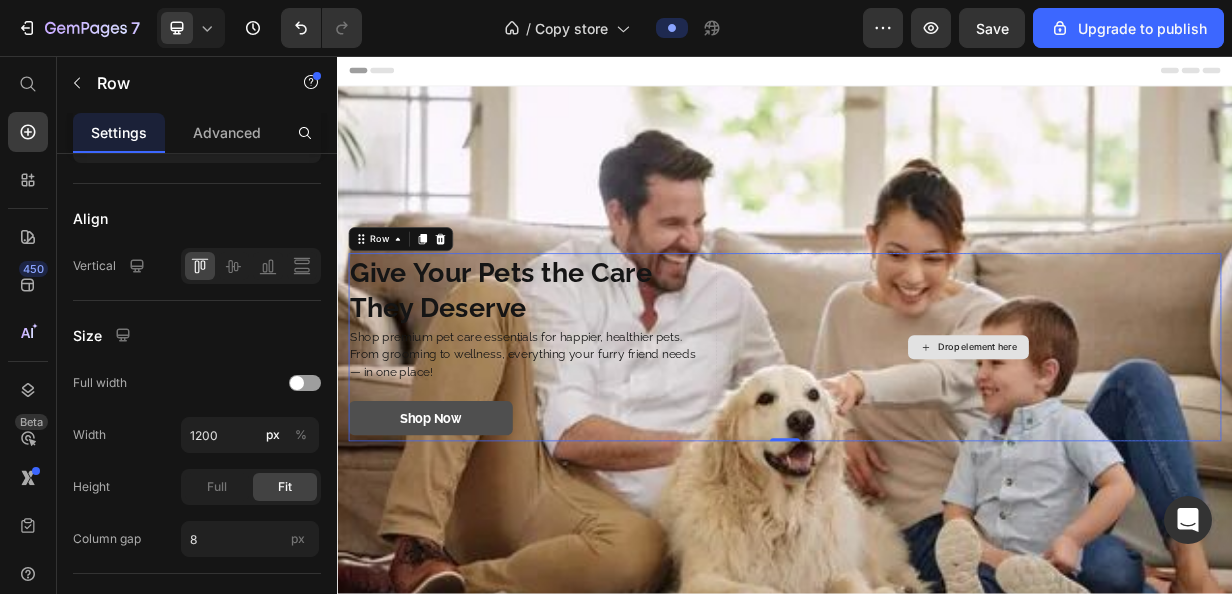 scroll, scrollTop: 0, scrollLeft: 0, axis: both 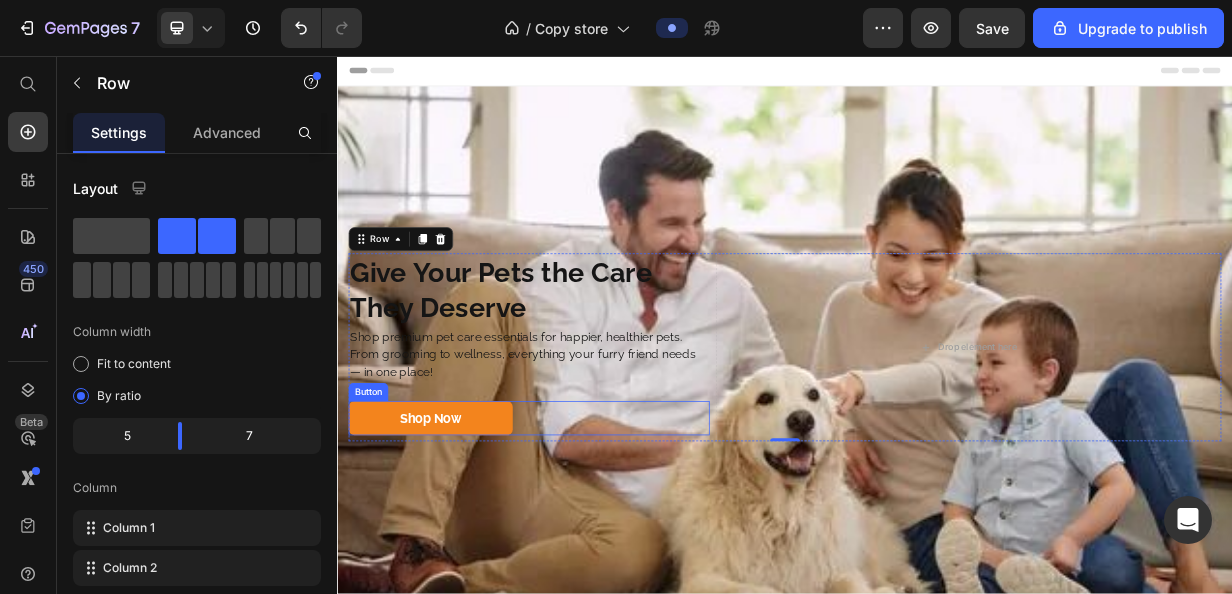 click on "Shop Now" at bounding box center [462, 542] 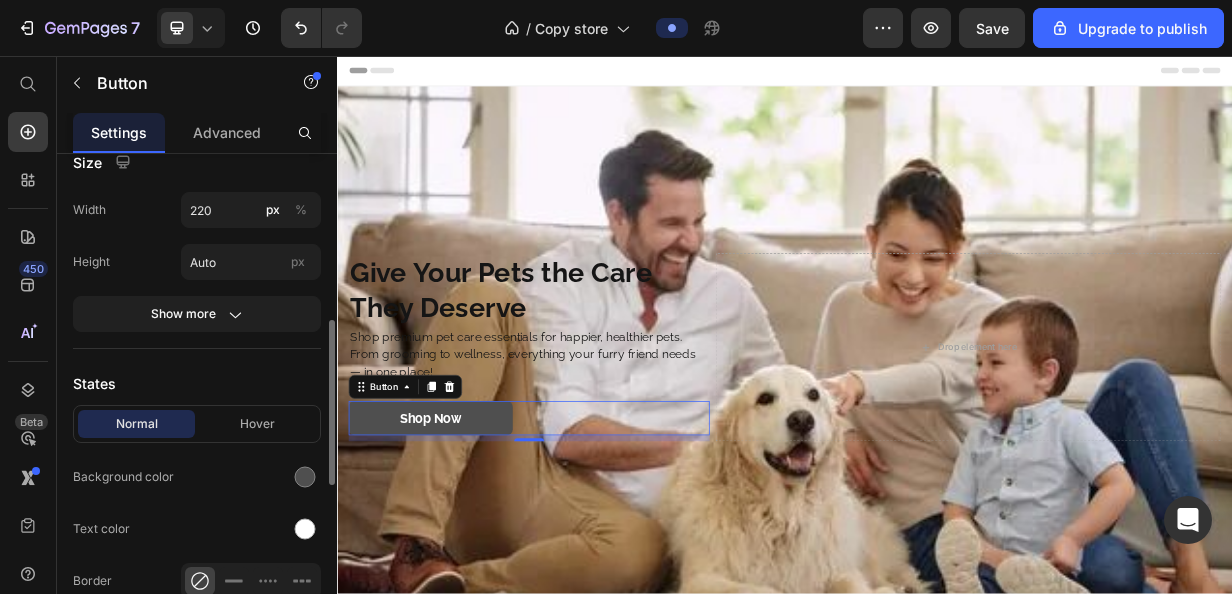 scroll, scrollTop: 473, scrollLeft: 0, axis: vertical 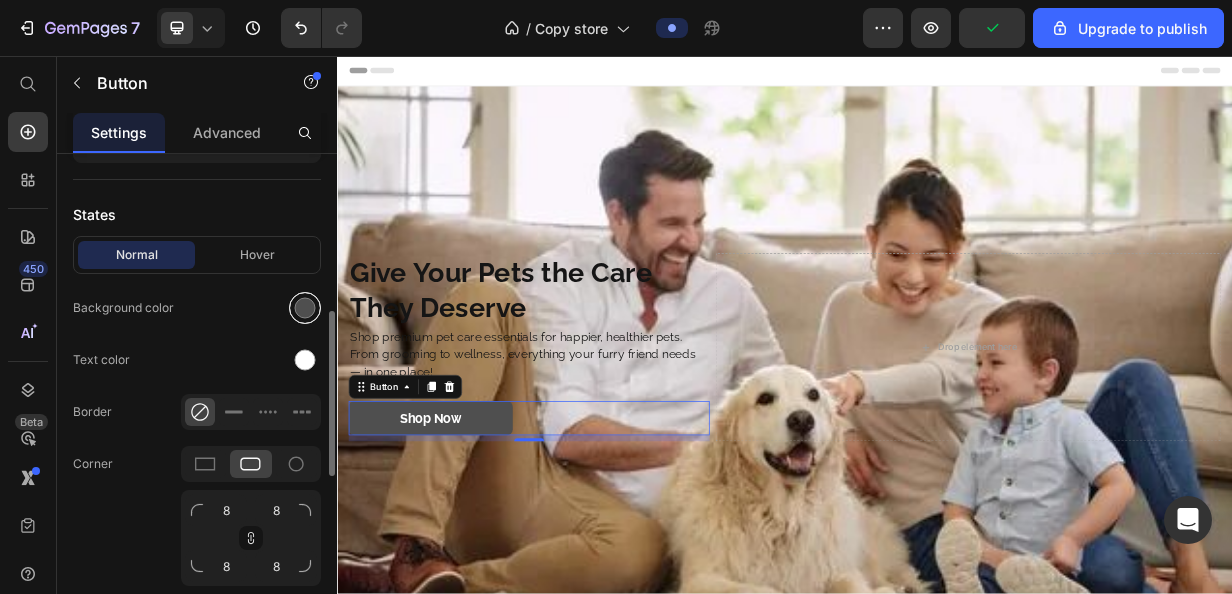 click at bounding box center [305, 308] 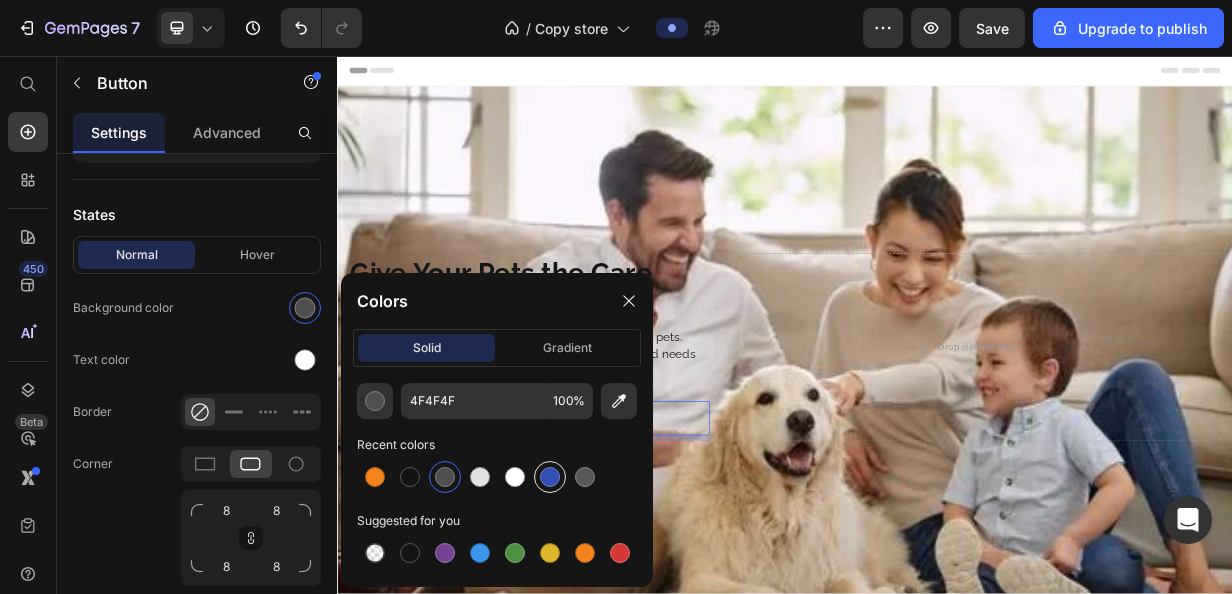 click at bounding box center (550, 477) 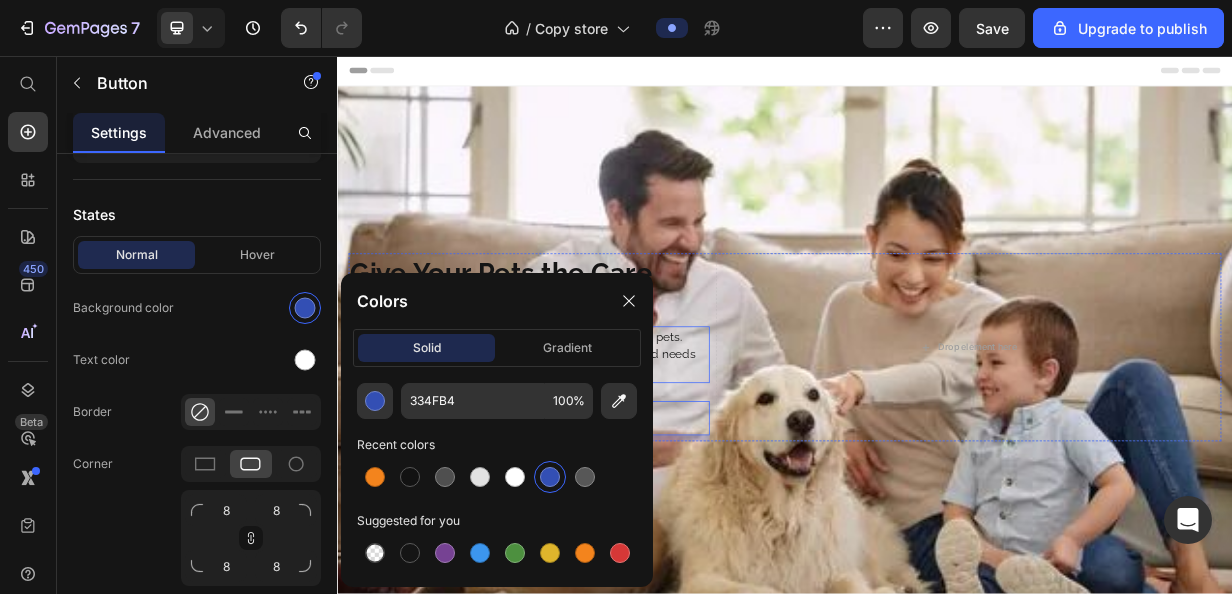 click on "Shop premium pet care essentials for happier, healthier pets. From grooming to wellness, everything your furry friend needs — in one place!" at bounding box center [594, 457] 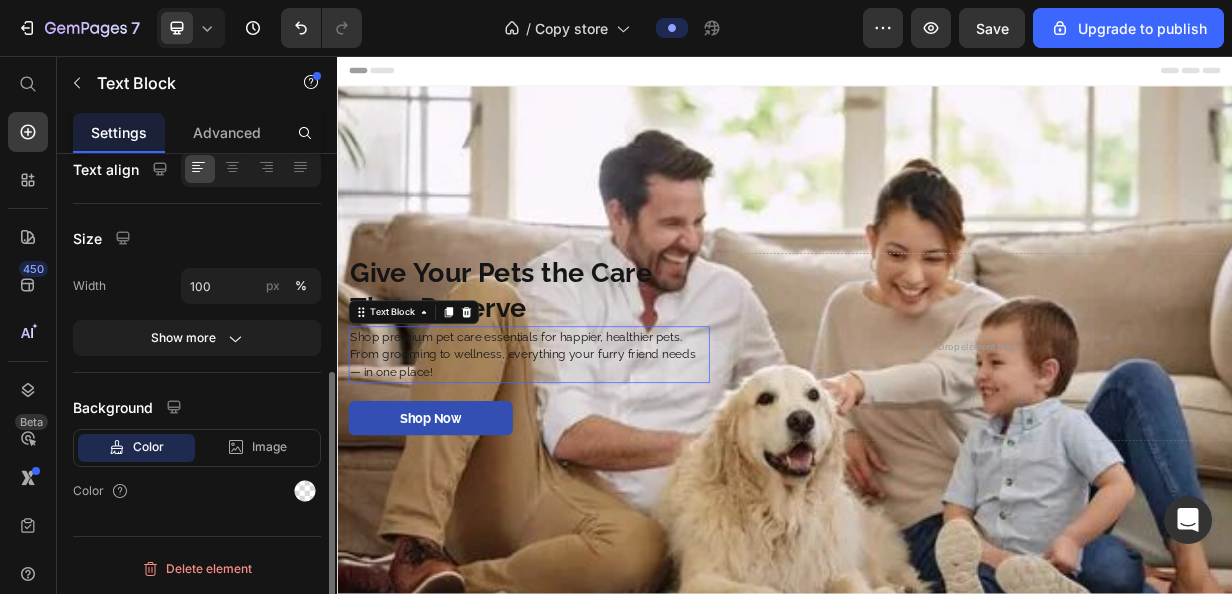 scroll, scrollTop: 0, scrollLeft: 0, axis: both 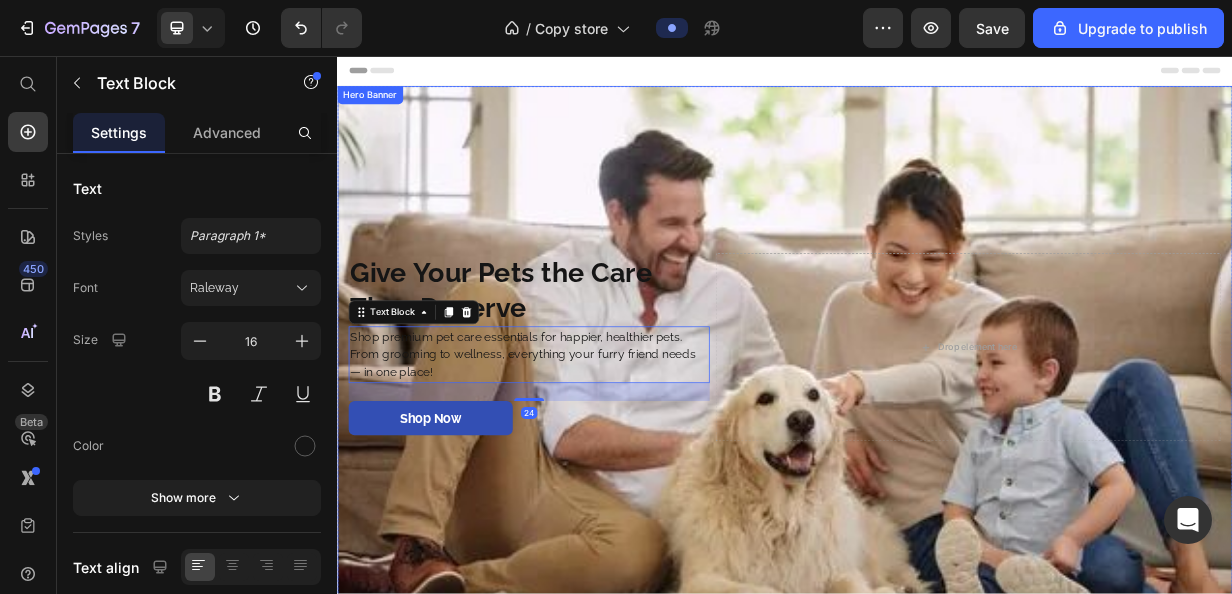 click at bounding box center (937, 447) 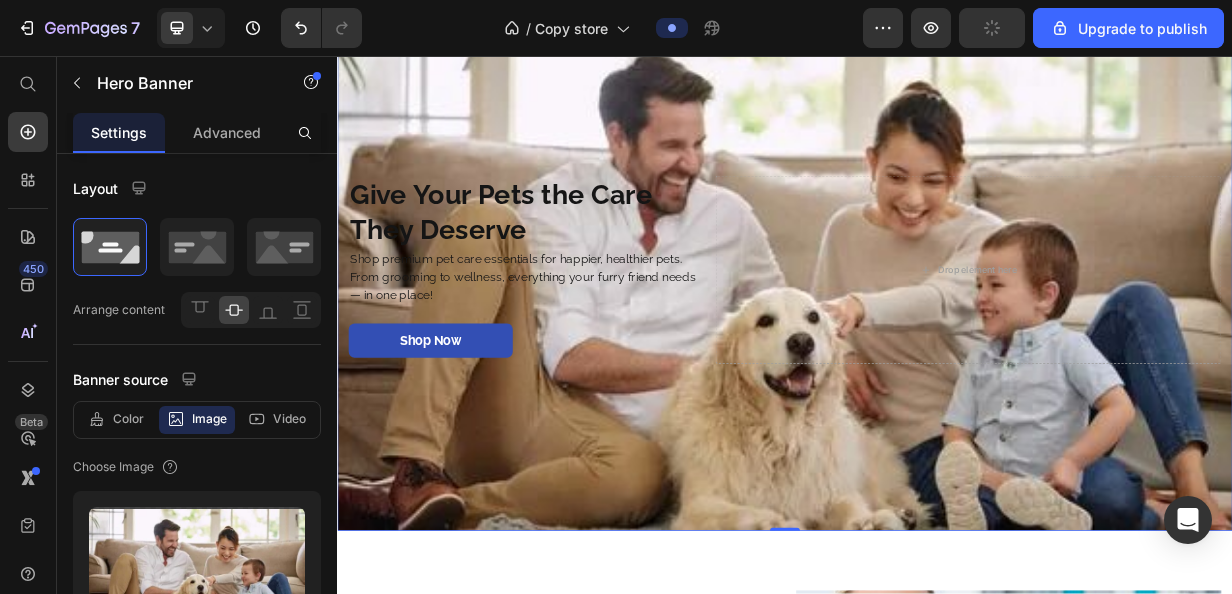 scroll, scrollTop: 94, scrollLeft: 0, axis: vertical 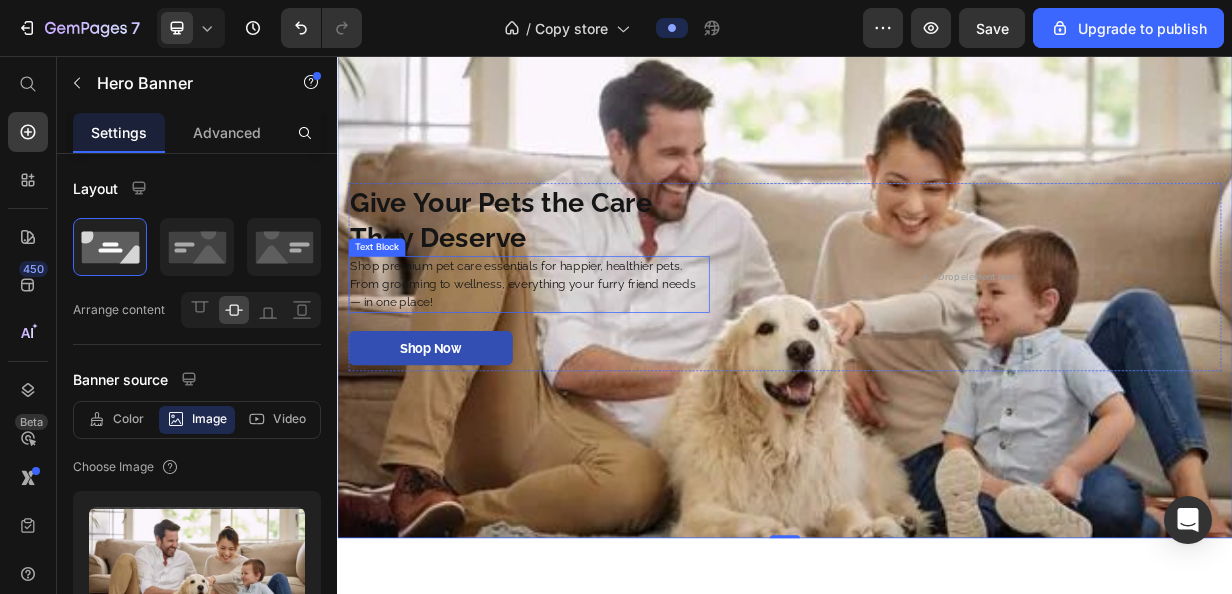 click on "Shop premium pet care essentials for happier, healthier pets. From grooming to wellness, everything your furry friend needs — in one place!" at bounding box center [594, 363] 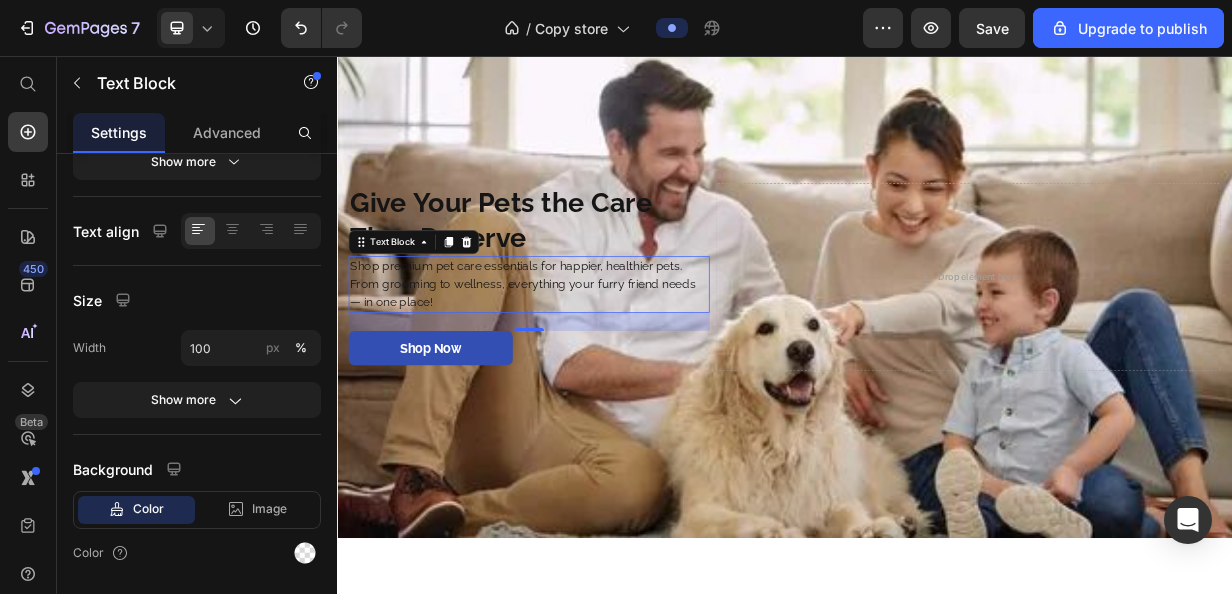 scroll, scrollTop: 0, scrollLeft: 0, axis: both 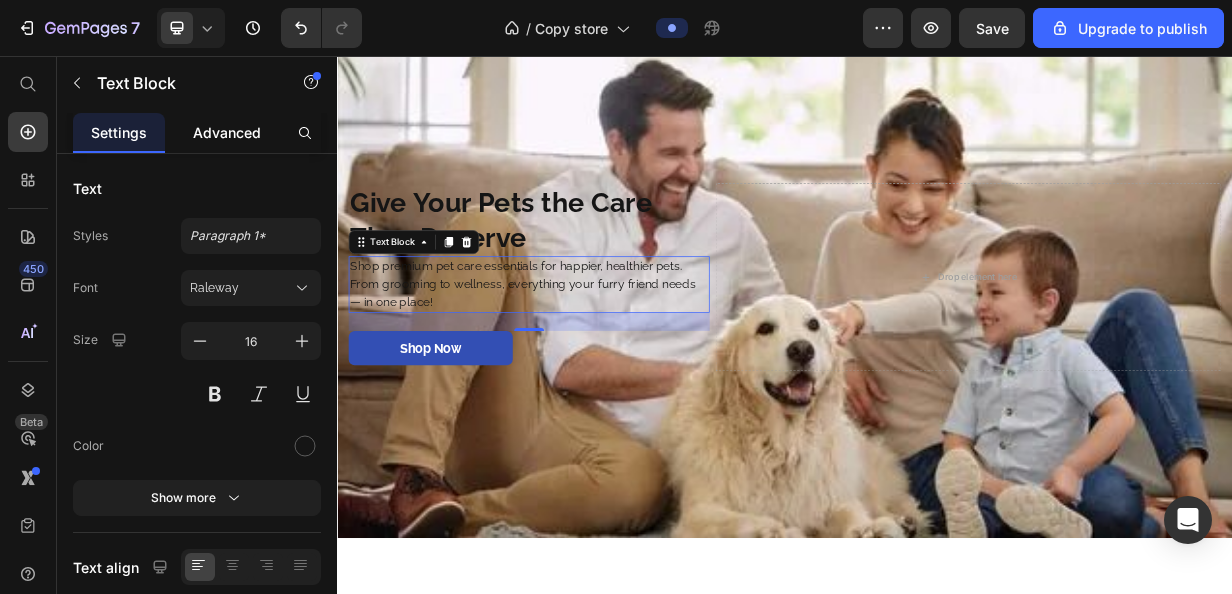 click on "Advanced" at bounding box center [227, 132] 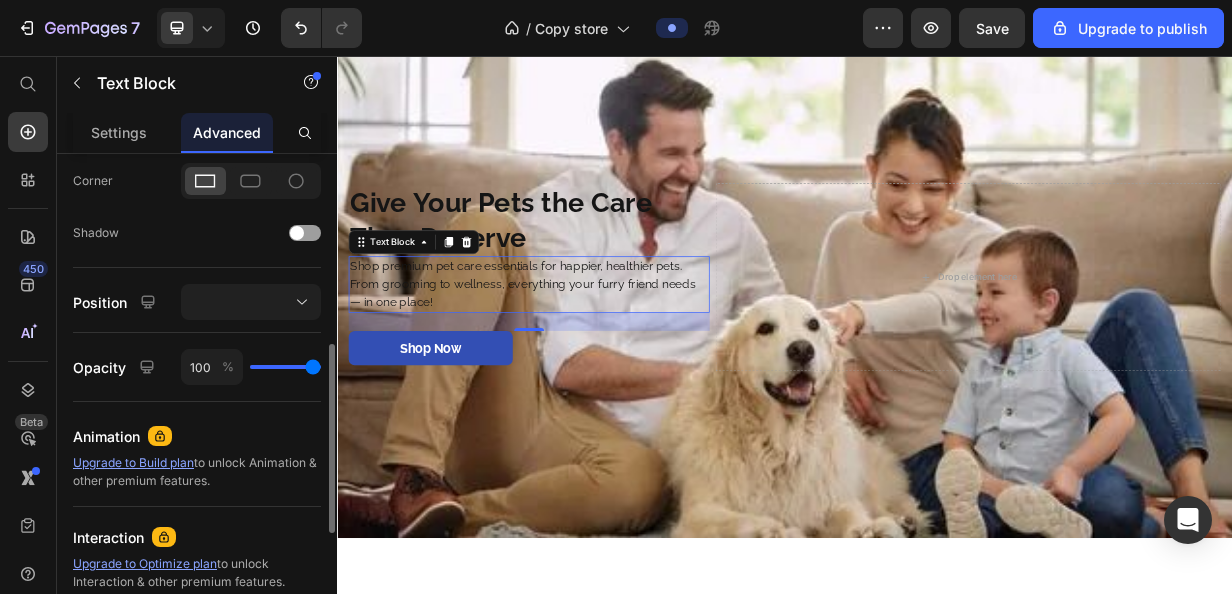 scroll, scrollTop: 560, scrollLeft: 0, axis: vertical 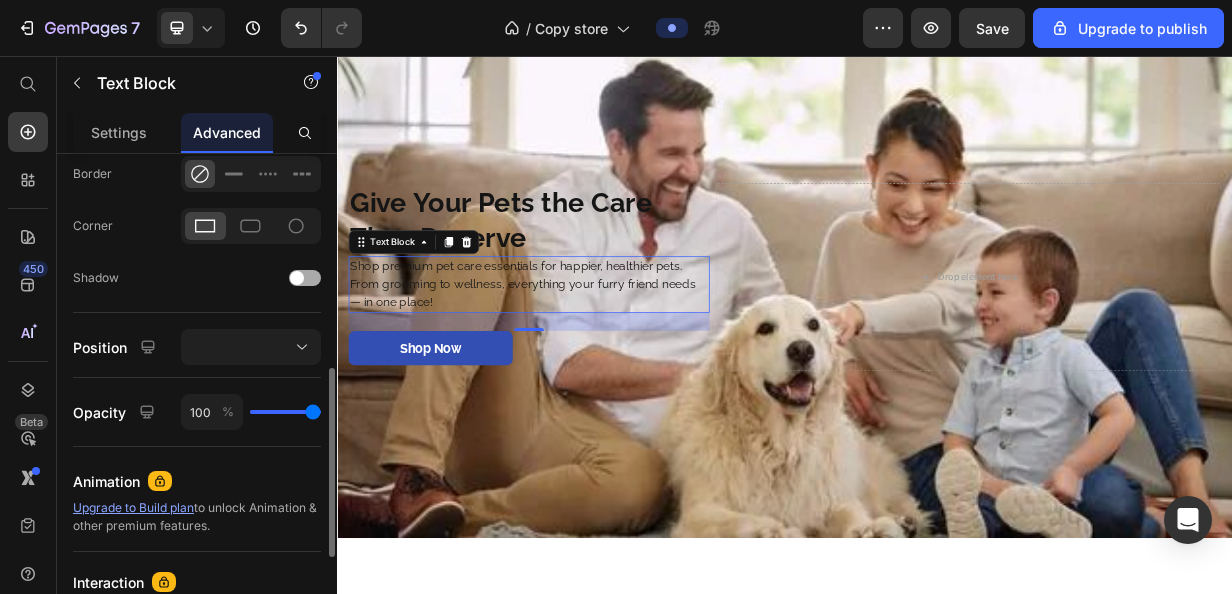 click at bounding box center [305, 278] 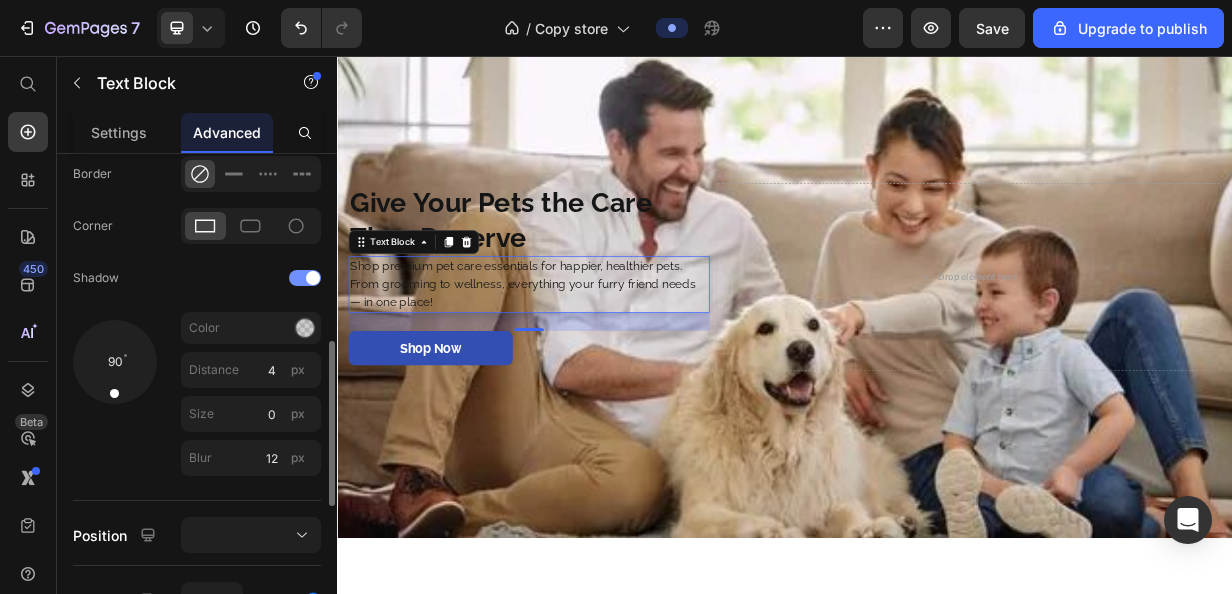 click at bounding box center (313, 278) 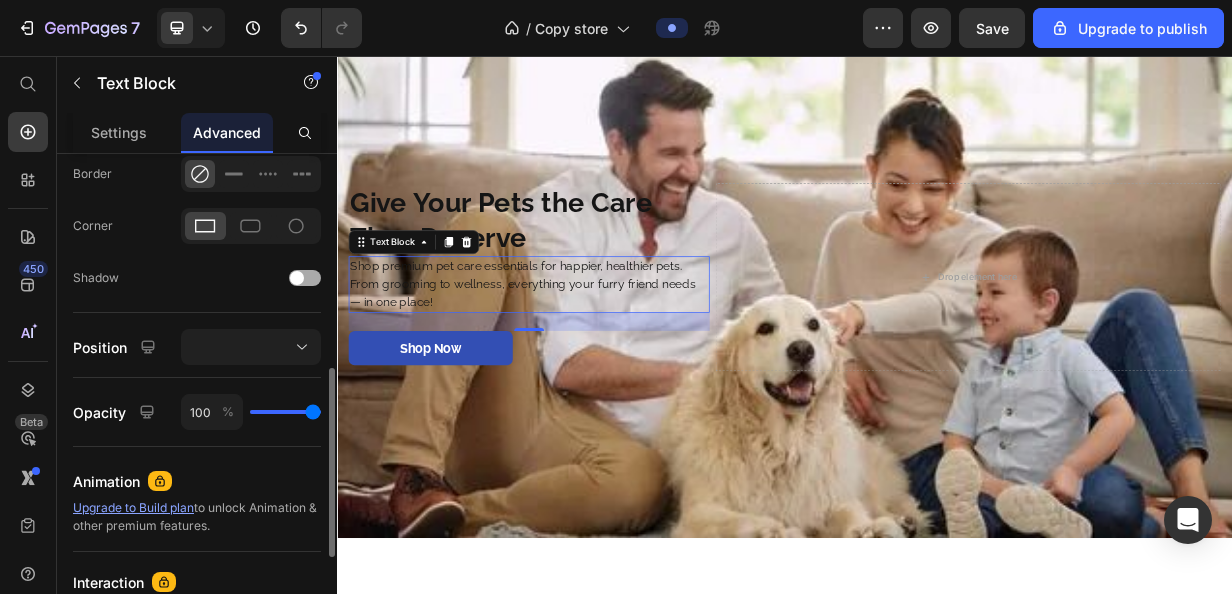 click at bounding box center [305, 278] 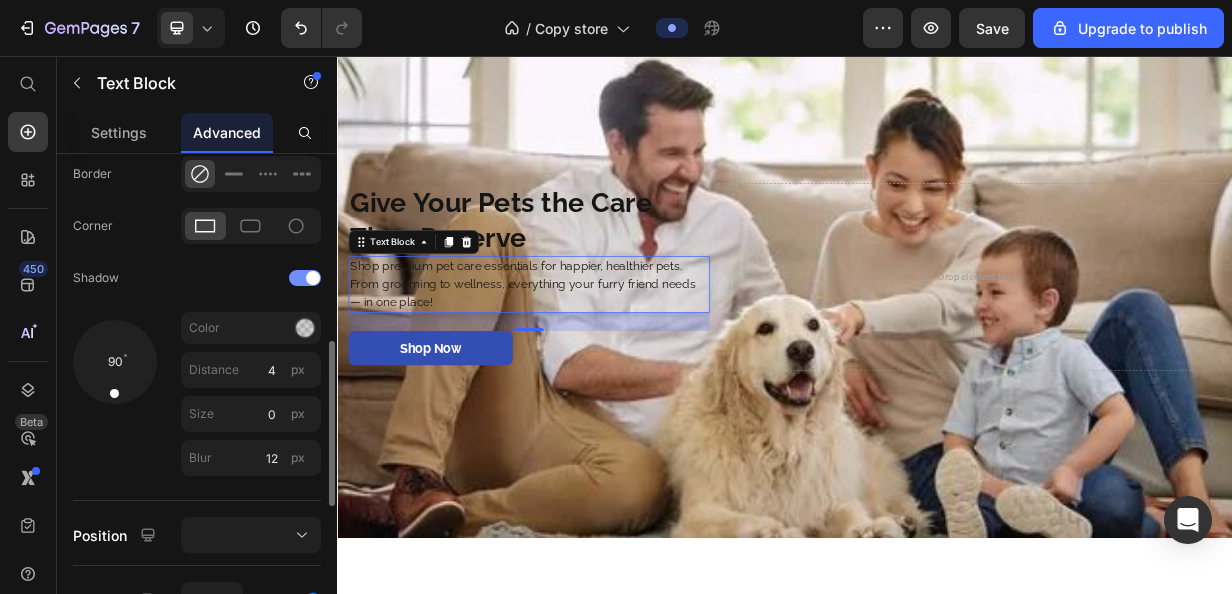 click at bounding box center (313, 278) 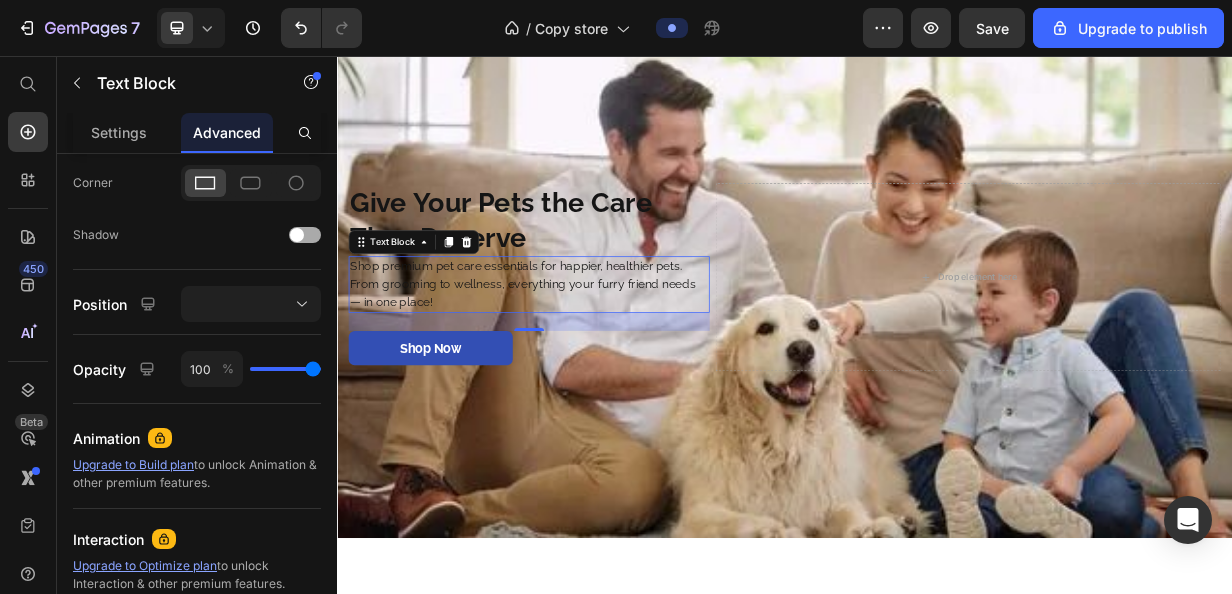 scroll, scrollTop: 0, scrollLeft: 0, axis: both 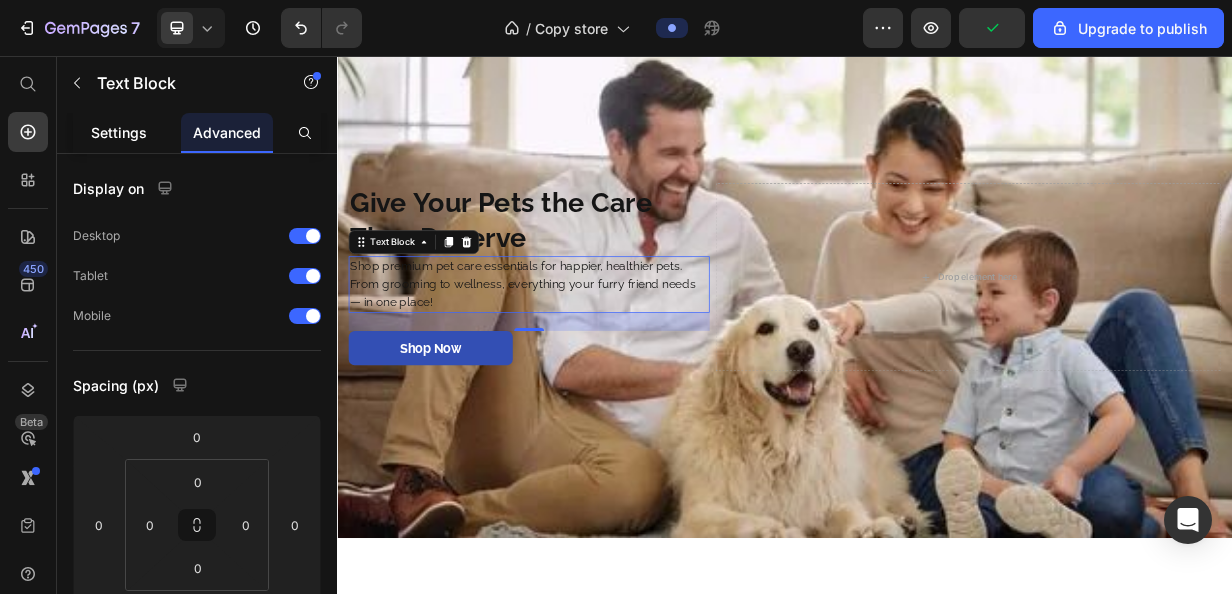 click on "Settings" 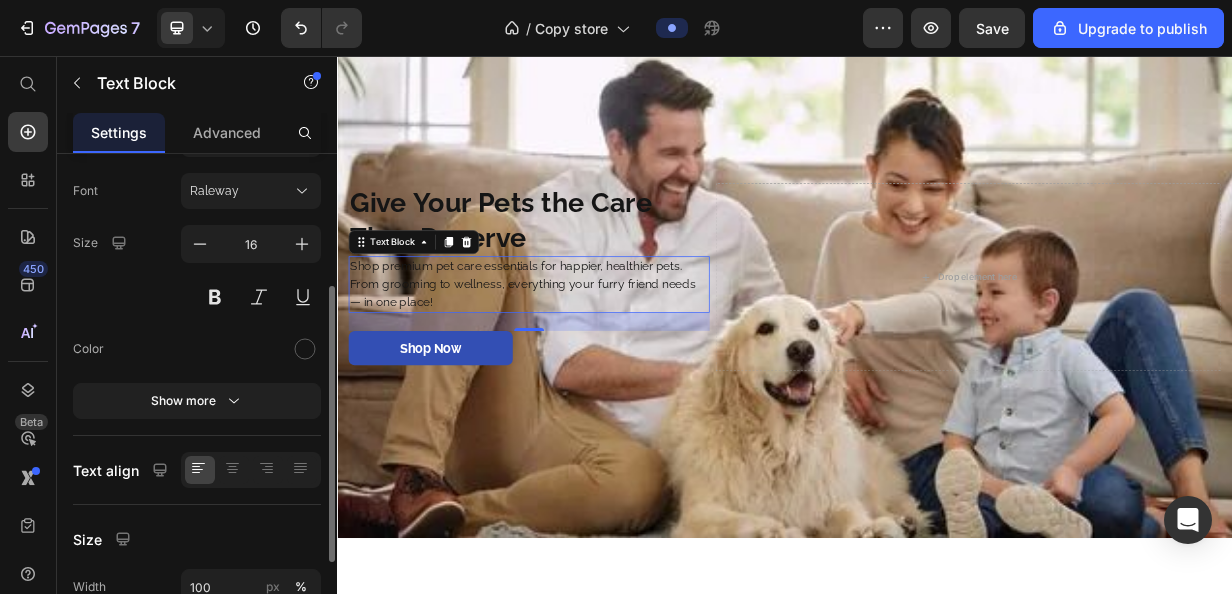 scroll, scrollTop: 148, scrollLeft: 0, axis: vertical 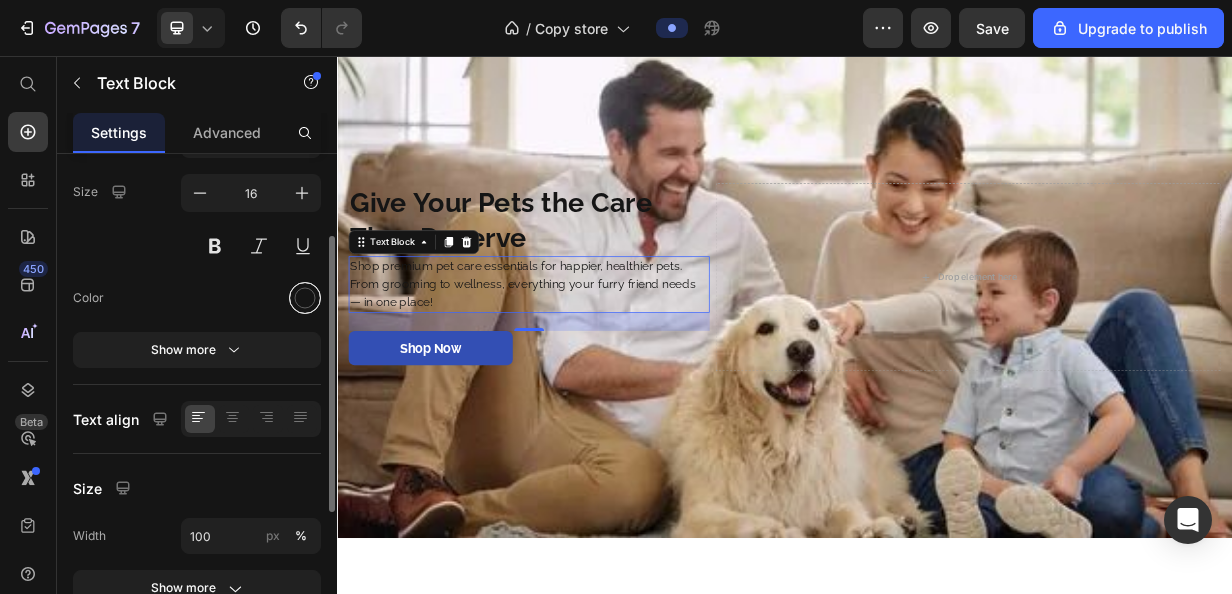 click at bounding box center (305, 298) 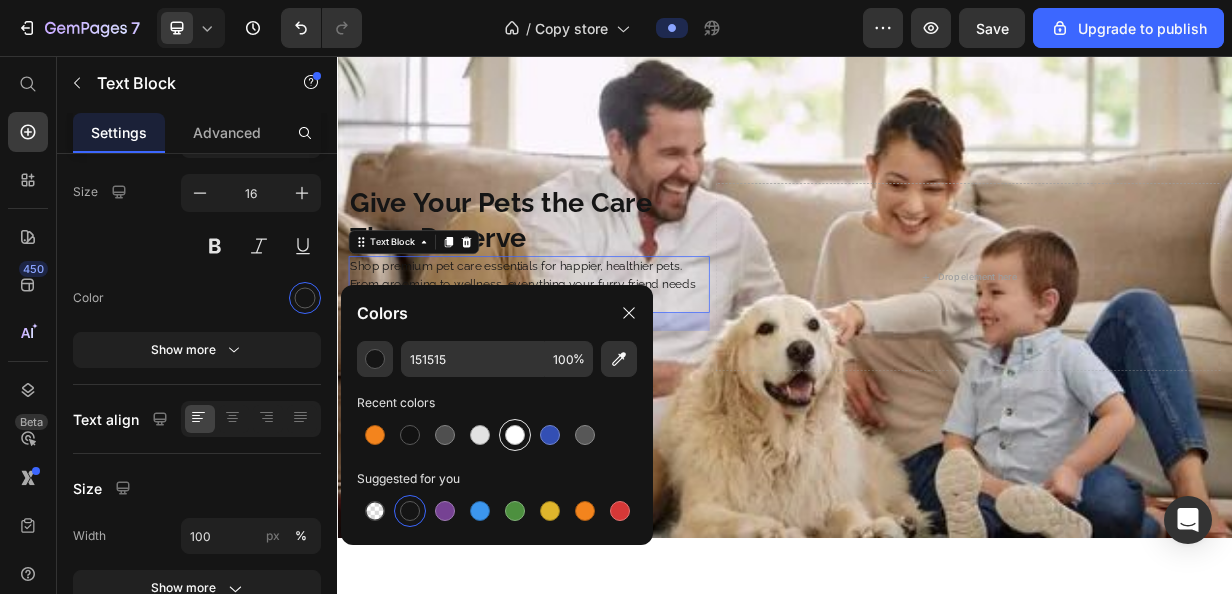 click at bounding box center (515, 435) 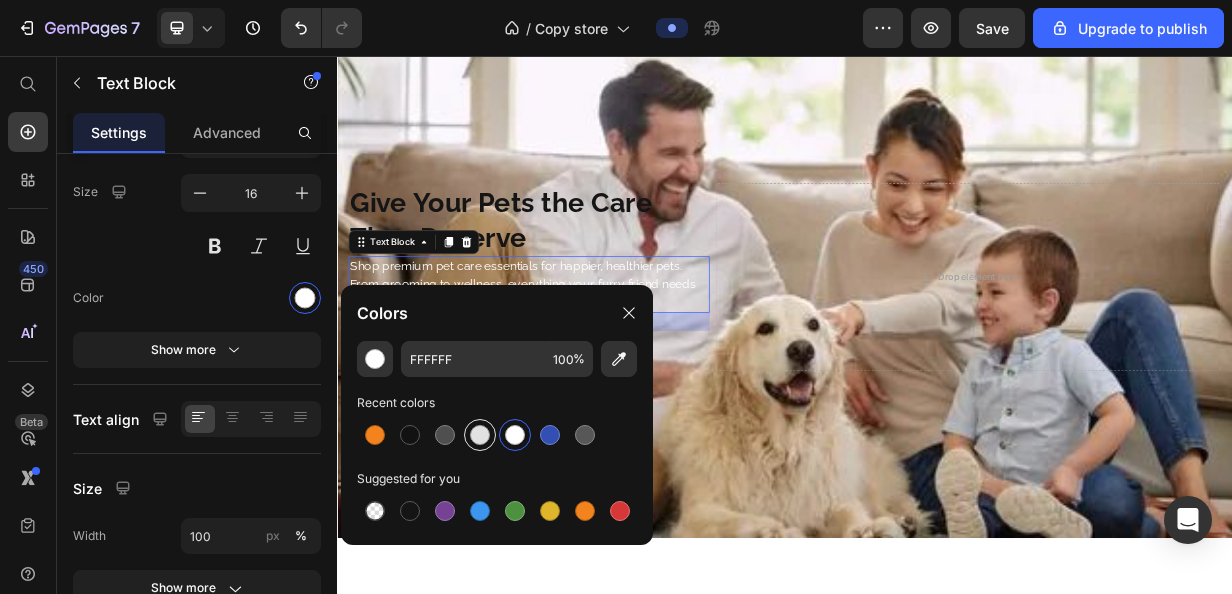 click at bounding box center (480, 435) 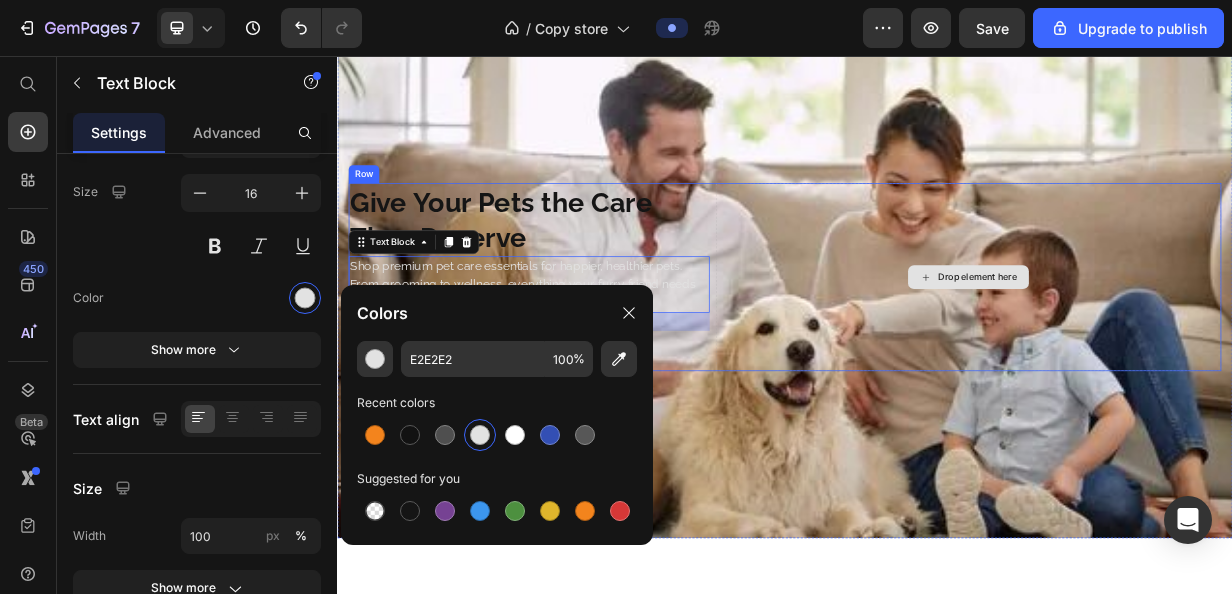 click on "Drop element here" at bounding box center [1183, 353] 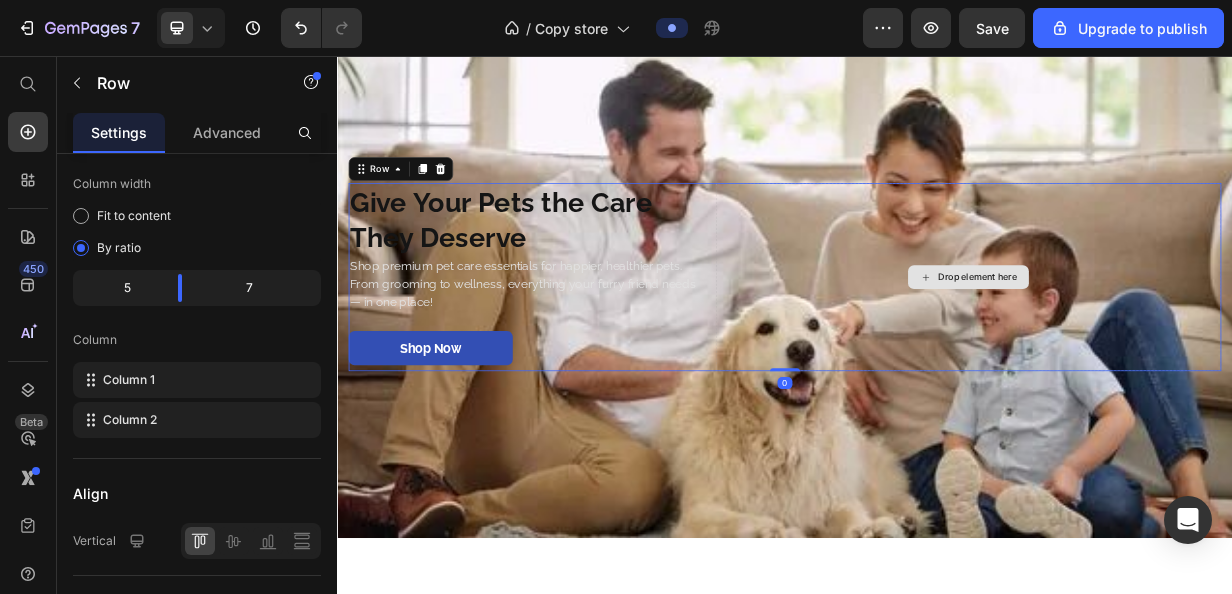 scroll, scrollTop: 0, scrollLeft: 0, axis: both 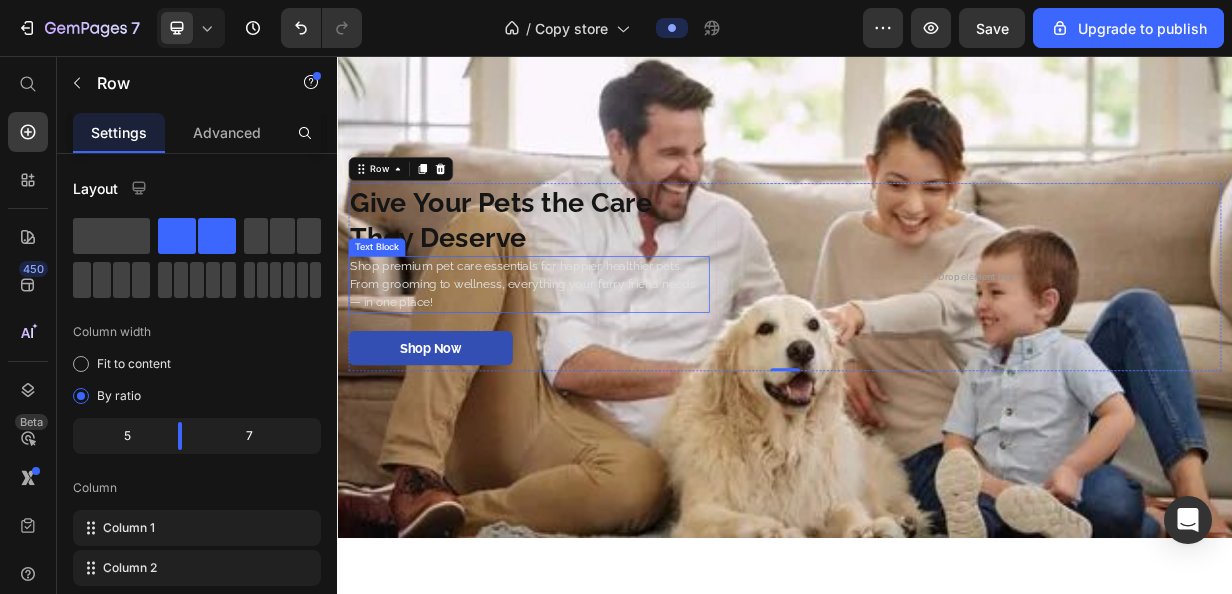 click on "Shop premium pet care essentials for happier, healthier pets. From grooming to wellness, everything your furry friend needs — in one place!" at bounding box center [594, 363] 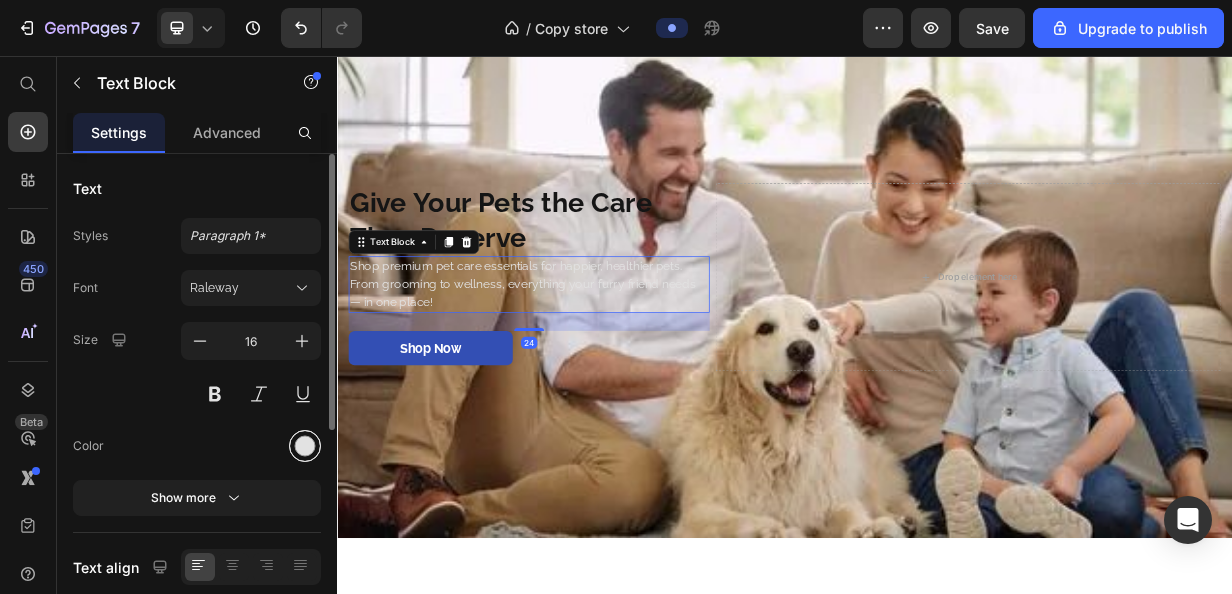 click at bounding box center [305, 446] 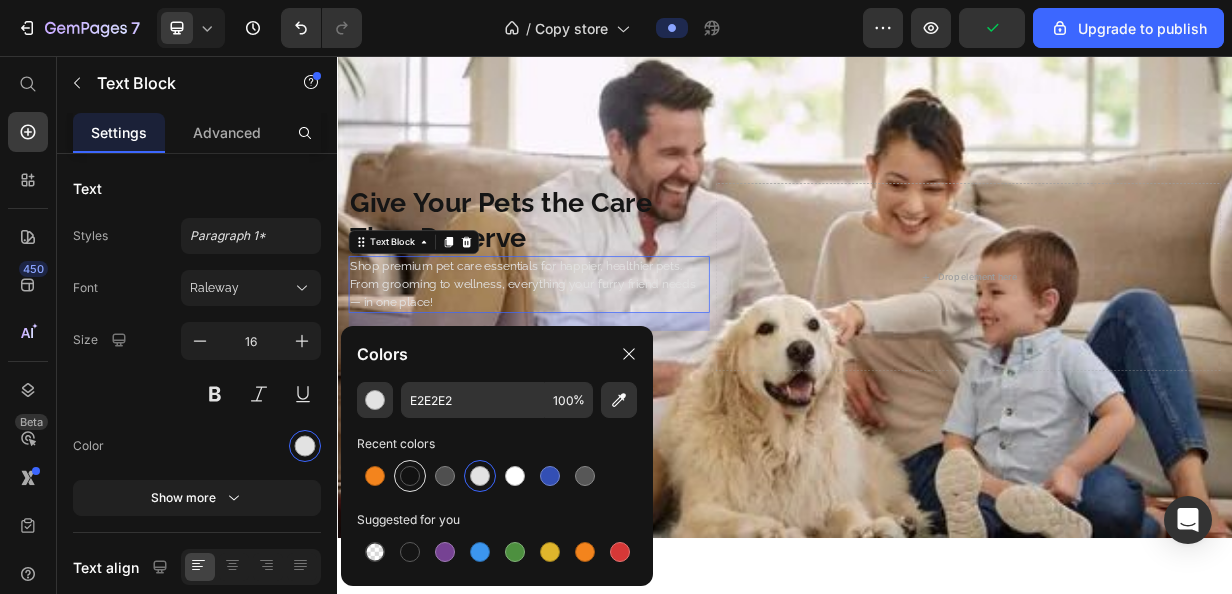 click at bounding box center [410, 476] 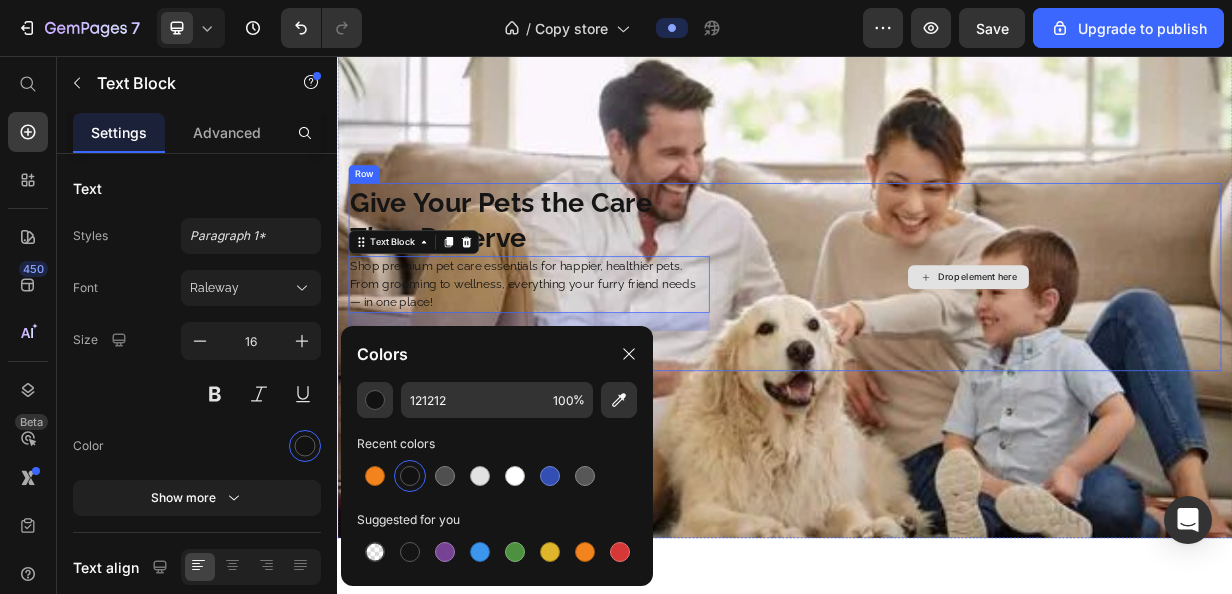 click on "Drop element here" at bounding box center [1183, 353] 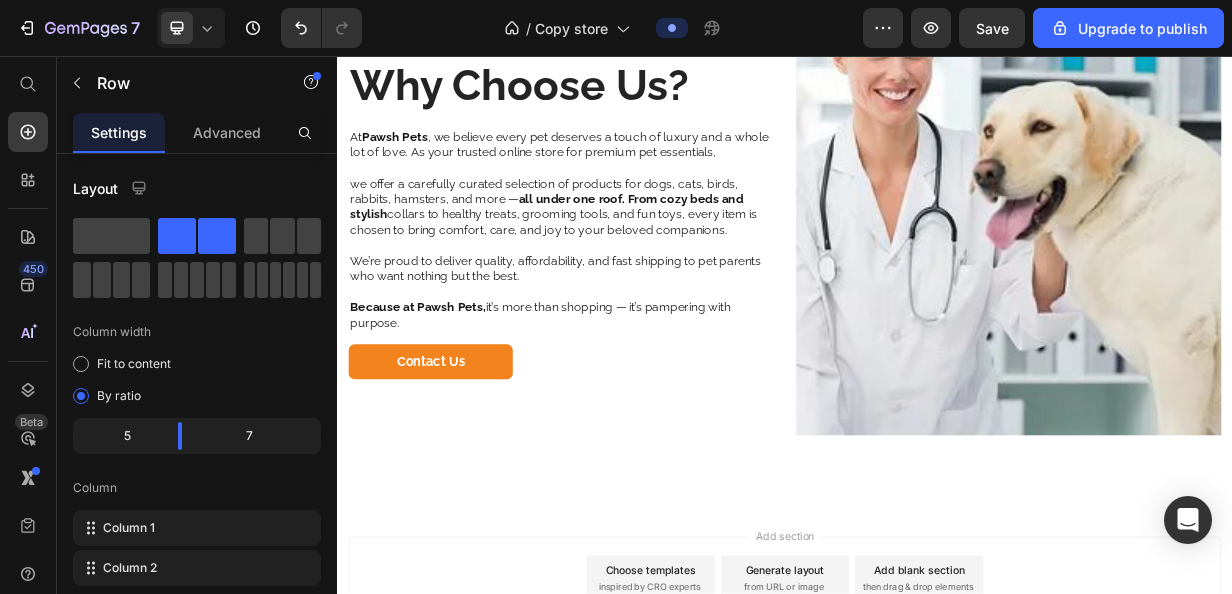 scroll, scrollTop: 884, scrollLeft: 0, axis: vertical 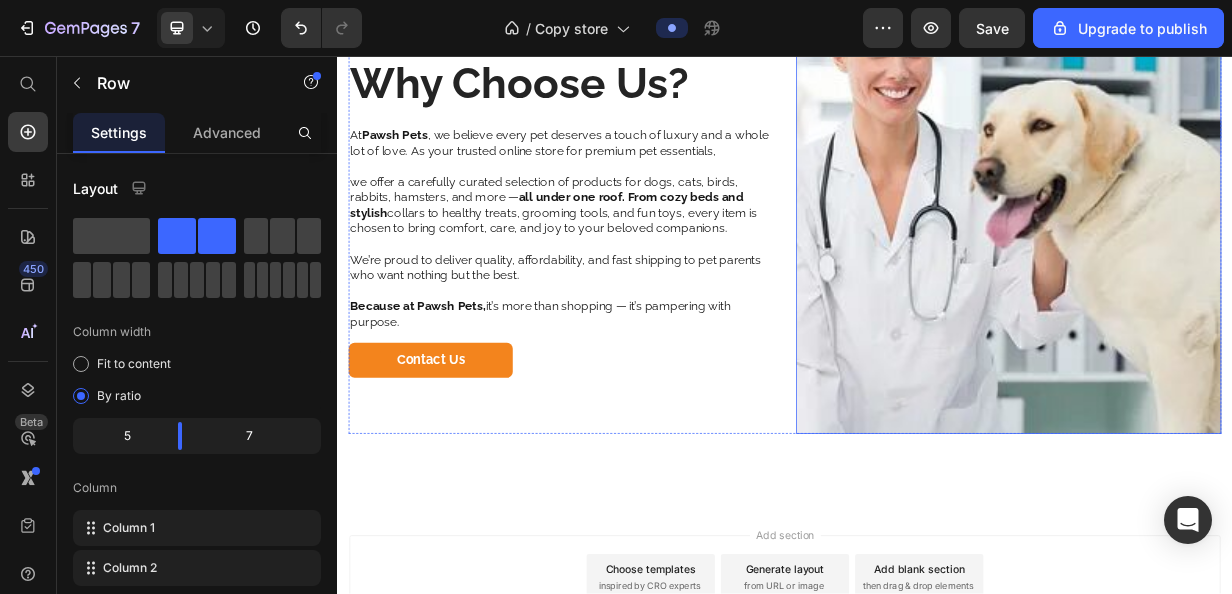 click at bounding box center (1237, 278) 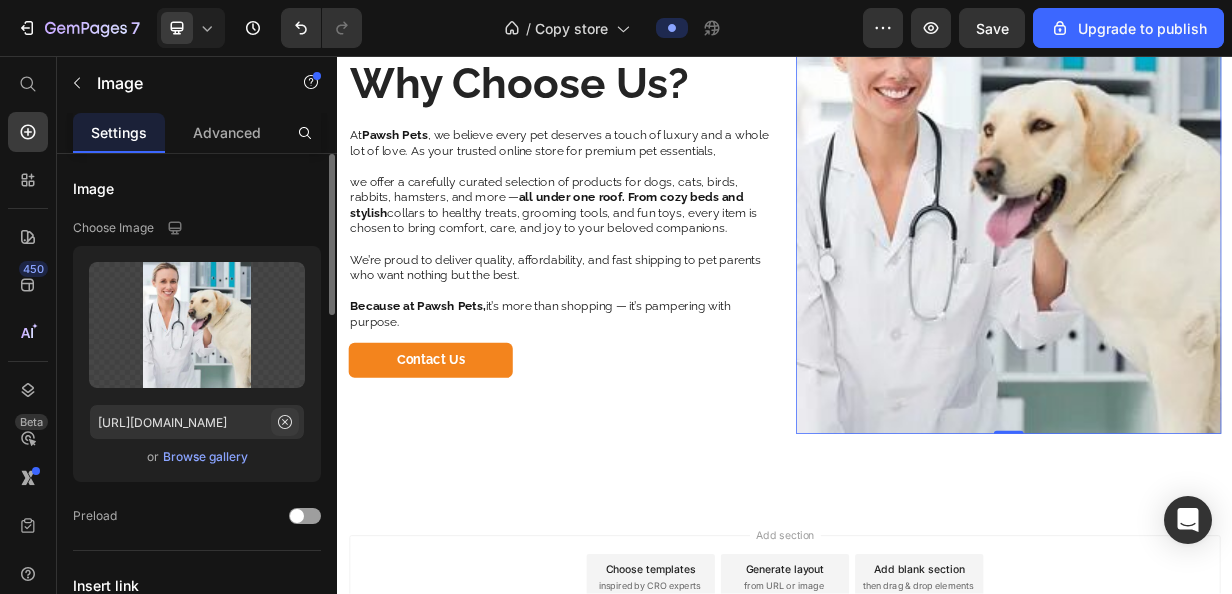 click 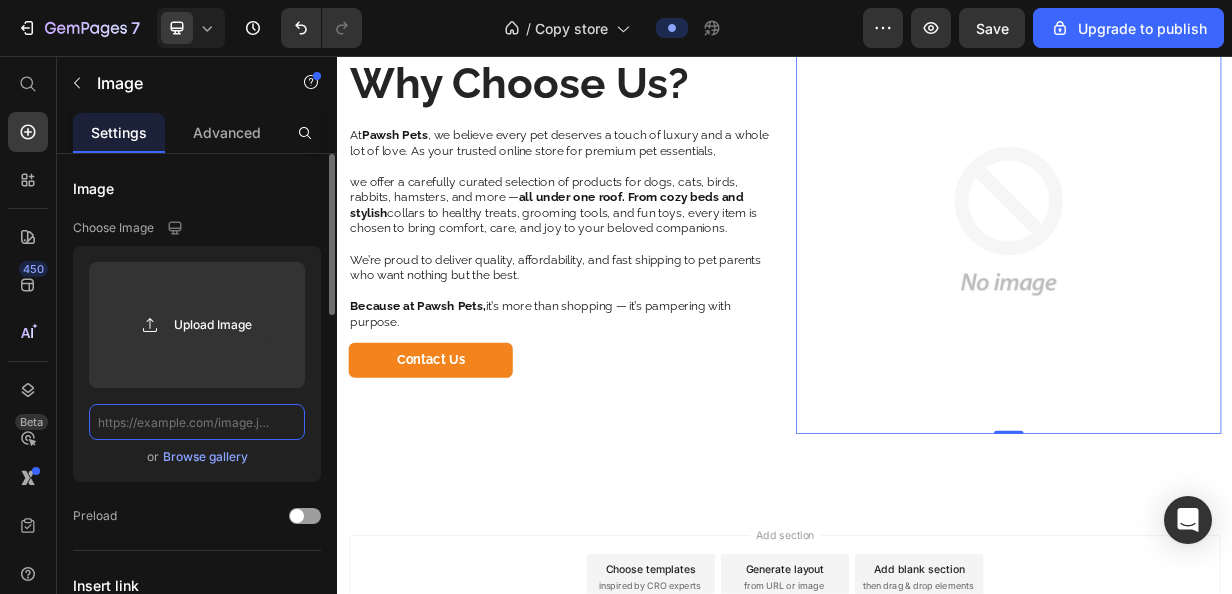 scroll, scrollTop: 0, scrollLeft: 0, axis: both 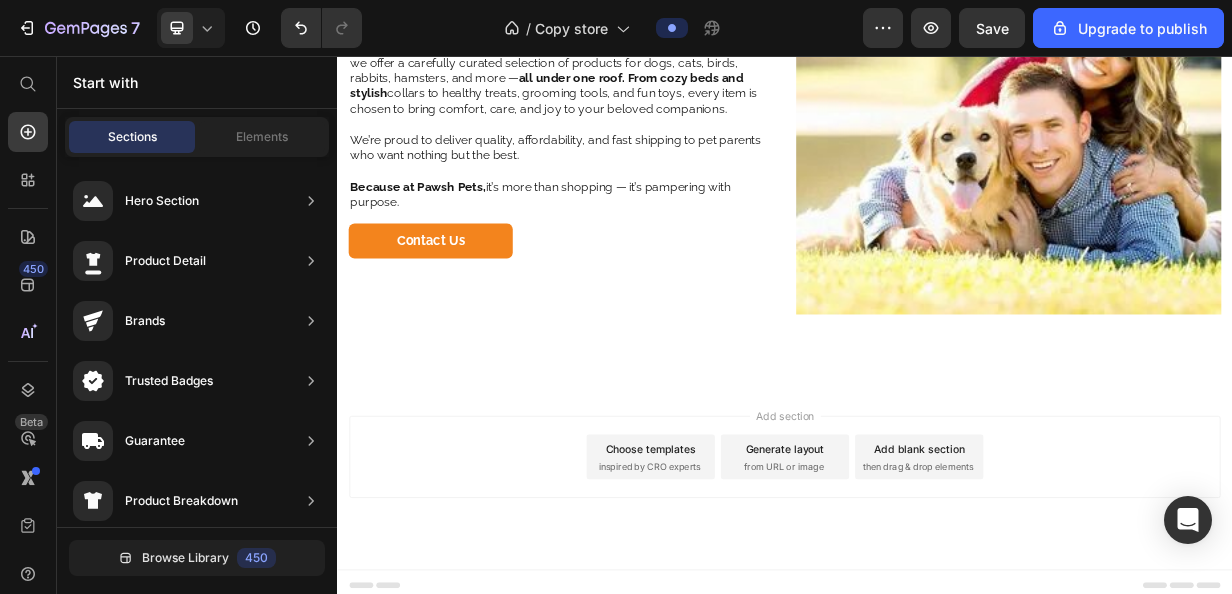 click on "Add section Choose templates inspired by CRO experts Generate layout from URL or image Add blank section then drag & drop elements" at bounding box center (937, 622) 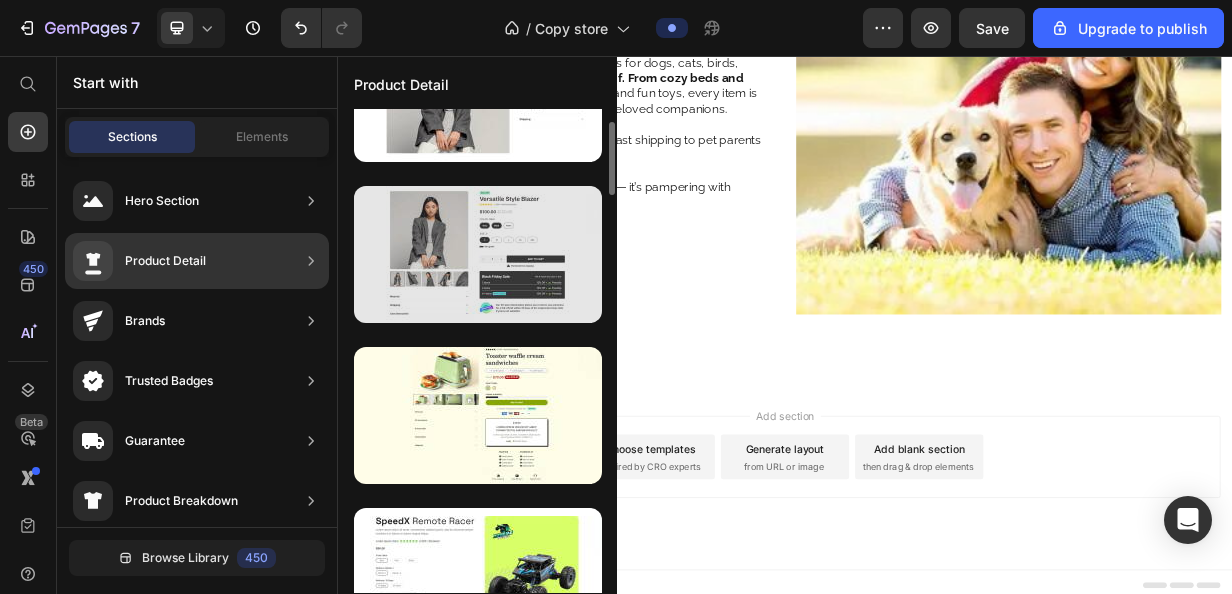 scroll, scrollTop: 91, scrollLeft: 0, axis: vertical 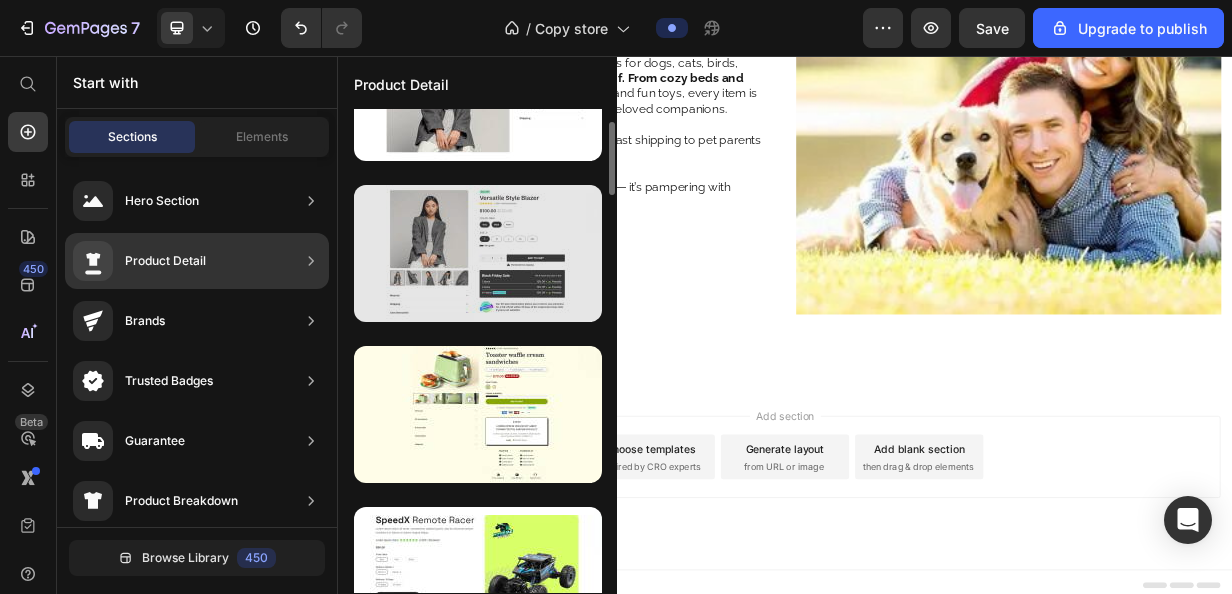 click at bounding box center (478, 414) 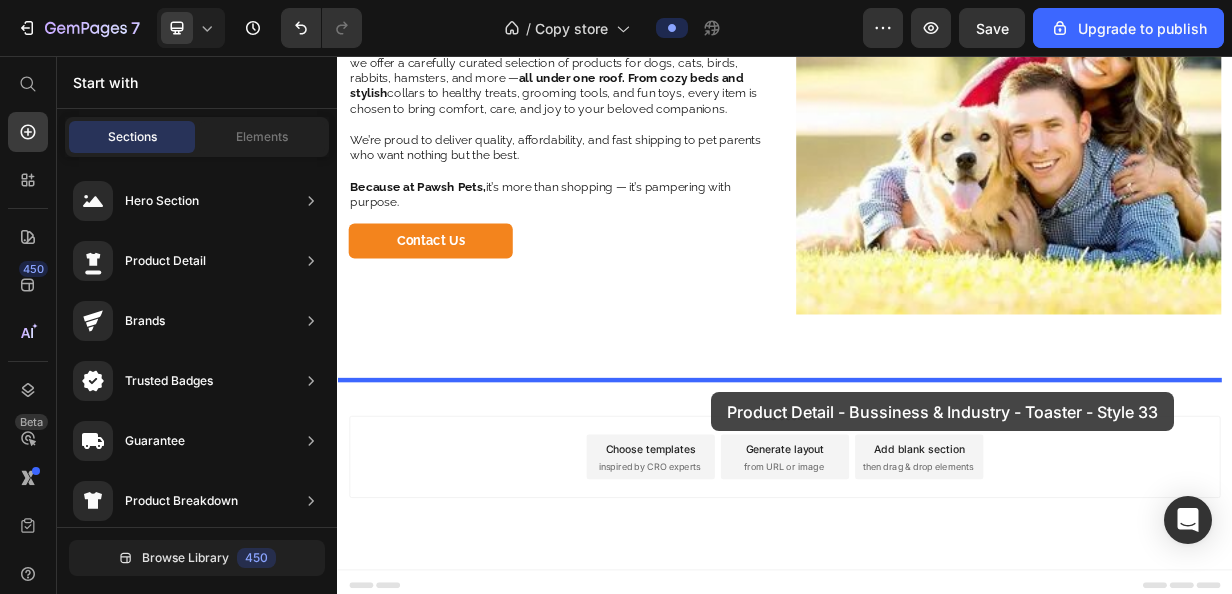 drag, startPoint x: 747, startPoint y: 494, endPoint x: 839, endPoint y: 505, distance: 92.65527 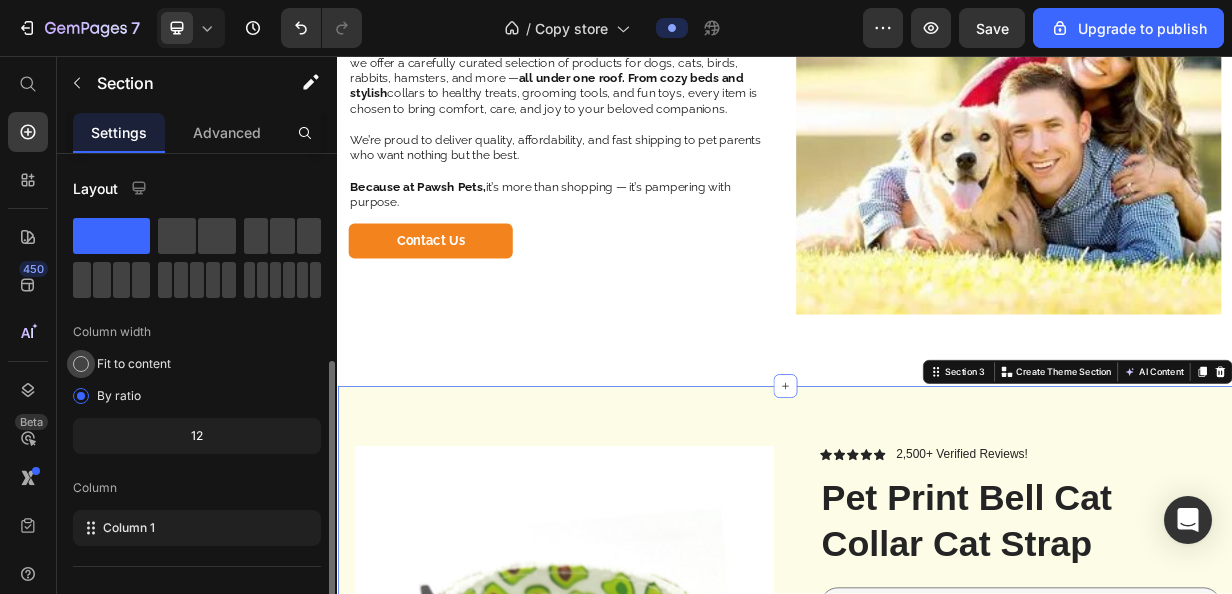 scroll, scrollTop: 128, scrollLeft: 0, axis: vertical 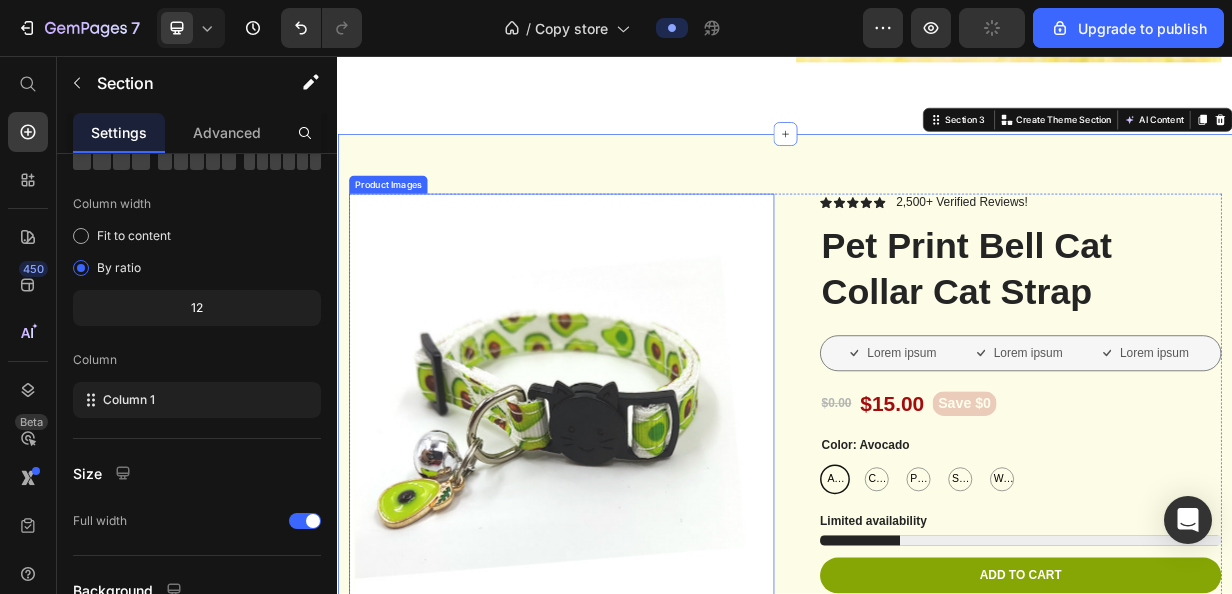 click at bounding box center [645, 526] 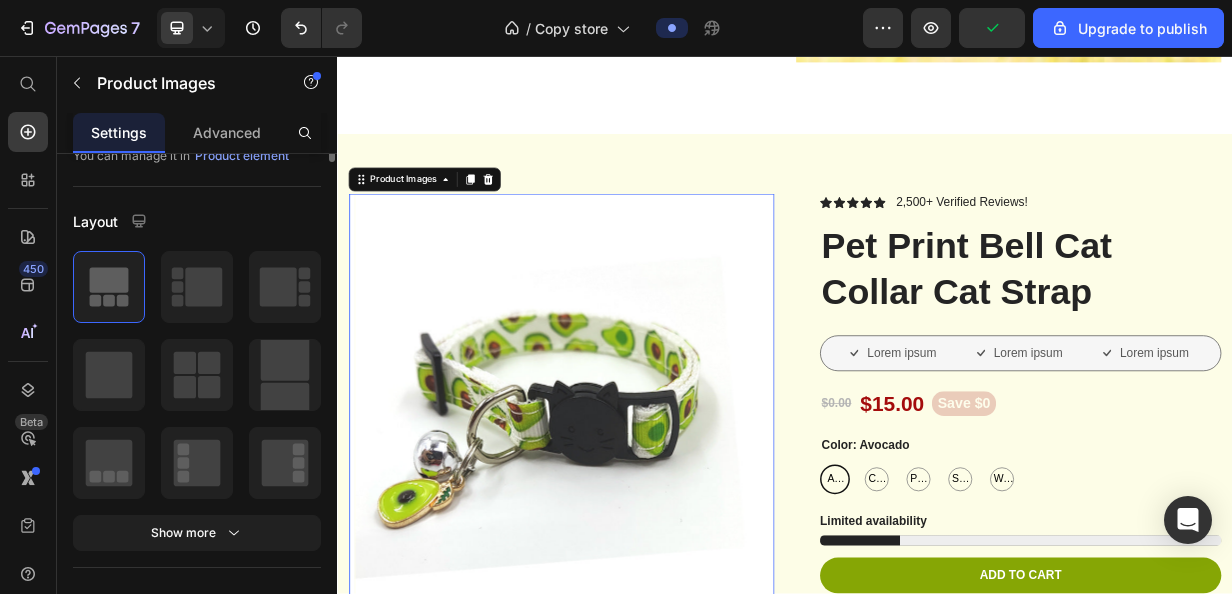scroll, scrollTop: 0, scrollLeft: 0, axis: both 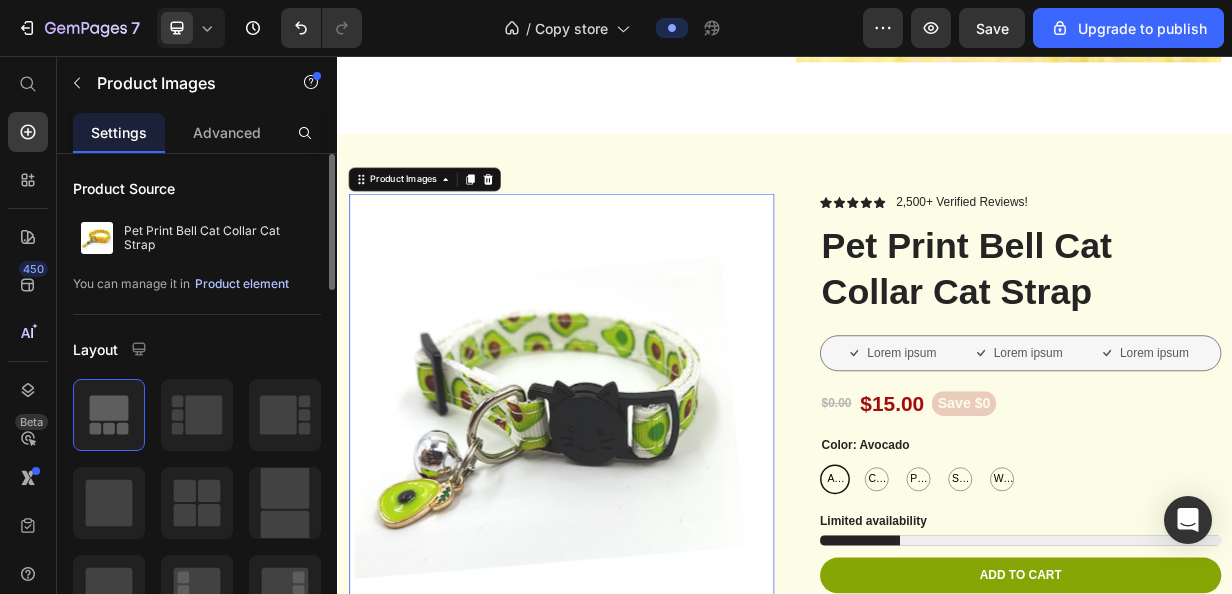 click on "Product element" at bounding box center [242, 284] 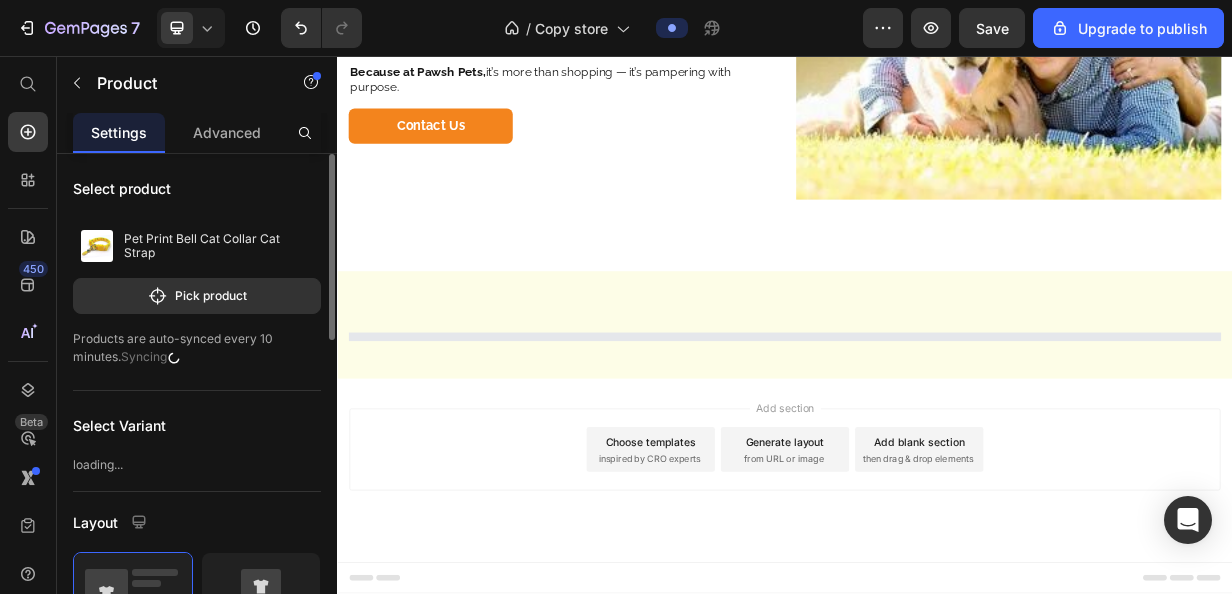 scroll, scrollTop: 1188, scrollLeft: 0, axis: vertical 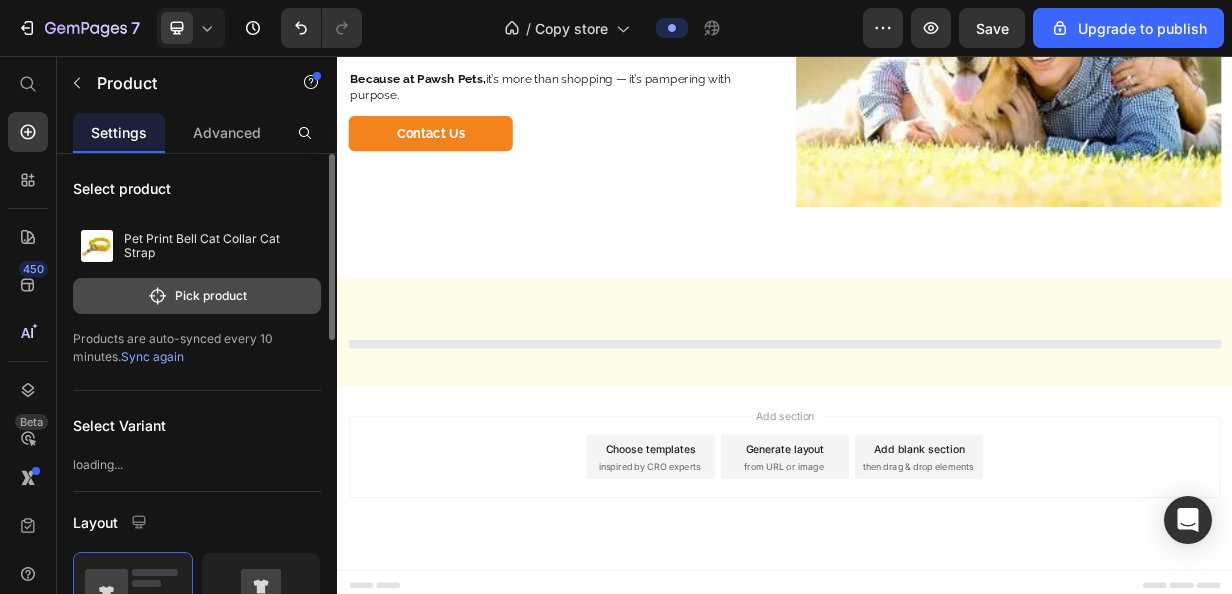 click on "Pick product" at bounding box center (197, 296) 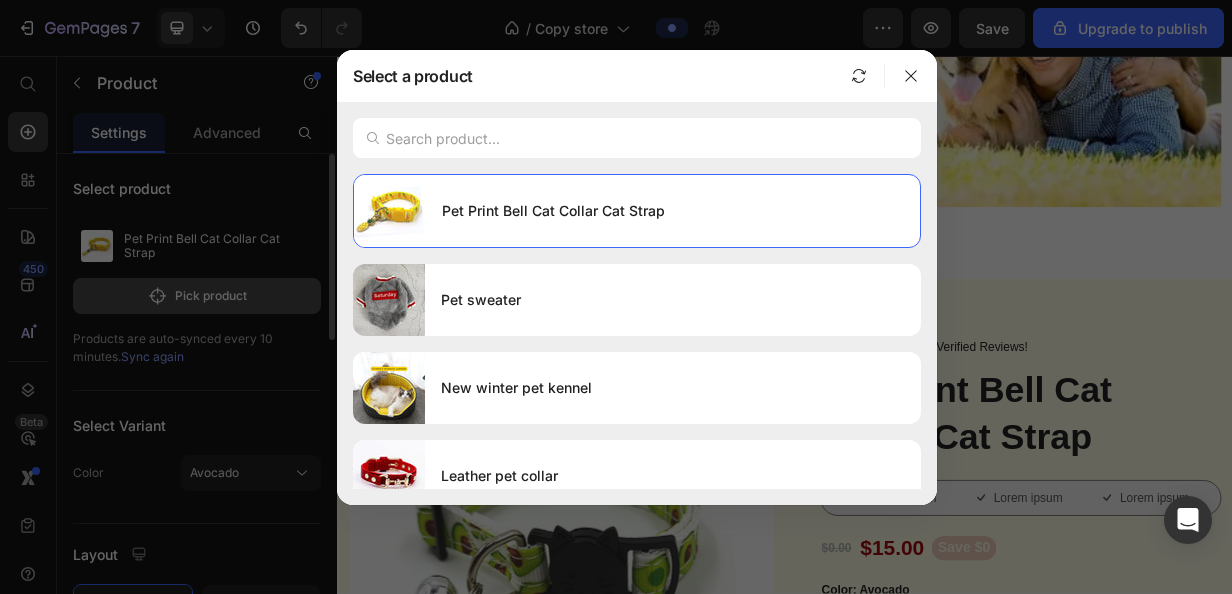 scroll, scrollTop: 1382, scrollLeft: 0, axis: vertical 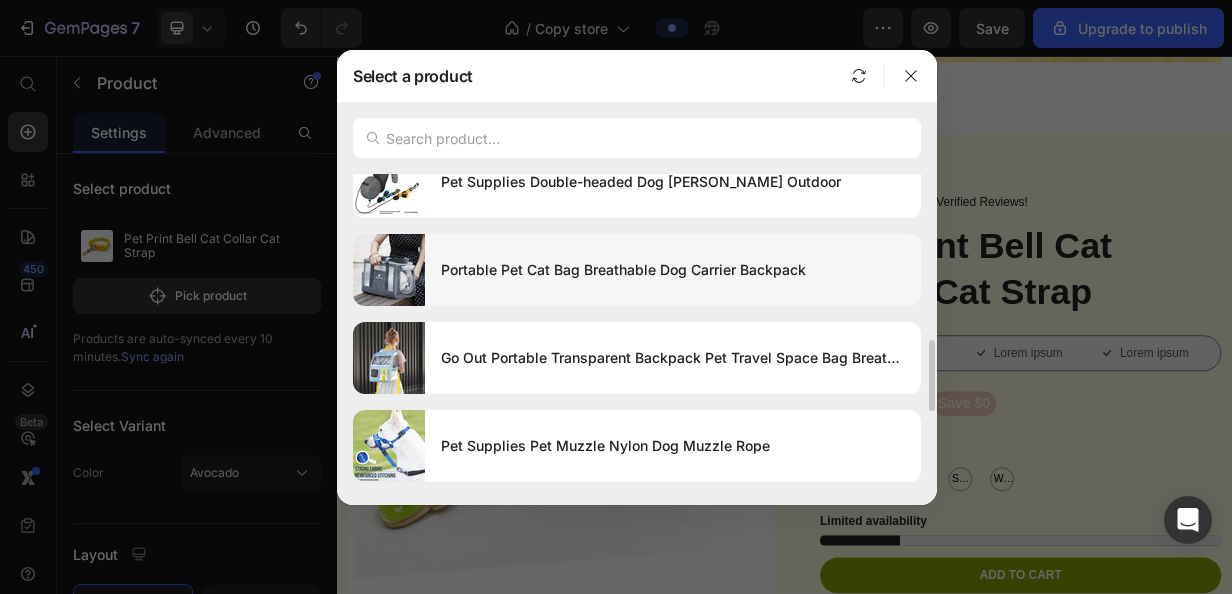 click at bounding box center [389, 270] 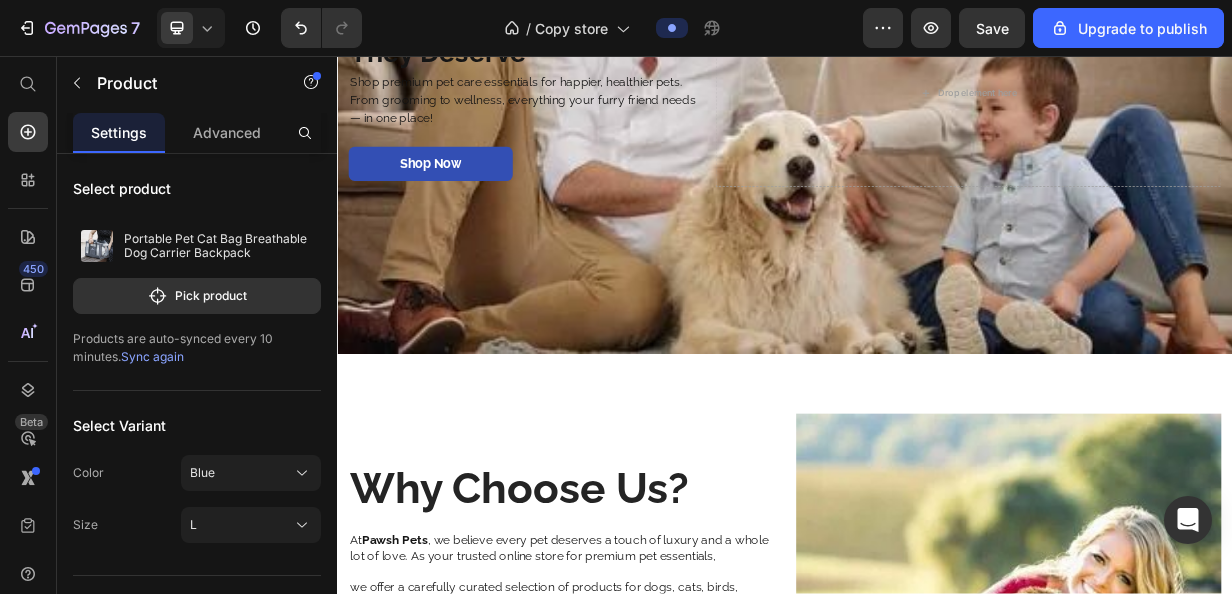 scroll, scrollTop: 111, scrollLeft: 0, axis: vertical 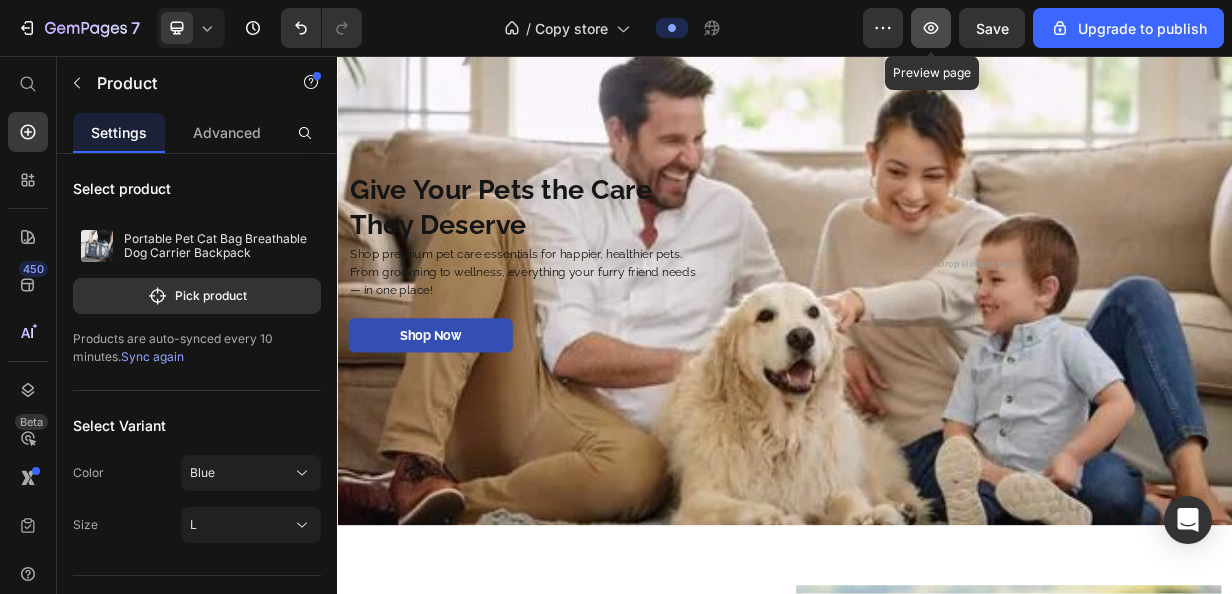 click 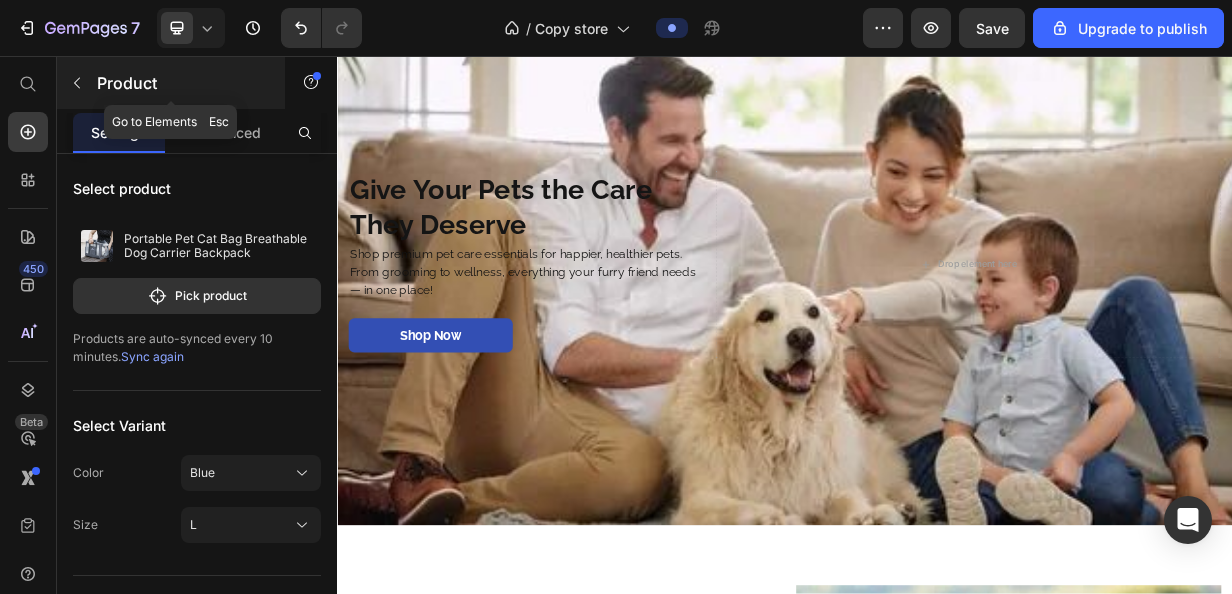 click 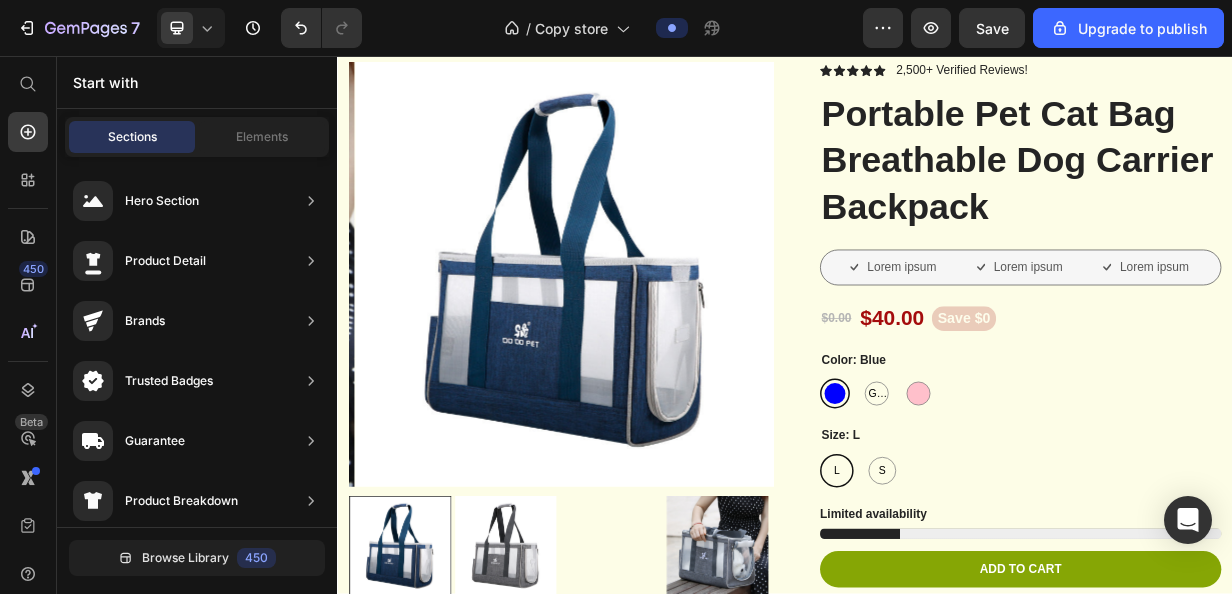 scroll, scrollTop: 1560, scrollLeft: 0, axis: vertical 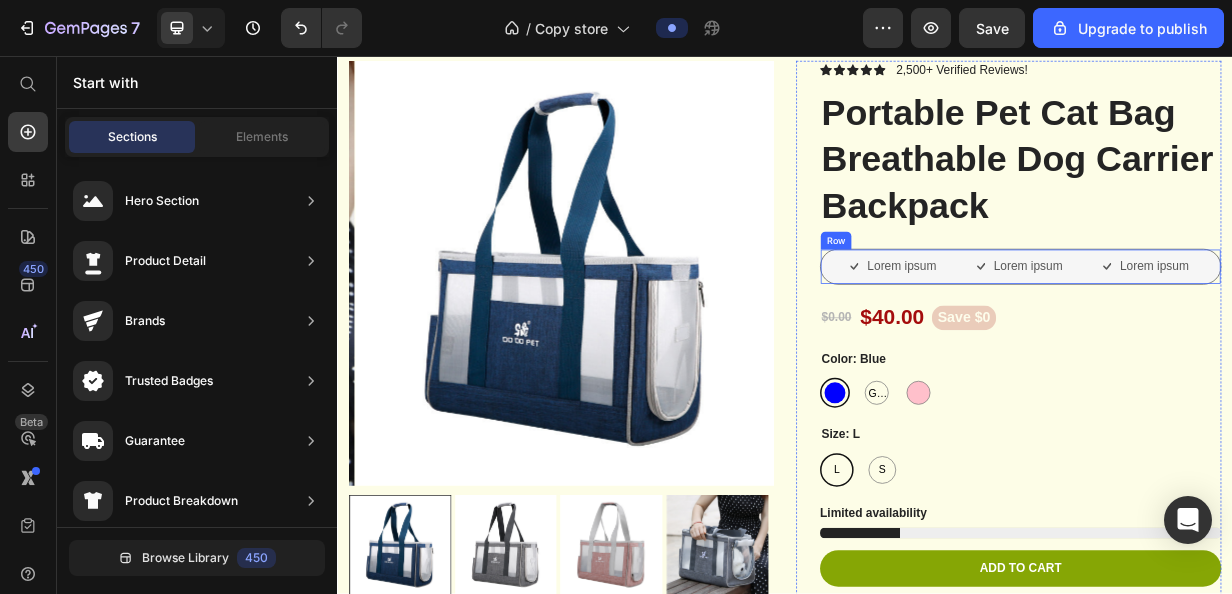click on "Lorem ipsum Item List
Lorem ipsum Item List
Lorem ipsum Item List Row" at bounding box center [1253, 339] 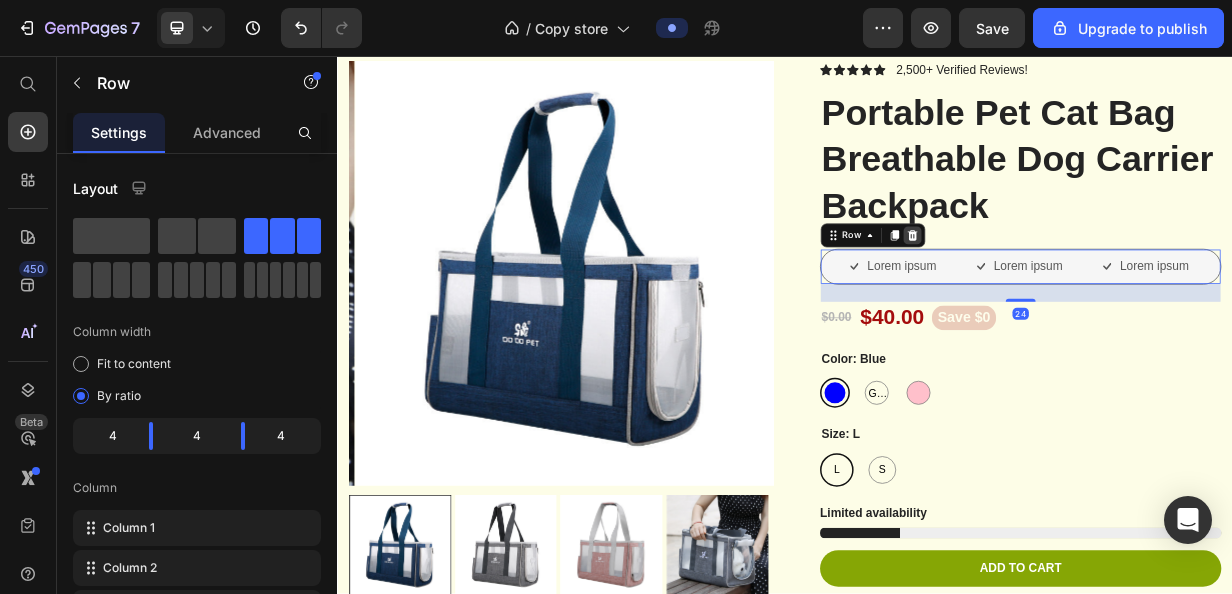 click 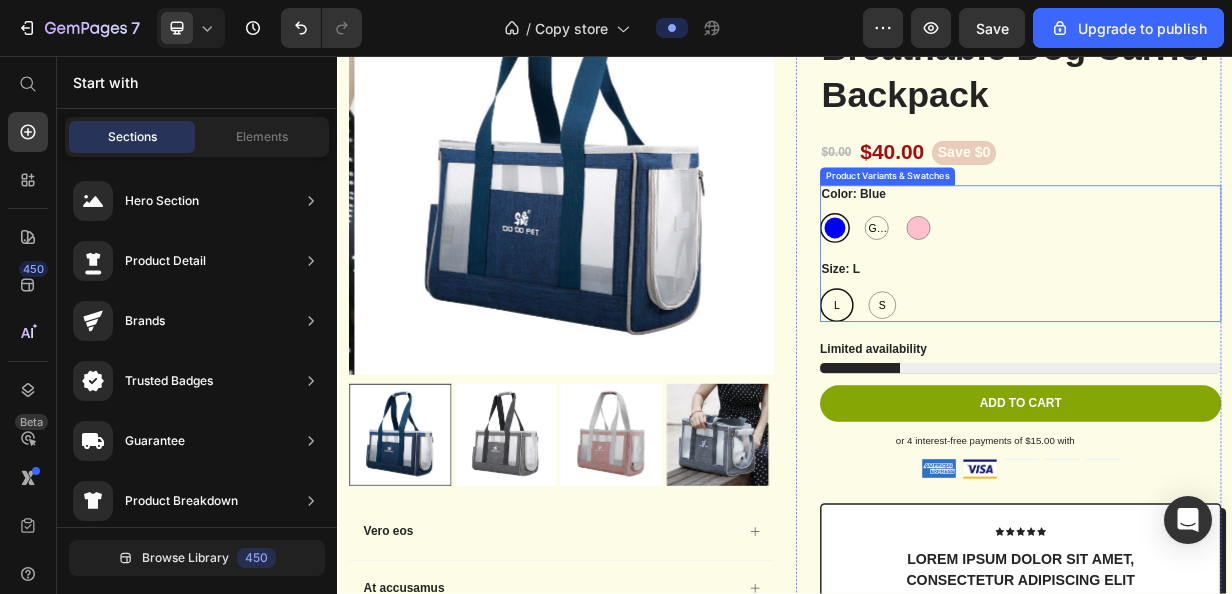 scroll, scrollTop: 1865, scrollLeft: 0, axis: vertical 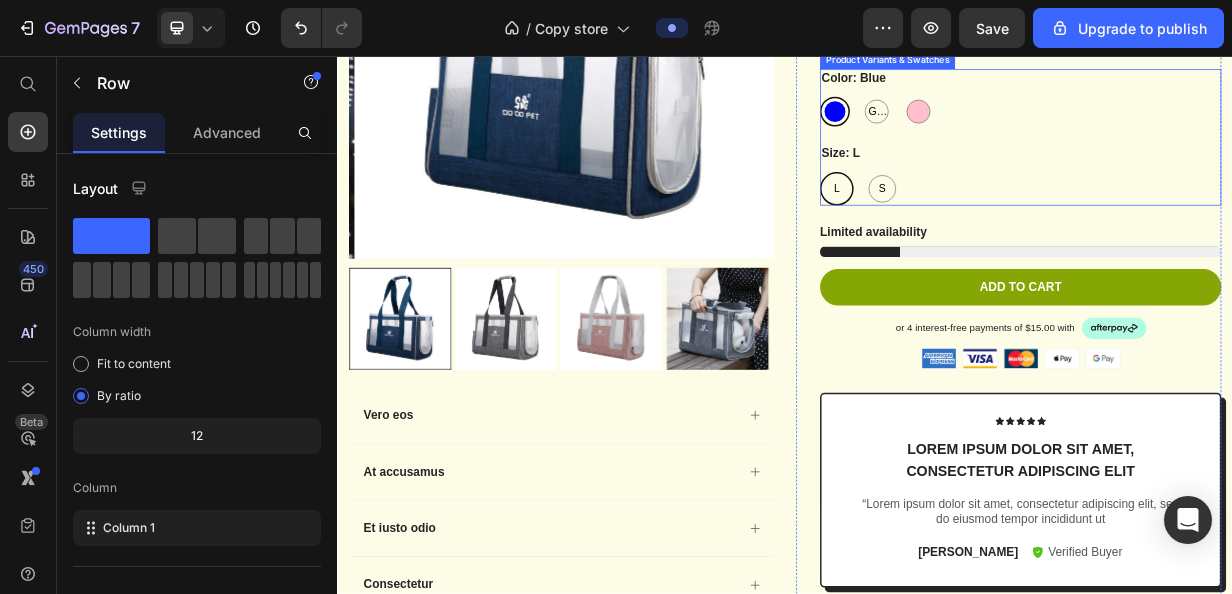 click on "Icon Icon Icon Icon Icon Icon List Lorem ipsum dolor sit amet, consectetur adipiscing elit Text Block “Lorem ipsum dolor sit amet, consectetur adipiscing elit, sed do eiusmod tempor incididunt ut  Text Block Emily Text Block
Verified Buyer Item List Row Row" at bounding box center (1253, 638) 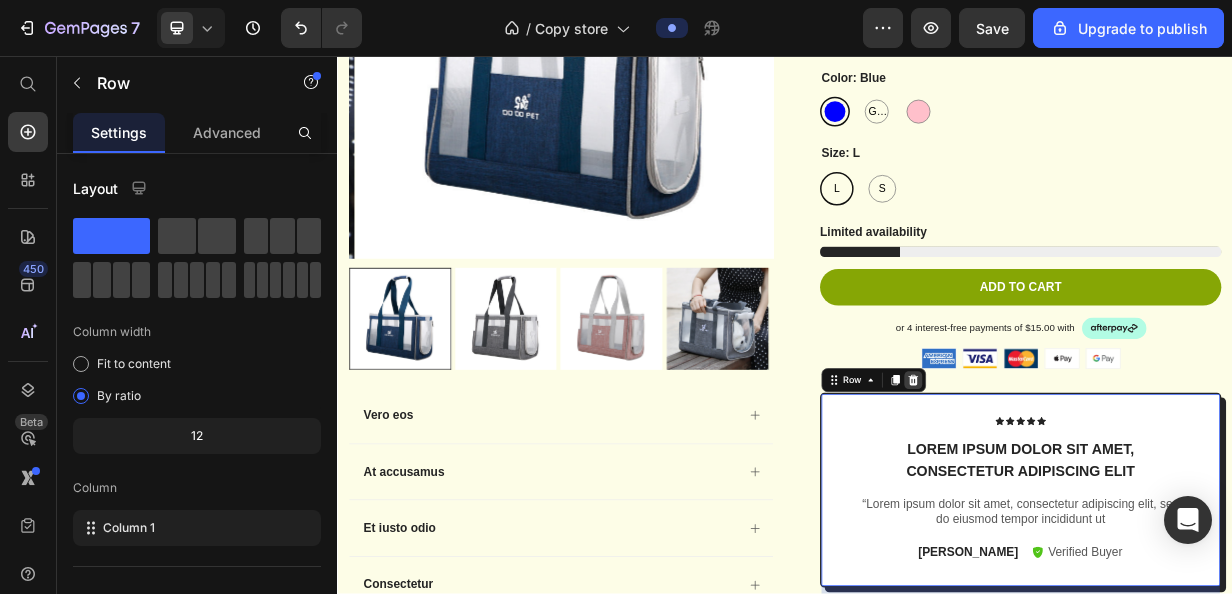 click 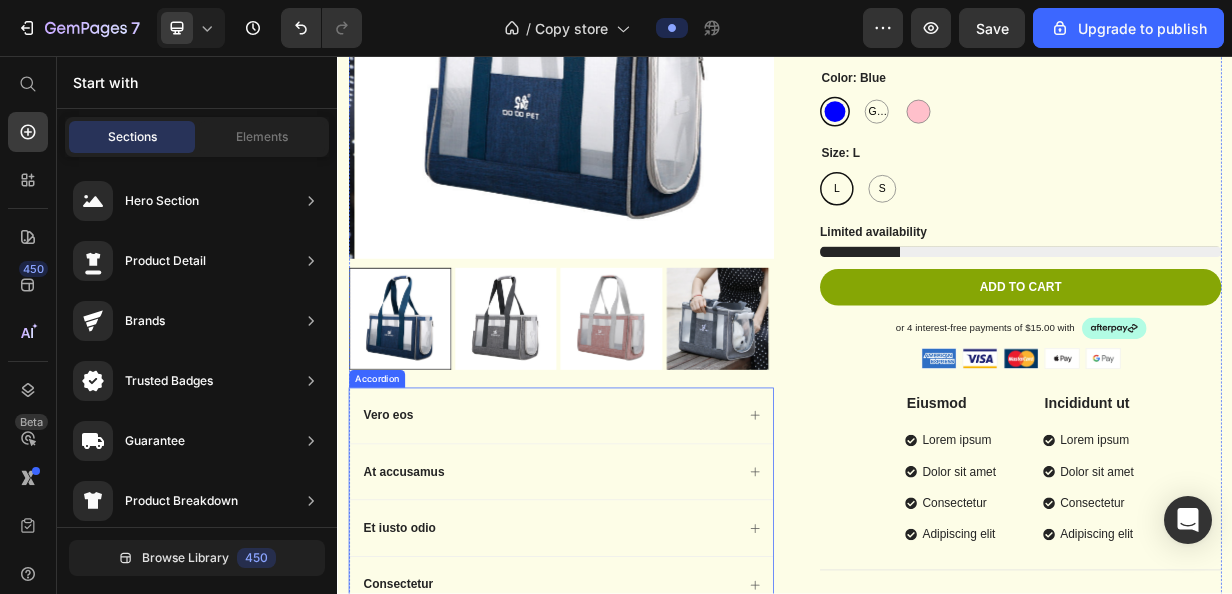 click on "Vero eos" at bounding box center (637, 538) 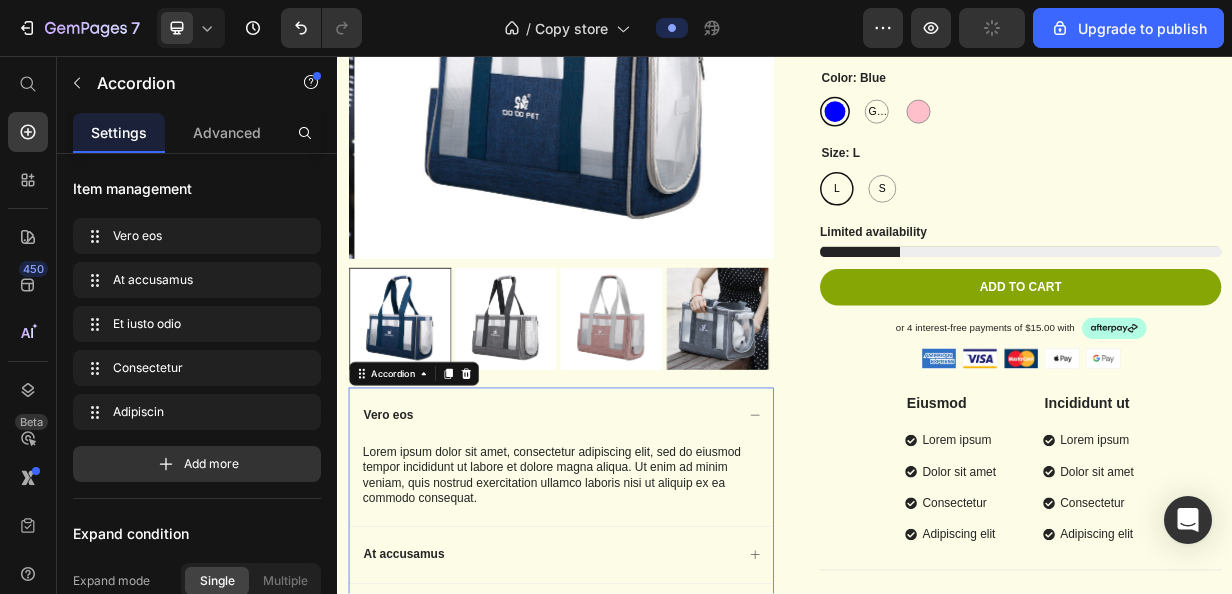 click on "Vero eos" at bounding box center [637, 538] 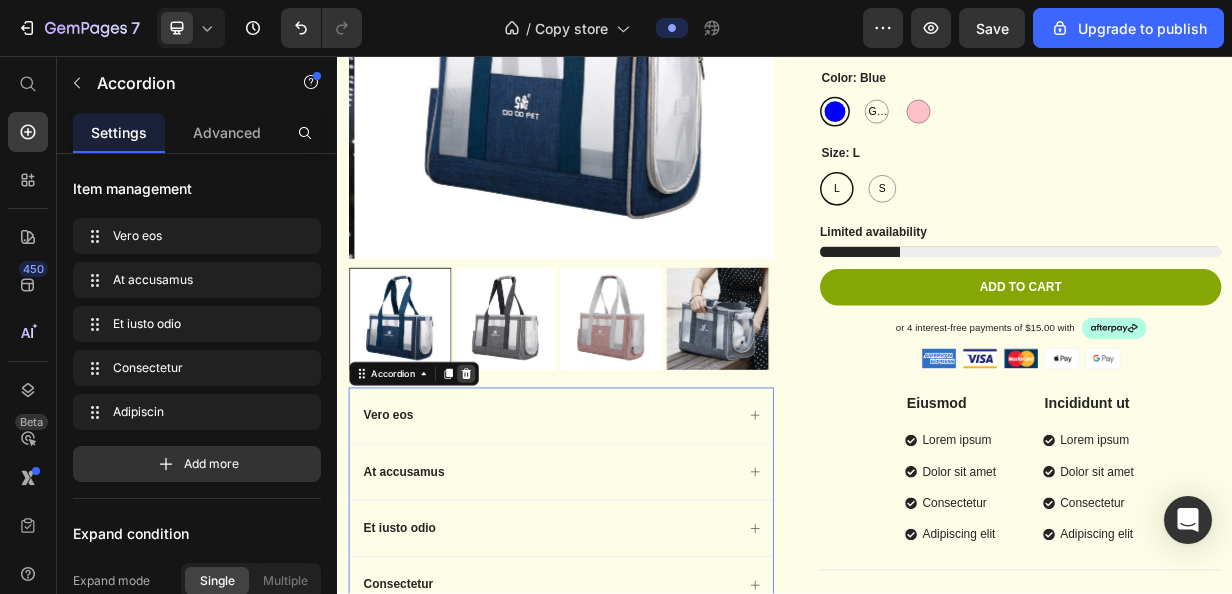 click 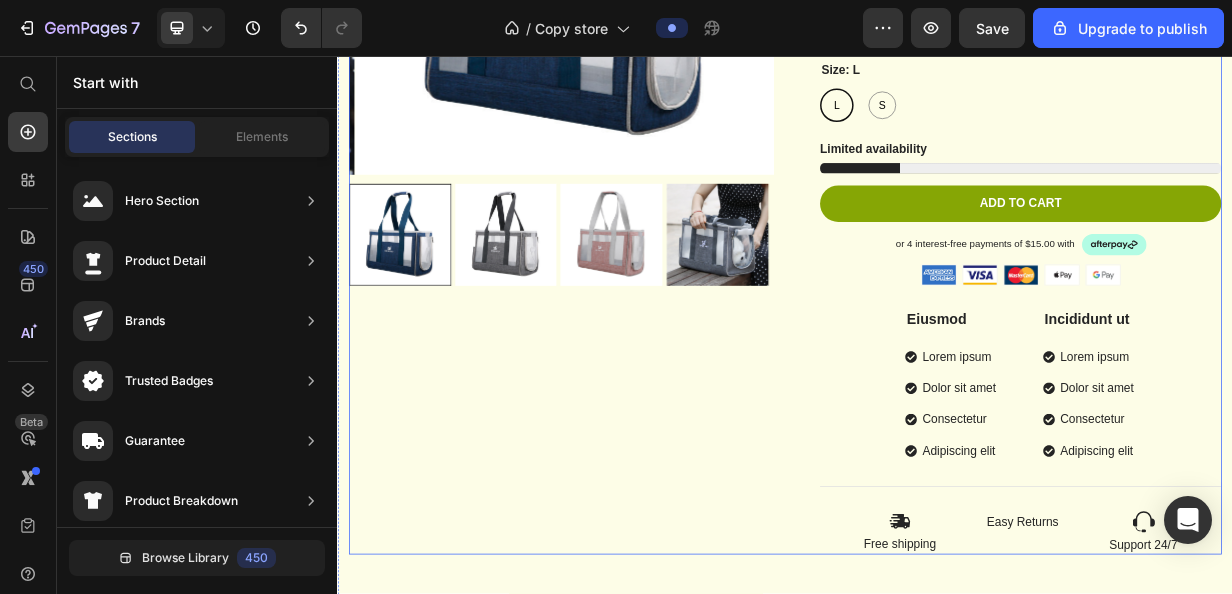 scroll, scrollTop: 1901, scrollLeft: 0, axis: vertical 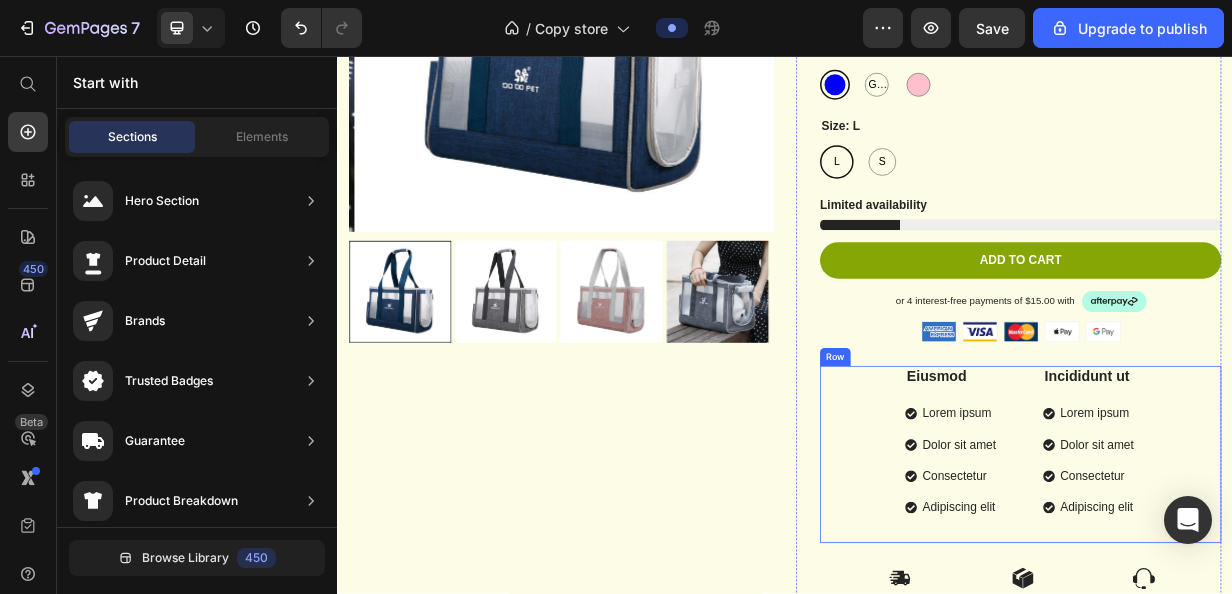 click on "Eiusmod Text Block Lorem ipsum Dolor sit amet Consectetur  Adipiscing elit Item List Incididunt ut Text Block Lorem ipsum Dolor sit amet Consectetur  Adipiscing elit Item List Row" at bounding box center [1253, 591] 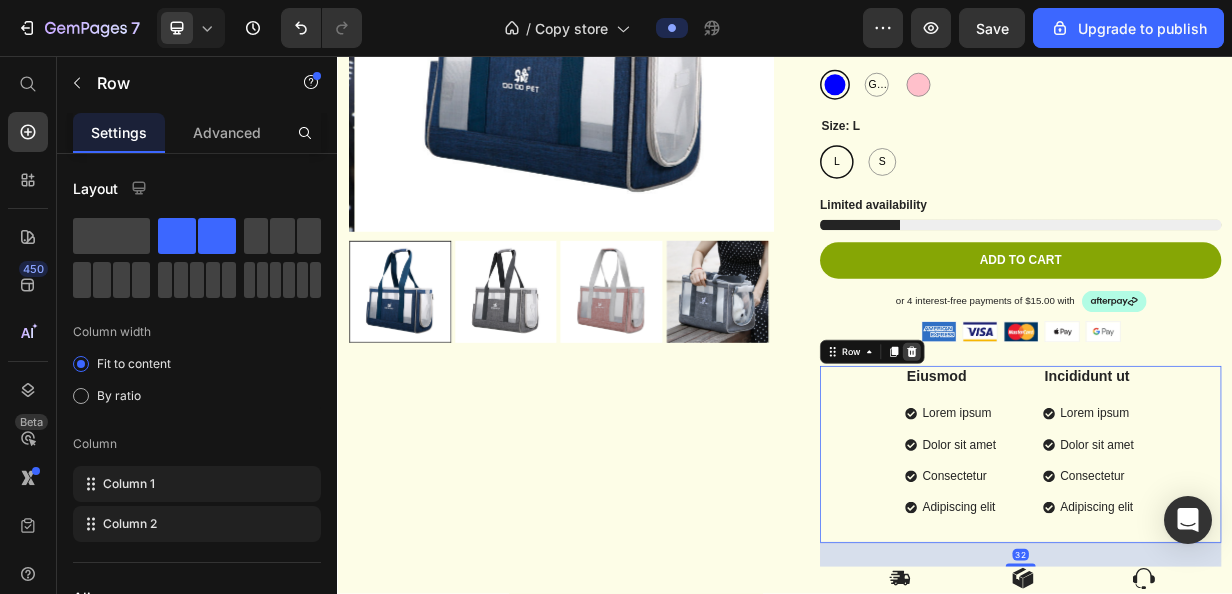 click 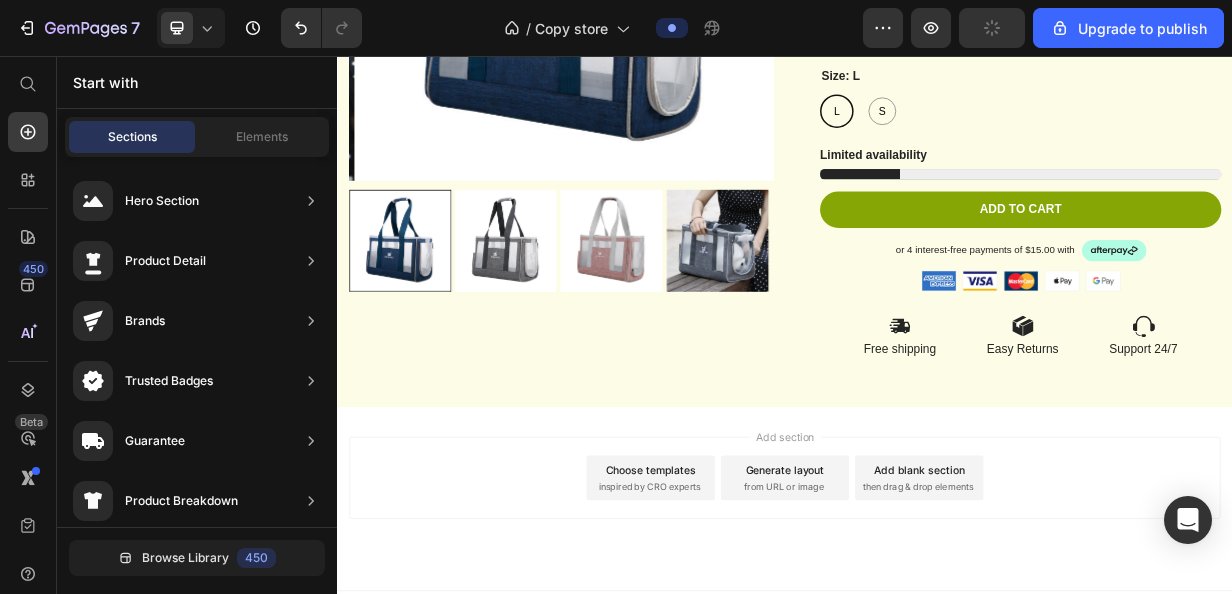 scroll, scrollTop: 1996, scrollLeft: 0, axis: vertical 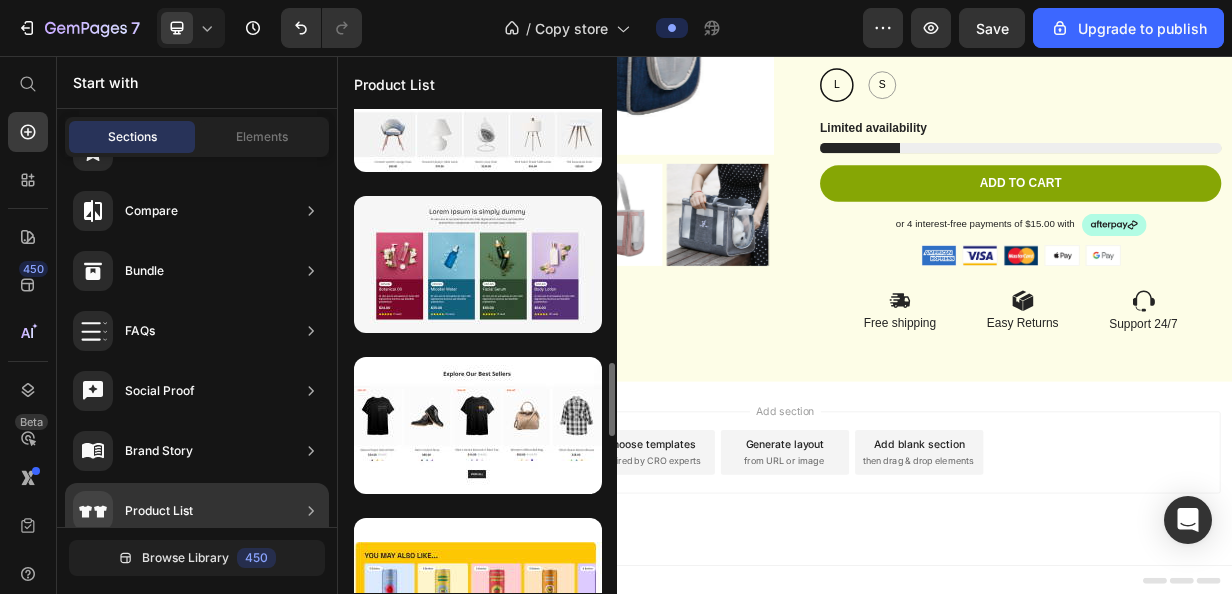 click at bounding box center [477, 23] 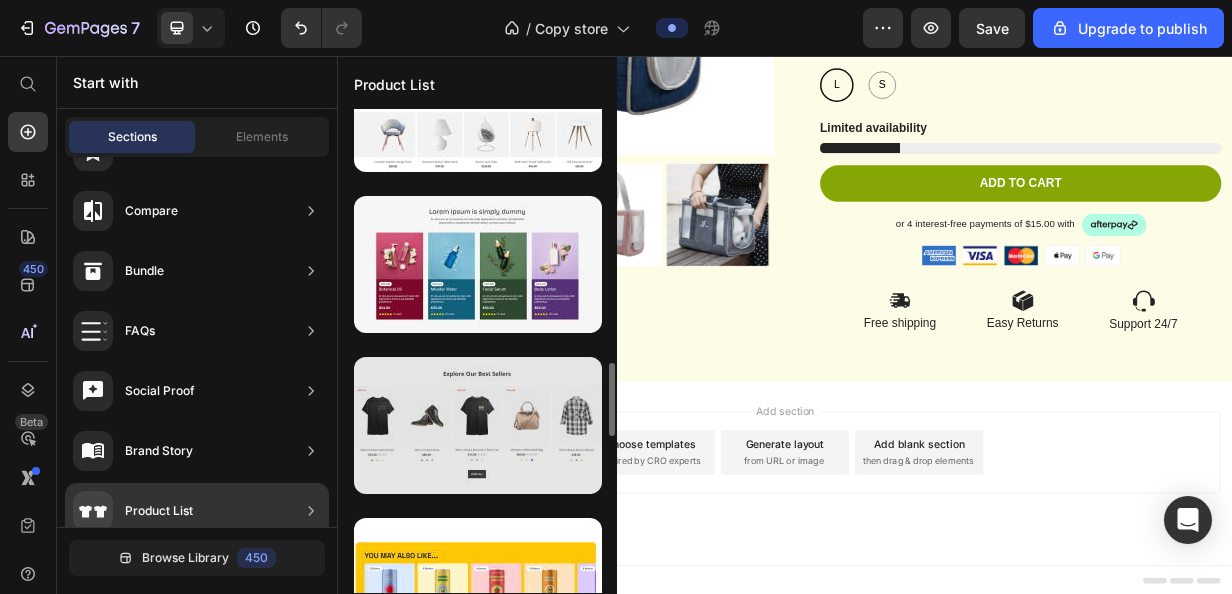 click at bounding box center (478, 425) 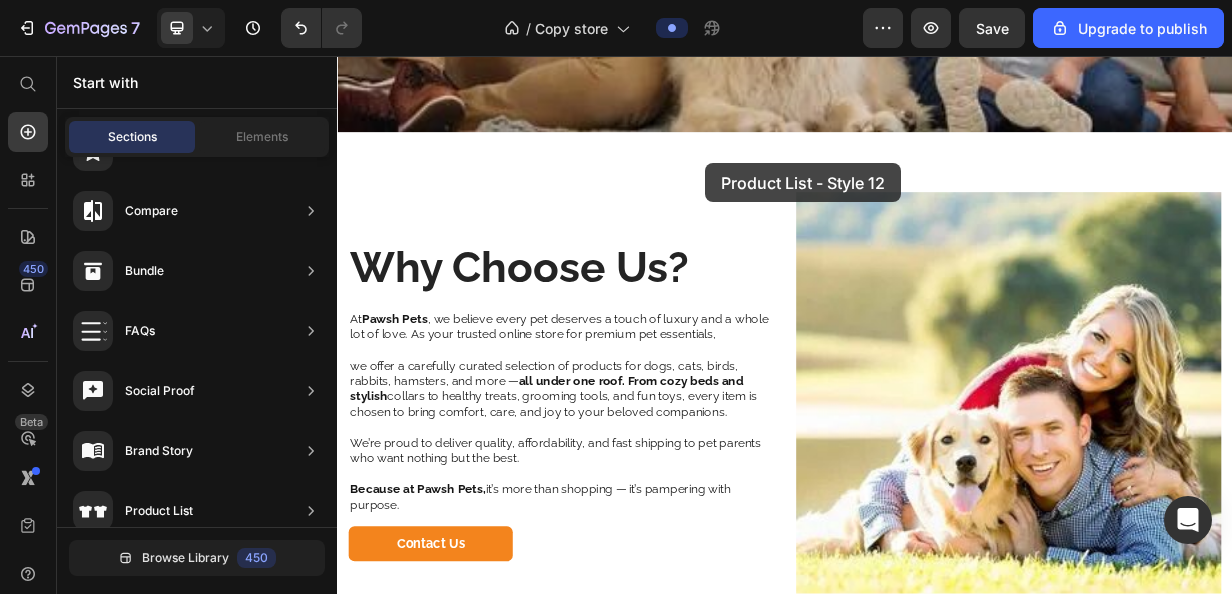 drag, startPoint x: 761, startPoint y: 539, endPoint x: 831, endPoint y: 200, distance: 346.1517 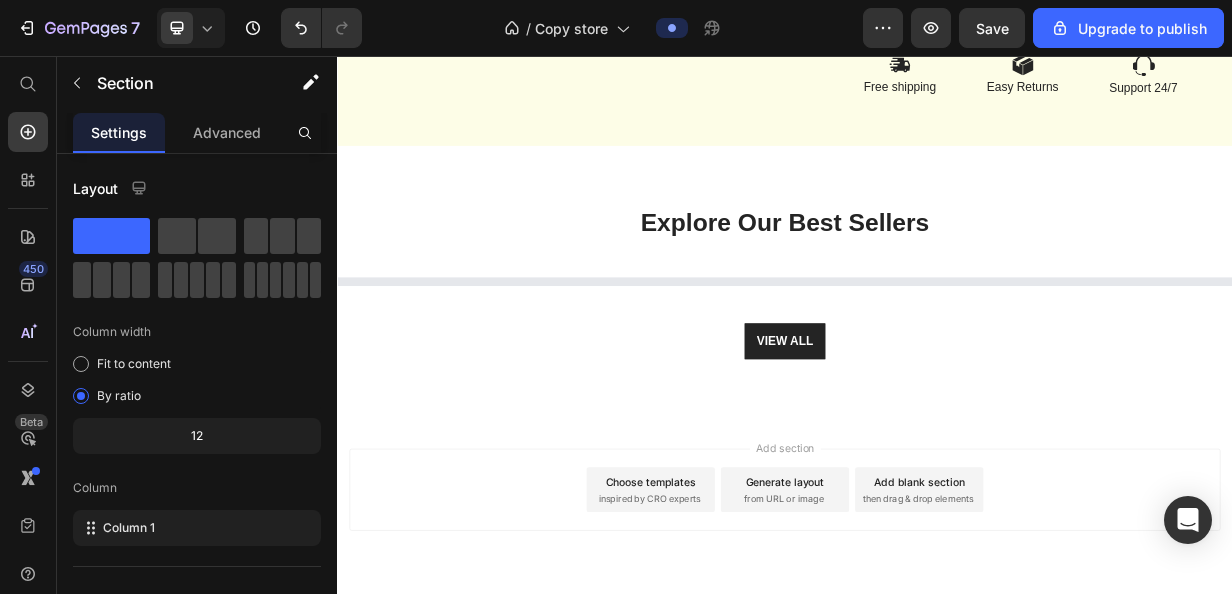 scroll, scrollTop: 2360, scrollLeft: 0, axis: vertical 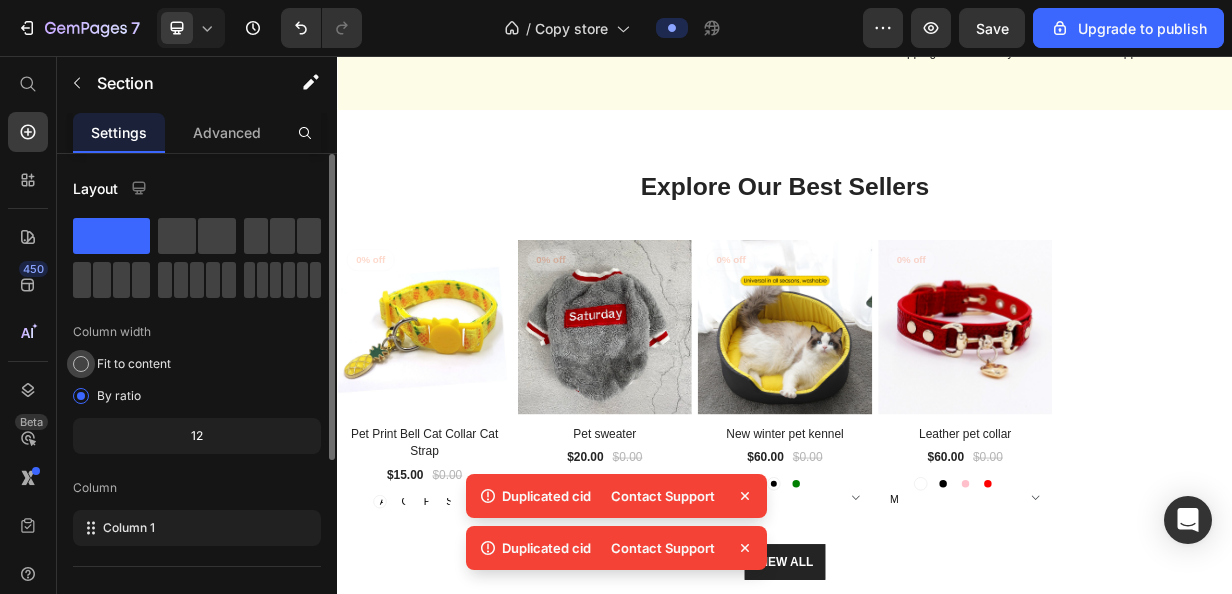 click on "Fit to content" 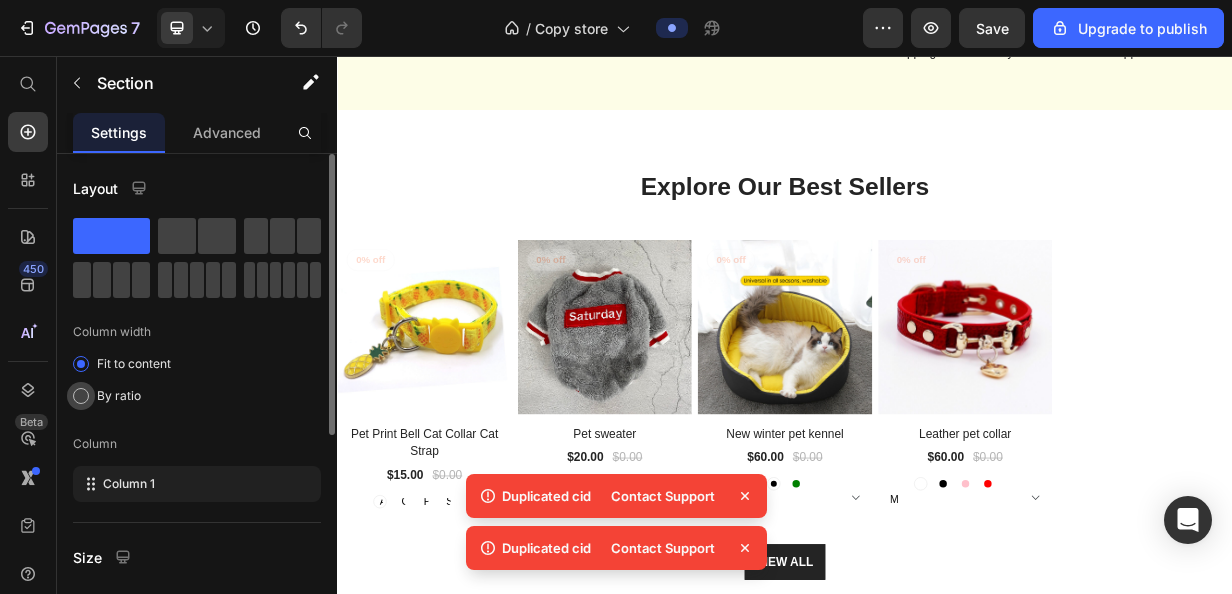 click on "By ratio" 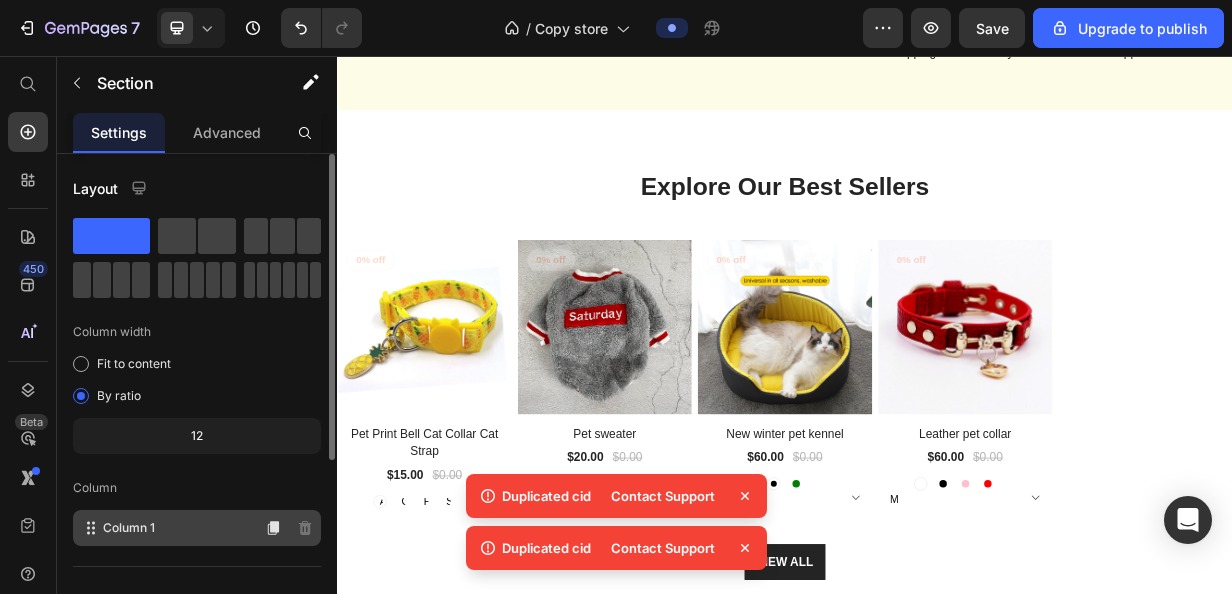 click on "Column 1" 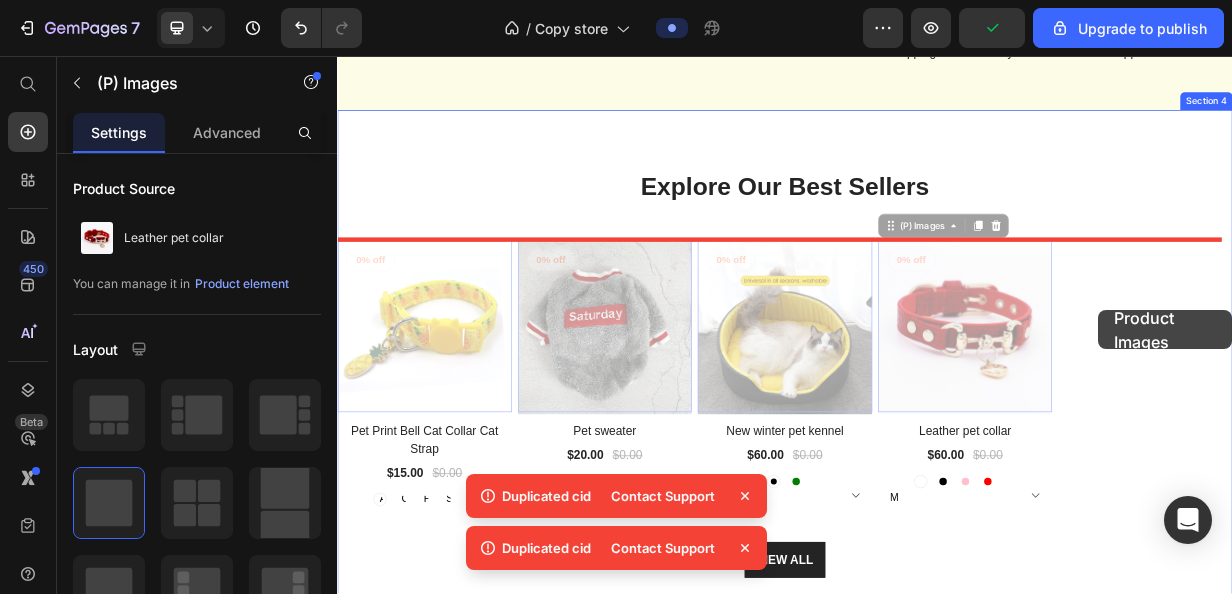 drag, startPoint x: 1109, startPoint y: 414, endPoint x: 1357, endPoint y: 397, distance: 248.58199 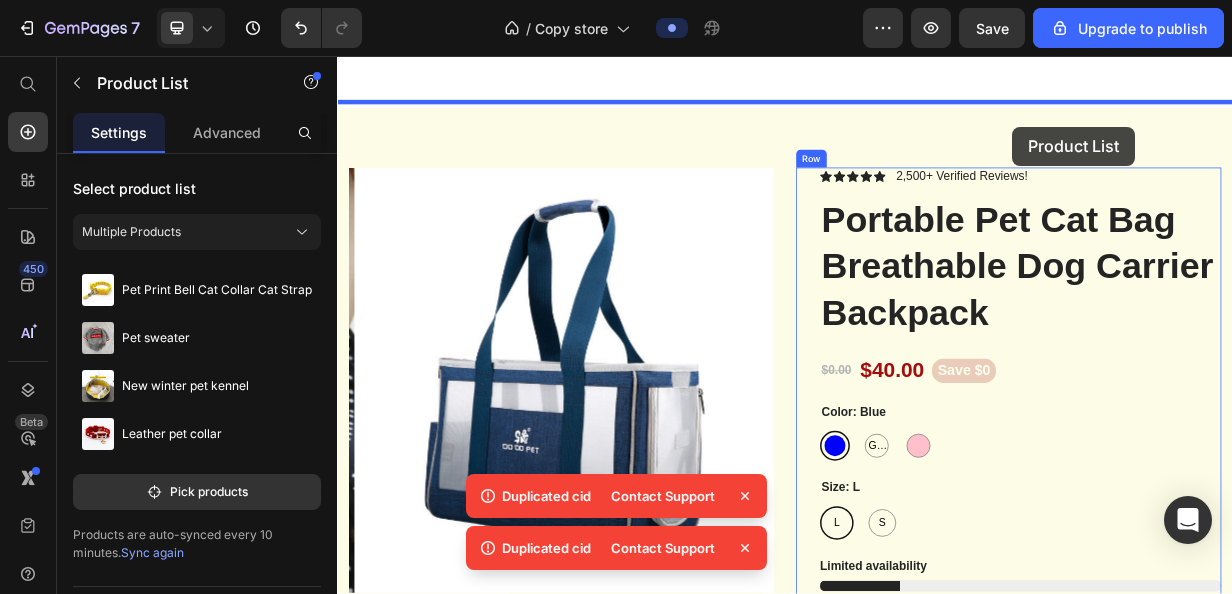 scroll, scrollTop: 1365, scrollLeft: 0, axis: vertical 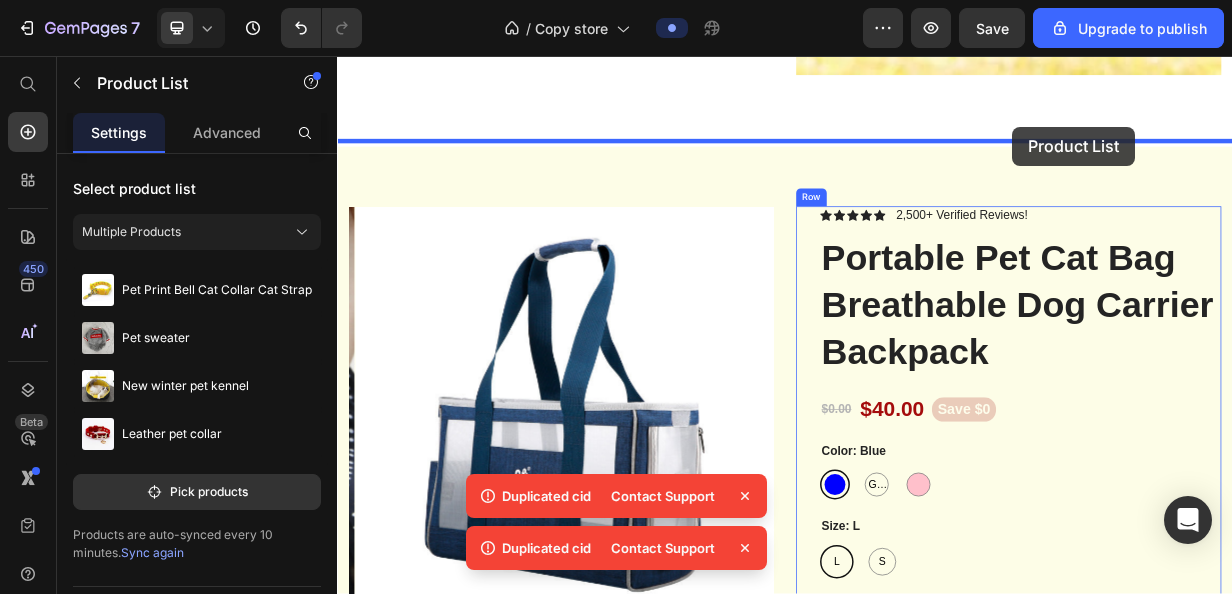 drag, startPoint x: 1313, startPoint y: 309, endPoint x: 1242, endPoint y: 171, distance: 155.19342 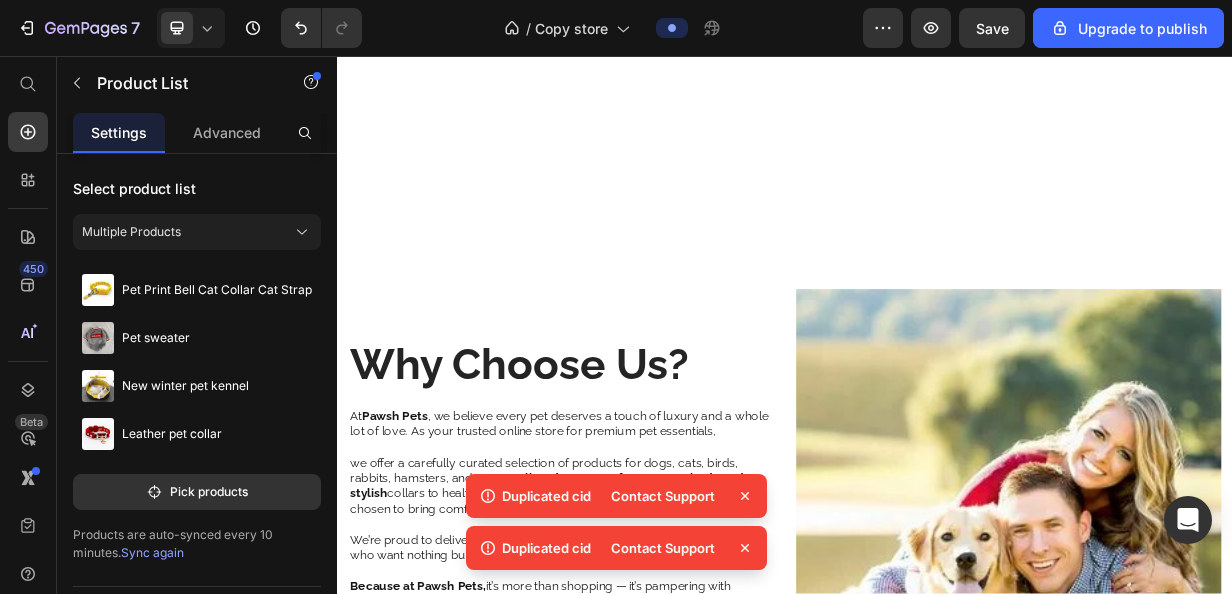 scroll, scrollTop: 1256, scrollLeft: 0, axis: vertical 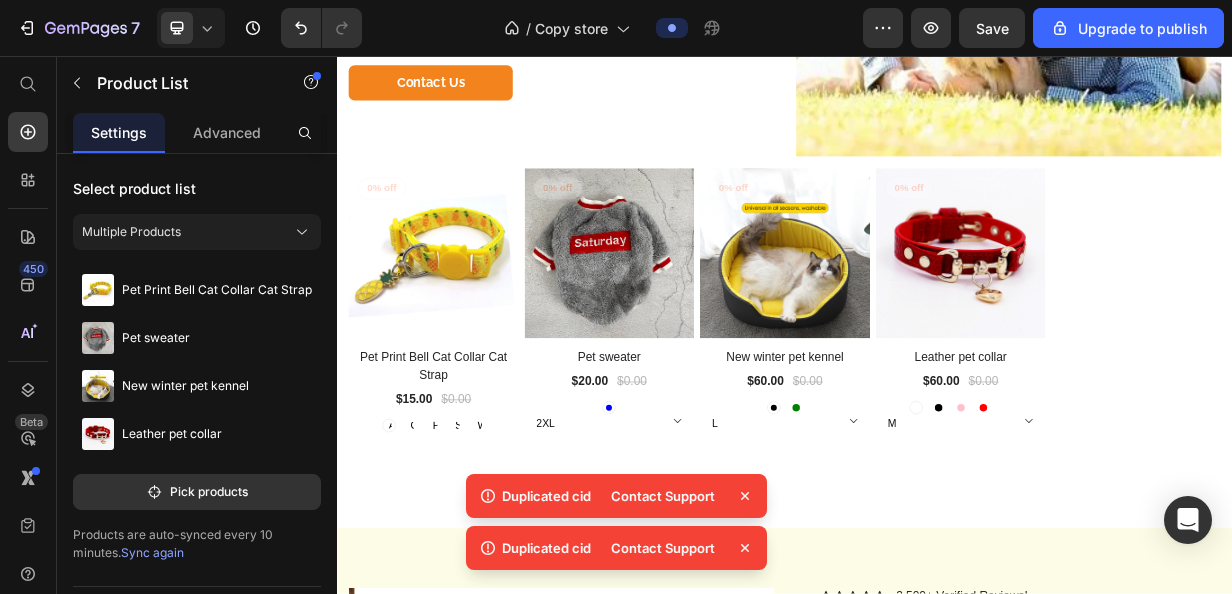click on "(P) Images 0% off Product Badge Row Pet Print Bell Cat Collar Cat Strap (P) Title $15.00 (P) Price $0.00 (P) Price Row Avocado Avocado Avocado Cherry Cherry Cherry Pineapple Pineapple Pineapple Strawberry Strawberry Strawberry Watermelon Watermelon Watermelon (P) Variants & Swatches Row (P) Images 0% off Product Badge Row Pet sweater (P) Title $20.00 (P) Price $0.00 (P) Price Row Blue Blue 2XL L M S XL (P) Variants & Swatches Row (P) Images 0% off Product Badge Row New winter pet kennel (P) Title $60.00 (P) Price $0.00 (P) Price Row Black Black Green Green L M S (P) Variants & Swatches Row (P) Images 0% off Product Badge Row Leather pet collar (P) Title $60.00 (P) Price $0.00 (P) Price Row Black A Black A Black A Black Black Pink Pink Red Red White White M S XS (P) Variants & Swatches Row" at bounding box center [937, 384] 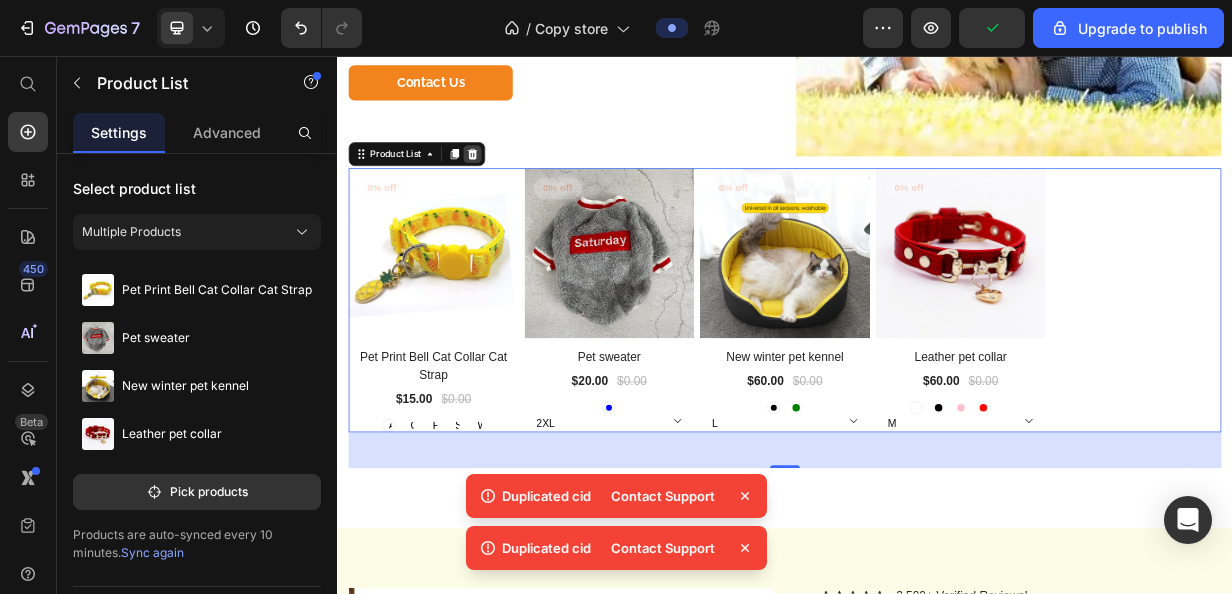 click at bounding box center (518, 188) 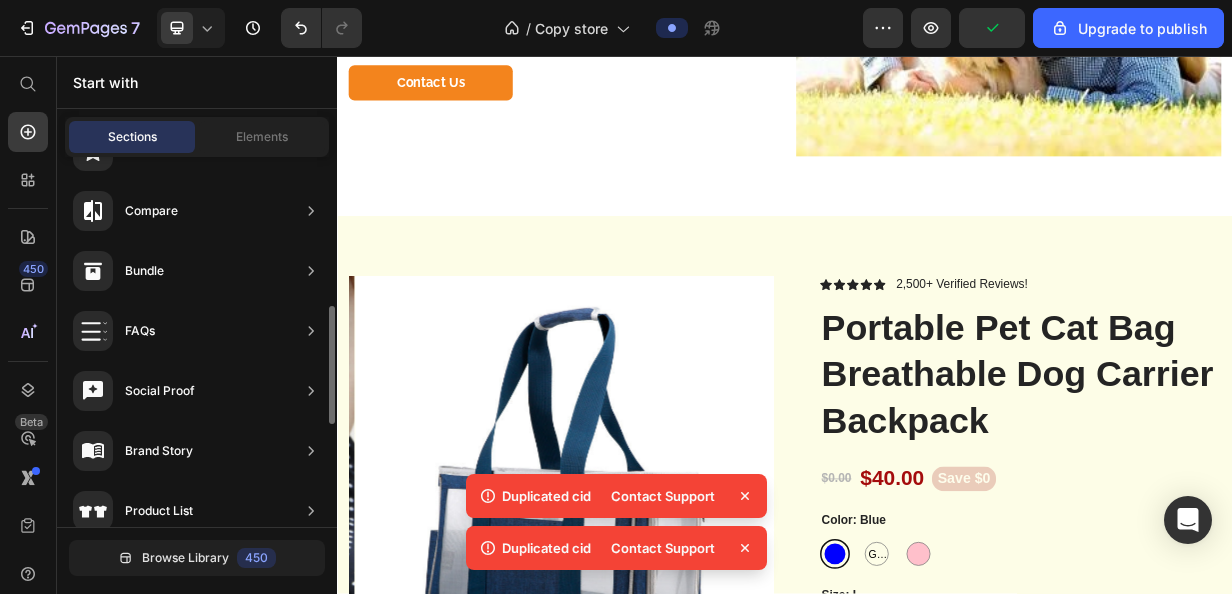 scroll, scrollTop: 1114, scrollLeft: 0, axis: vertical 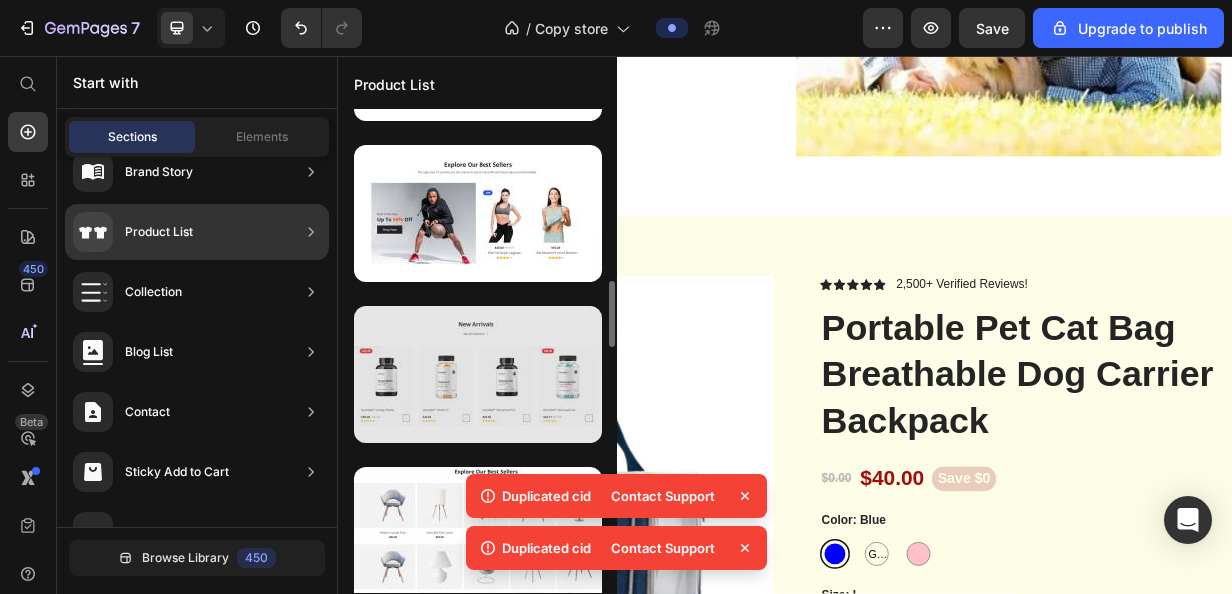 click at bounding box center [478, 374] 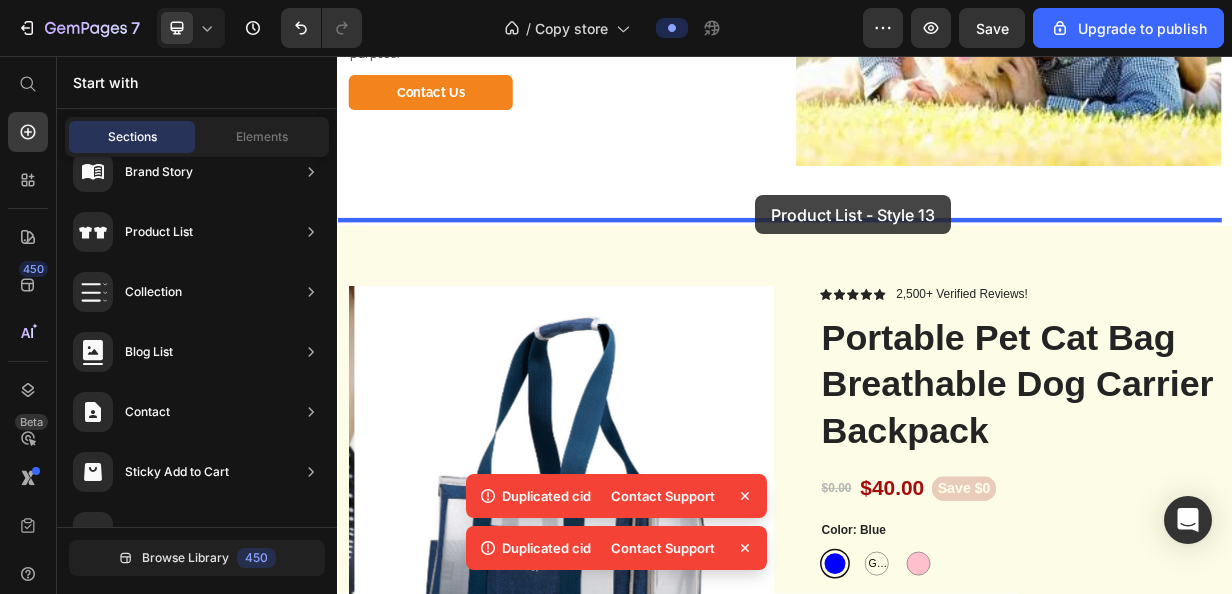 scroll, scrollTop: 1187, scrollLeft: 0, axis: vertical 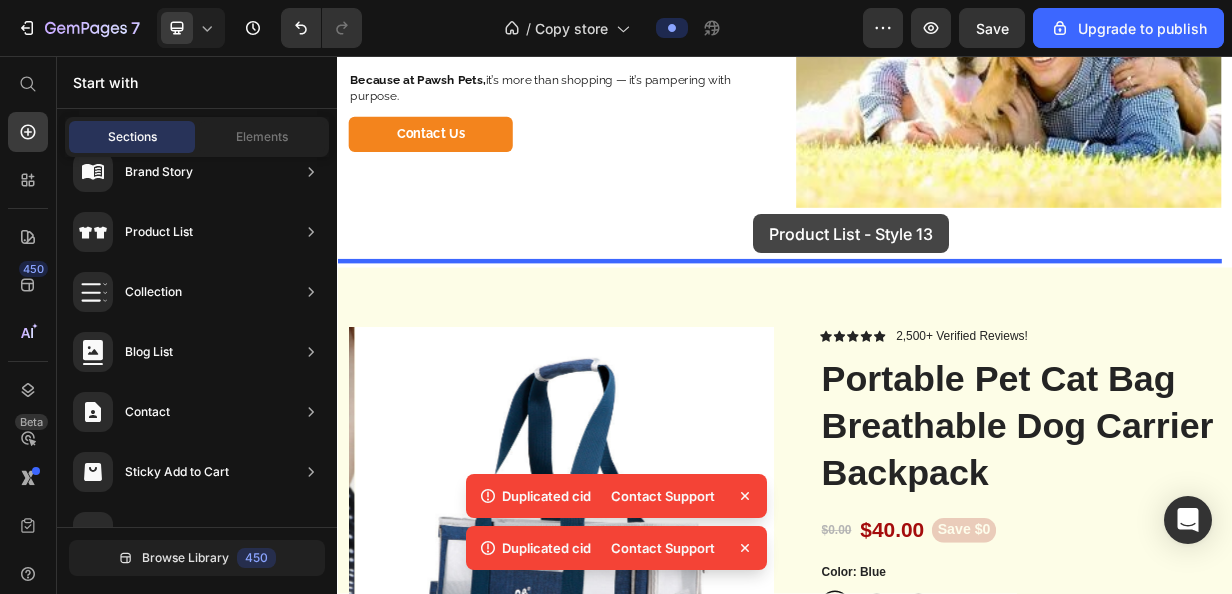 drag, startPoint x: 830, startPoint y: 464, endPoint x: 895, endPoint y: 269, distance: 205.54805 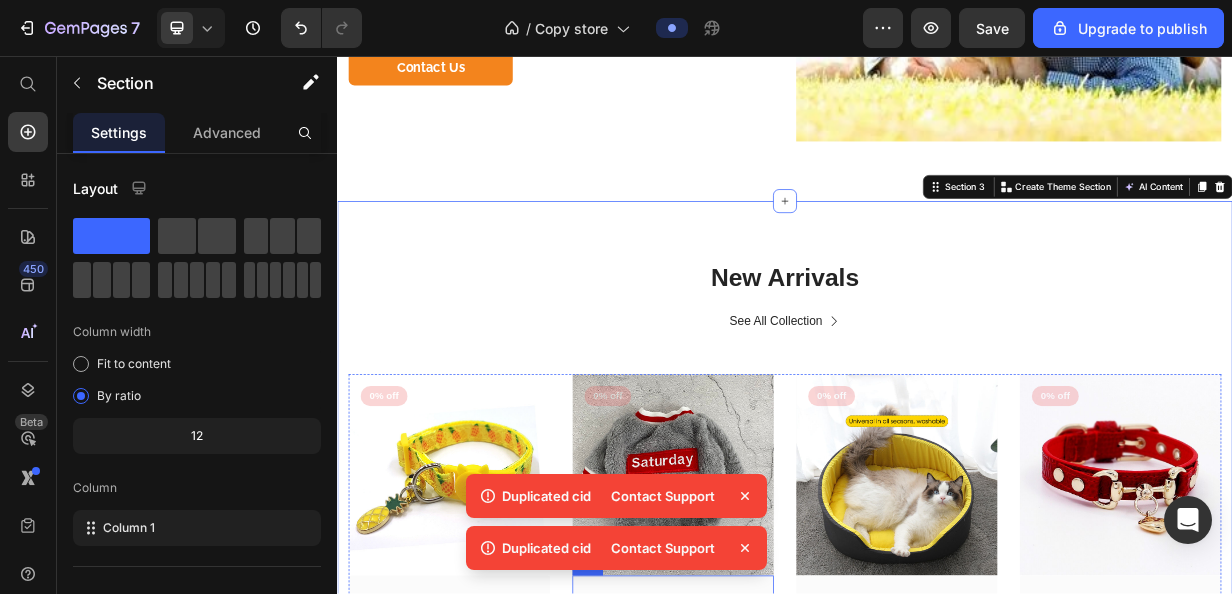 scroll, scrollTop: 1224, scrollLeft: 0, axis: vertical 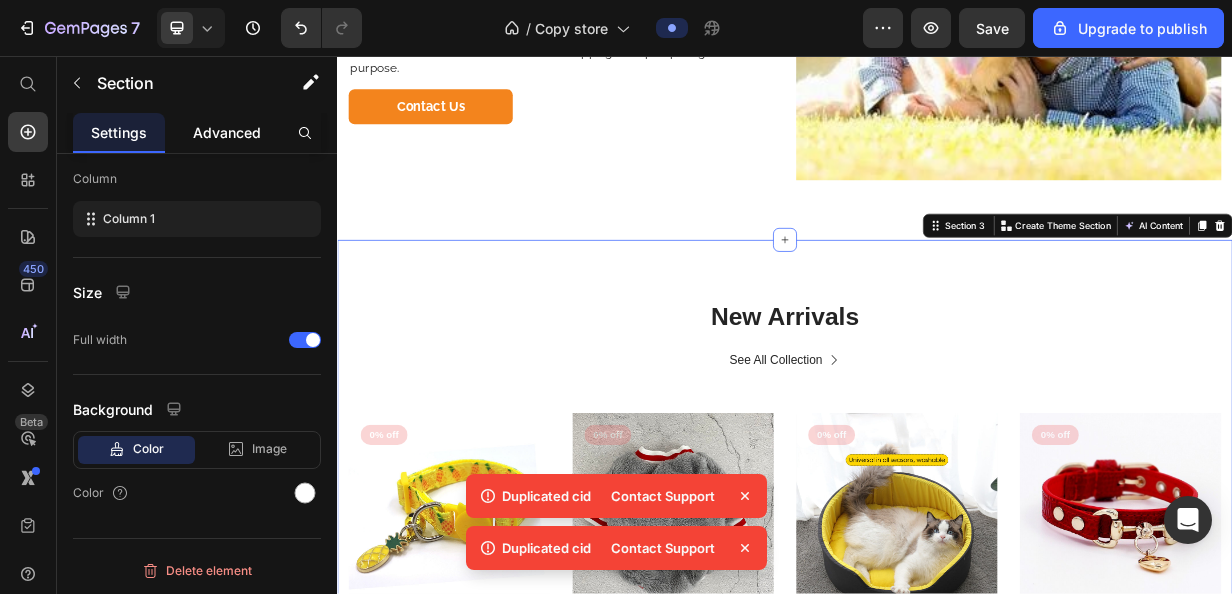 click on "Advanced" at bounding box center (227, 132) 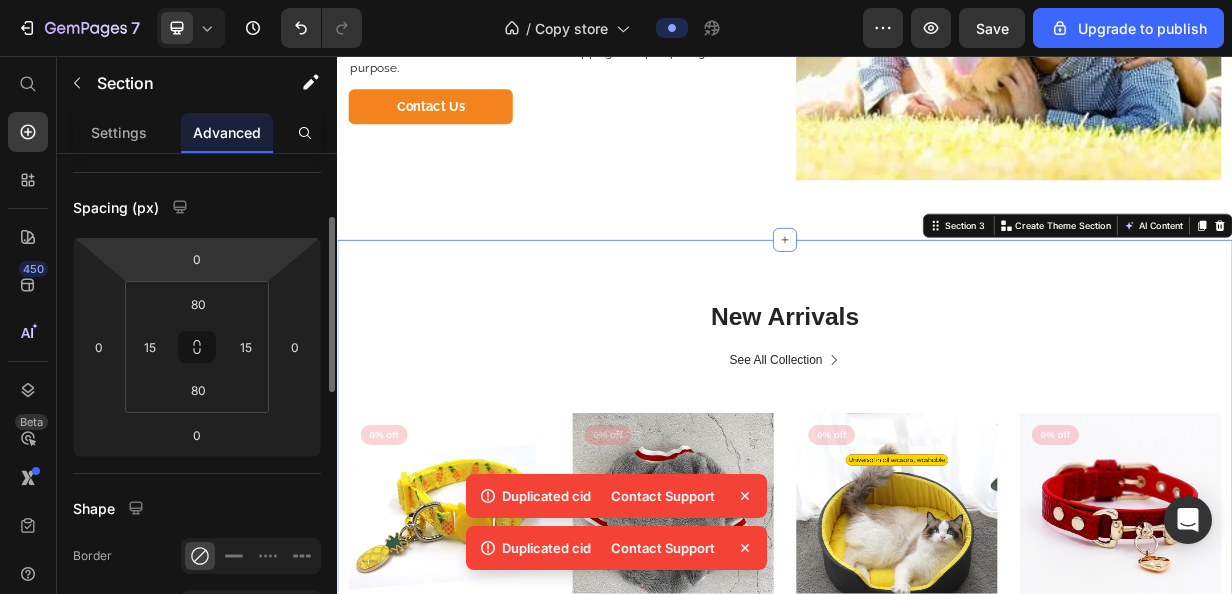 scroll, scrollTop: 179, scrollLeft: 0, axis: vertical 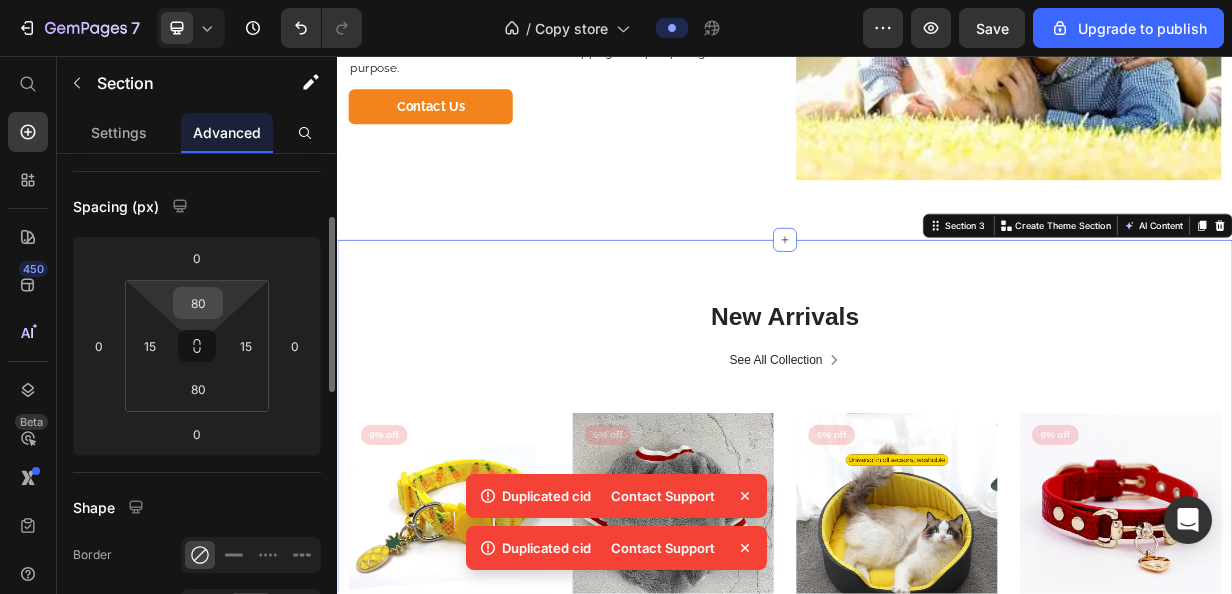 click on "80" at bounding box center [198, 303] 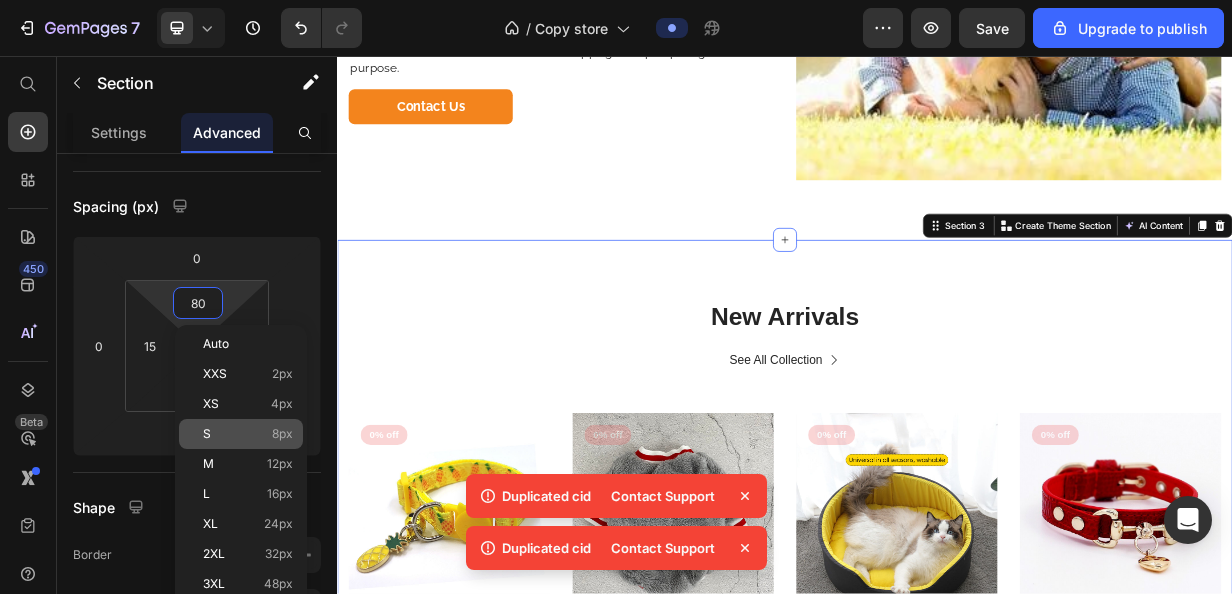 click on "S 8px" at bounding box center [248, 434] 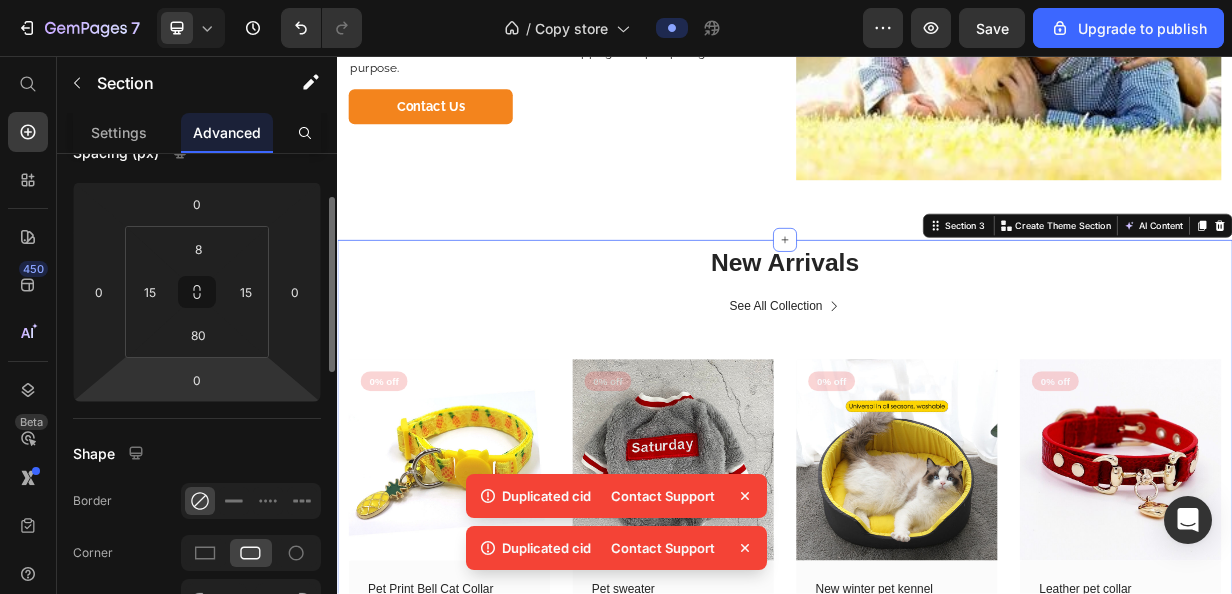 scroll, scrollTop: 204, scrollLeft: 0, axis: vertical 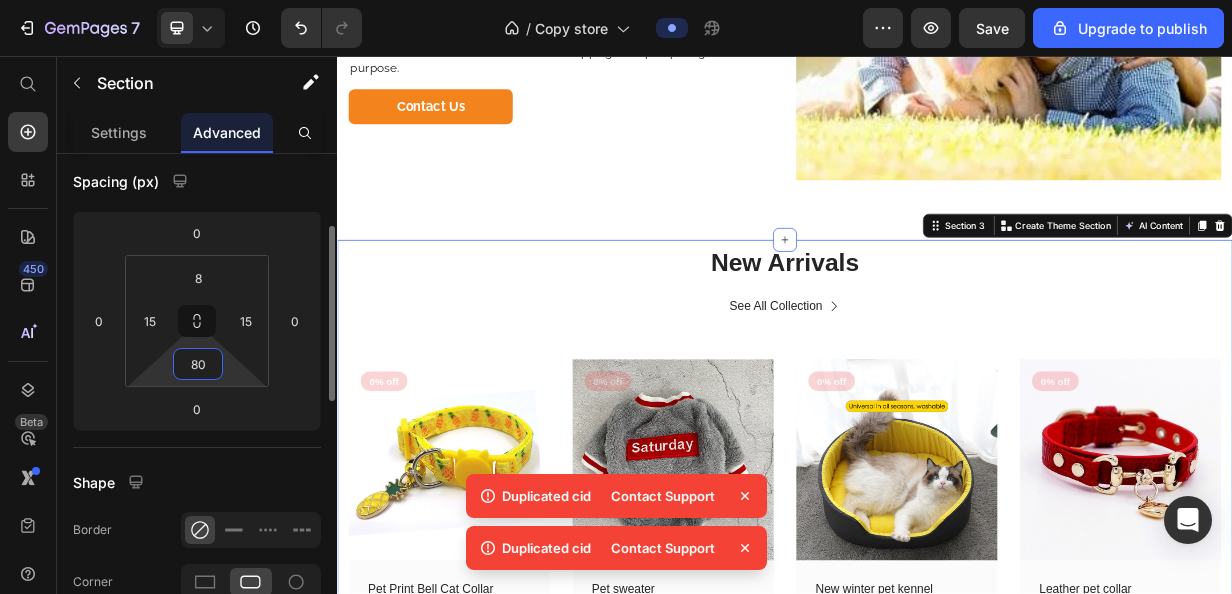 click on "80" at bounding box center (198, 364) 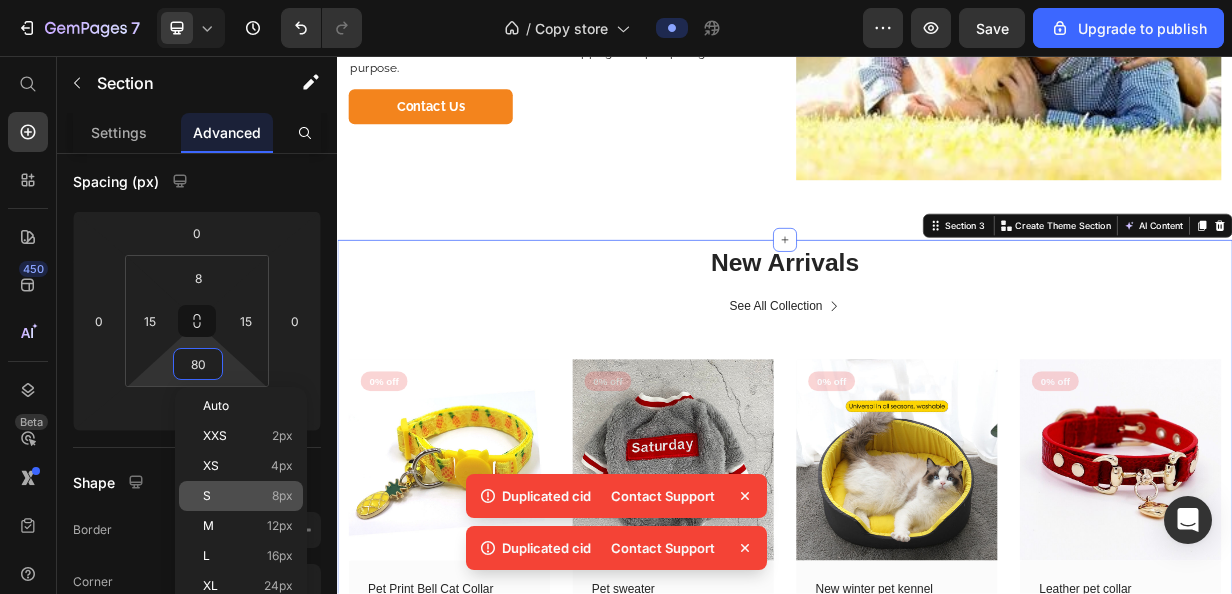 click on "S 8px" at bounding box center (248, 496) 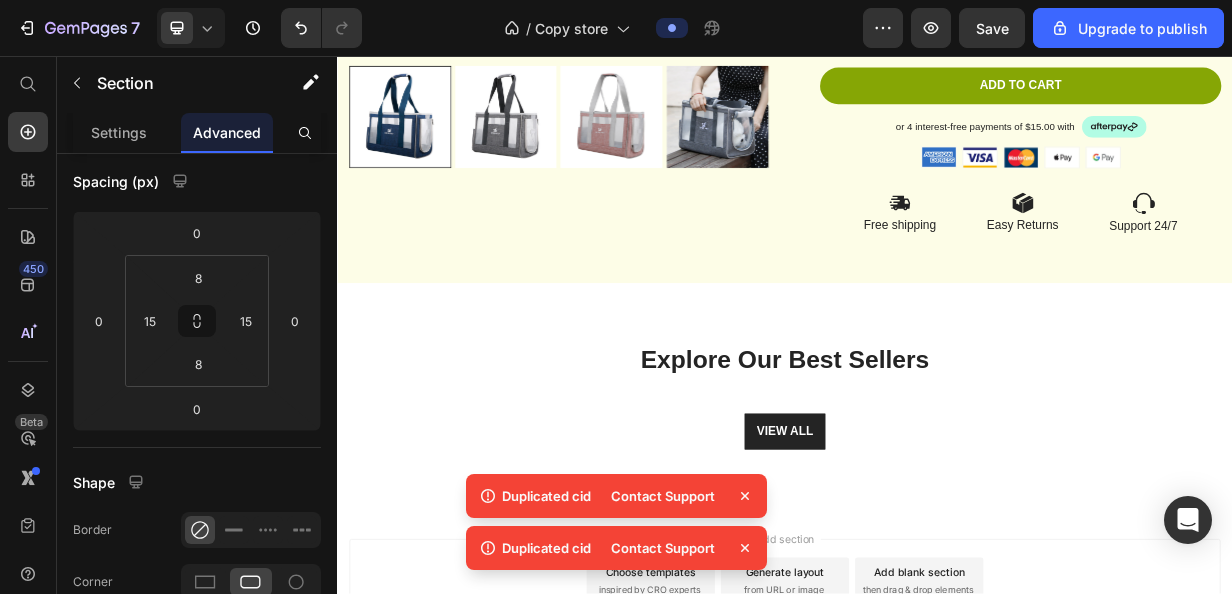 scroll, scrollTop: 2877, scrollLeft: 0, axis: vertical 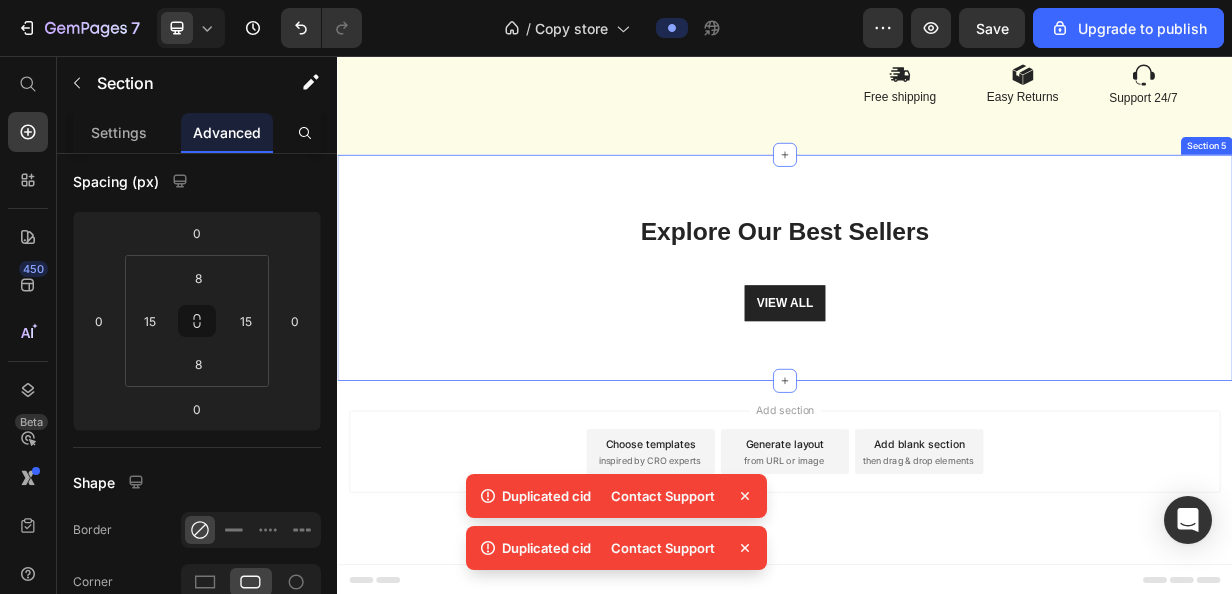click on "Explore Our Best Sellers Heading Row VIEW ALL Button Section 5" at bounding box center (937, 340) 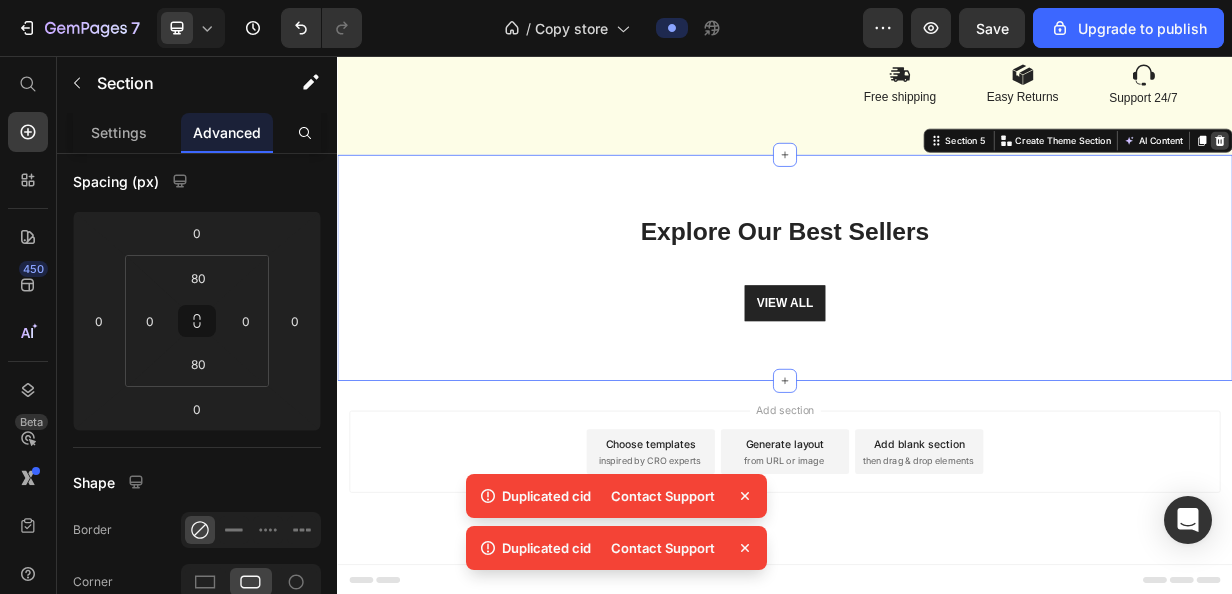 click 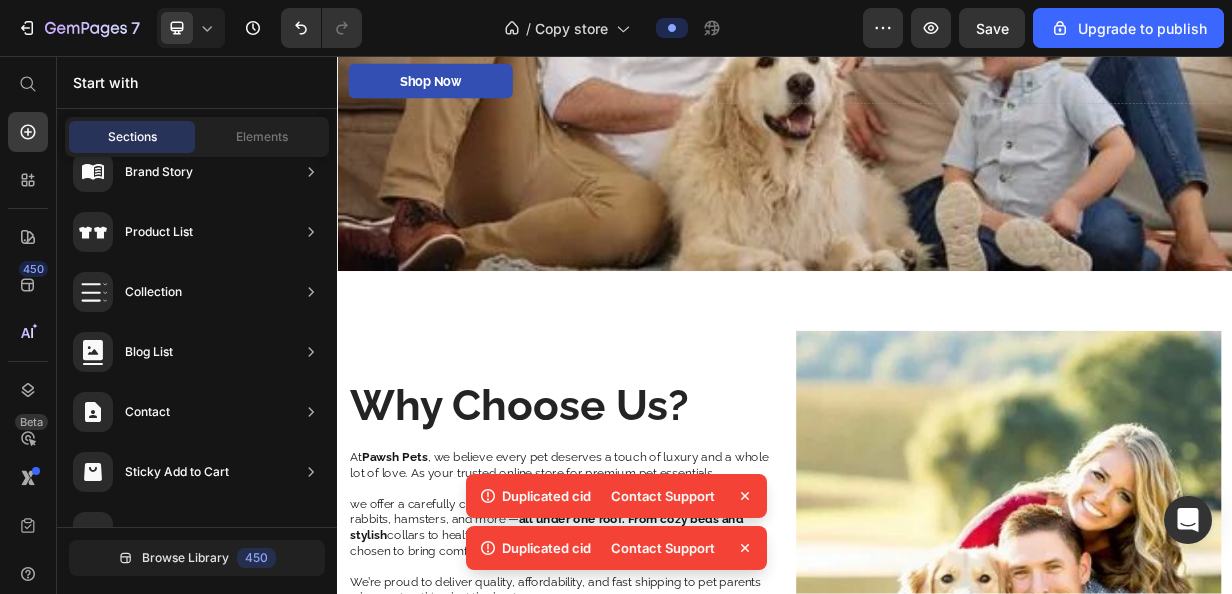 scroll, scrollTop: 0, scrollLeft: 0, axis: both 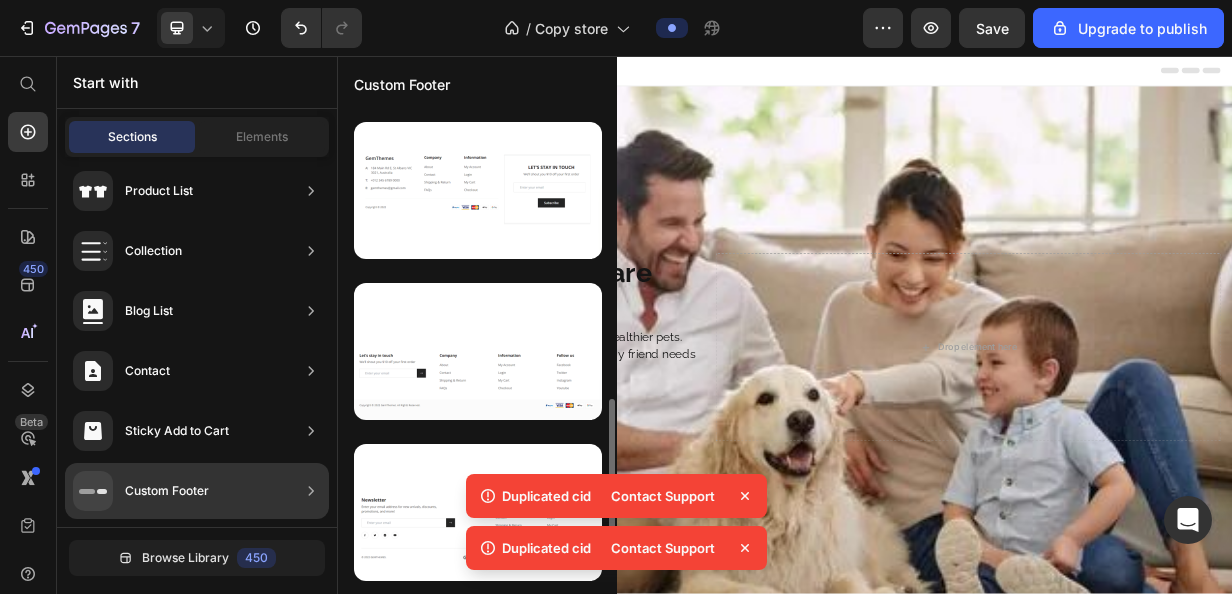click at bounding box center (478, 190) 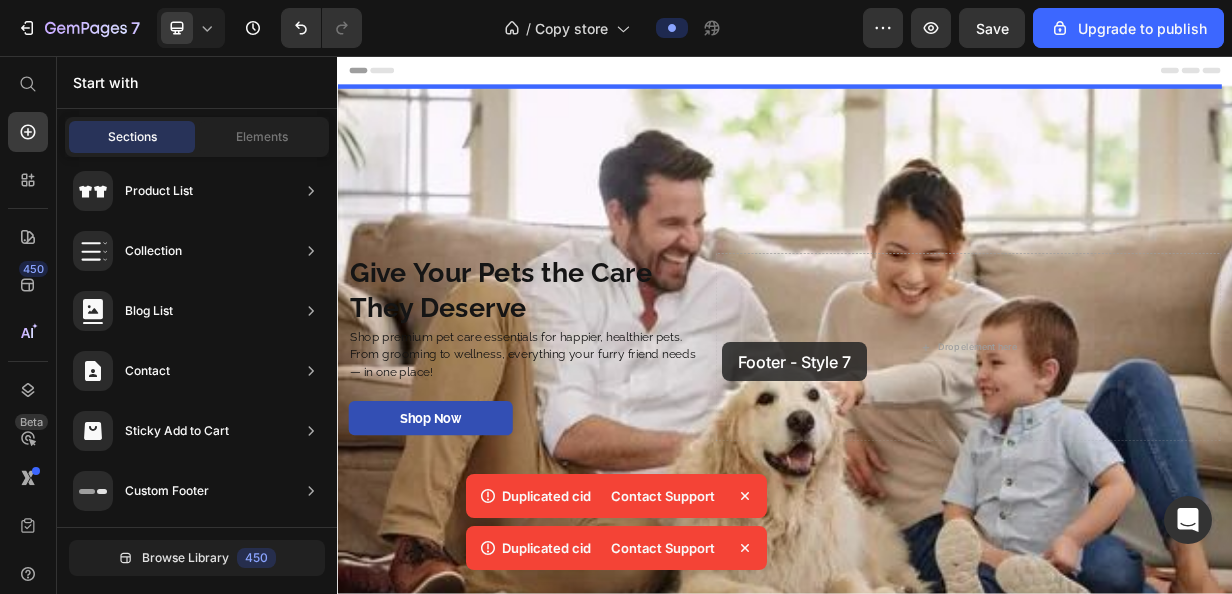 drag, startPoint x: 763, startPoint y: 290, endPoint x: 853, endPoint y: 440, distance: 174.92856 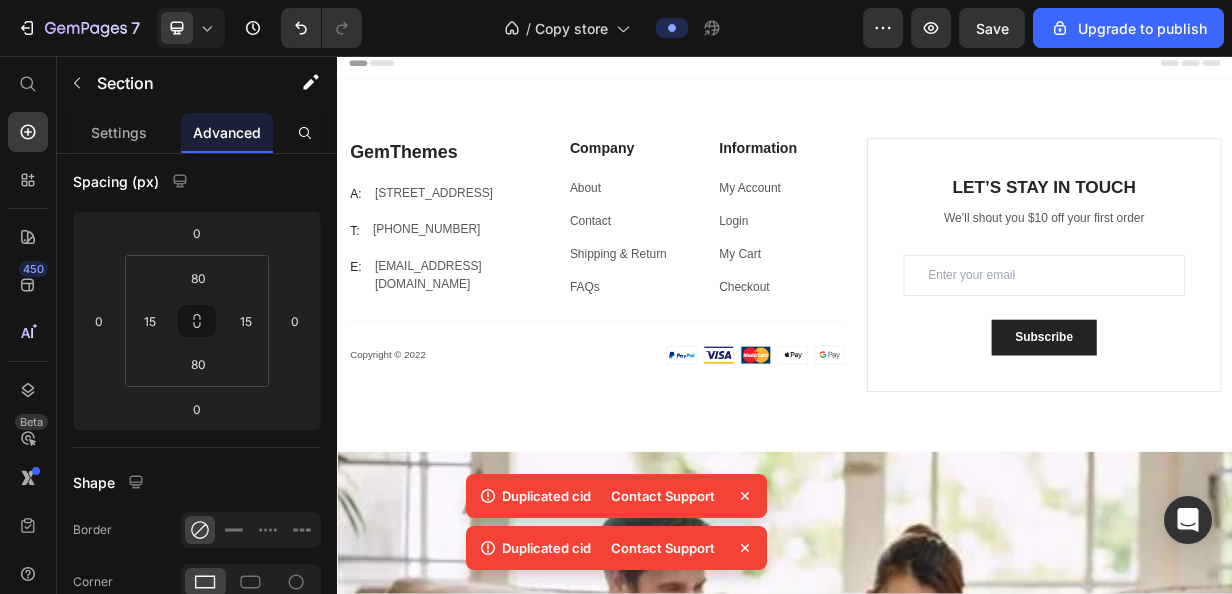 scroll, scrollTop: 0, scrollLeft: 0, axis: both 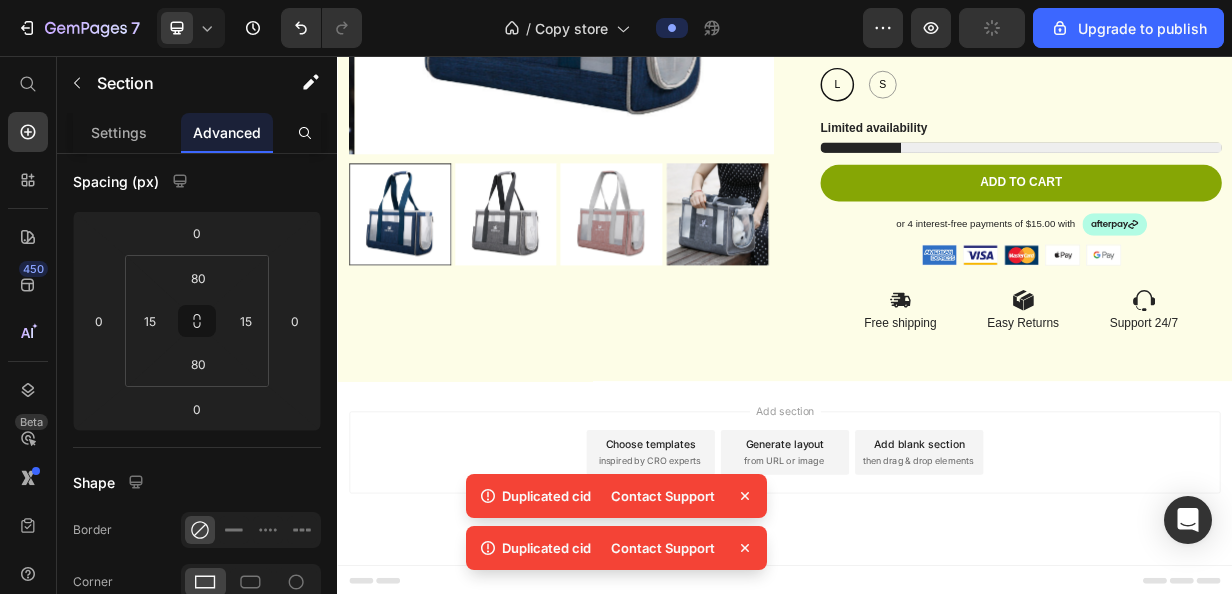 drag, startPoint x: 549, startPoint y: 124, endPoint x: 1007, endPoint y: 601, distance: 661.2813 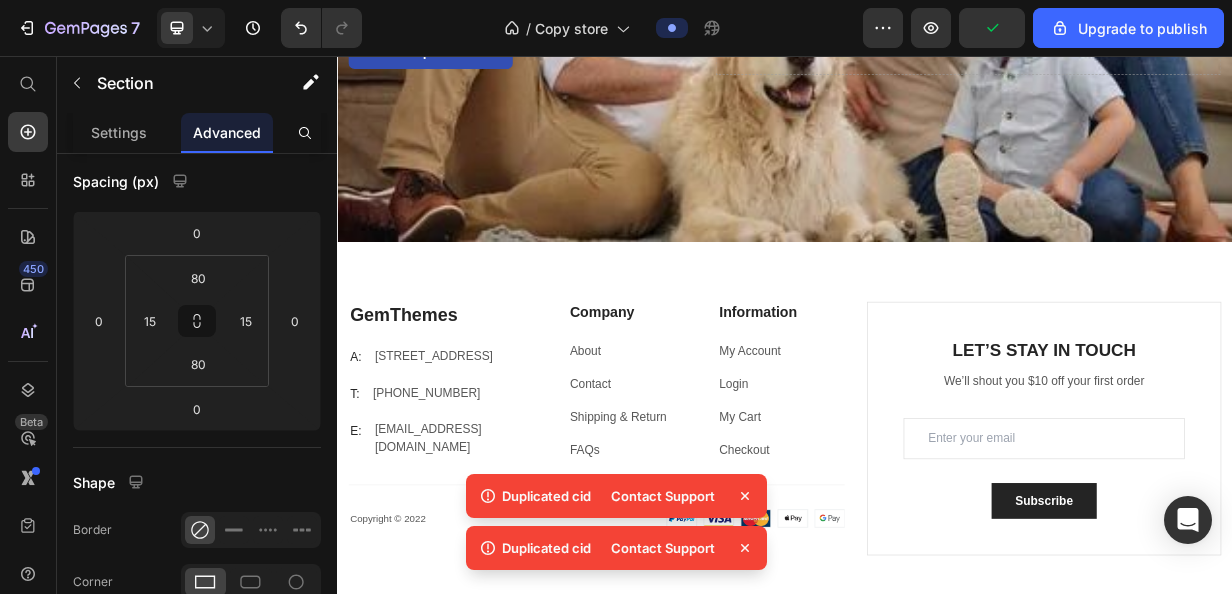 scroll, scrollTop: 590, scrollLeft: 0, axis: vertical 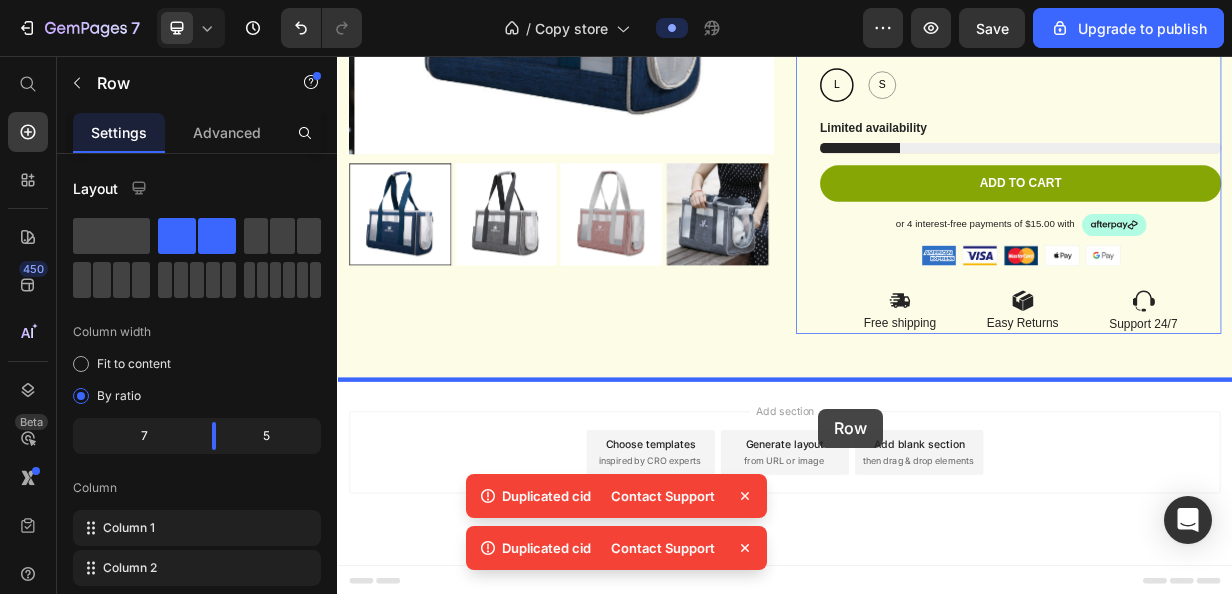 drag, startPoint x: 1020, startPoint y: 321, endPoint x: 982, endPoint y: 527, distance: 209.47554 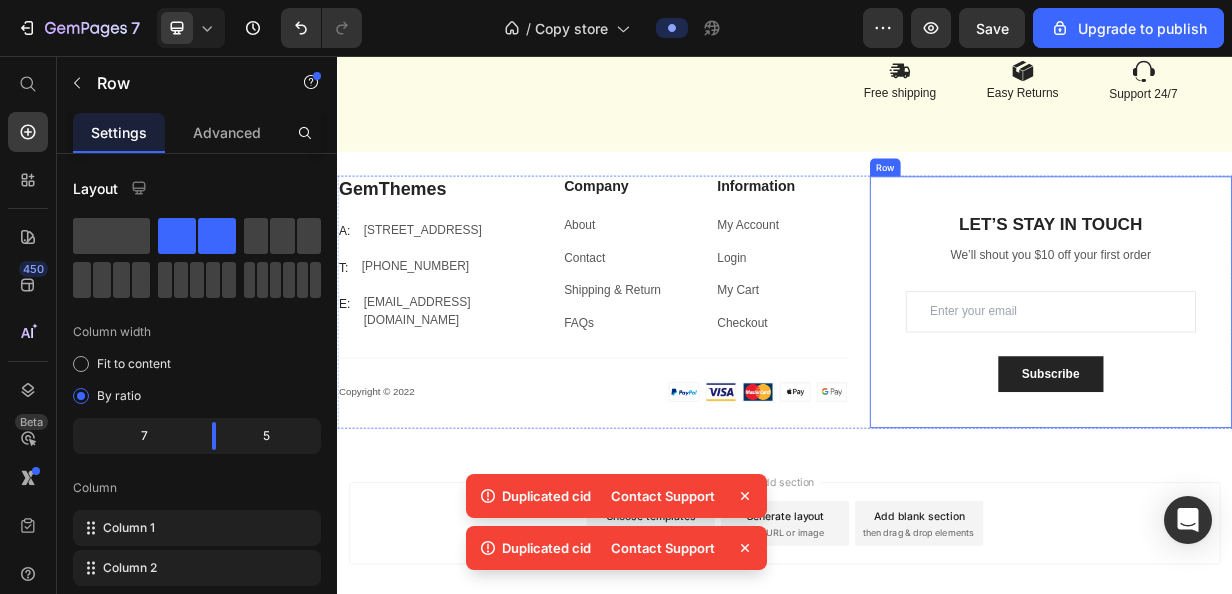 scroll, scrollTop: 3381, scrollLeft: 0, axis: vertical 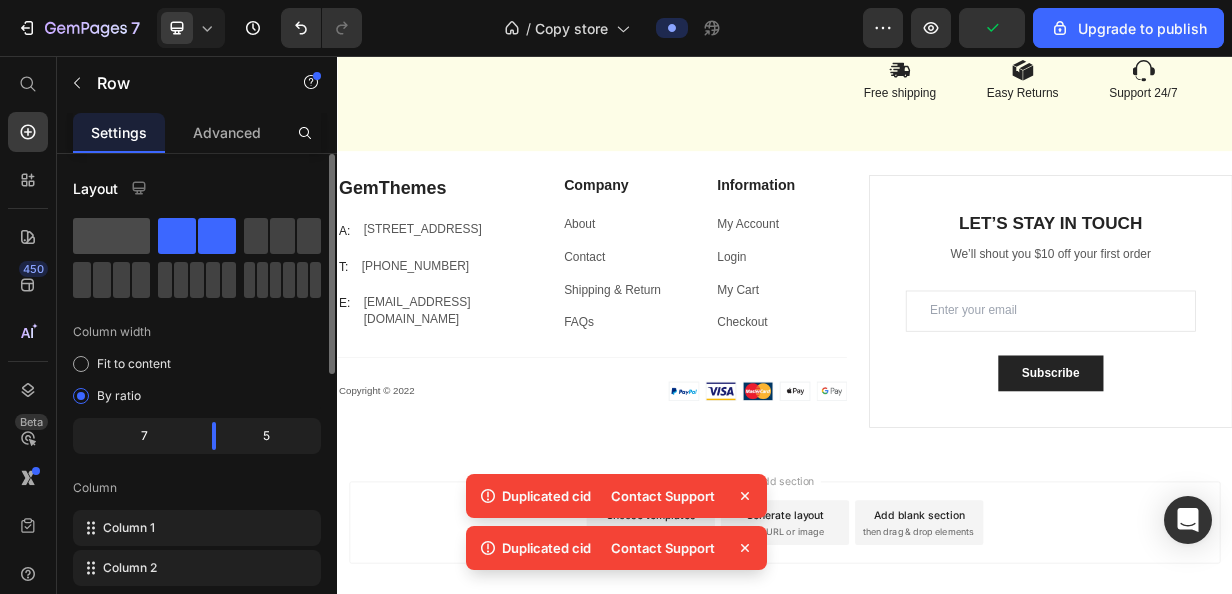 click 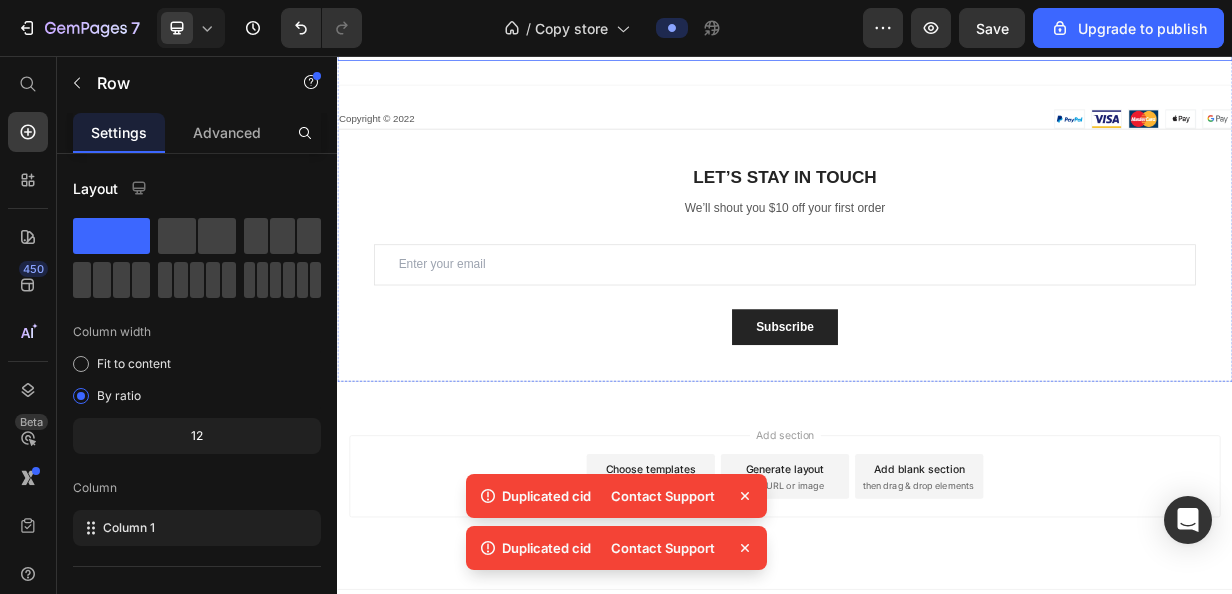 scroll, scrollTop: 3602, scrollLeft: 0, axis: vertical 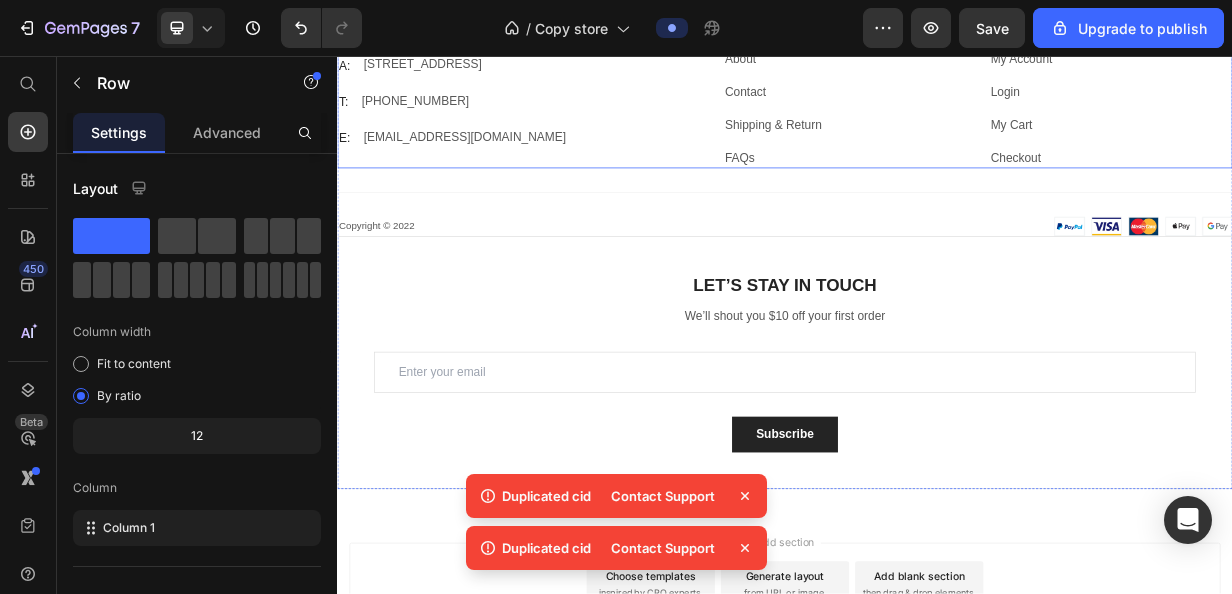 click on "LET’S STAY IN TOUCH Heading We’ll shout you $10 off your first order Text block Email Field Row Subscribe Submit Button Contact Form Row" at bounding box center (937, 468) 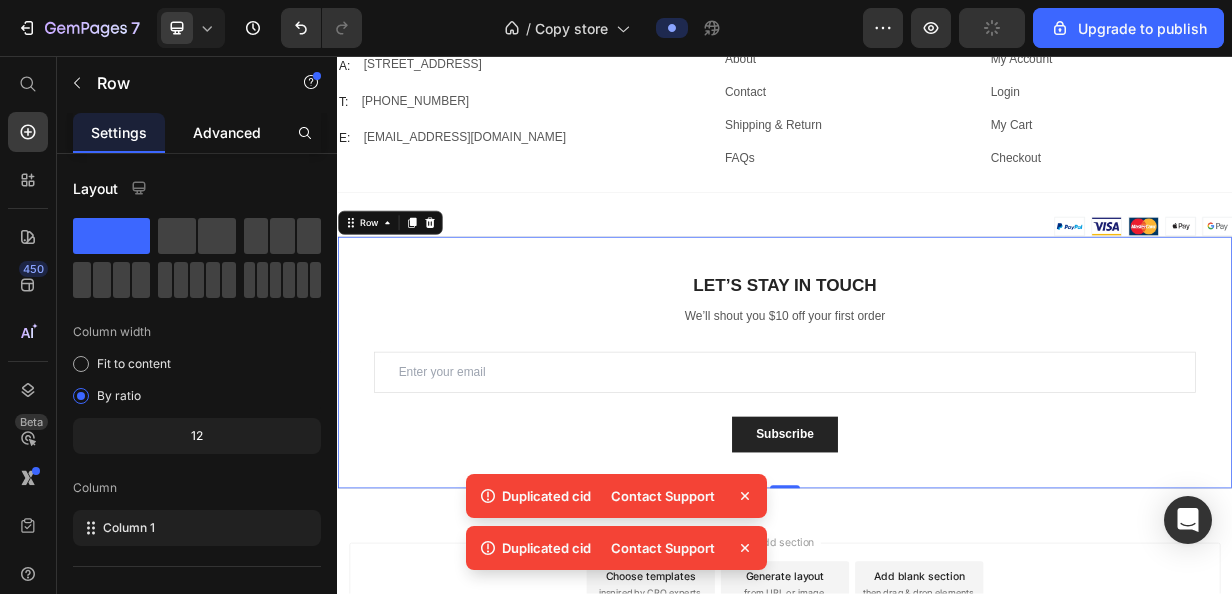 click on "Advanced" at bounding box center (227, 132) 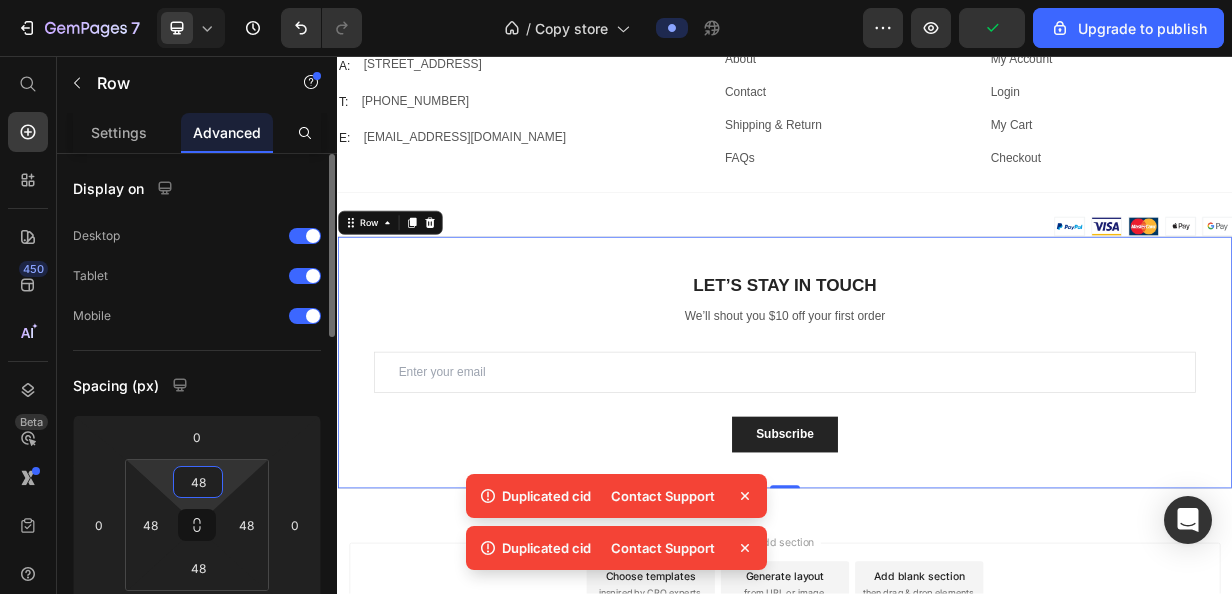 click on "48" at bounding box center [198, 482] 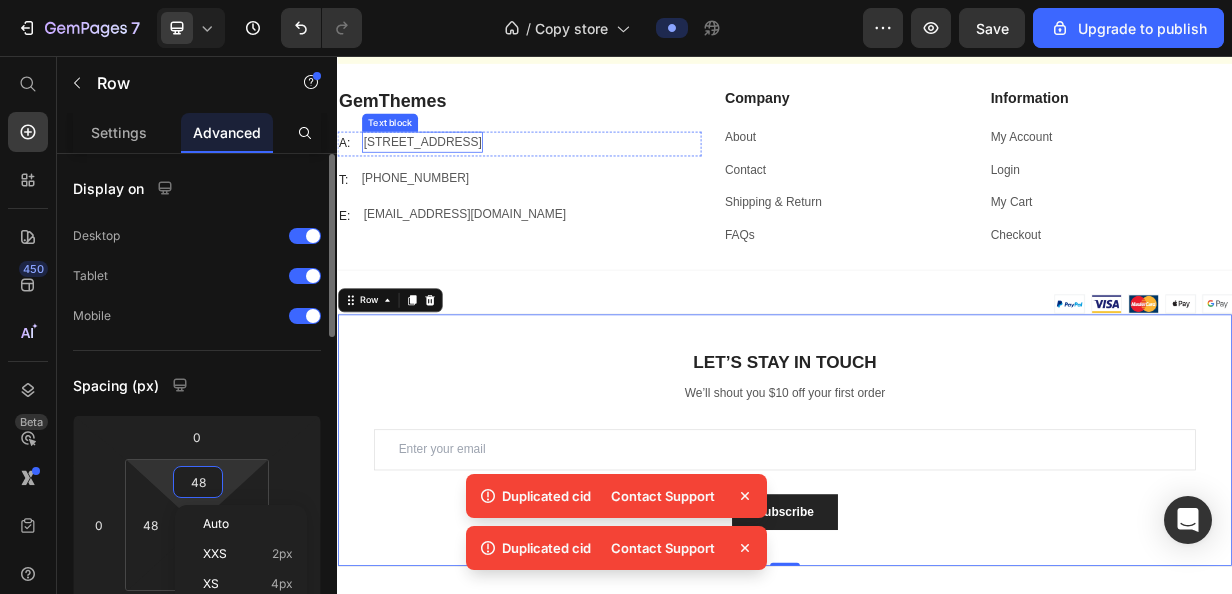 scroll, scrollTop: 3501, scrollLeft: 0, axis: vertical 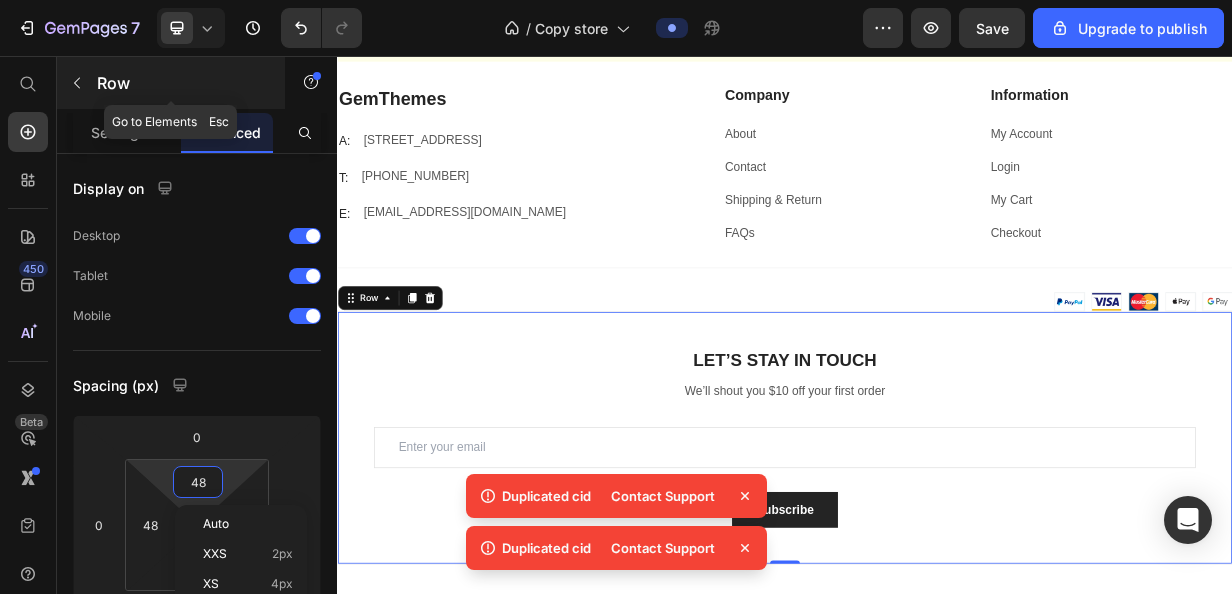 click 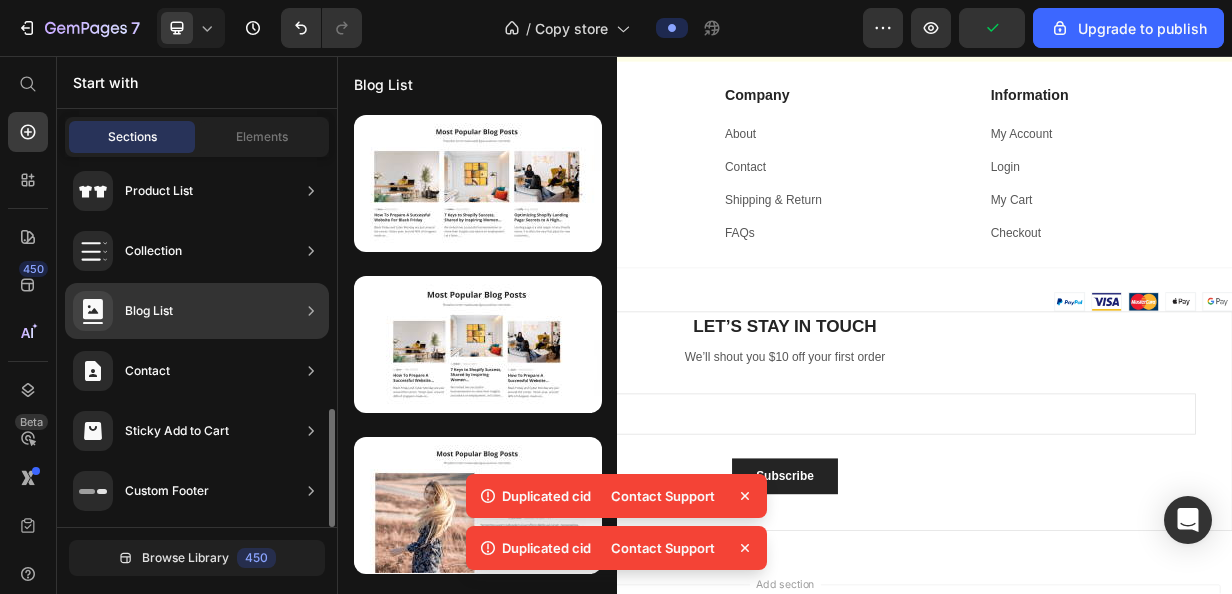 scroll, scrollTop: 0, scrollLeft: 0, axis: both 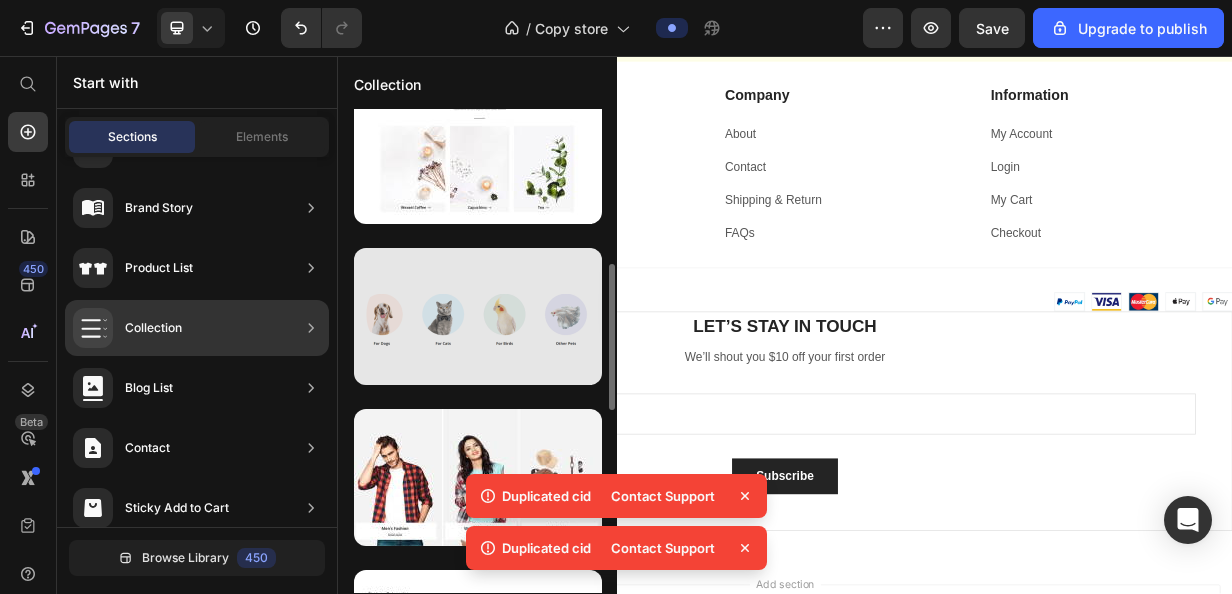 click at bounding box center [478, 316] 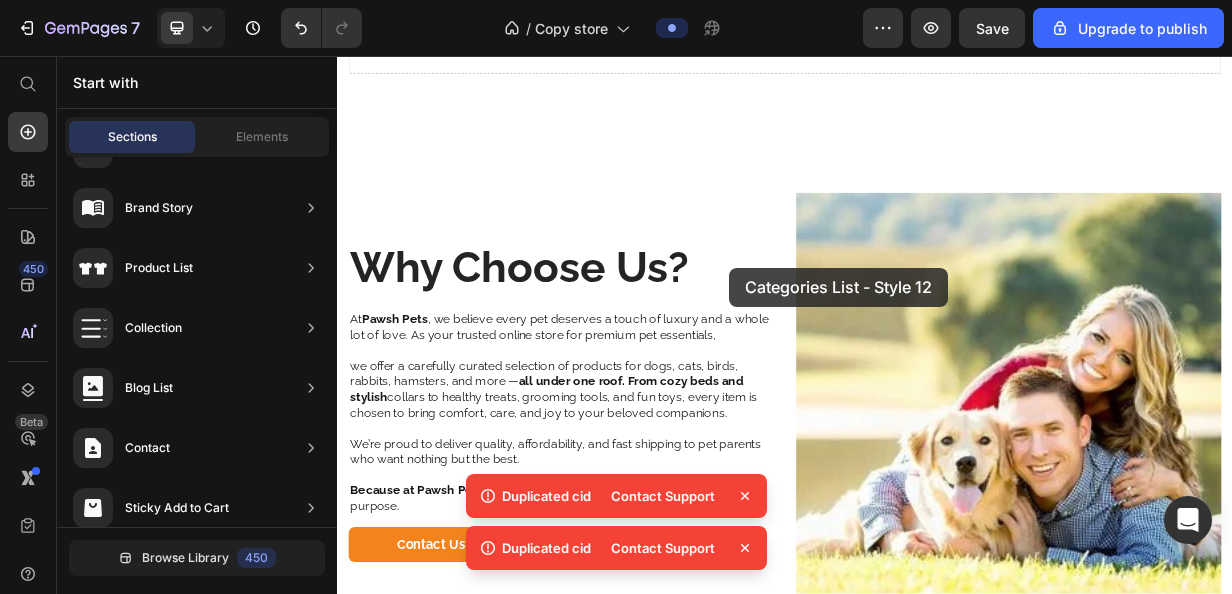 scroll, scrollTop: 867, scrollLeft: 0, axis: vertical 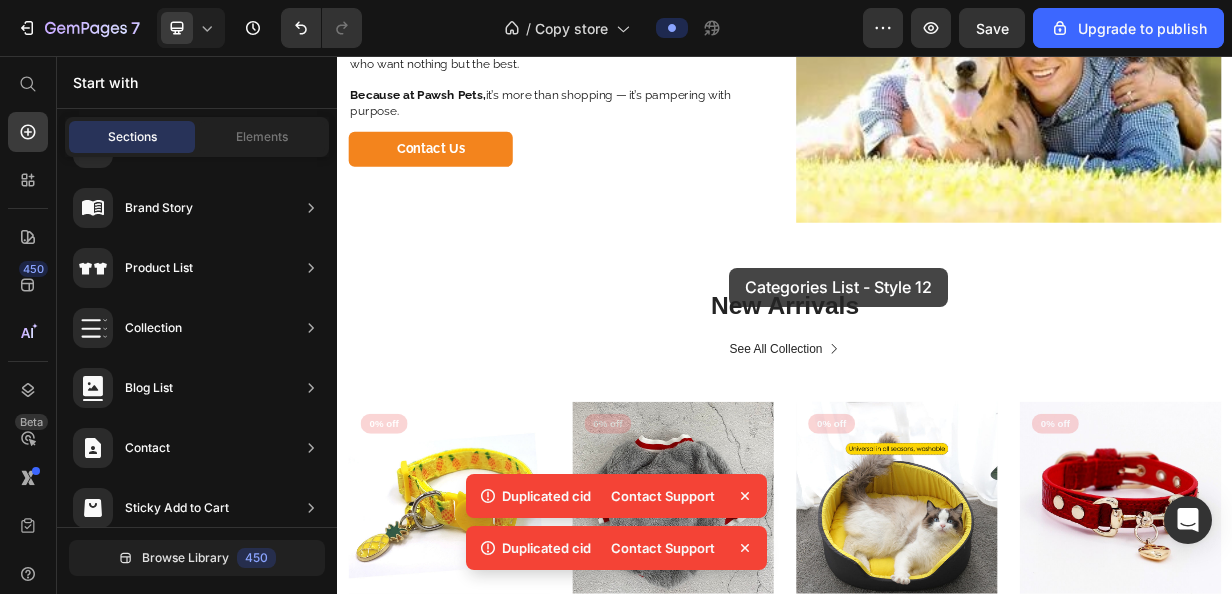 drag, startPoint x: 777, startPoint y: 392, endPoint x: 863, endPoint y: 340, distance: 100.49876 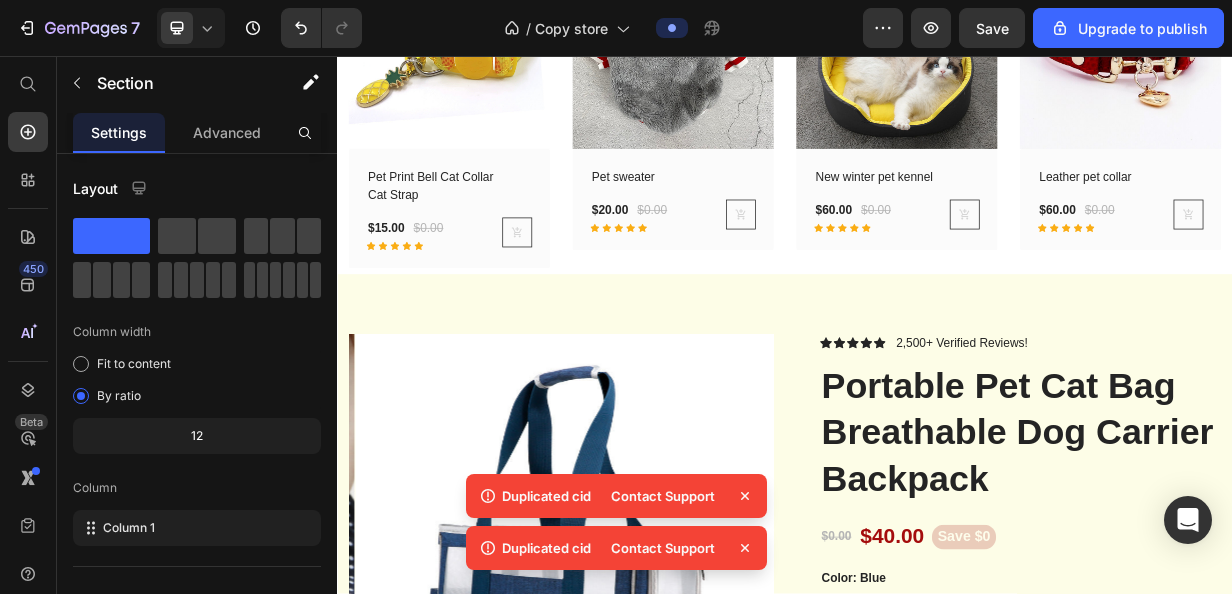 scroll, scrollTop: 3158, scrollLeft: 0, axis: vertical 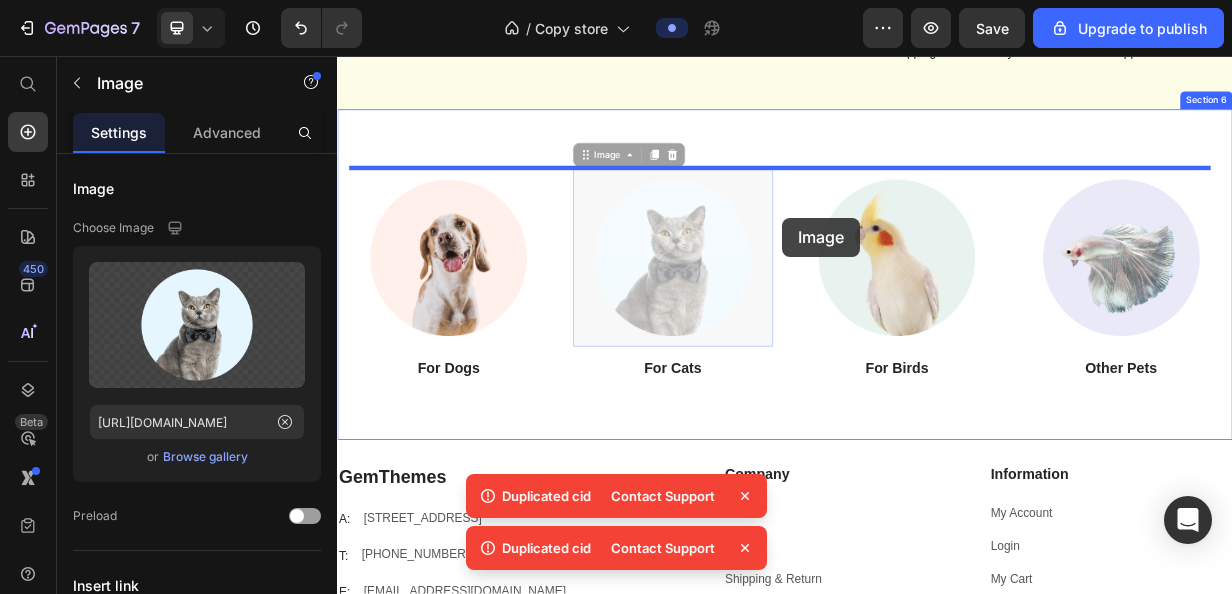 drag, startPoint x: 861, startPoint y: 341, endPoint x: 934, endPoint y: 273, distance: 99.764725 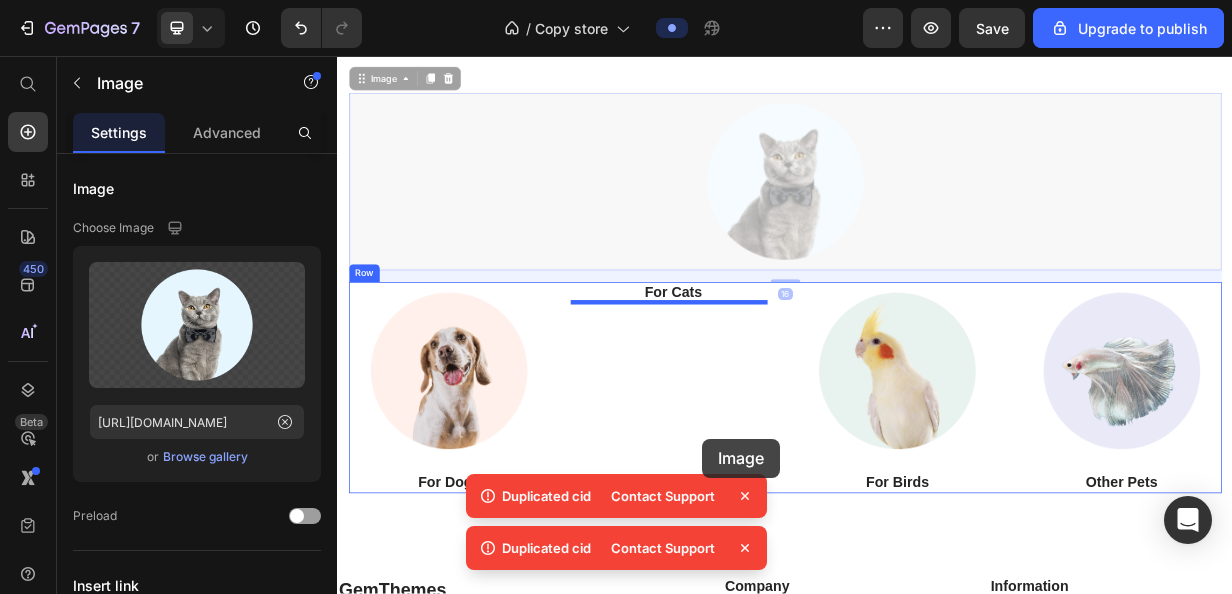 drag, startPoint x: 930, startPoint y: 282, endPoint x: 821, endPoint y: 565, distance: 303.26556 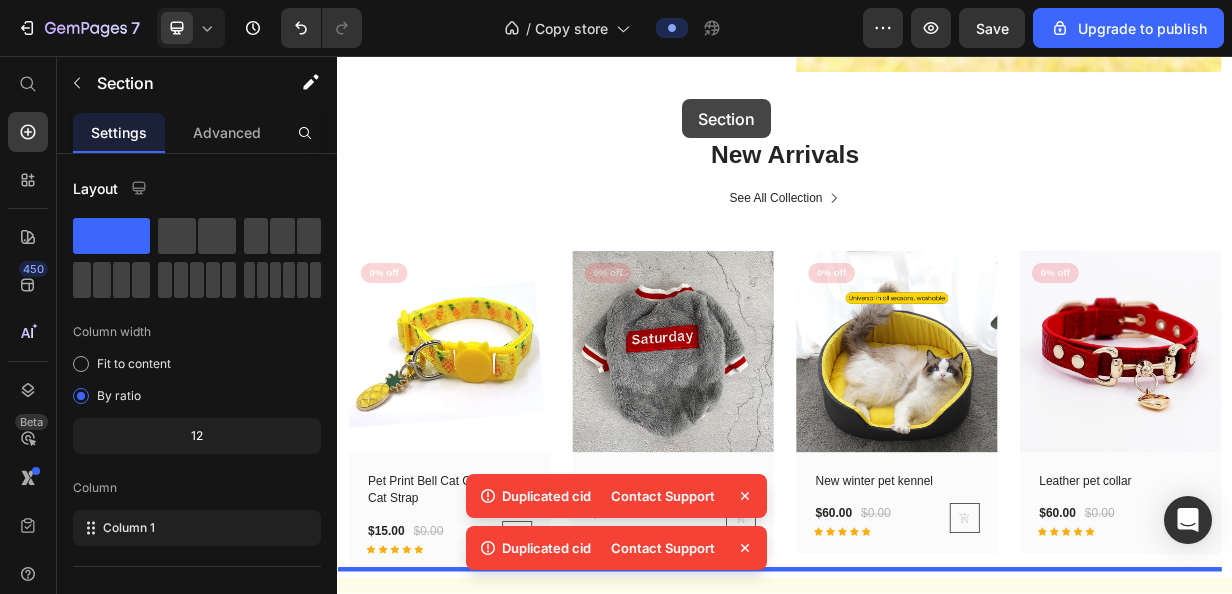 drag, startPoint x: 1031, startPoint y: 645, endPoint x: 809, endPoint y: 546, distance: 243.07407 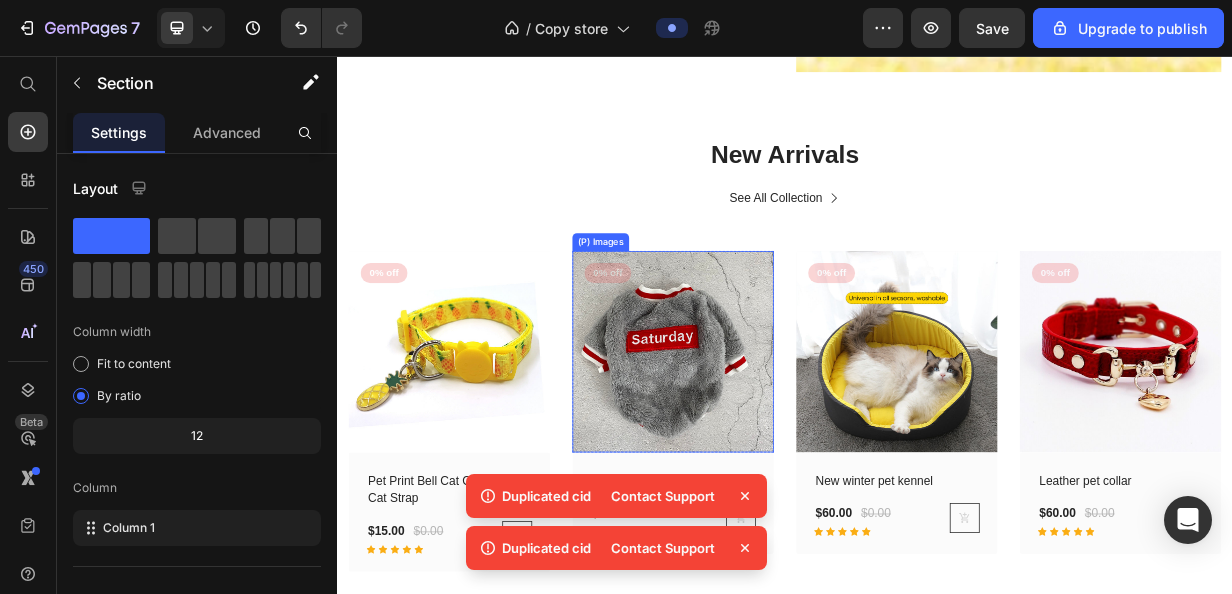 scroll, scrollTop: 1409, scrollLeft: 0, axis: vertical 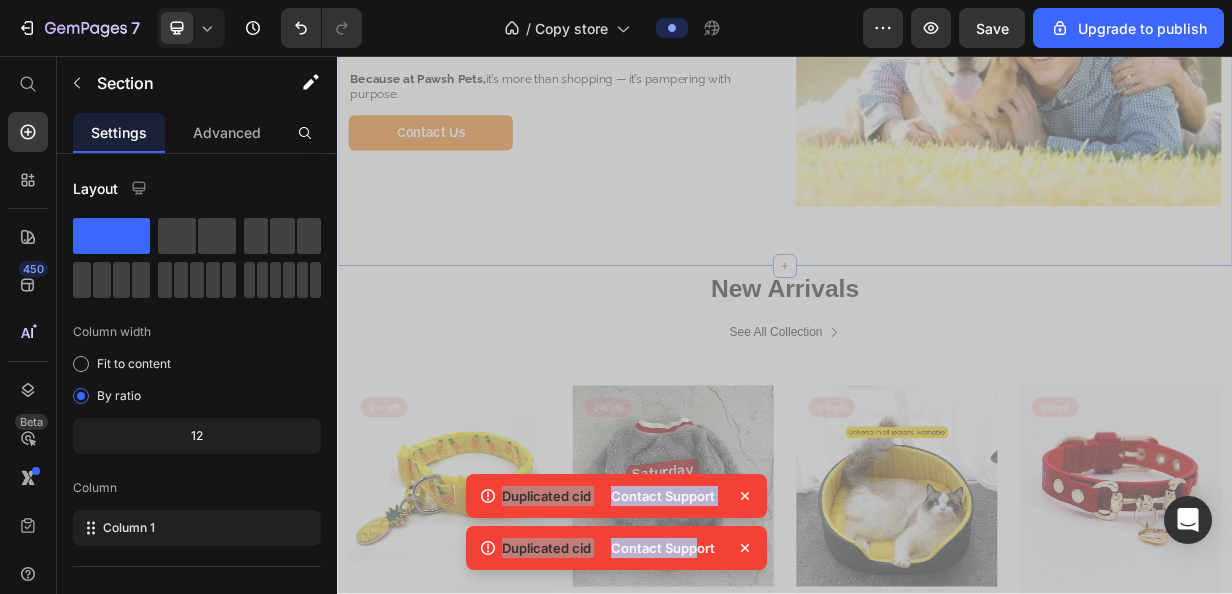 click on "Why Choose Us? Heading At  Pawsh Pets , we believe every pet deserves a touch of luxury and a whole lot of love. As your trusted online store for premium pet essentials,    we offer a carefully curated selection of products for dogs, cats, birds, rabbits, hamsters, and more —  all under one roof. From cozy beds and stylish  collars to healthy treats, grooming tools, and fun toys, every item is chosen to bring comfort, care, and joy to your beloved companions.    We’re proud to deliver quality, affordability, and fast shipping to pet parents who want nothing but the best.   Because at Pawsh Pets,  it’s more than shopping — it’s pampering with purpose. Text Block Contact Us Button Image Row Section 3" at bounding box center (937, -27) 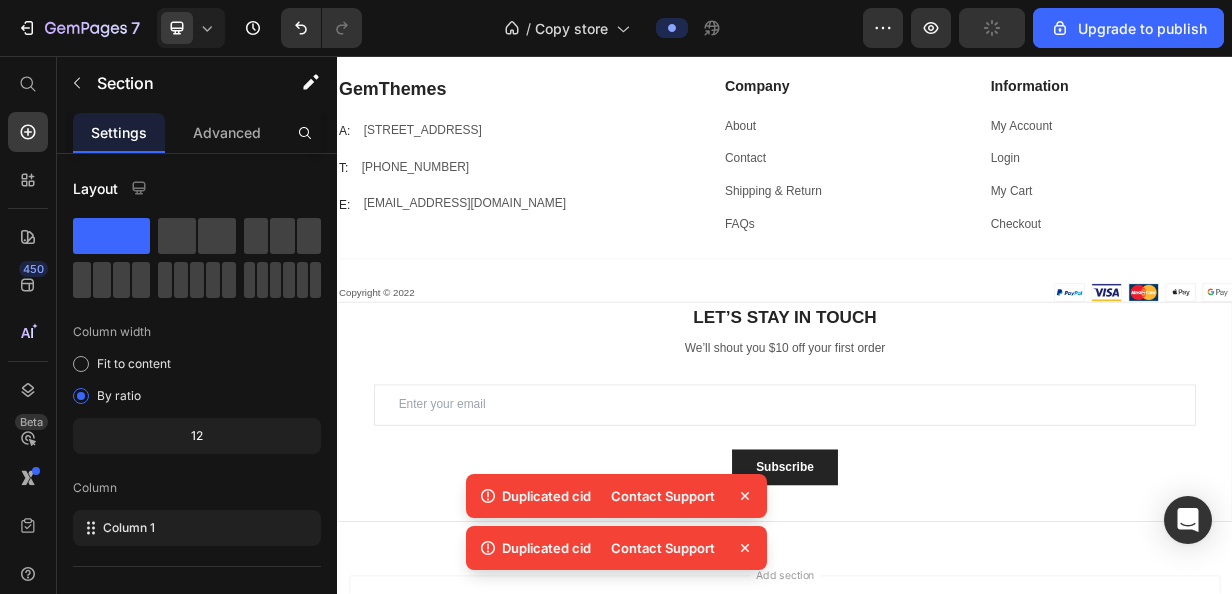 scroll, scrollTop: 1620, scrollLeft: 0, axis: vertical 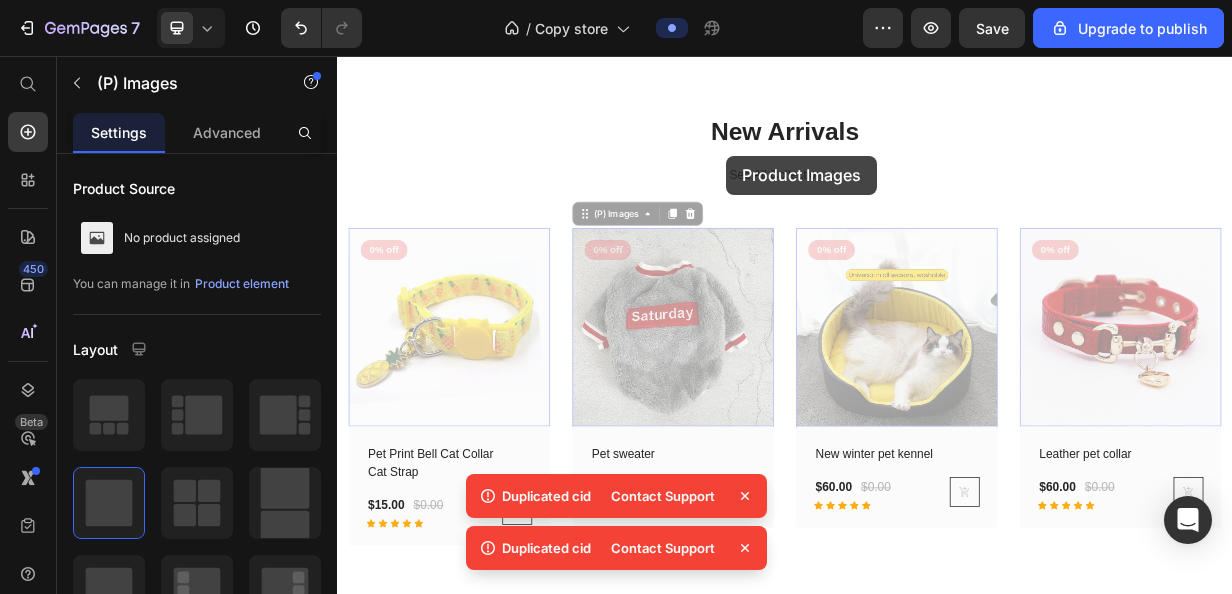 click on "New Arrivals Heading
See All Collection Button Row (P) Images   0 (P) Images   0 0% off Product Badge Row Pet Print Bell Cat Collar Cat Strap (P) Title $15.00 (P) Price $0.00 (P) Price Row Icon Icon Icon Icon Icon Row (P) Cart Button Row Row (P) Images   0 (P) Images   0 0% off Product Badge Row Pet sweater (P) Title $20.00 (P) Price $0.00 (P) Price Row Icon Icon Icon Icon Icon Row (P) Cart Button Row Row (P) Images   0 (P) Images   0 0% off Product Badge Row New winter pet kennel (P) Title $60.00 (P) Price $0.00 (P) Price Row Icon Icon Icon Icon Icon Row (P) Cart Button Row Row (P) Images   0 (P) Images   0 0% off Product Badge Row Leather pet collar (P) Title $60.00 (P) Price $0.00 (P) Price Row Icon Icon Icon Icon Icon Row (P) Cart Button Row Row Product List Row" at bounding box center [937, 424] 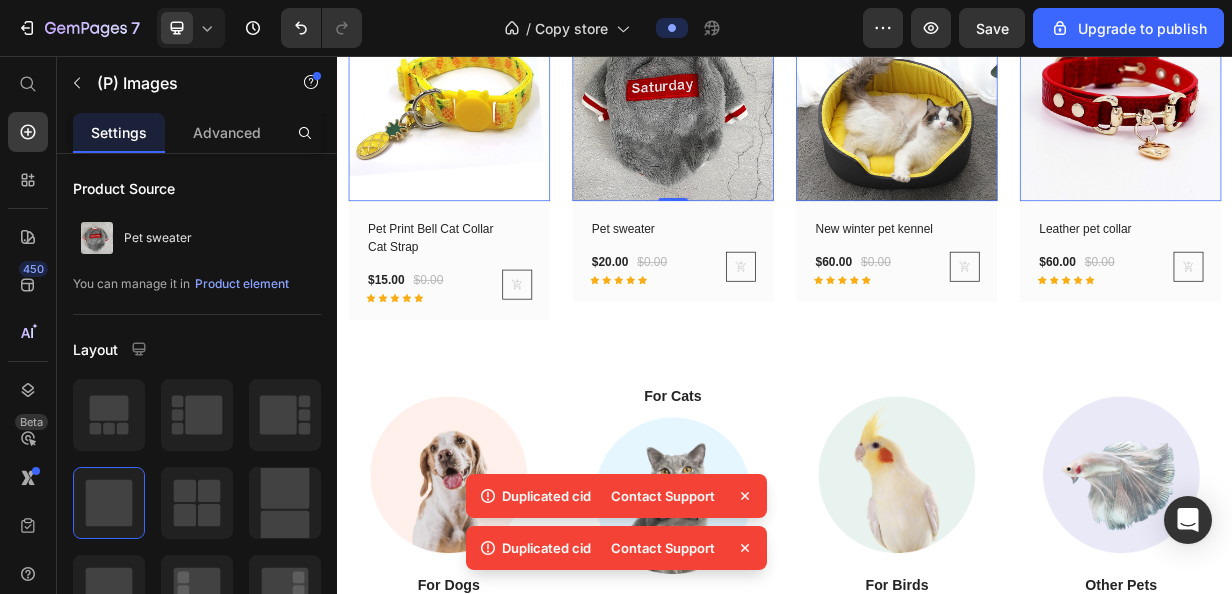 scroll, scrollTop: 1928, scrollLeft: 0, axis: vertical 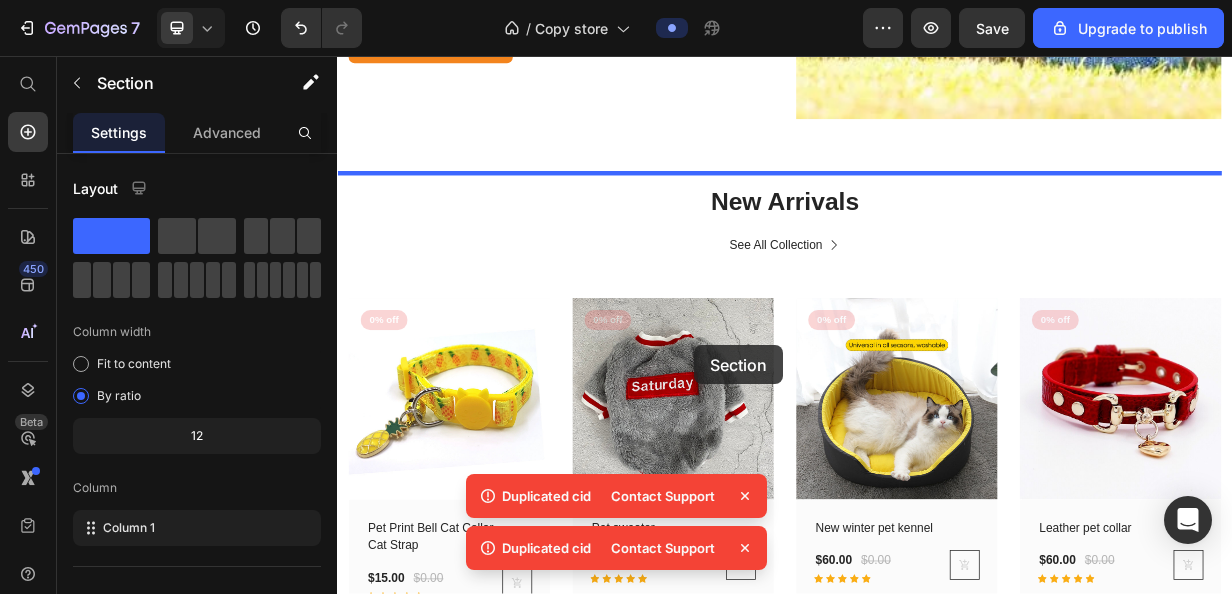 drag, startPoint x: 904, startPoint y: 471, endPoint x: 815, endPoint y: 444, distance: 93.00538 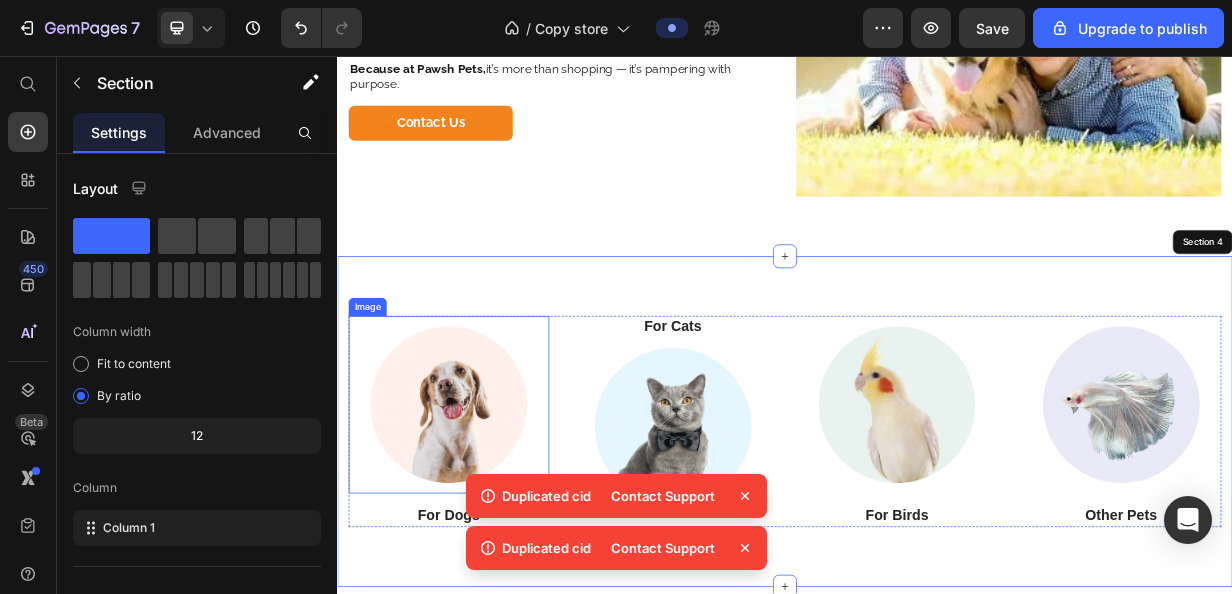 scroll, scrollTop: 1572, scrollLeft: 0, axis: vertical 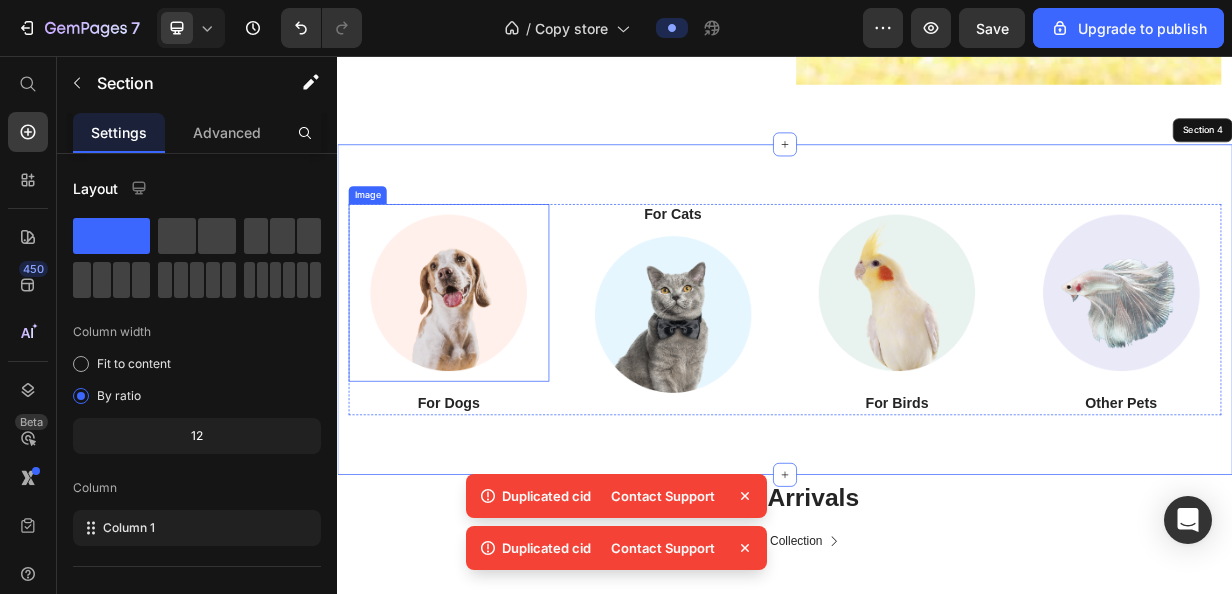 click at bounding box center [486, 374] 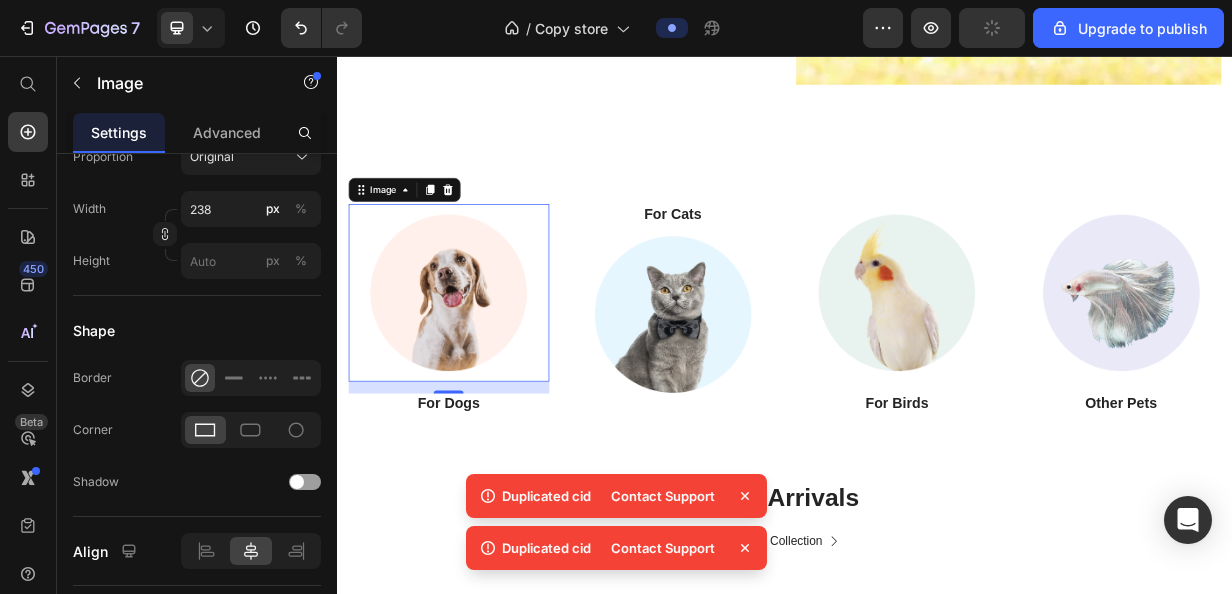 scroll, scrollTop: 0, scrollLeft: 0, axis: both 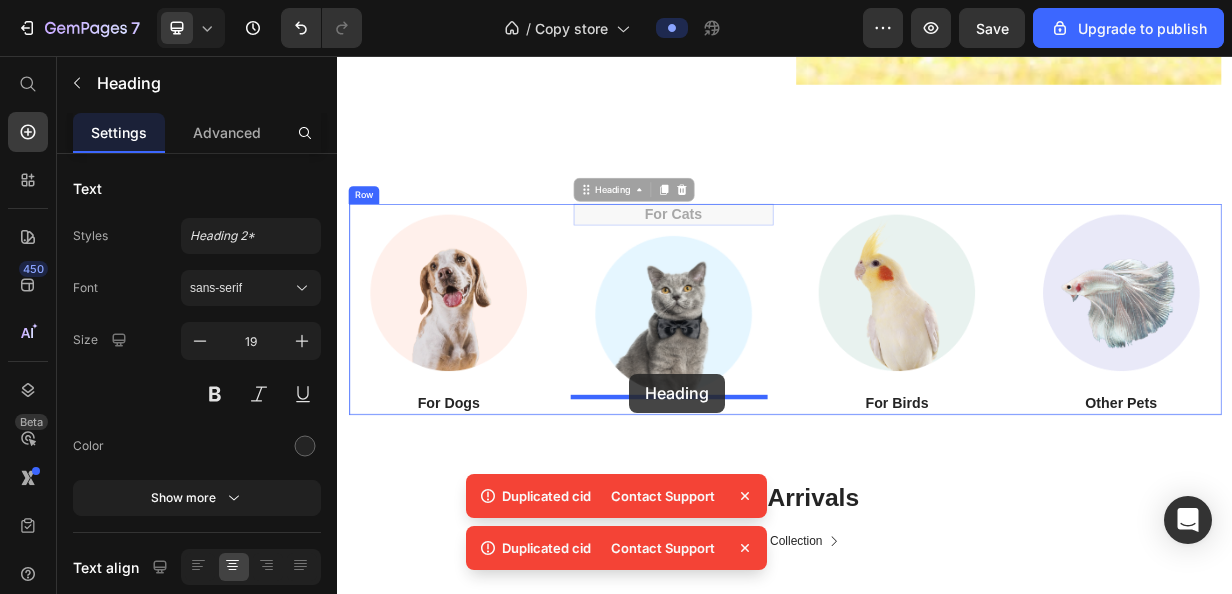 drag, startPoint x: 758, startPoint y: 259, endPoint x: 728, endPoint y: 497, distance: 239.8833 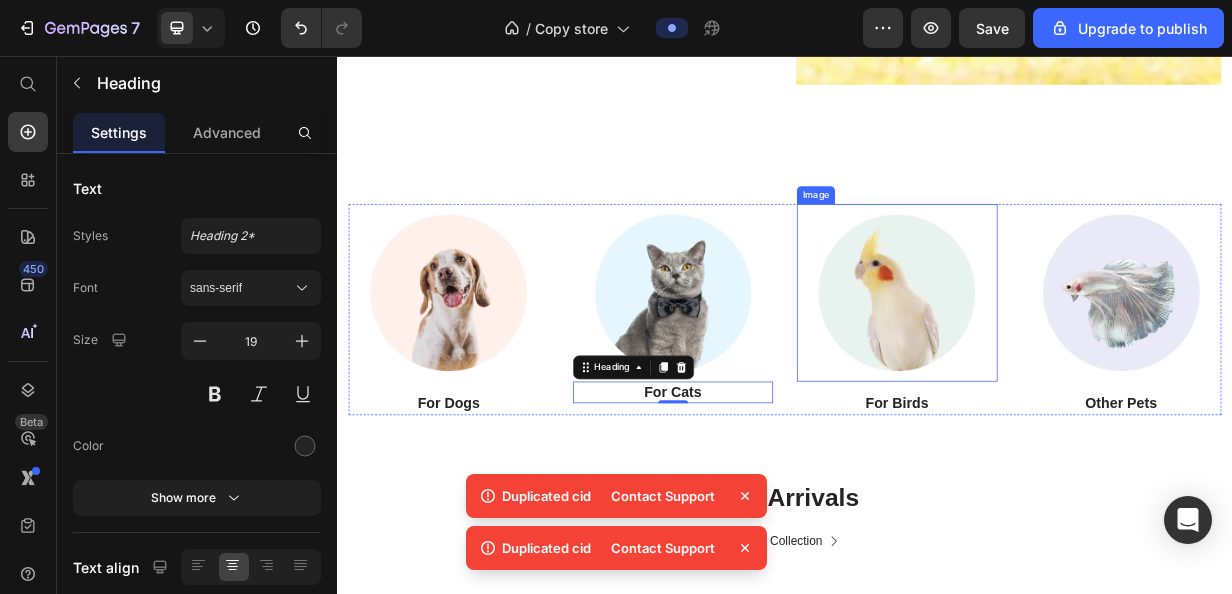 click at bounding box center (1087, 374) 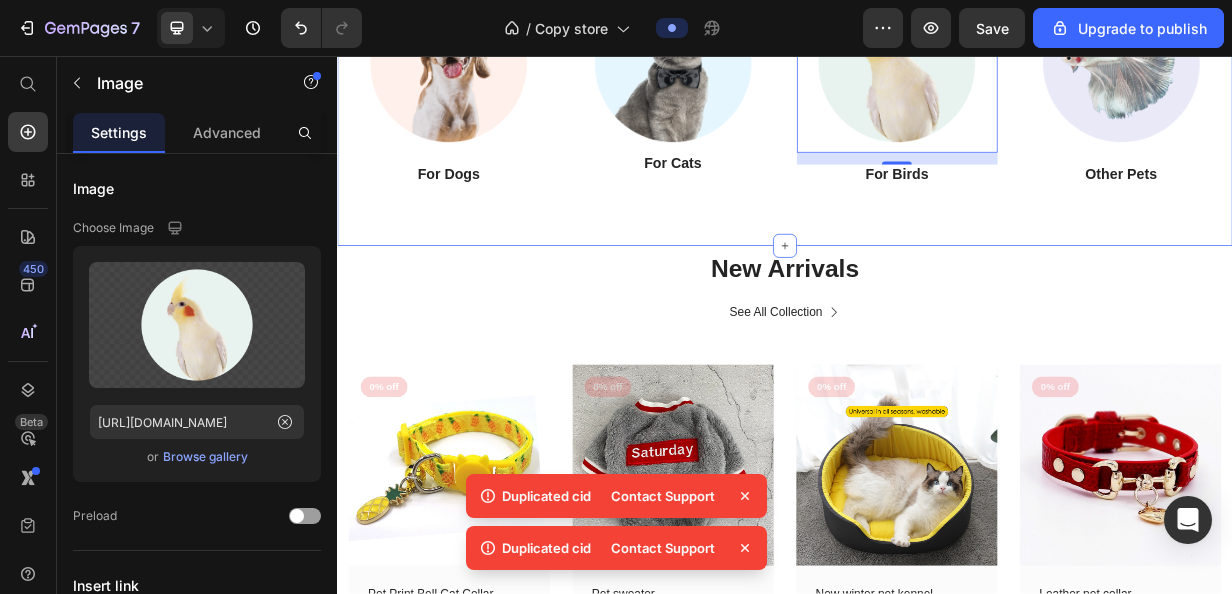 scroll, scrollTop: 1883, scrollLeft: 0, axis: vertical 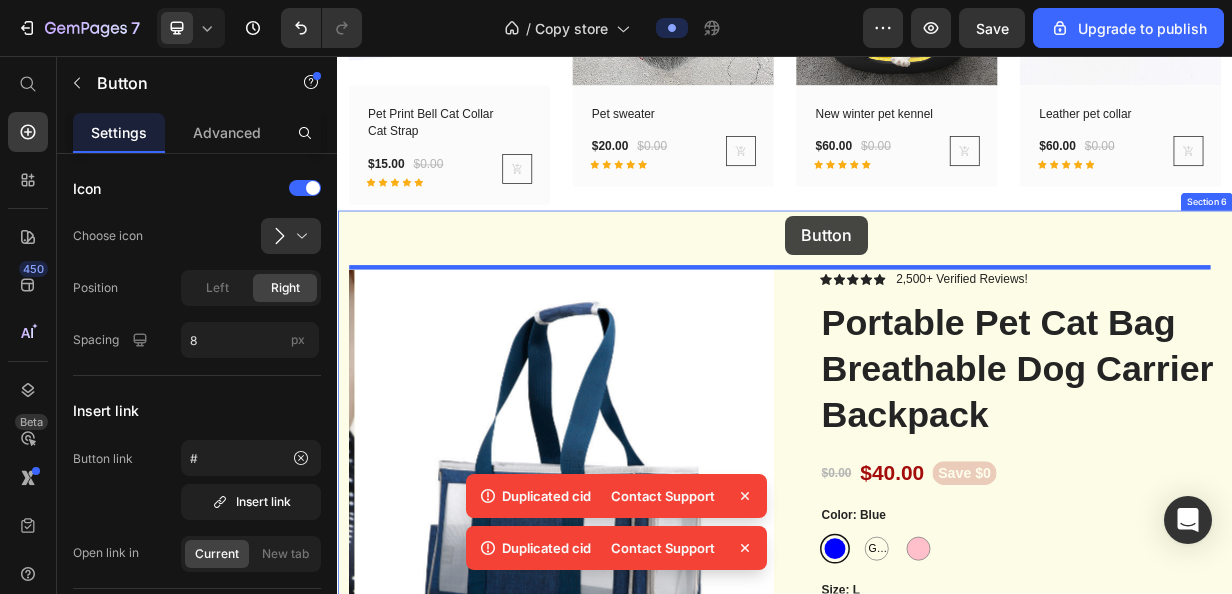 drag, startPoint x: 1044, startPoint y: 378, endPoint x: 938, endPoint y: 246, distance: 169.29265 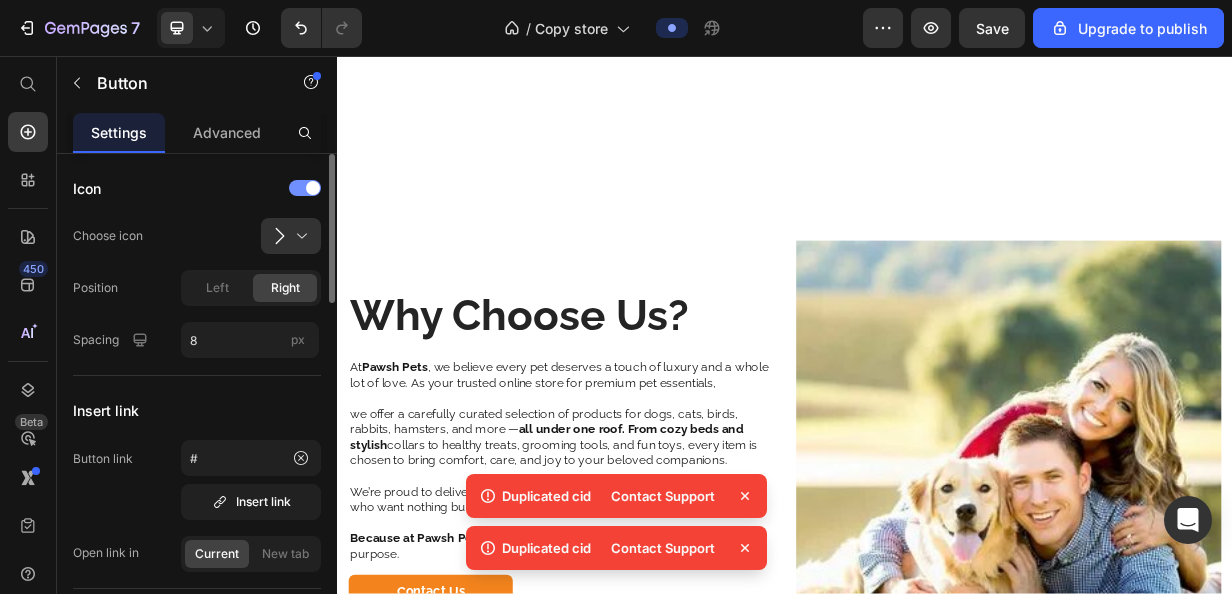 scroll, scrollTop: 1512, scrollLeft: 0, axis: vertical 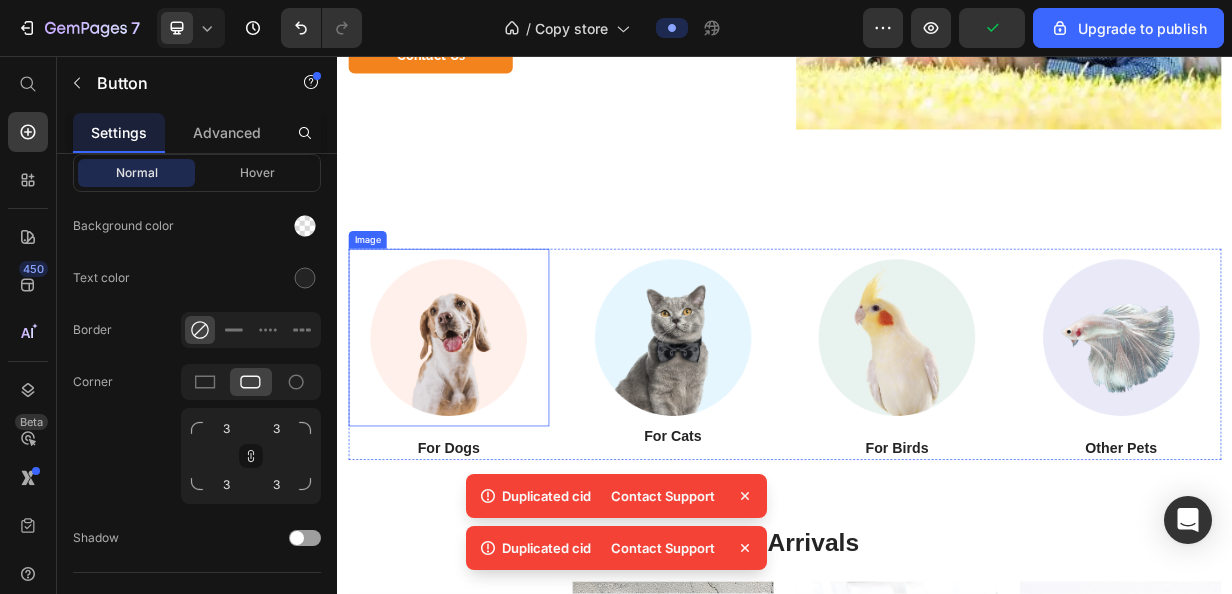 click at bounding box center (486, 434) 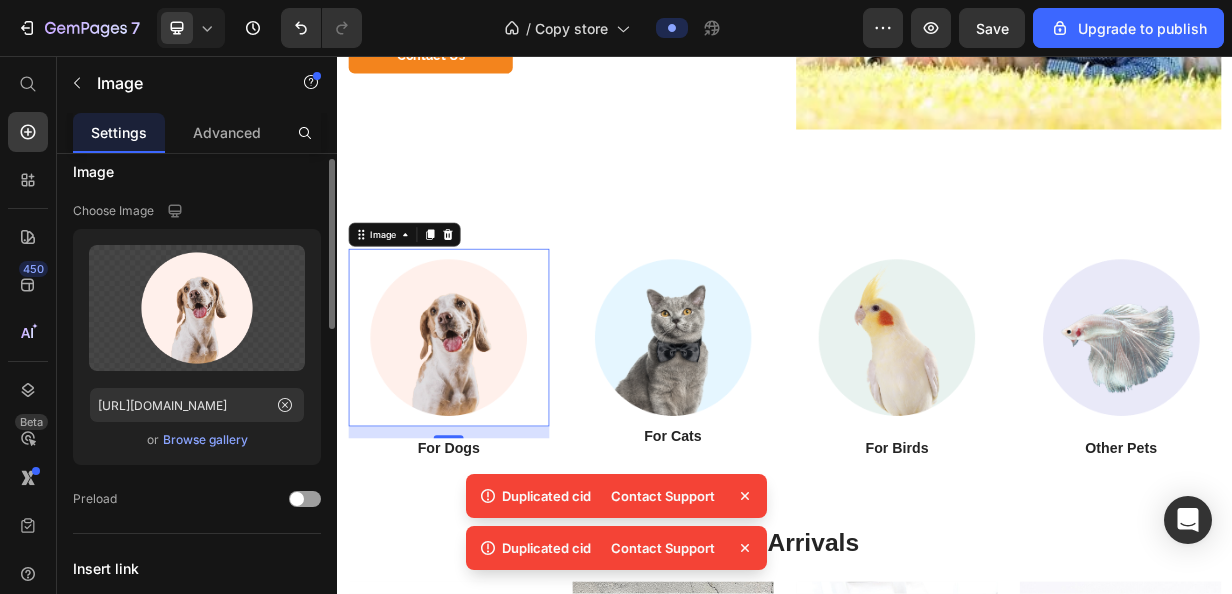 scroll, scrollTop: 0, scrollLeft: 0, axis: both 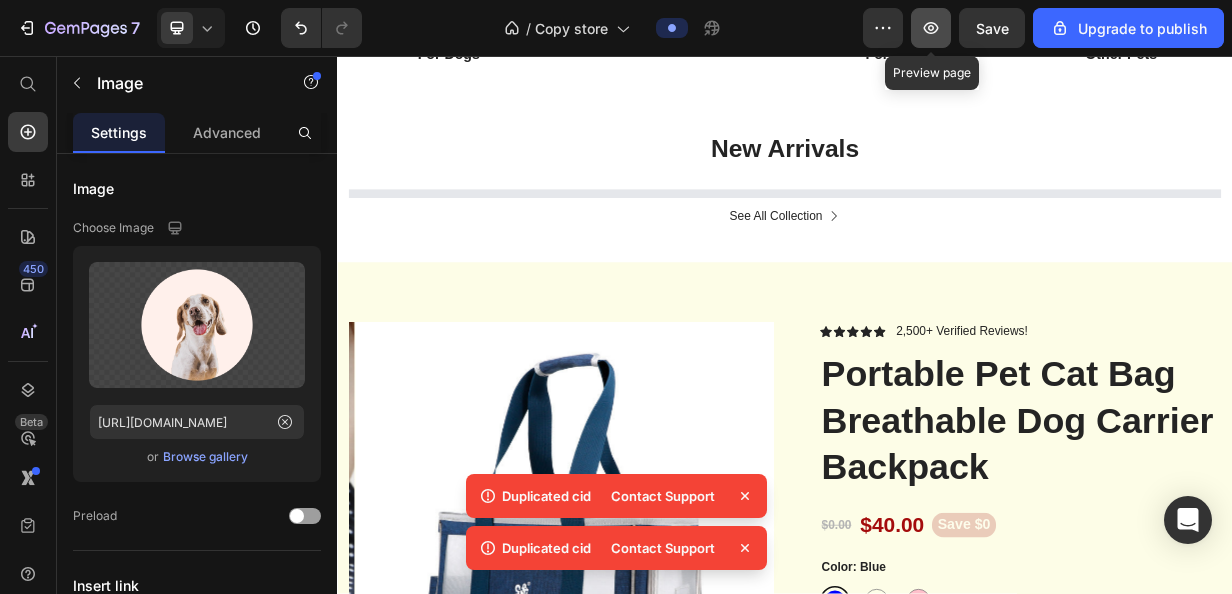 click 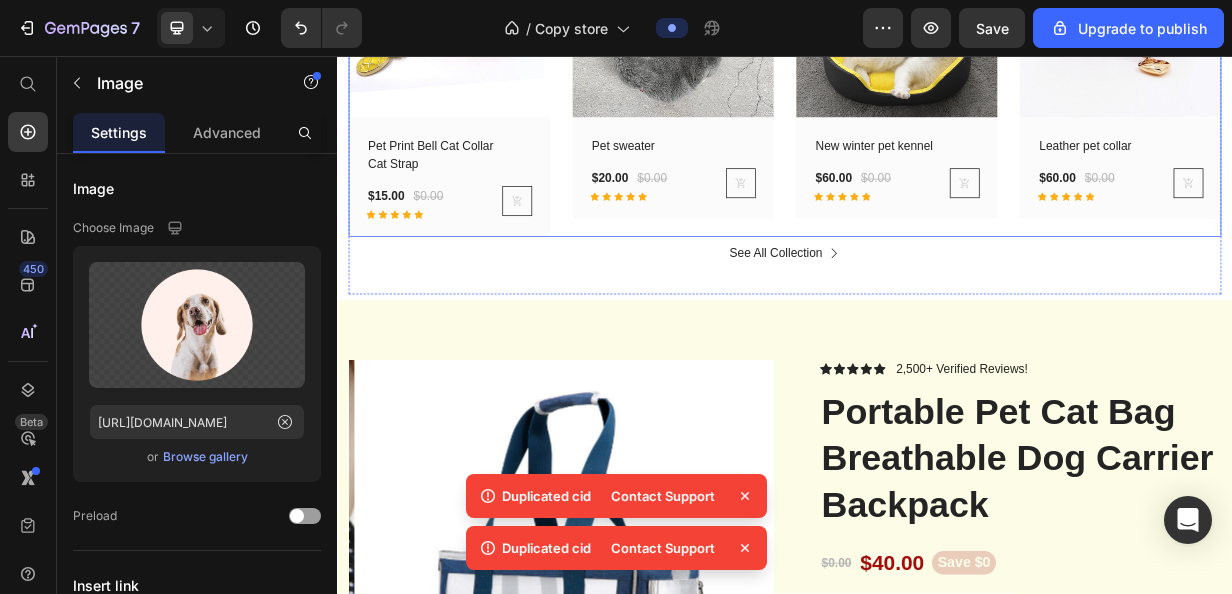 scroll, scrollTop: 3276, scrollLeft: 0, axis: vertical 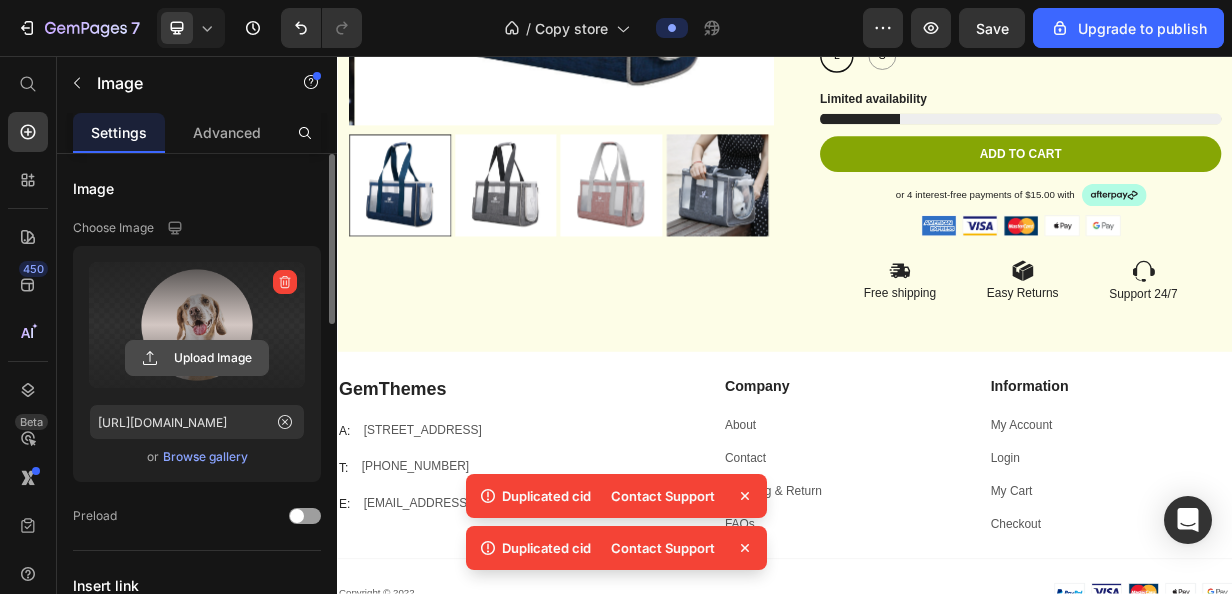 click 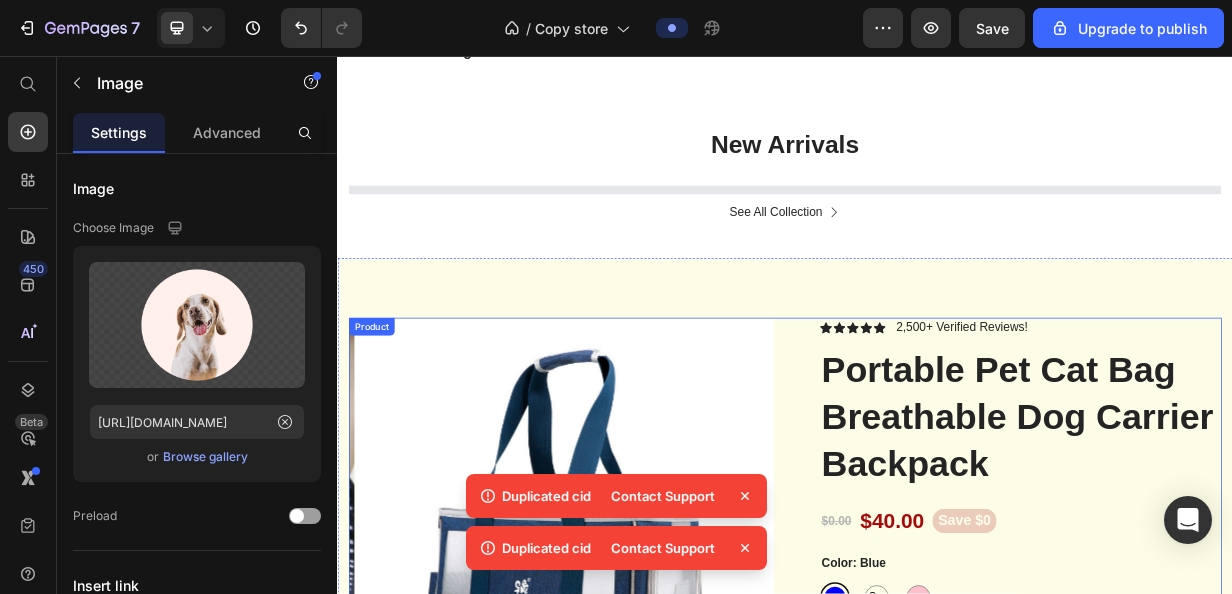 scroll, scrollTop: 2044, scrollLeft: 0, axis: vertical 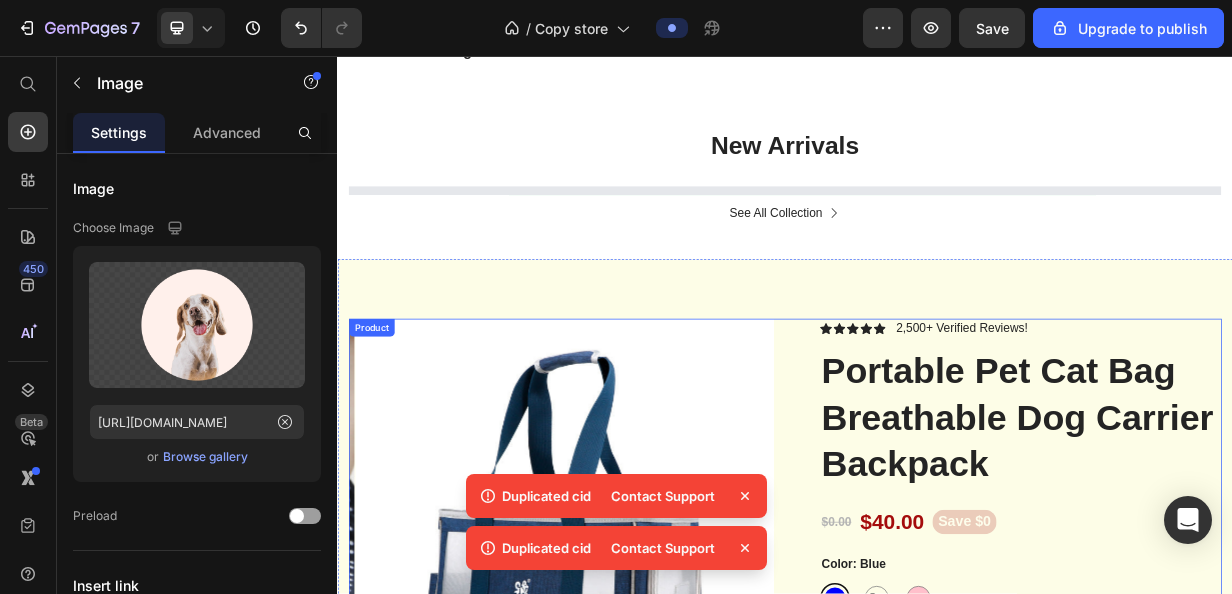 click on "Product Images Icon Icon Icon Icon Icon Icon List 2,500+ Verified Reviews! Text Block Row Portable Pet Cat Bag Breathable Dog Carrier Backpack Product Title $0.00 Product Price $40.00 Product Price Save $0 Product Badge Row Color: Blue Blue Blue Grey Grey Grey Pink Pink Size: L L L L S S S Product Variants & Swatches Limited availability Stock Counter Add to cart Add to Cart or 4 interest-free payments of $15.00 with Text Block Image Row Image Image Image Image Image Row Image Free shipping  Text Block Image Easy Returns Text Block Image Support 24/7 Text Block Row Row Product Section 6" at bounding box center [937, 805] 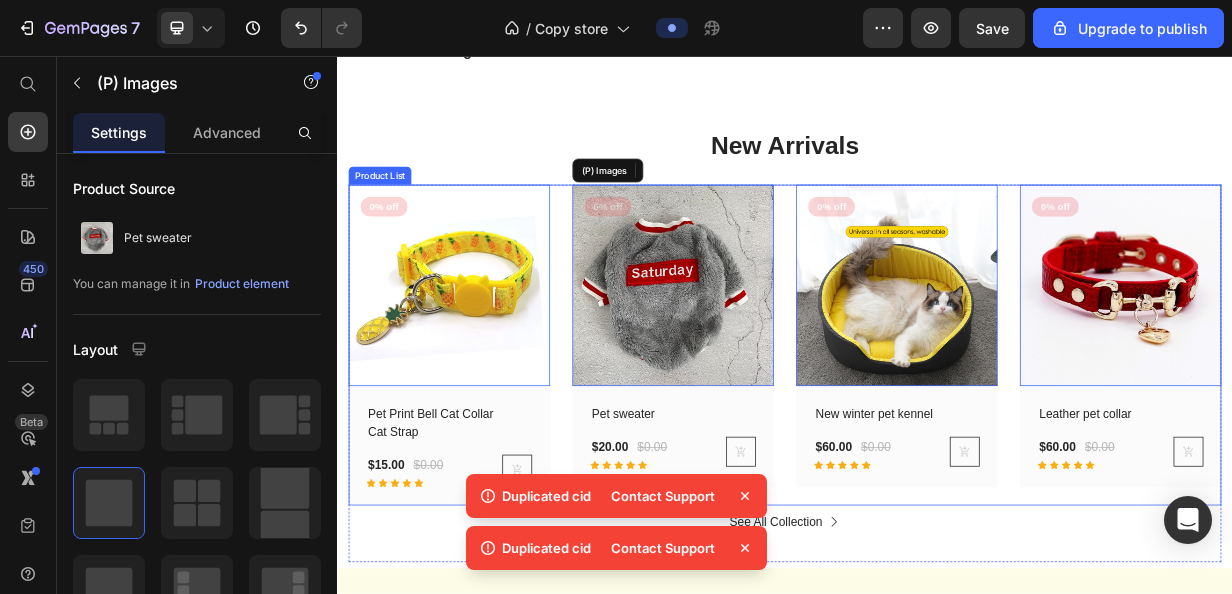 click on "(P) Images 0% off Product Badge Row Pet Print Bell Cat Collar Cat Strap (P) Title $15.00 (P) Price $0.00 (P) Price Row Icon Icon Icon Icon Icon Row (P) Cart Button Row Row (P) Images 0% off Product Badge Row Pet sweater (P) Title $20.00 (P) Price $0.00 (P) Price Row Icon Icon Icon Icon Icon Row (P) Cart Button Row Row (P) Images 0% off Product Badge Row New winter pet kennel (P) Title $60.00 (P) Price $0.00 (P) Price Row Icon Icon Icon Icon Icon Row (P) Cart Button Row Row (P) Images 0% off Product Badge Row Leather pet collar (P) Title $60.00 (P) Price $0.00 (P) Price Row Icon Icon Icon Icon Icon Row (P) Cart Button Row Row" at bounding box center [937, 444] 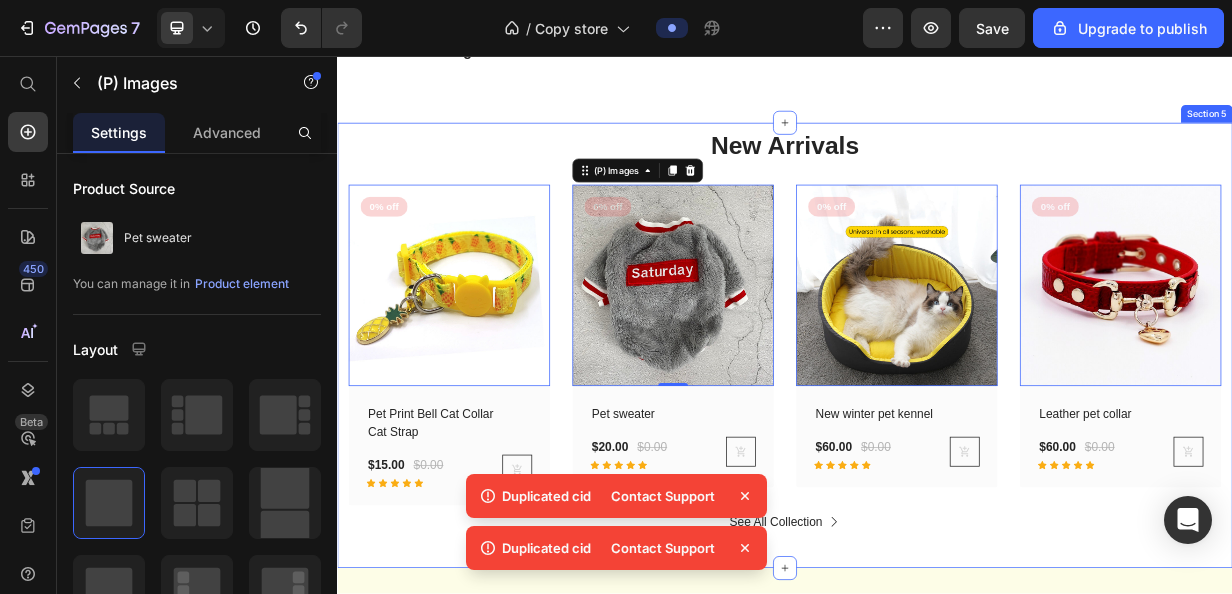 click on "New Arrivals Heading Row (P) Images   0 0% off Product Badge Row Pet Print Bell Cat Collar Cat Strap (P) Title $15.00 (P) Price $0.00 (P) Price Row Icon Icon Icon Icon Icon Row (P) Cart Button Row Row (P) Images   0 0% off Product Badge Row Pet sweater (P) Title $20.00 (P) Price $0.00 (P) Price Row Icon Icon Icon Icon Icon Row (P) Cart Button Row Row (P) Images   0 0% off Product Badge Row New winter pet kennel (P) Title $60.00 (P) Price $0.00 (P) Price Row Icon Icon Icon Icon Icon Row (P) Cart Button Row Row (P) Images   0 0% off Product Badge Row Leather pet collar (P) Title $60.00 (P) Price $0.00 (P) Price Row Icon Icon Icon Icon Icon Row (P) Cart Button Row Row Product List
See All Collection Button Row Section 5" at bounding box center (937, 445) 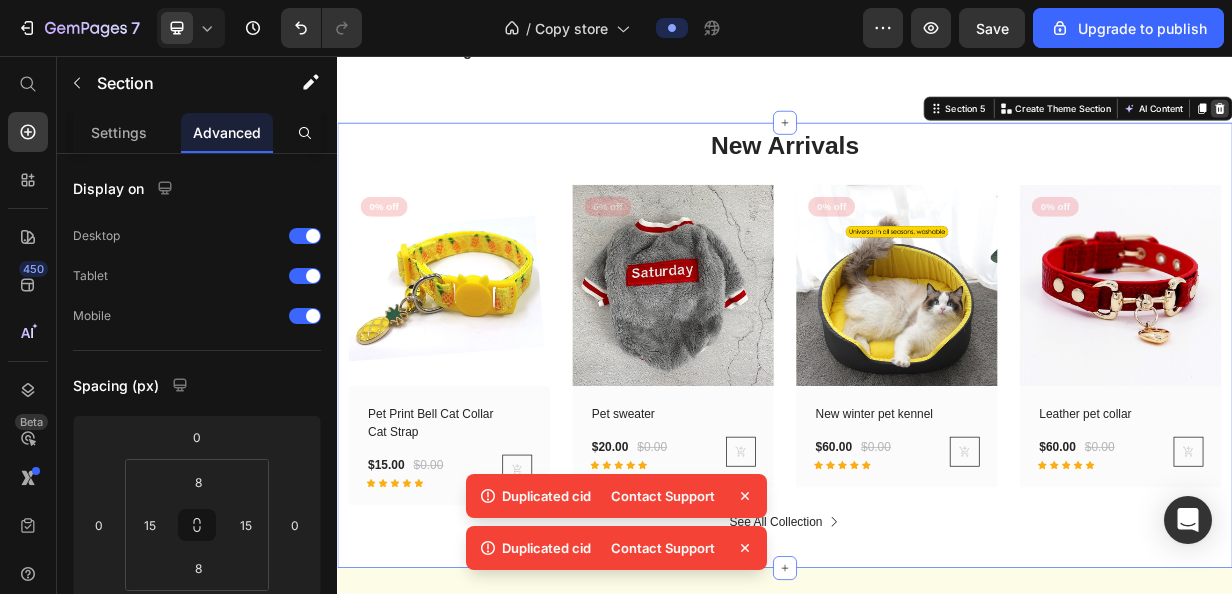 click 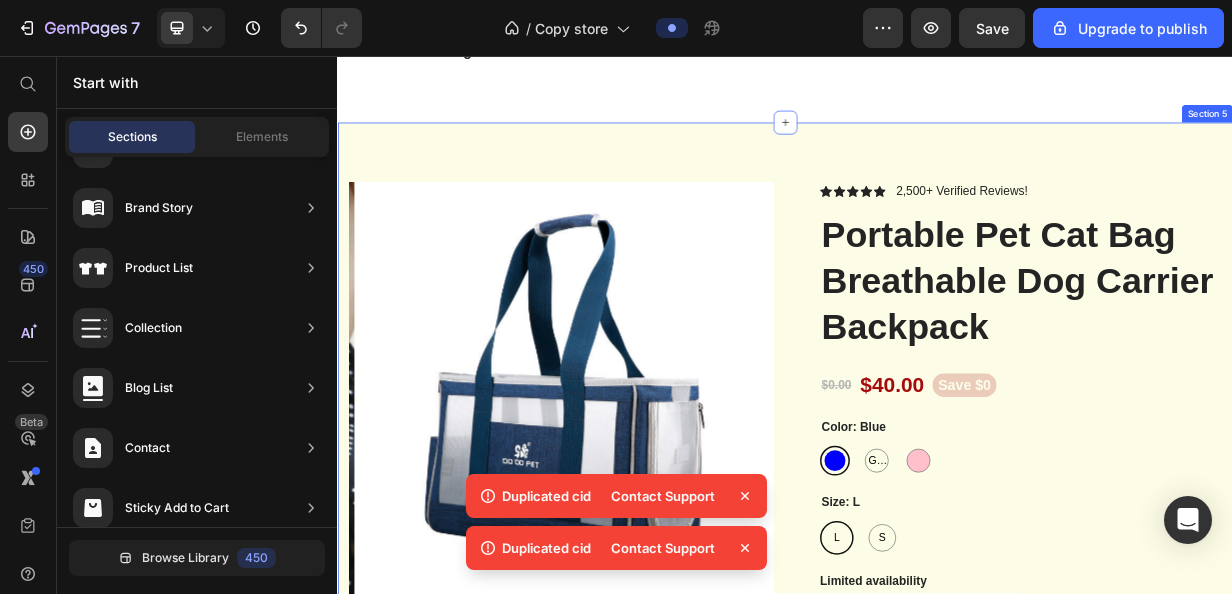 click on "Product Images Icon Icon Icon Icon Icon Icon List 2,500+ Verified Reviews! Text Block Row Portable Pet Cat Bag Breathable Dog Carrier Backpack Product Title $0.00 Product Price $40.00 Product Price Save $0 Product Badge Row Color: Blue Blue Blue Grey Grey Grey Pink Pink Size: L L L L S S S Product Variants & Swatches Limited availability Stock Counter Add to cart Add to Cart or 4 interest-free payments of $15.00 with Text Block Image Row Image Image Image Image Image Row Image Free shipping  Text Block Image Easy Returns Text Block Image Support 24/7 Text Block Row Row Product Section 5" at bounding box center [937, 622] 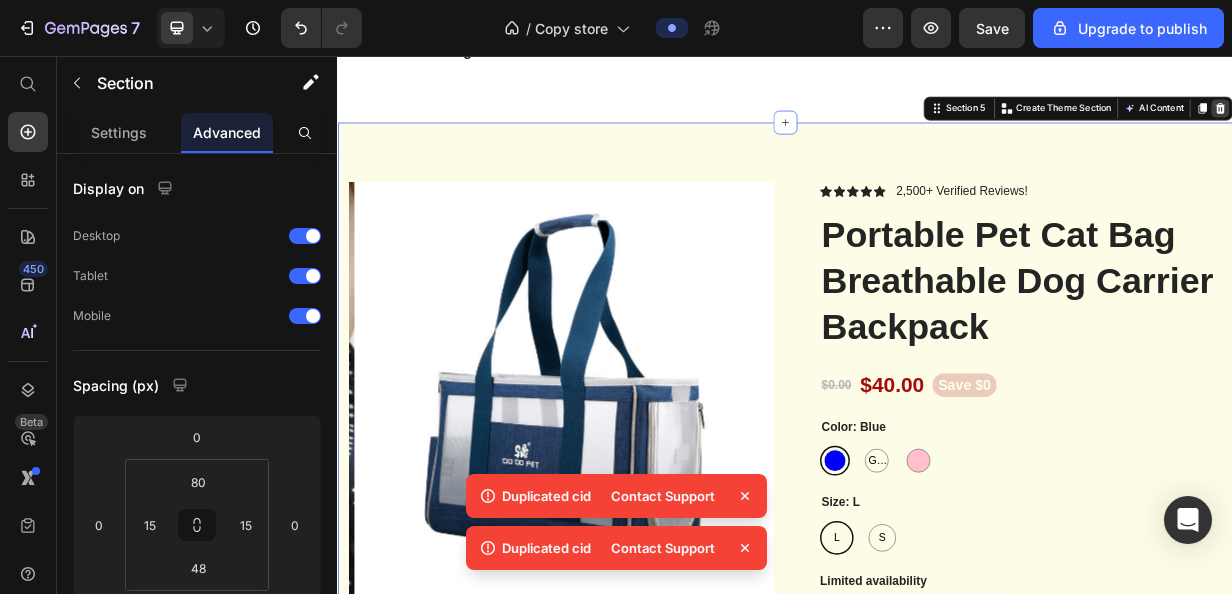 click 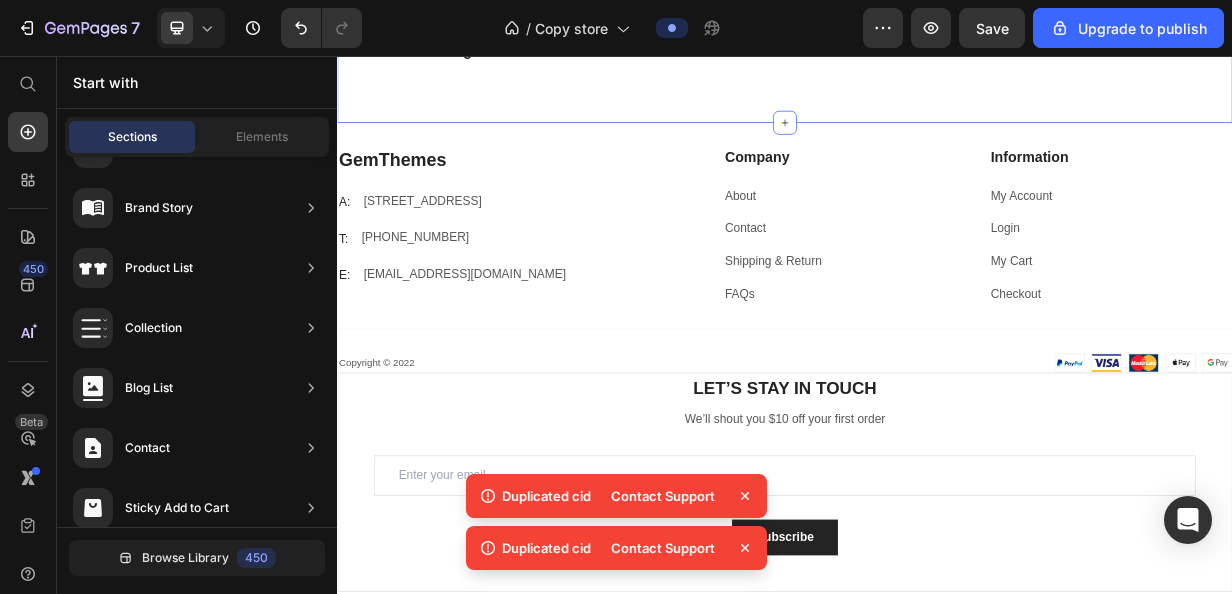 click on "Image For Dogs Heading Image For Cats Heading Image For Birds Heading Image Other Pets Heading Row Section 4" at bounding box center (937, -76) 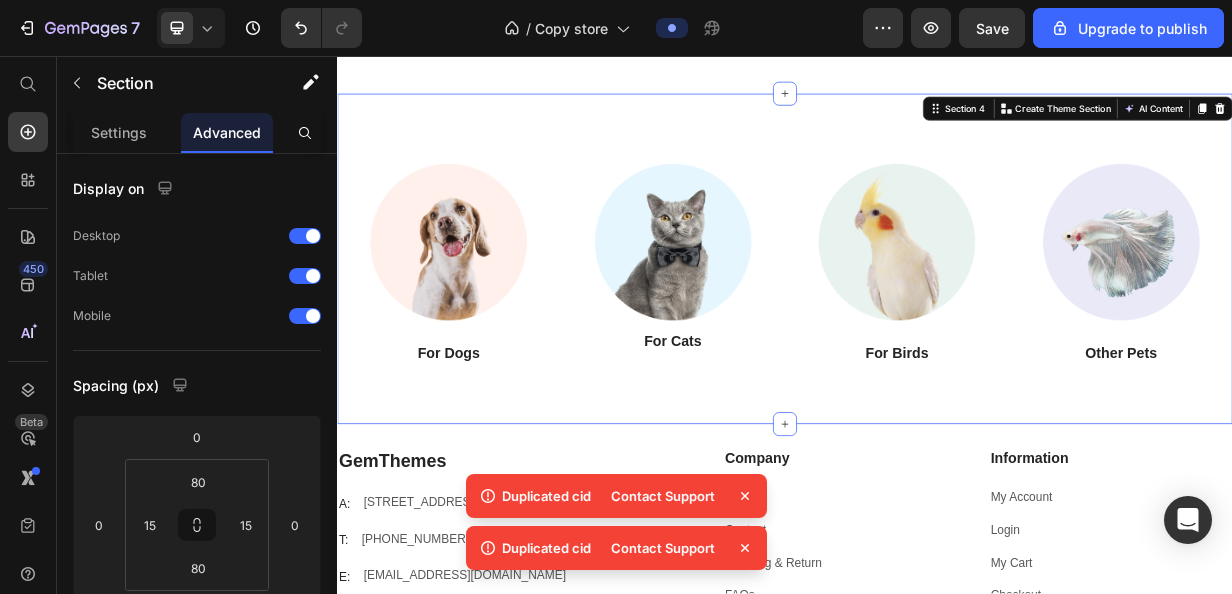 scroll, scrollTop: 1626, scrollLeft: 0, axis: vertical 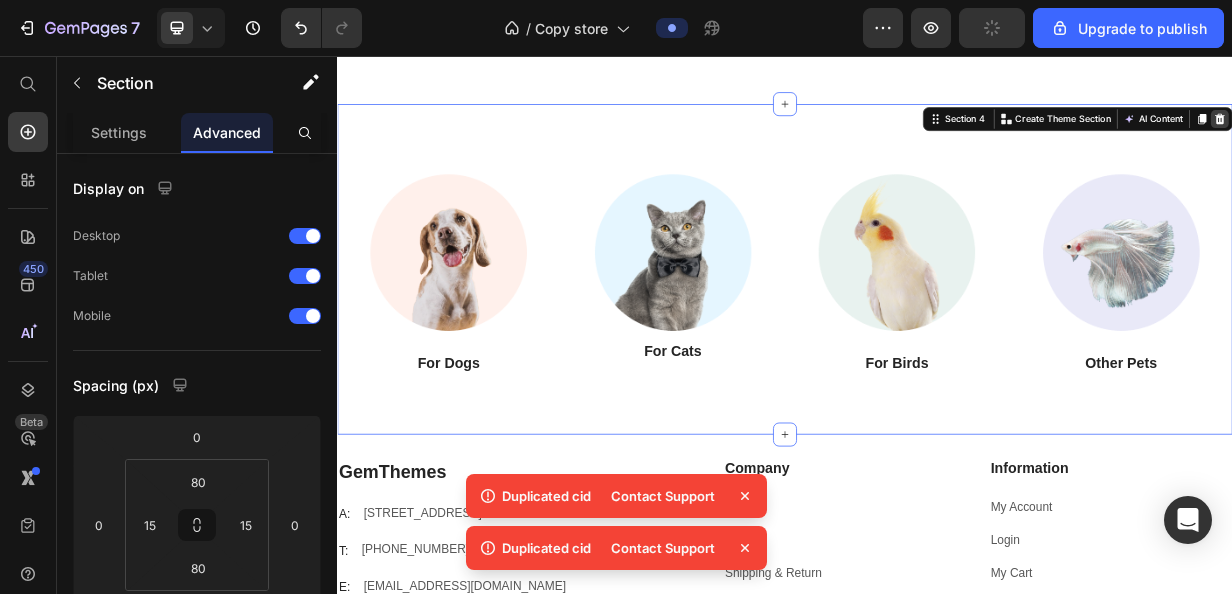 click 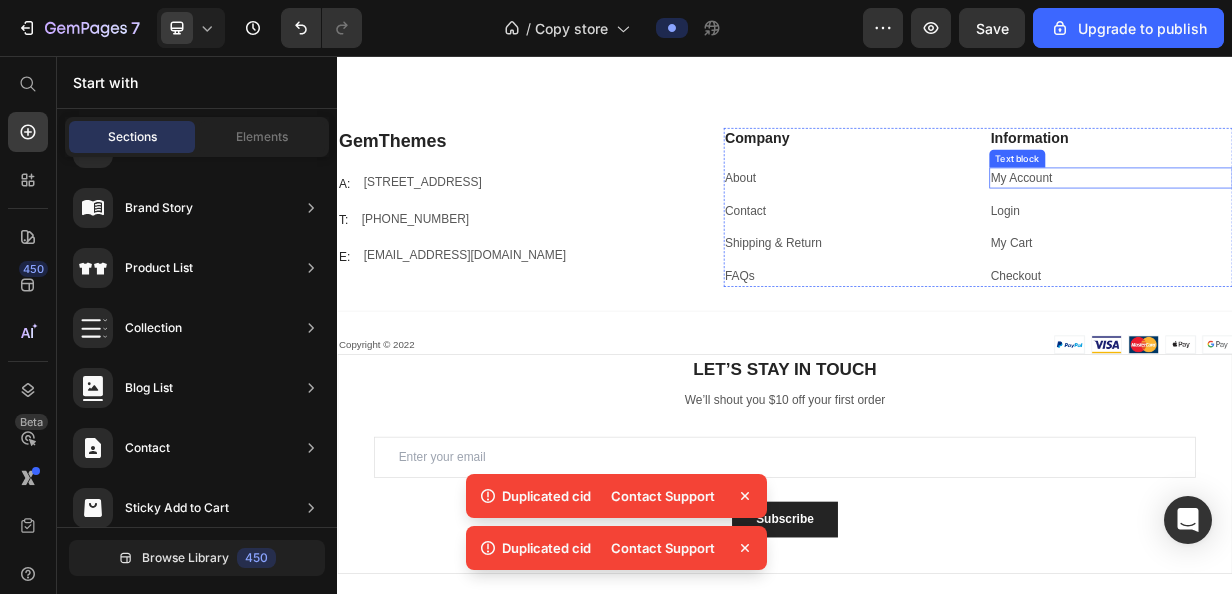 click on "My Account" at bounding box center [1374, 220] 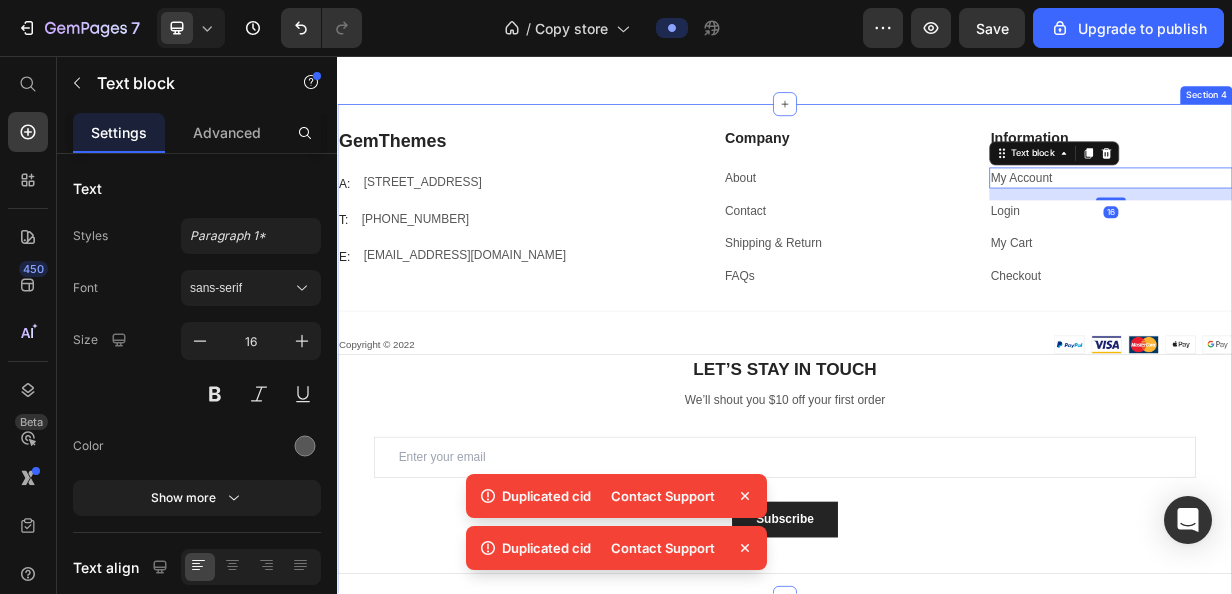 click on "GemThemes Heading A: Text block 184 Main Rd E, St Albans VIC 3021, Australia Text block Row T: Text block +012 345 6789 0000 Text block Row E: Text block gemthemes@gmail.com Text block Row Company Heading About Text block Contact Text block Shipping & Return Text block FAQs Text block Information Heading My Account Text block   16 Login Text block My Cart Text block Checkout Text block Row Row                Title Line Copyright © 2022  Text block Image Row LET’S STAY IN TOUCH Heading We’ll shout you $10 off your first order Text block Email Field Row Subscribe Submit Button Contact Form Row Copyright © 2022  Text block Image Row Row Section 4" at bounding box center (937, 452) 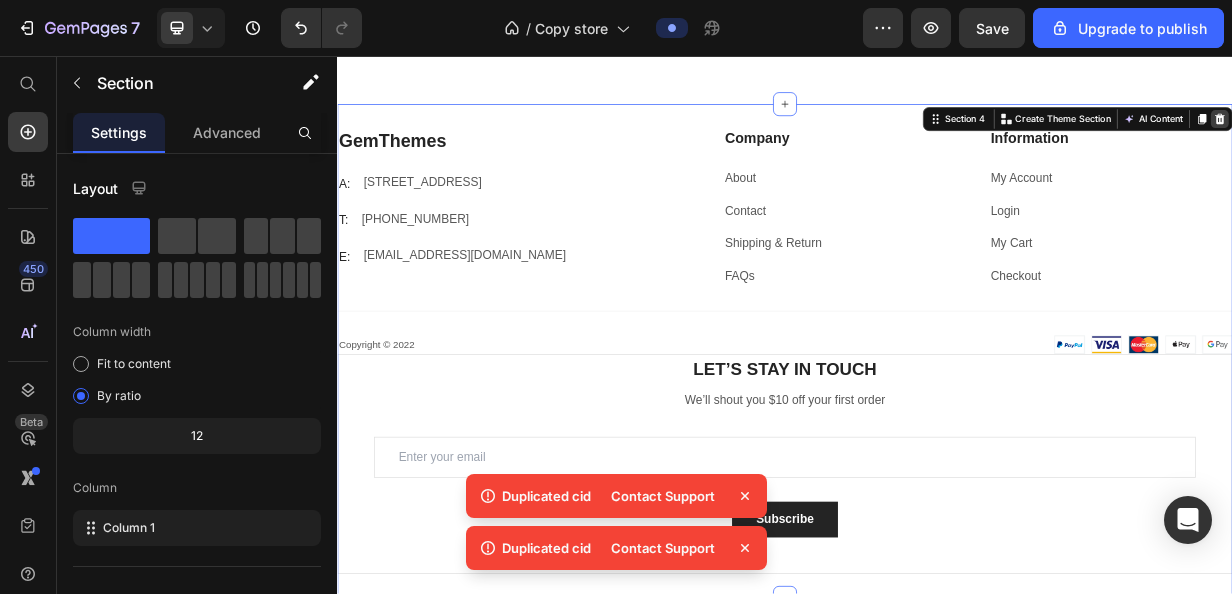 click 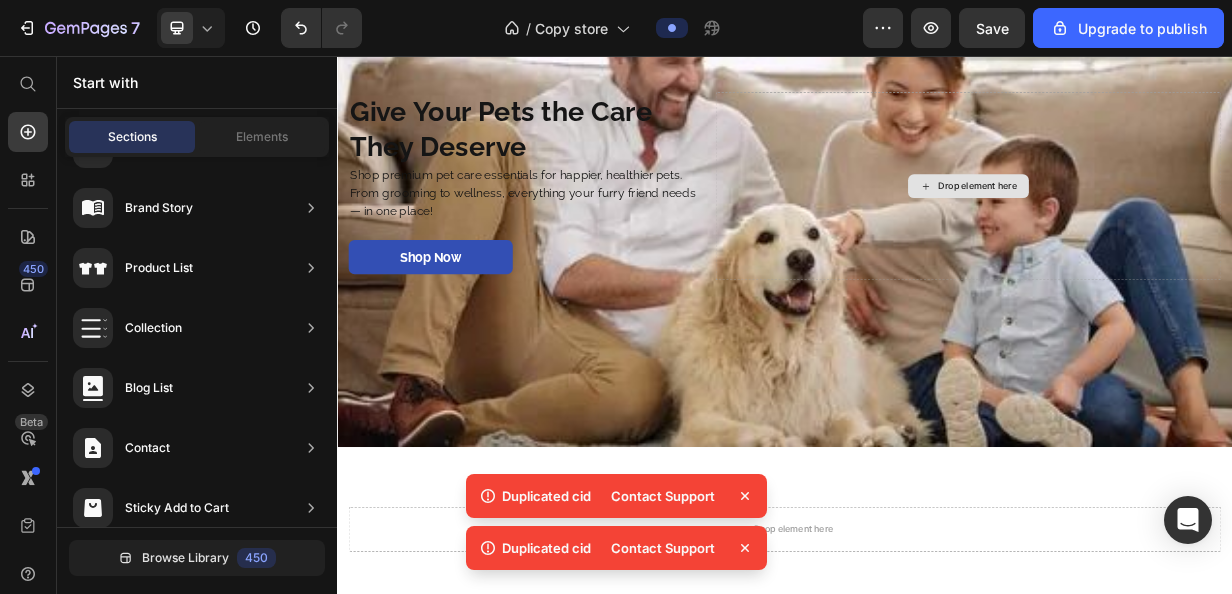 scroll, scrollTop: 0, scrollLeft: 0, axis: both 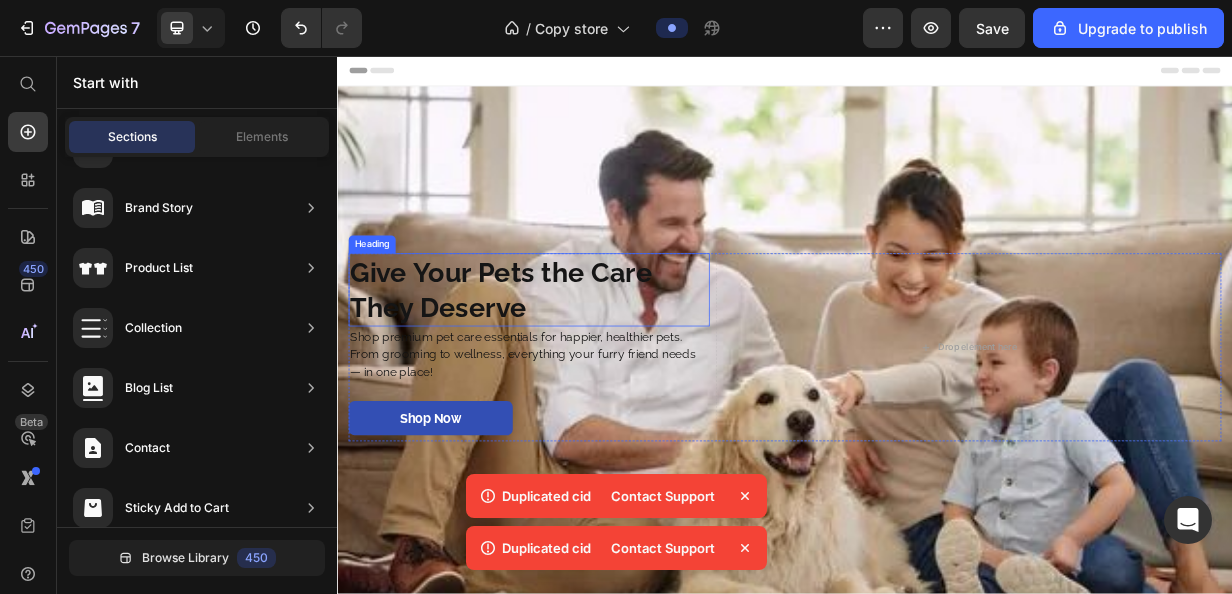 click on "Give Your Pets the Care They Deserve" at bounding box center [594, 370] 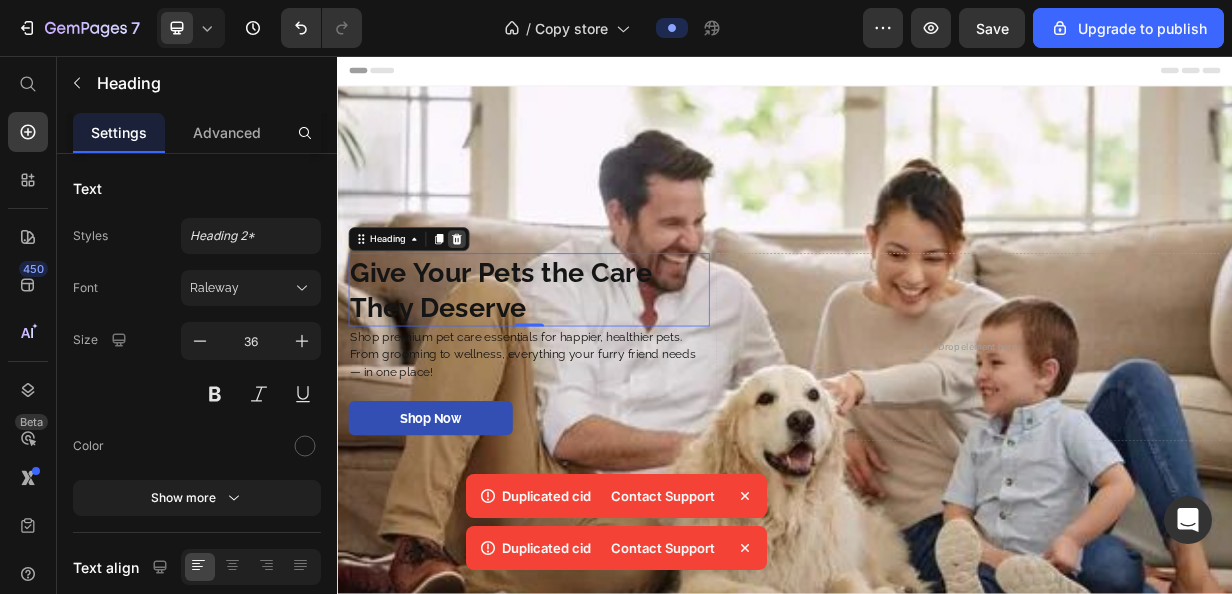 click 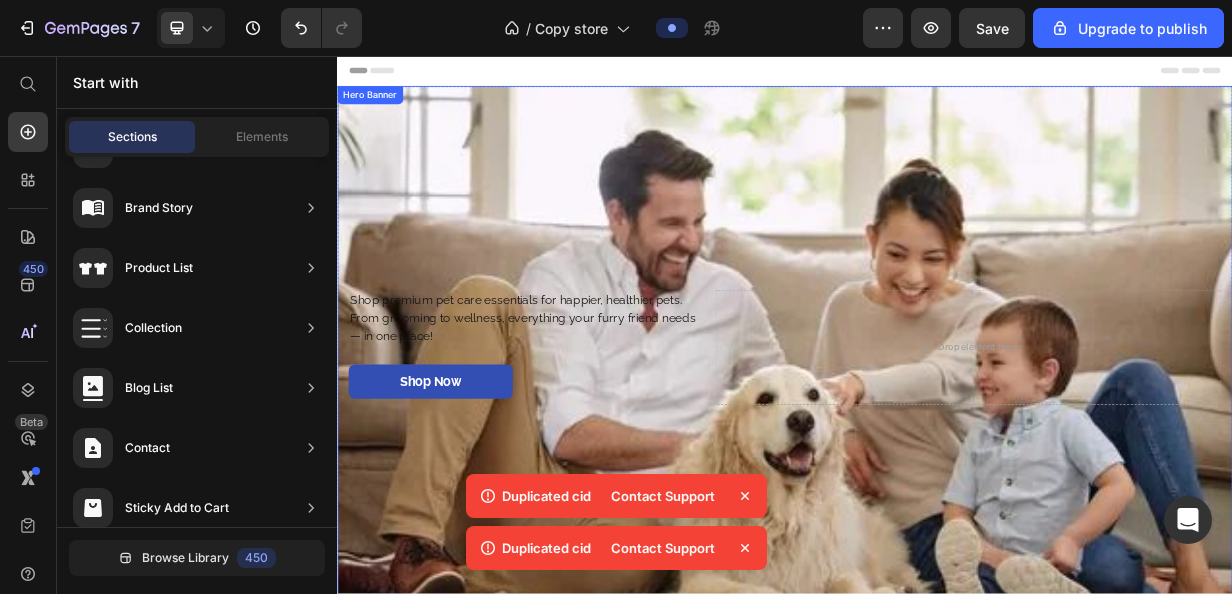 click at bounding box center [937, 447] 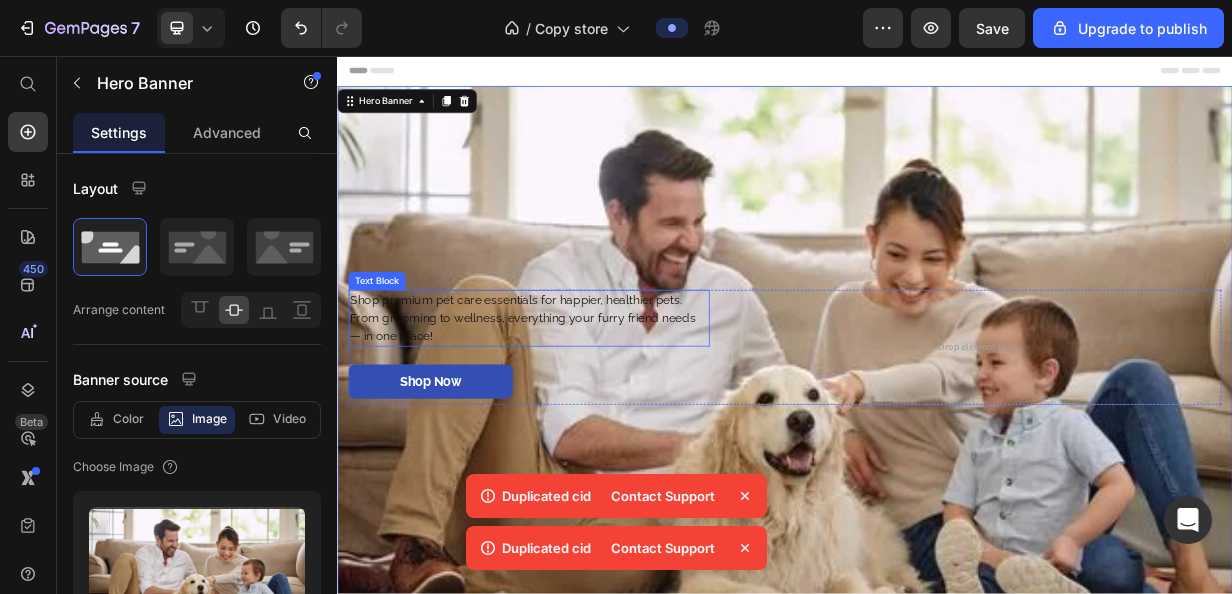 click on "Shop premium pet care essentials for happier, healthier pets. From grooming to wellness, everything your furry friend needs — in one place!" at bounding box center [594, 408] 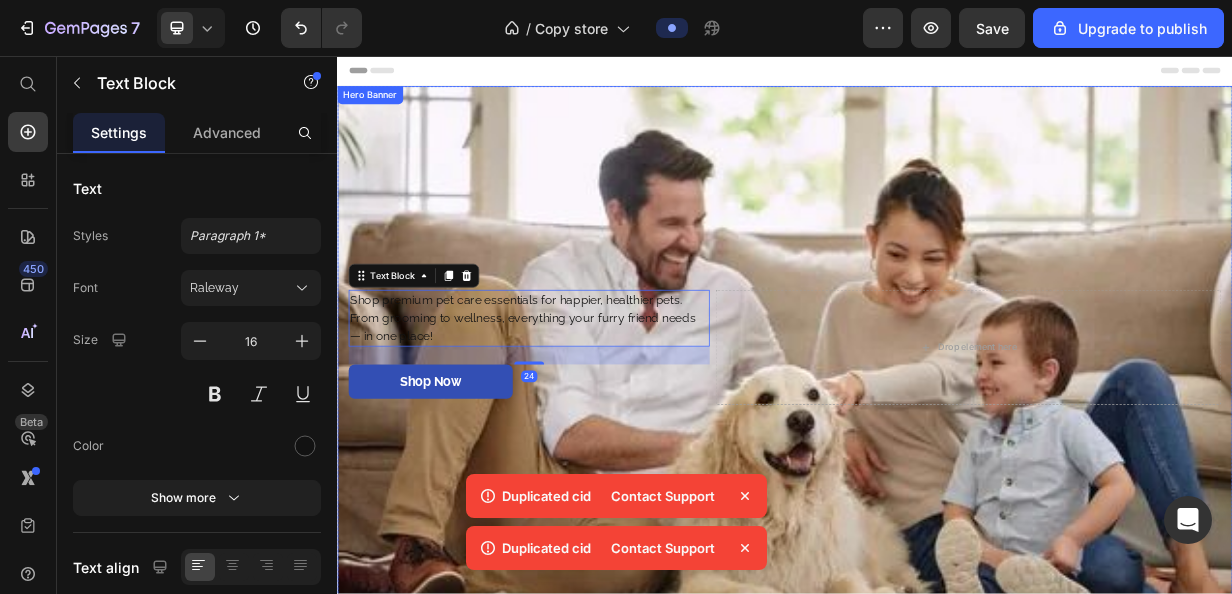 click at bounding box center [937, 447] 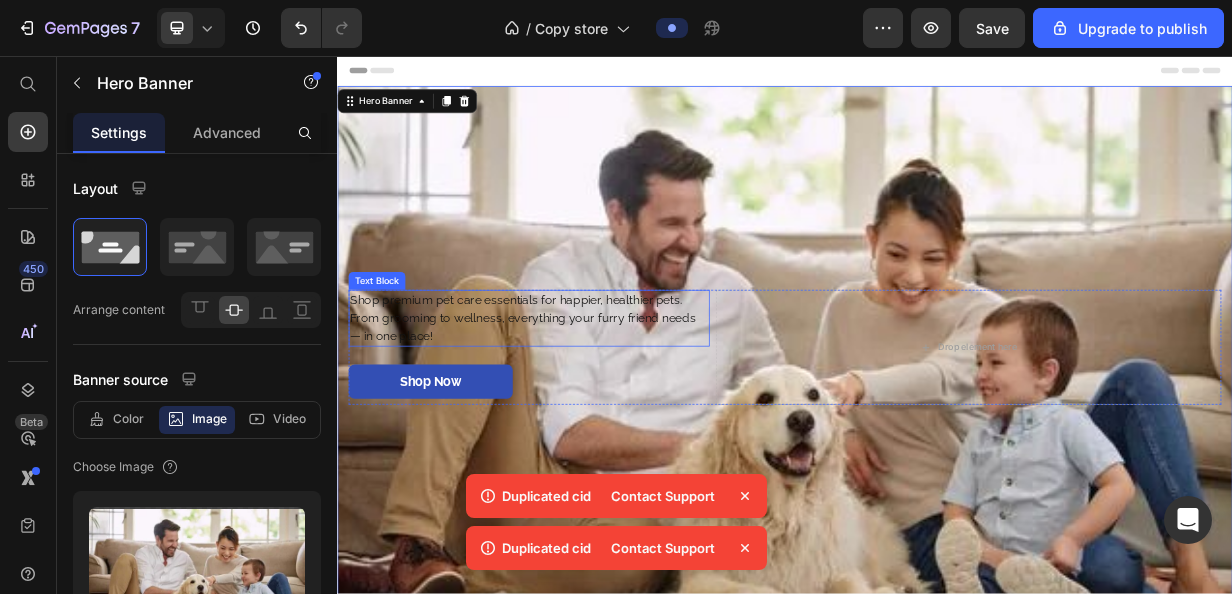 click on "Shop premium pet care essentials for happier, healthier pets. From grooming to wellness, everything your furry friend needs — in one place!" at bounding box center (594, 408) 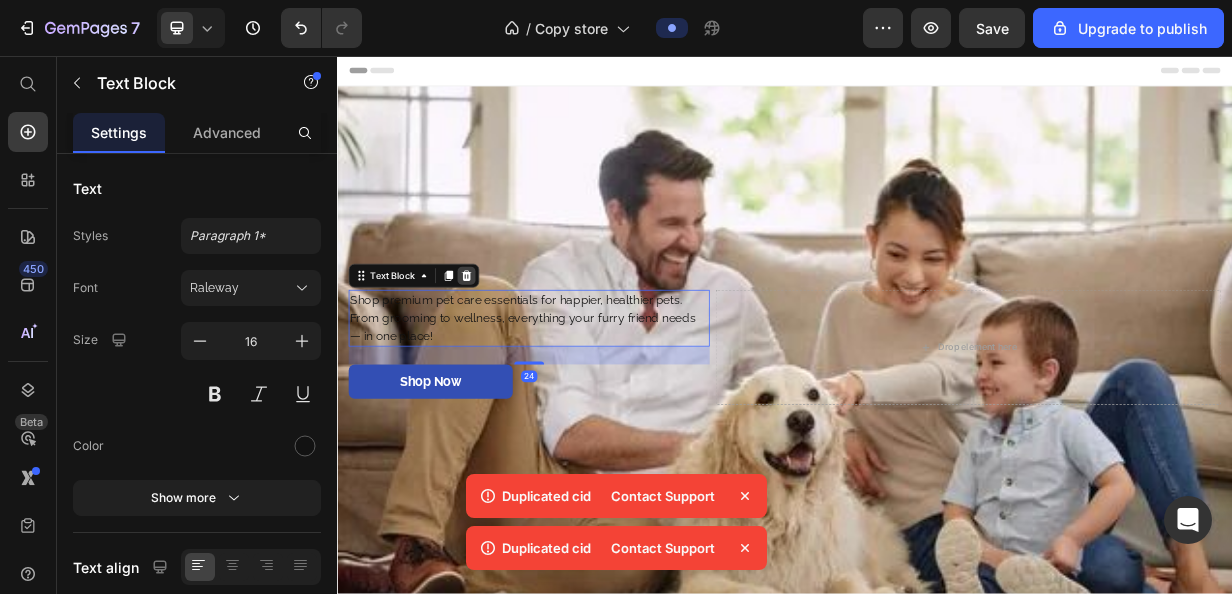 click 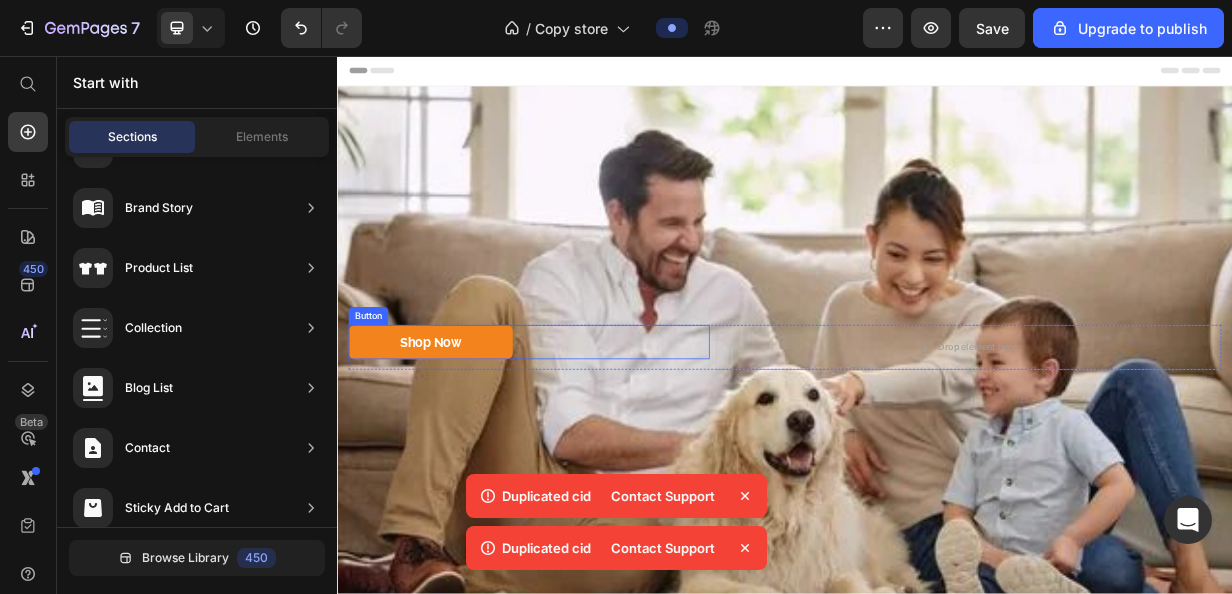 click on "Shop Now" at bounding box center (462, 440) 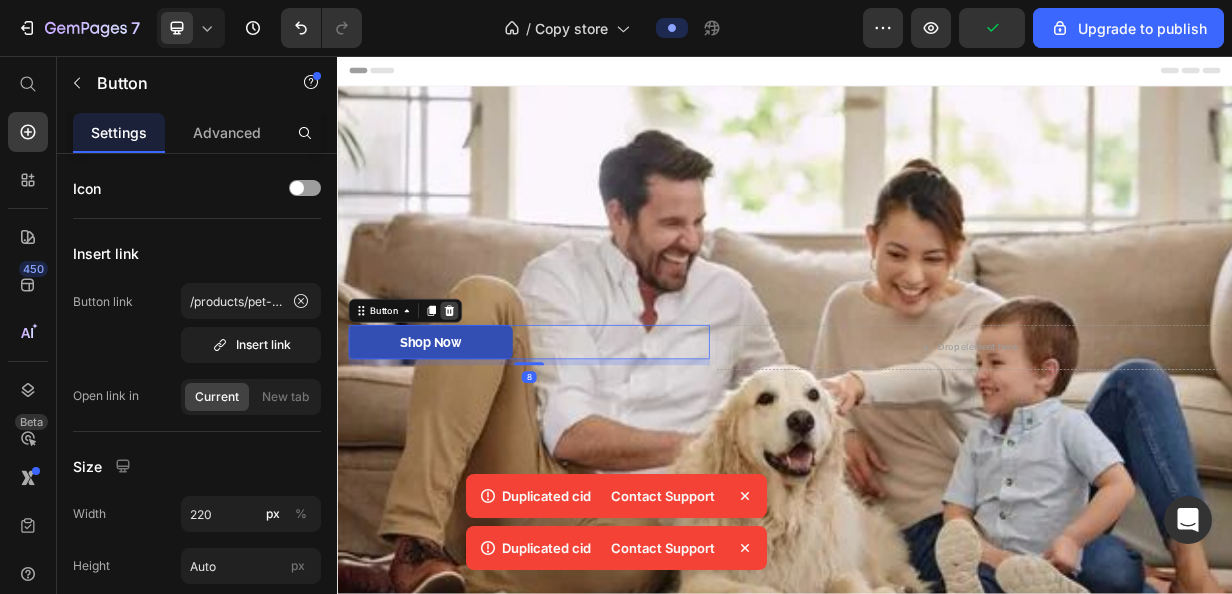 click 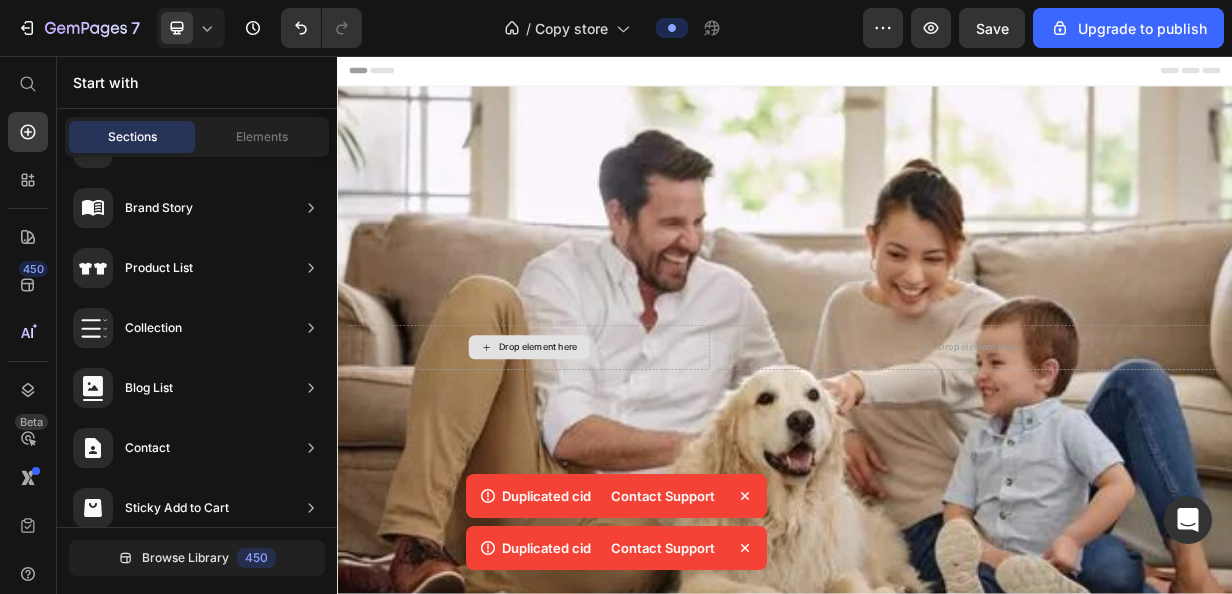click on "Drop element here" at bounding box center (594, 447) 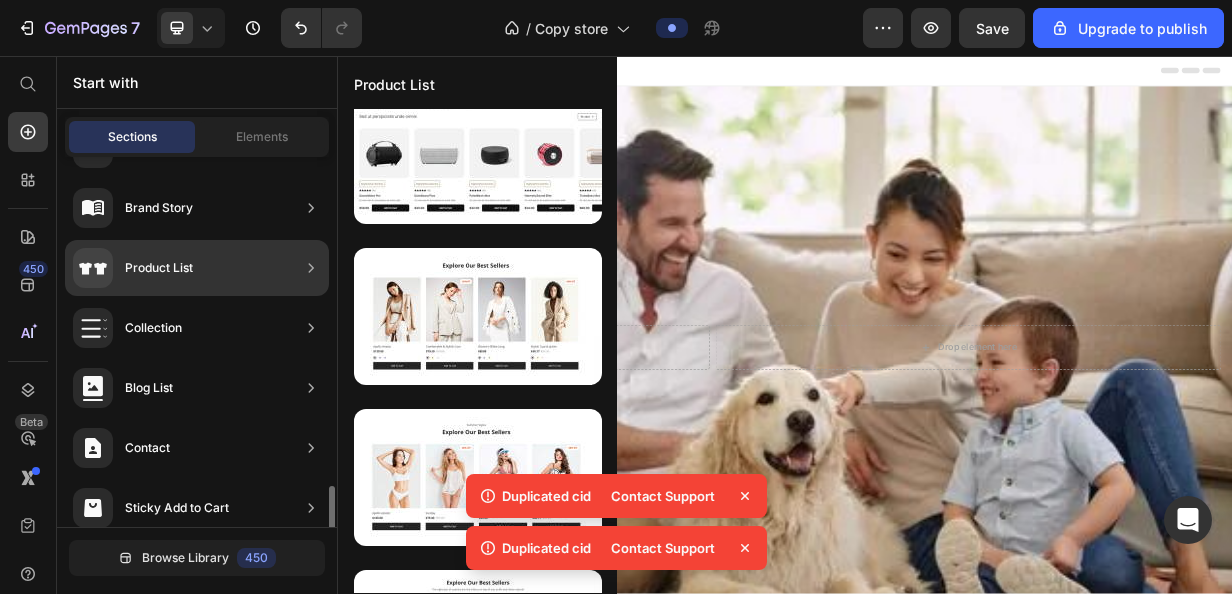 scroll, scrollTop: 790, scrollLeft: 0, axis: vertical 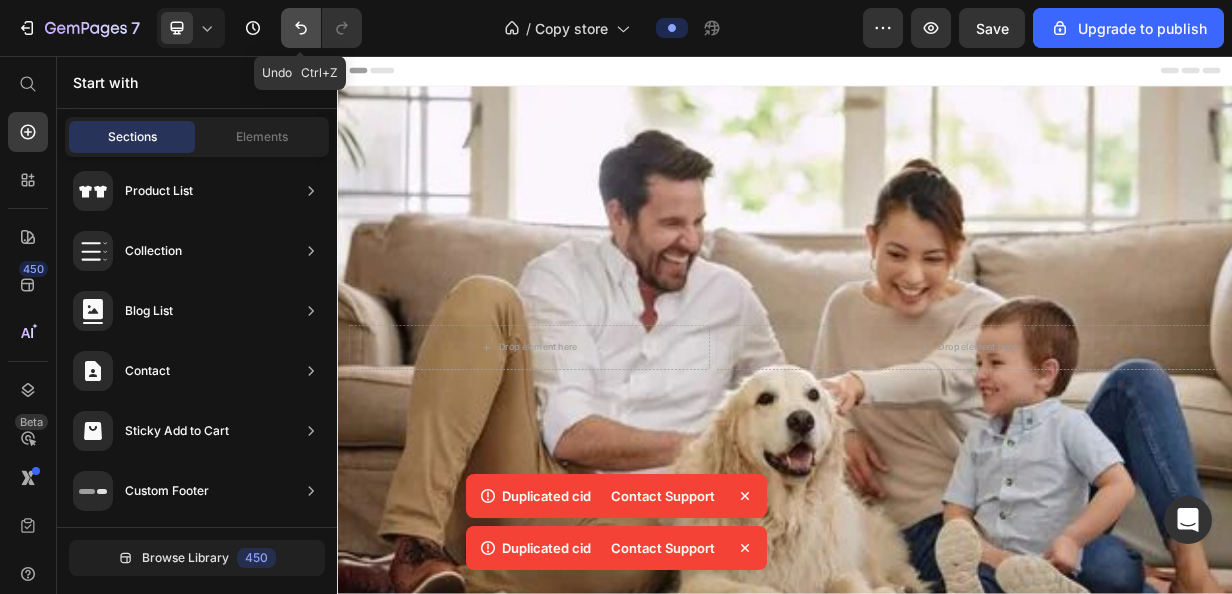 click 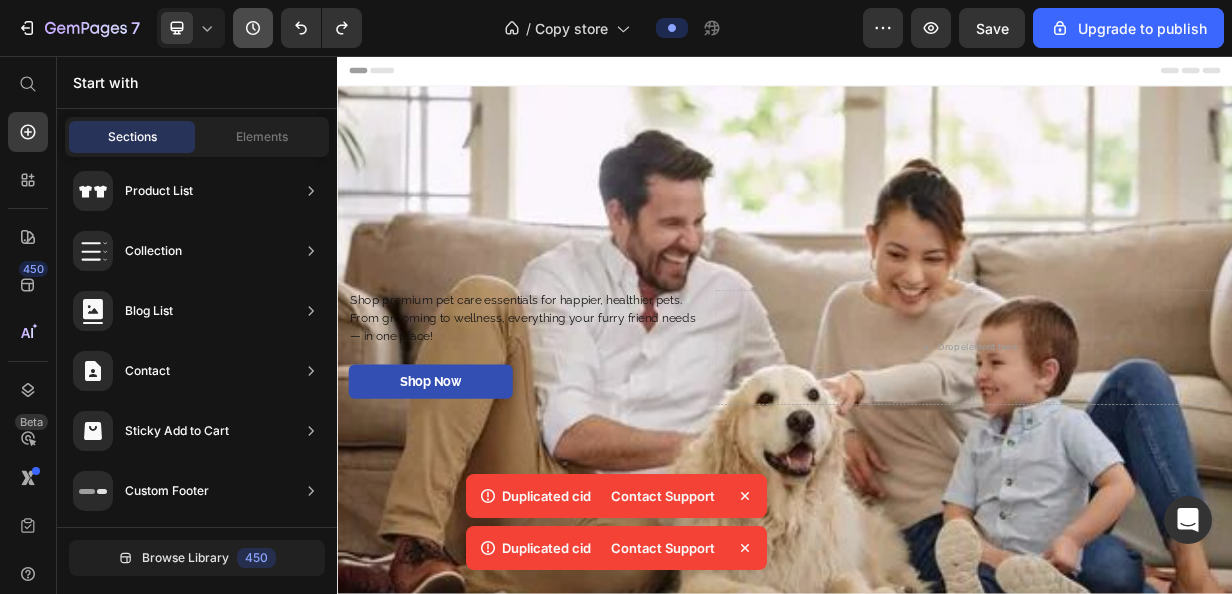 type 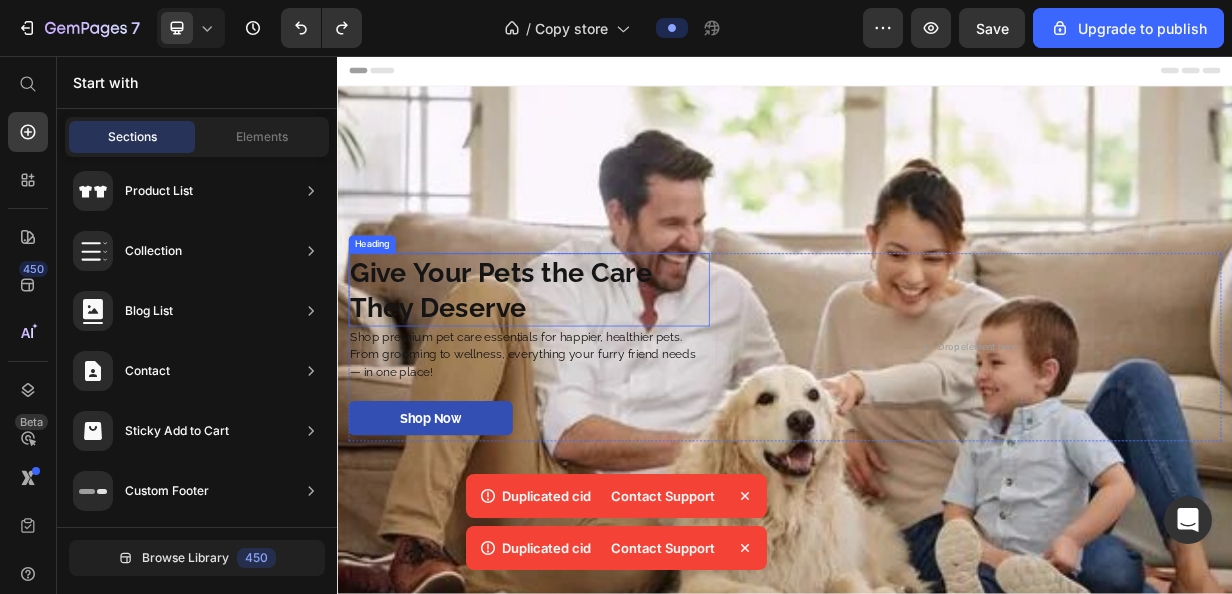 click on "Give Your Pets the Care They Deserve" at bounding box center [594, 370] 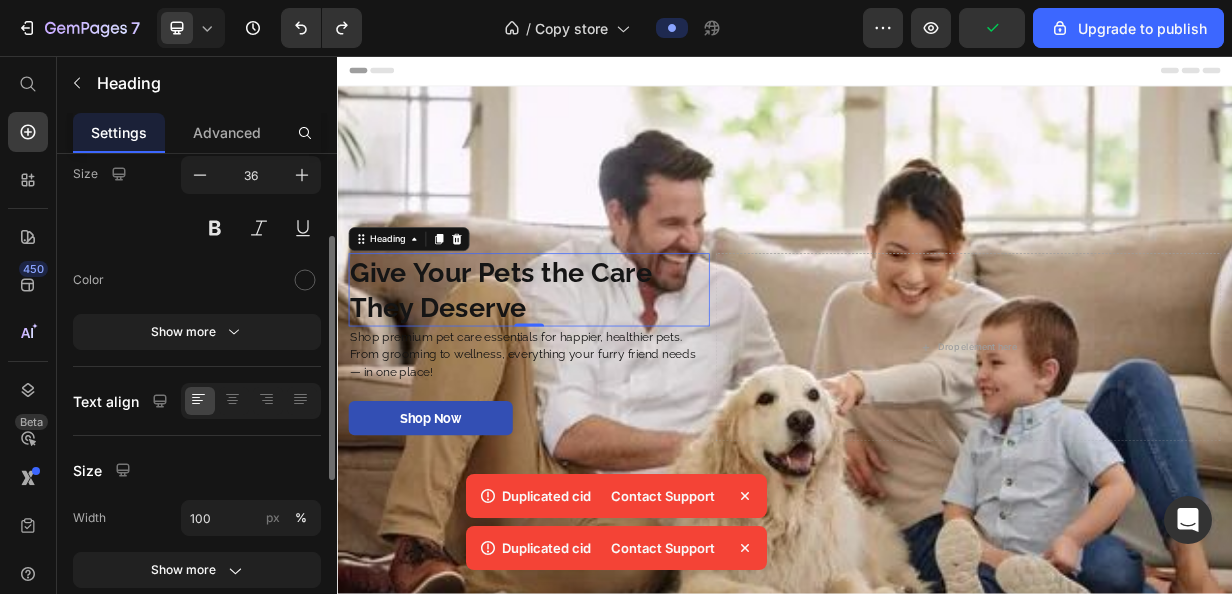 scroll, scrollTop: 167, scrollLeft: 0, axis: vertical 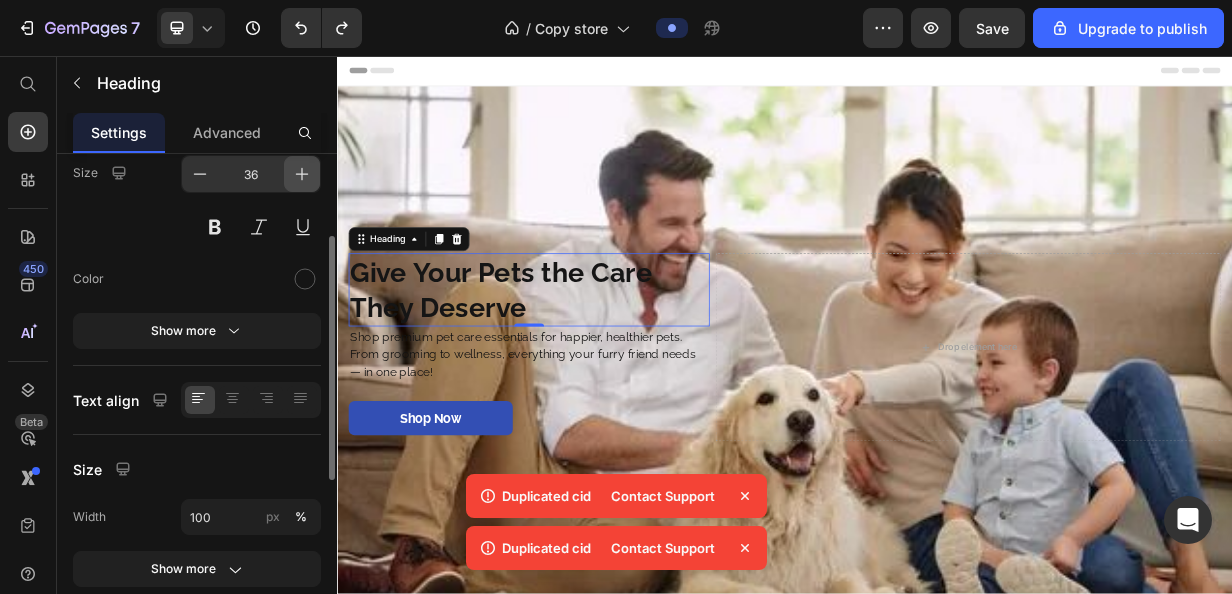 click at bounding box center (302, 174) 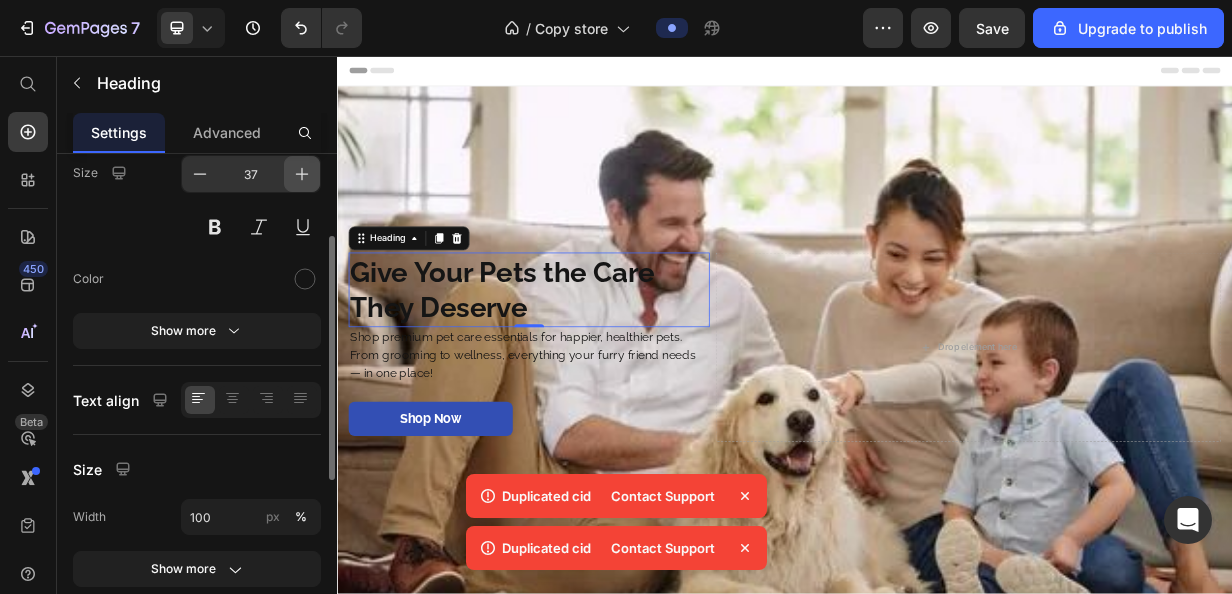 click at bounding box center (302, 174) 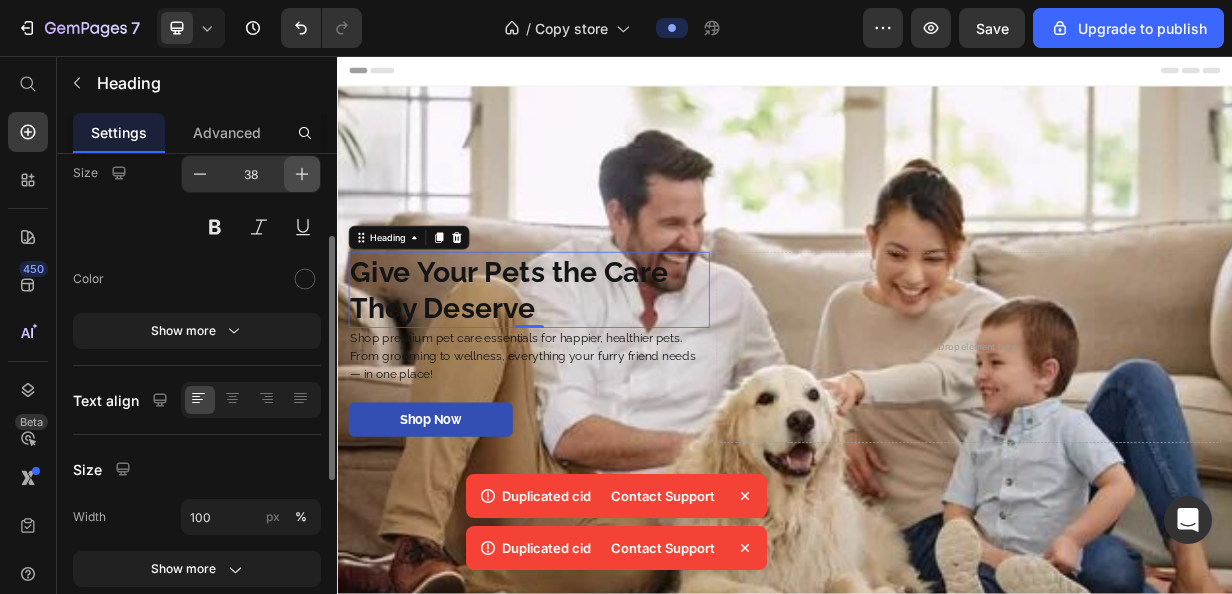 click at bounding box center [302, 174] 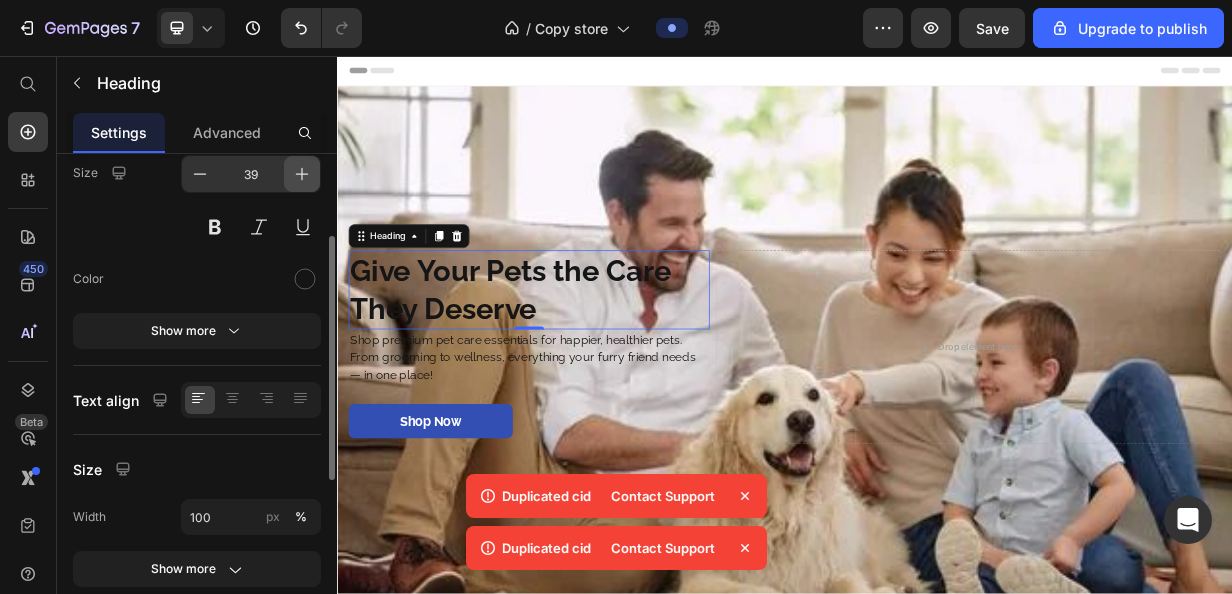 click at bounding box center [302, 174] 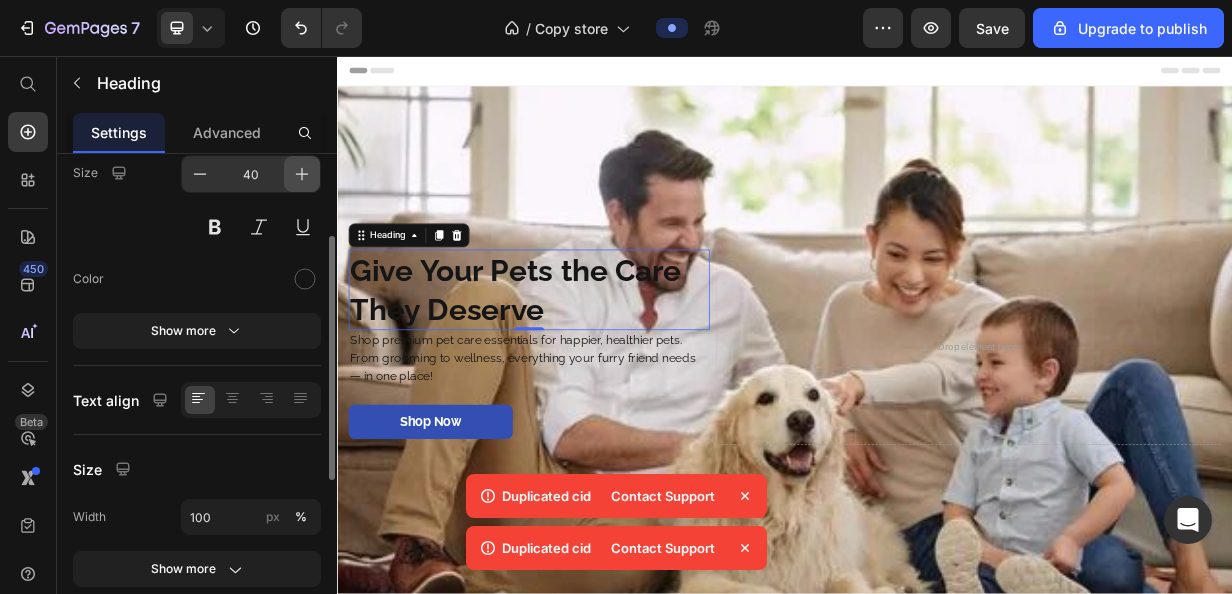 click at bounding box center (302, 174) 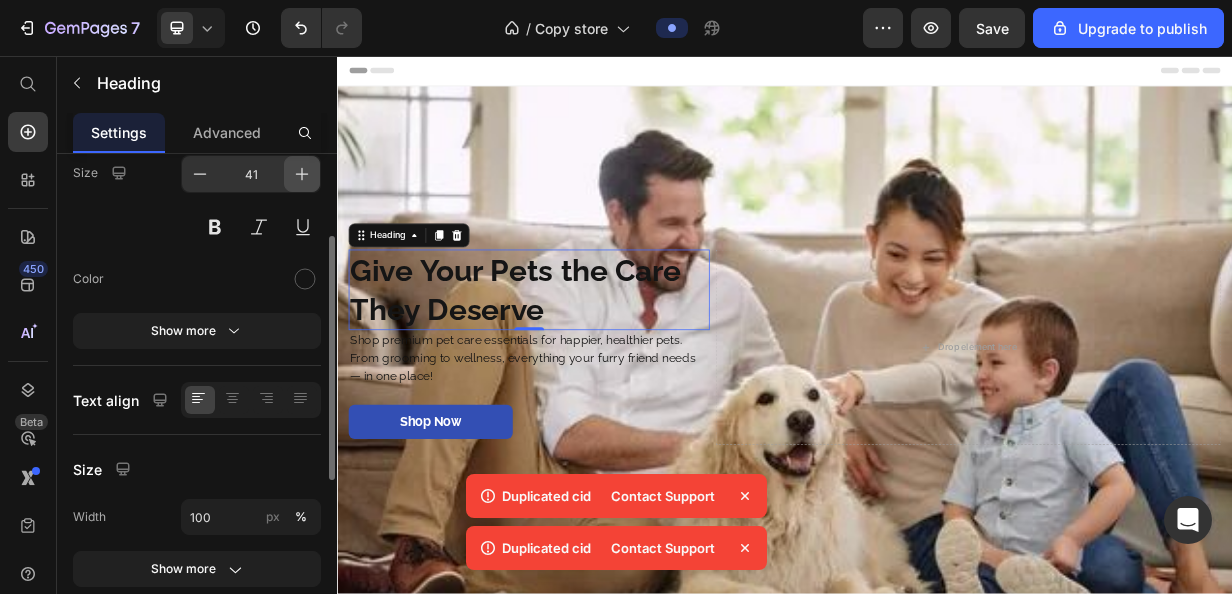 click at bounding box center (302, 174) 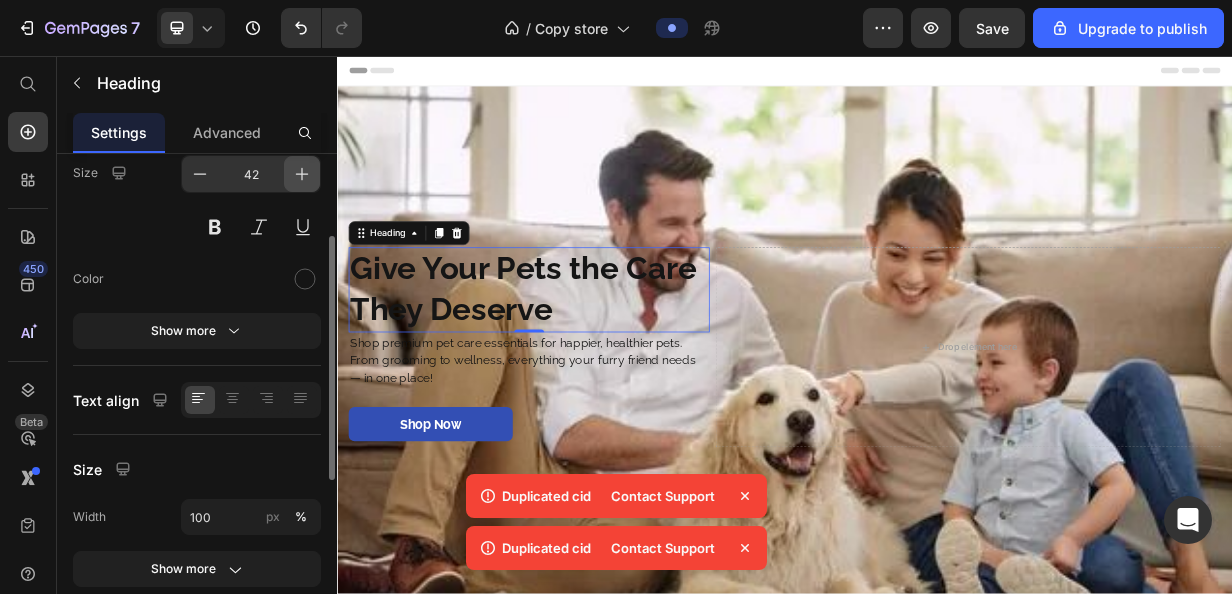click at bounding box center (302, 174) 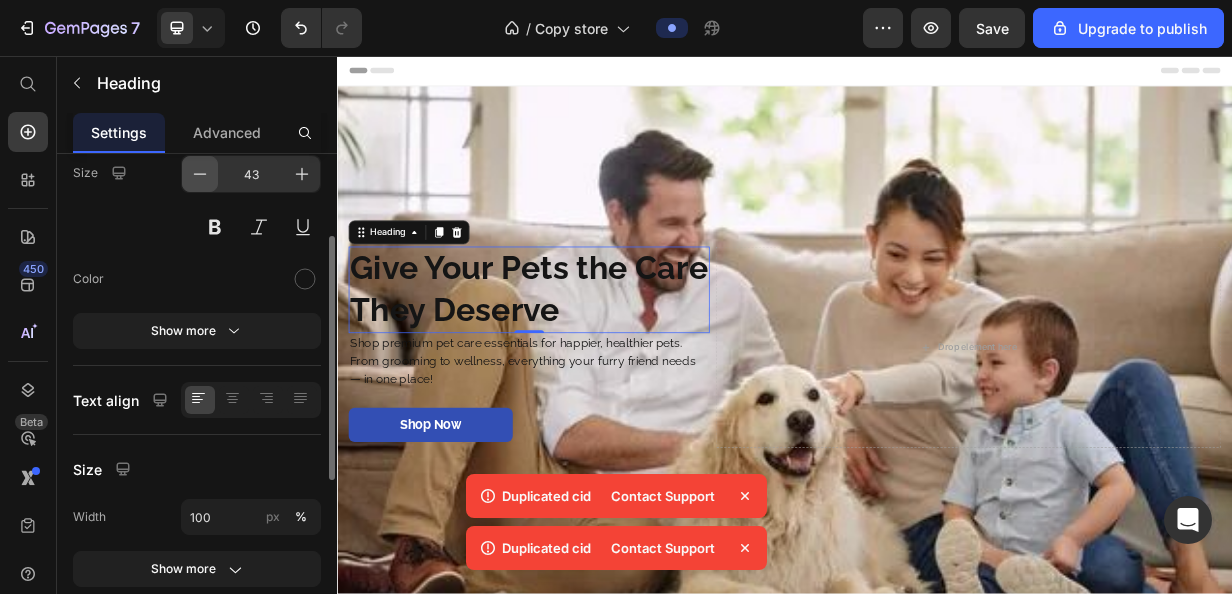 click 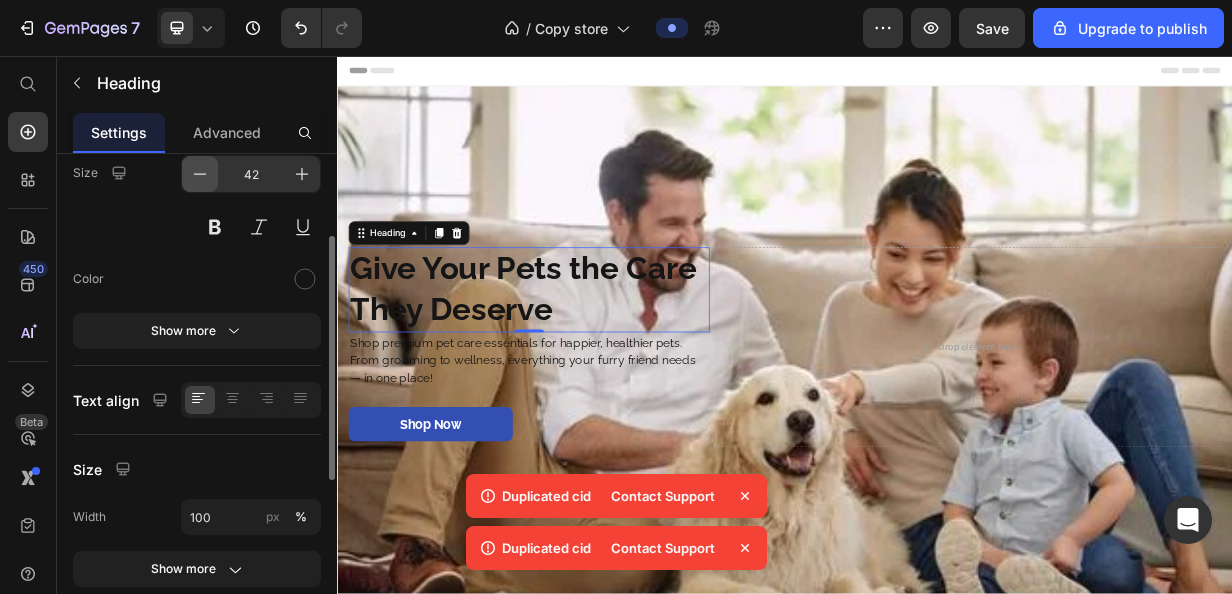 click 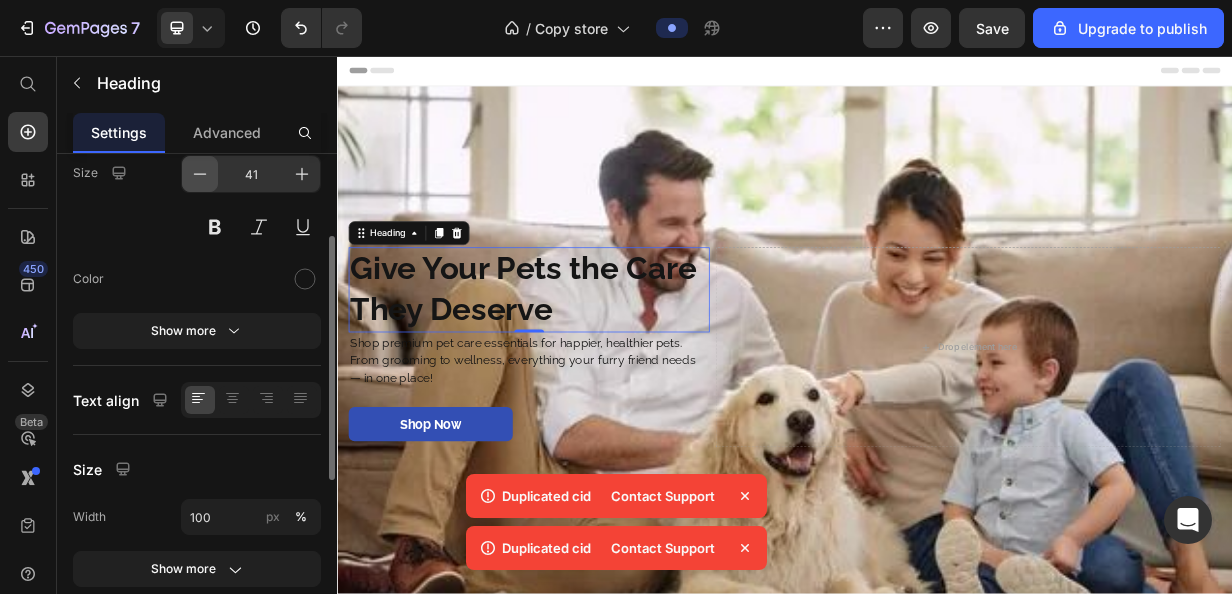 click 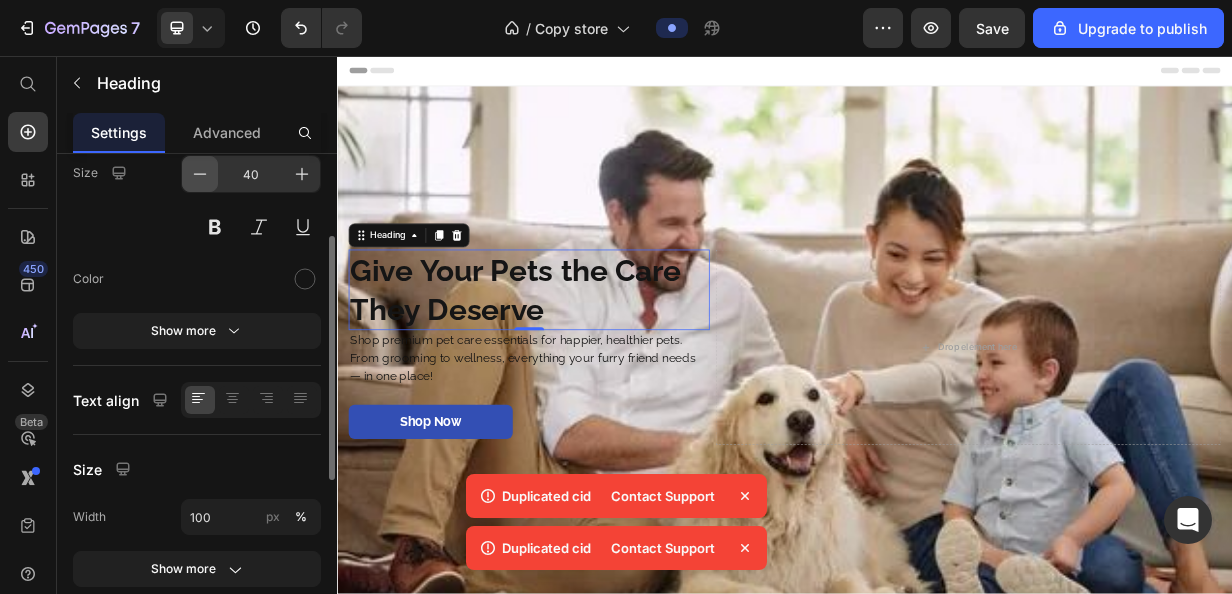 click 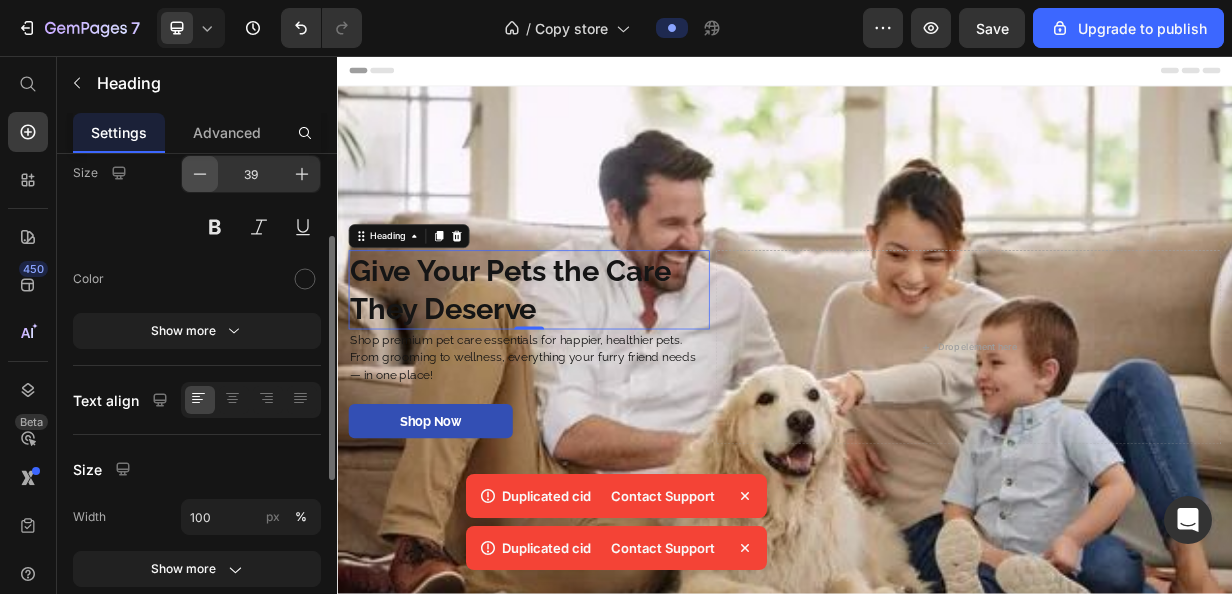 click 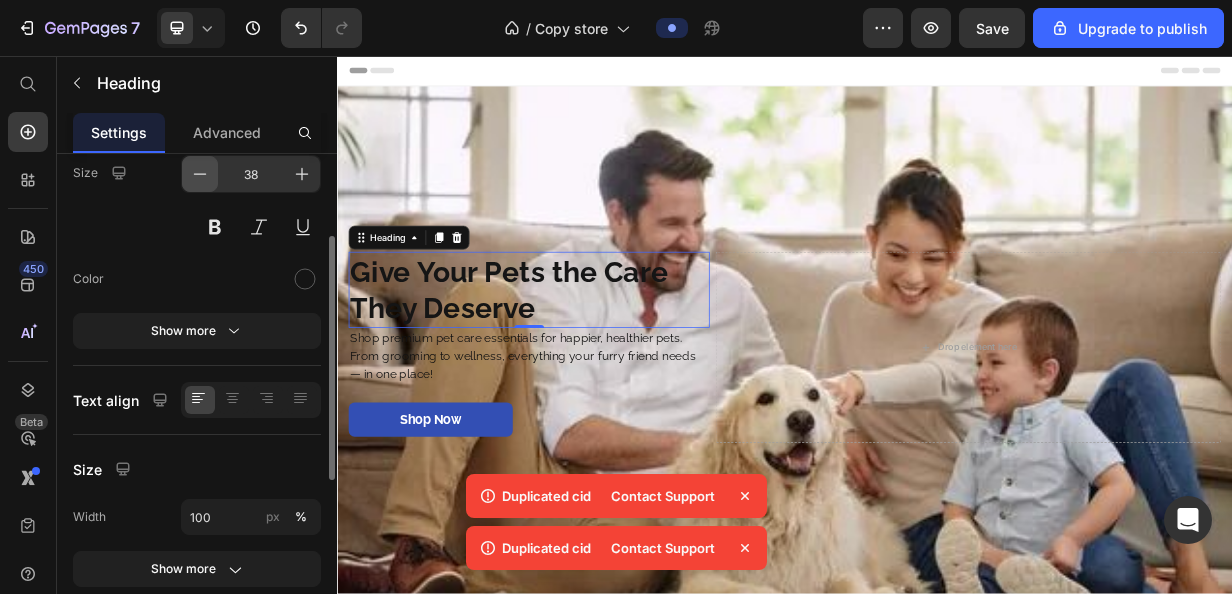 click 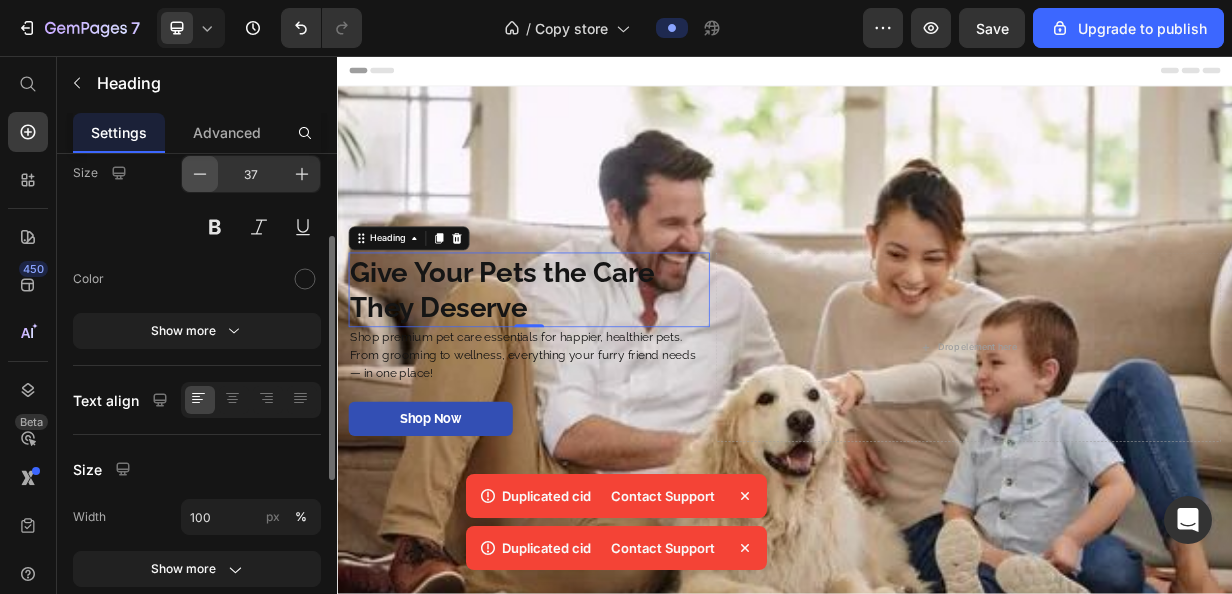 click 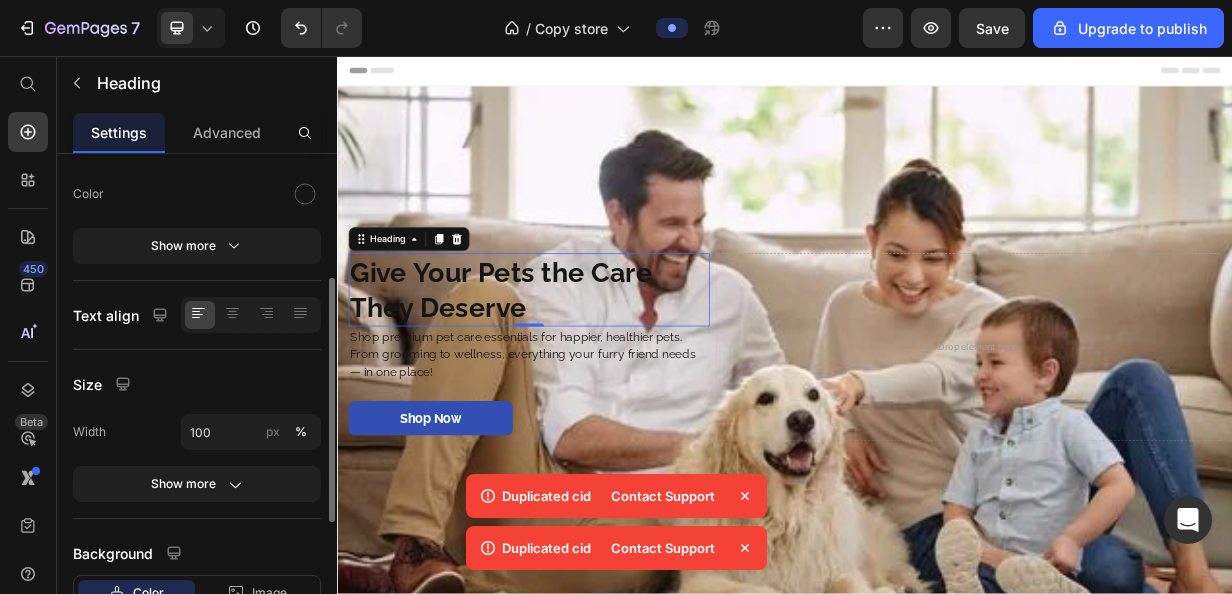 scroll, scrollTop: 0, scrollLeft: 0, axis: both 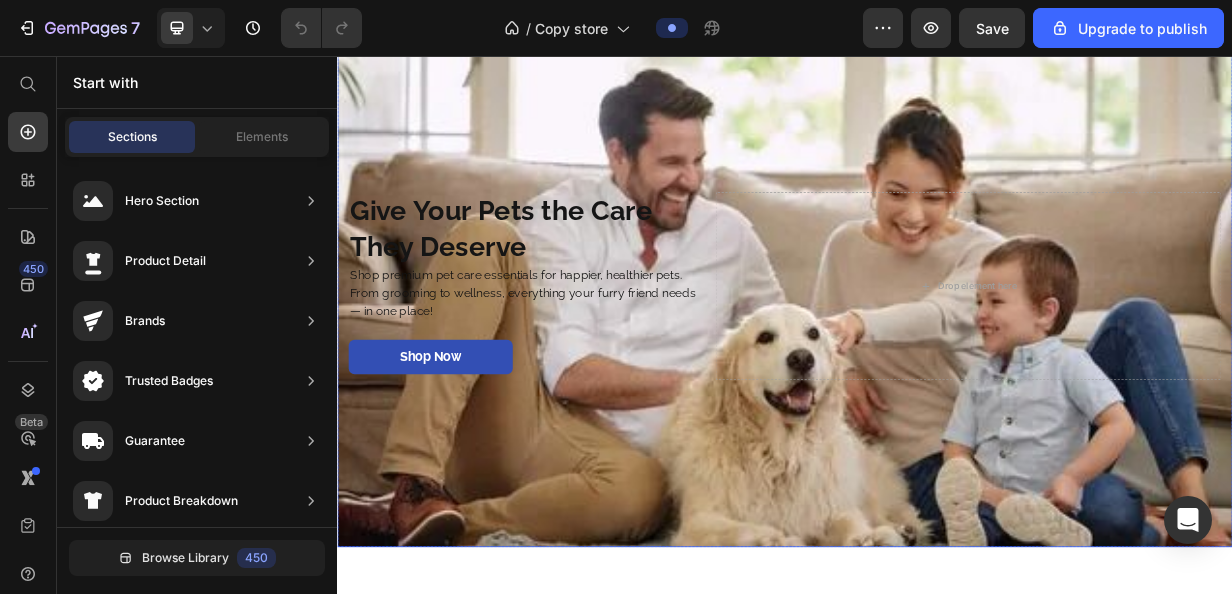 click at bounding box center (937, 365) 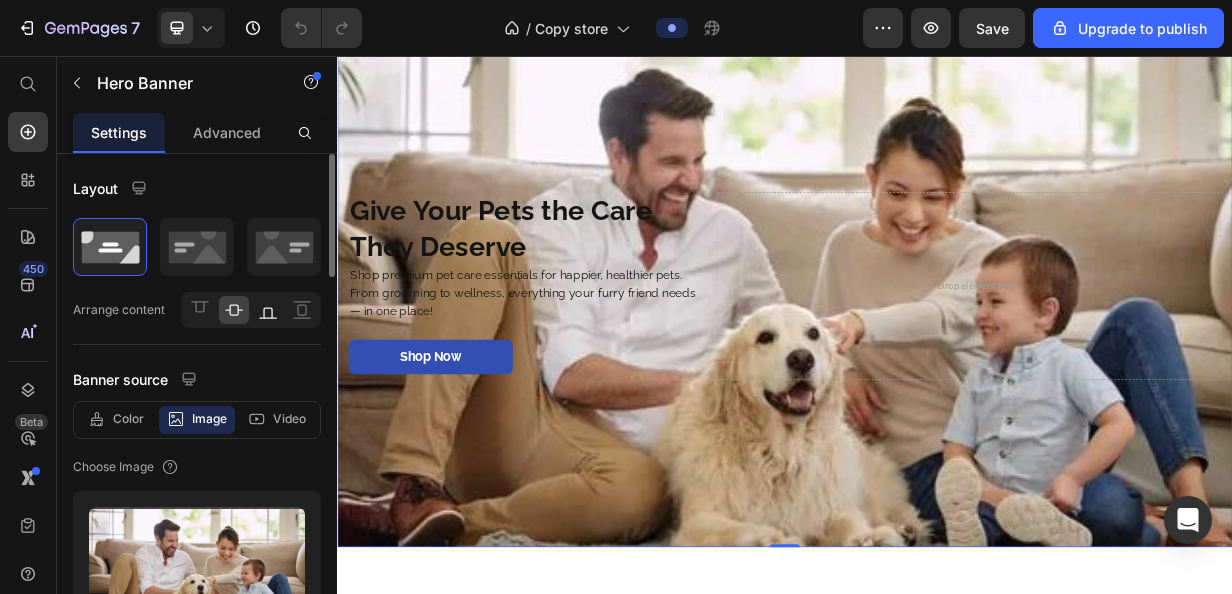 click 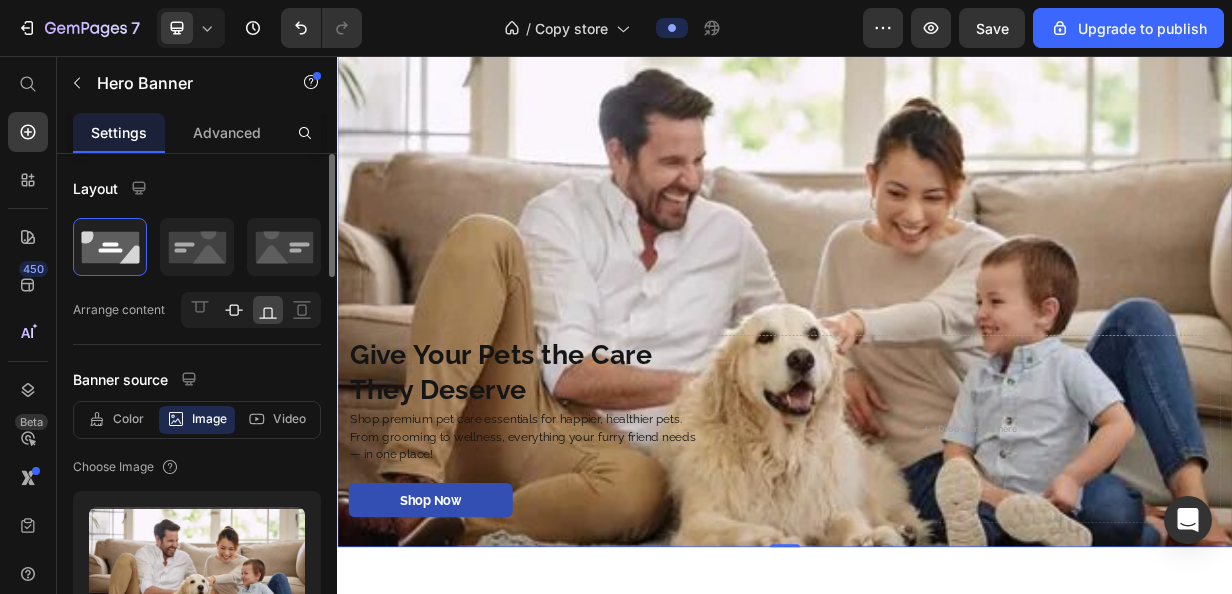 click 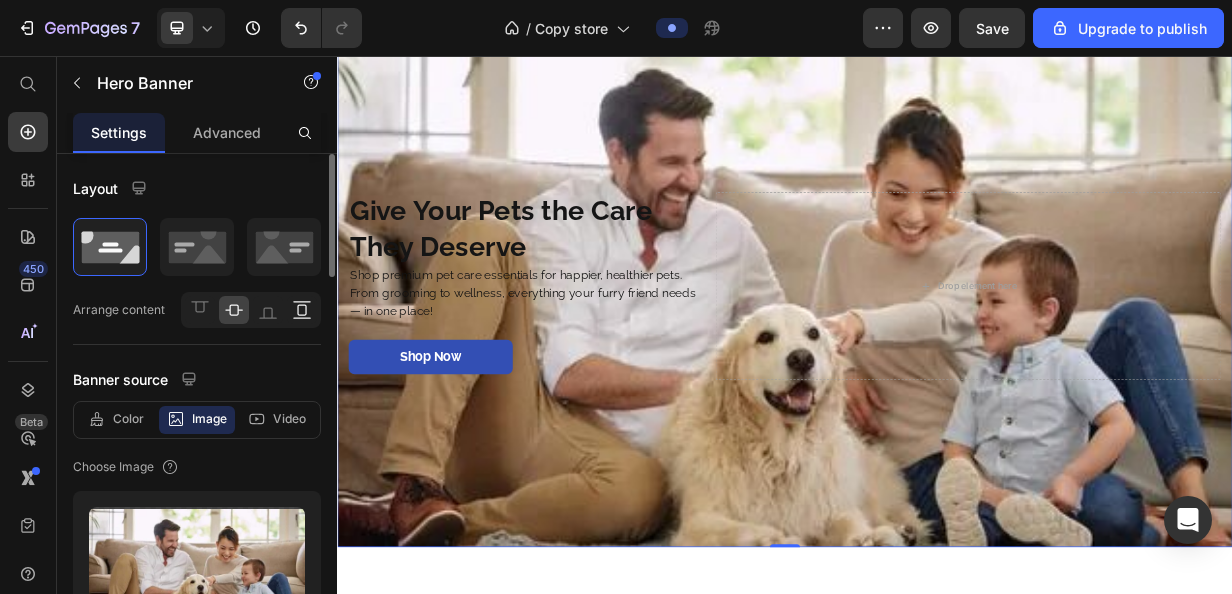 click 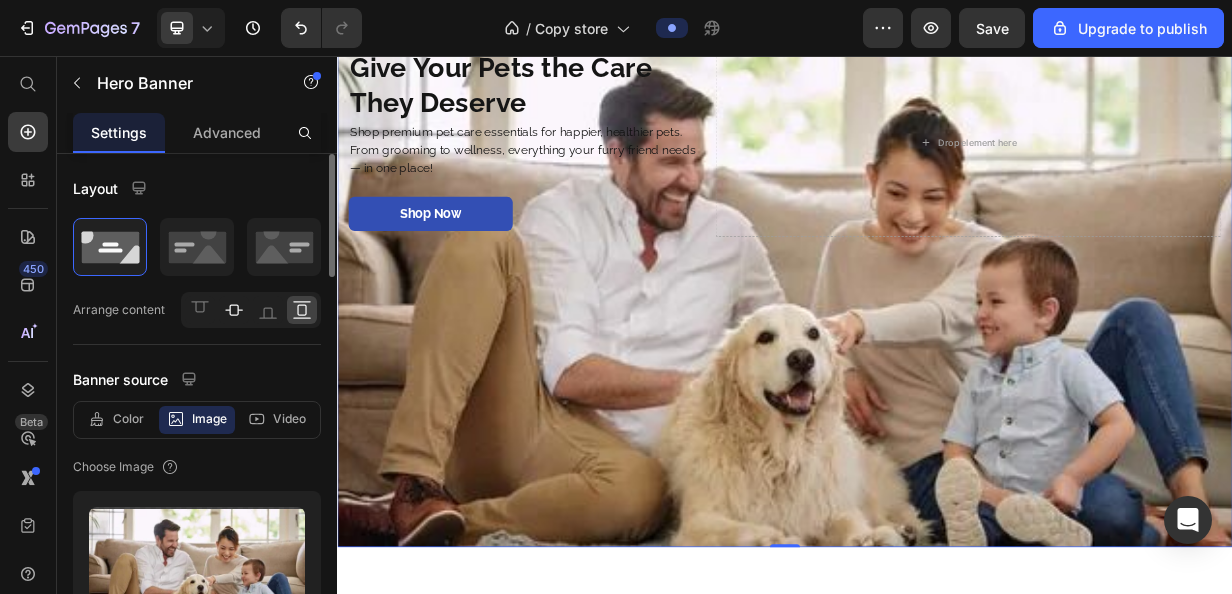 click 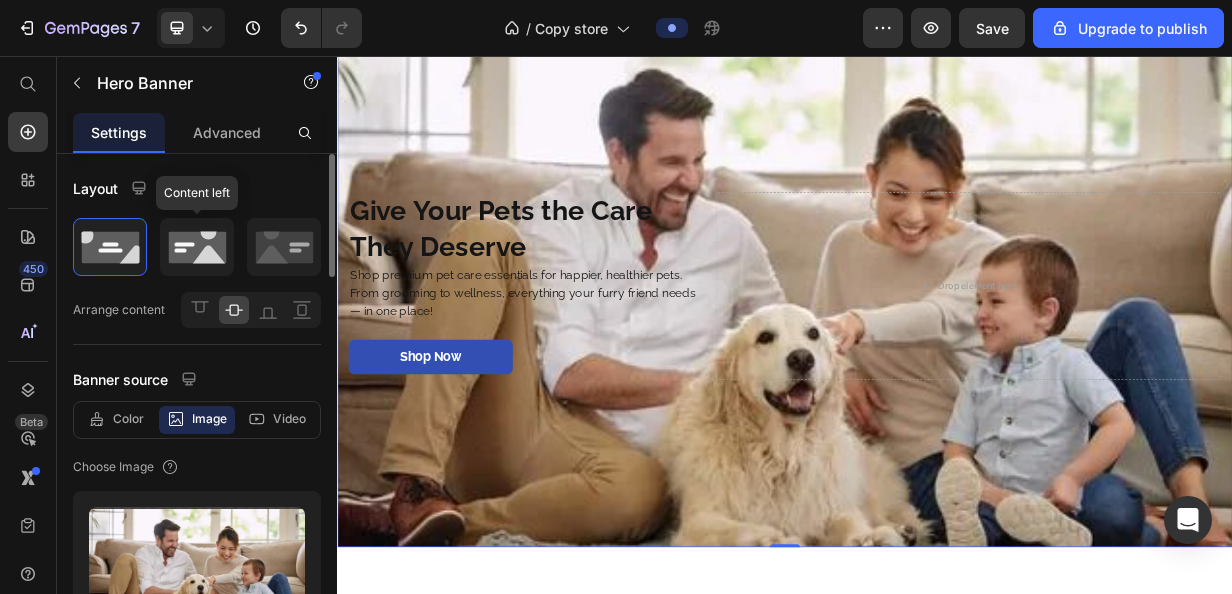 click 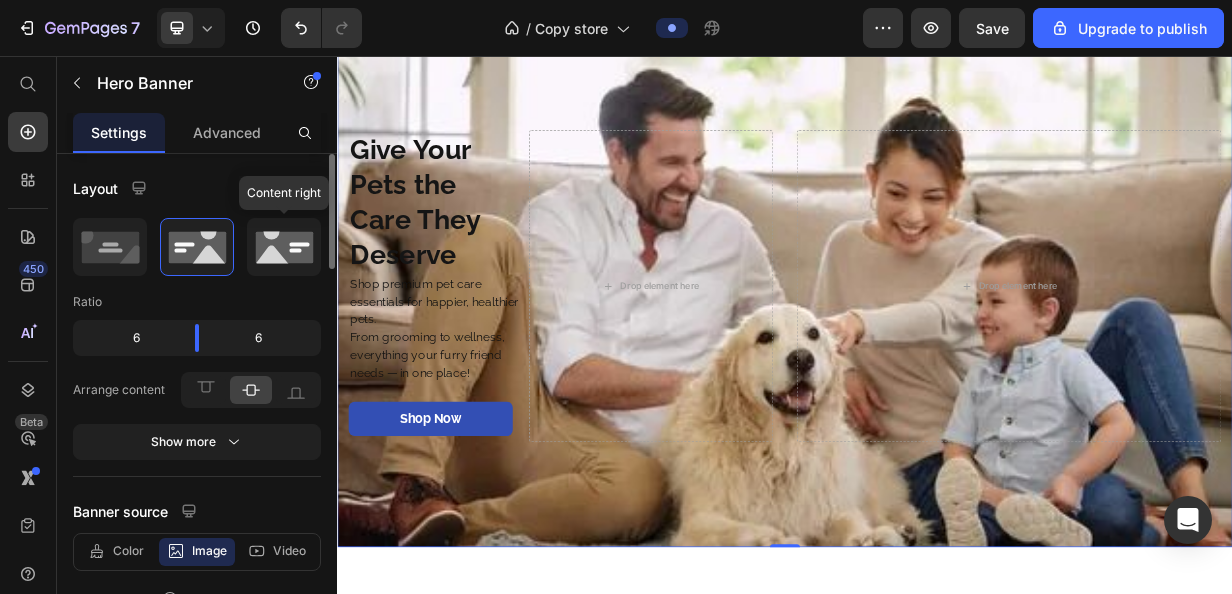 click 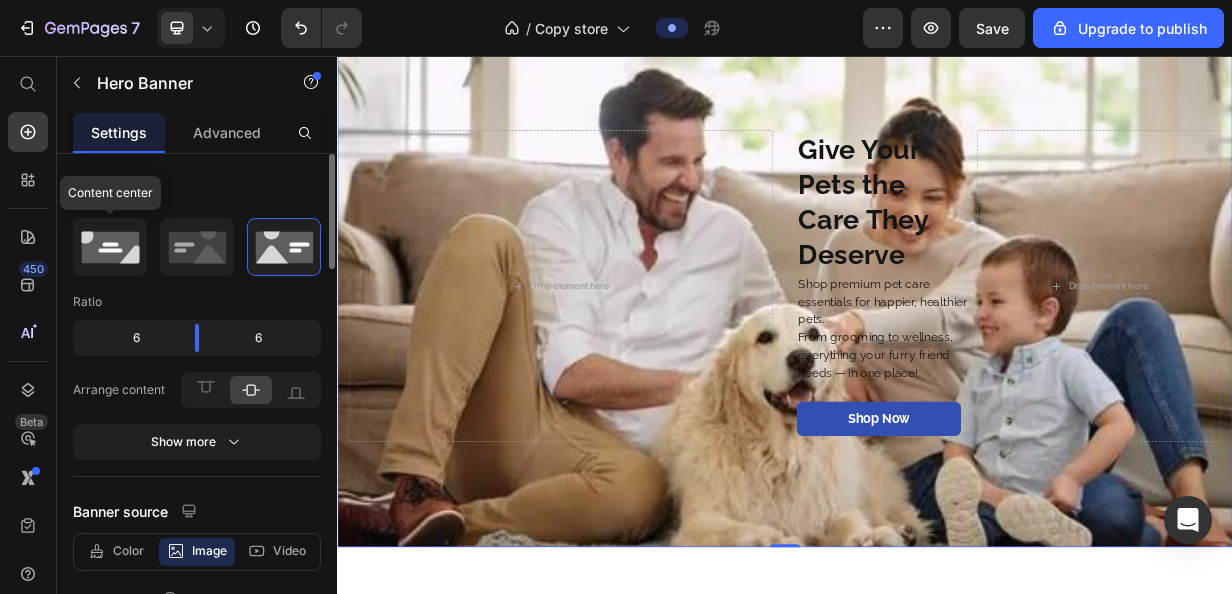 click 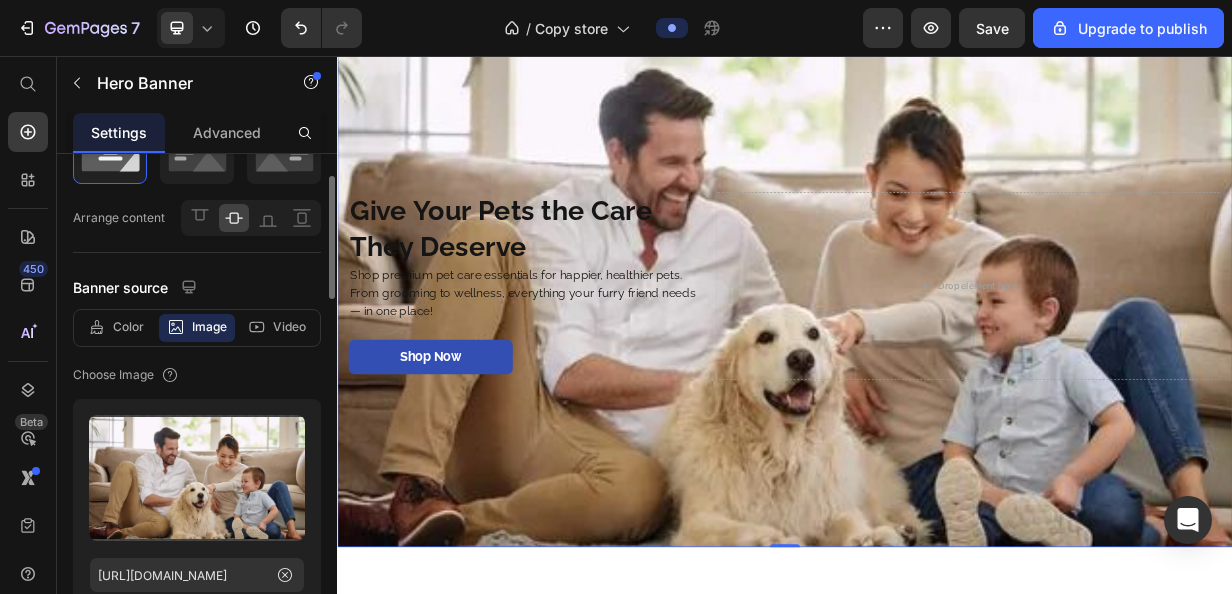 scroll, scrollTop: 102, scrollLeft: 0, axis: vertical 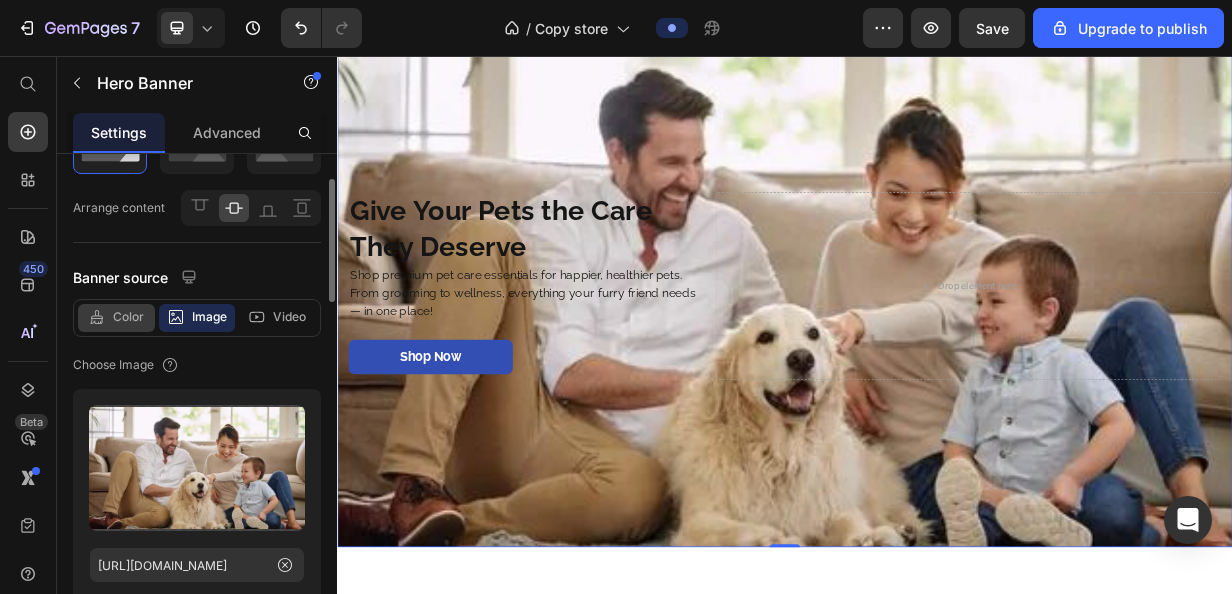 click on "Color" at bounding box center [128, 317] 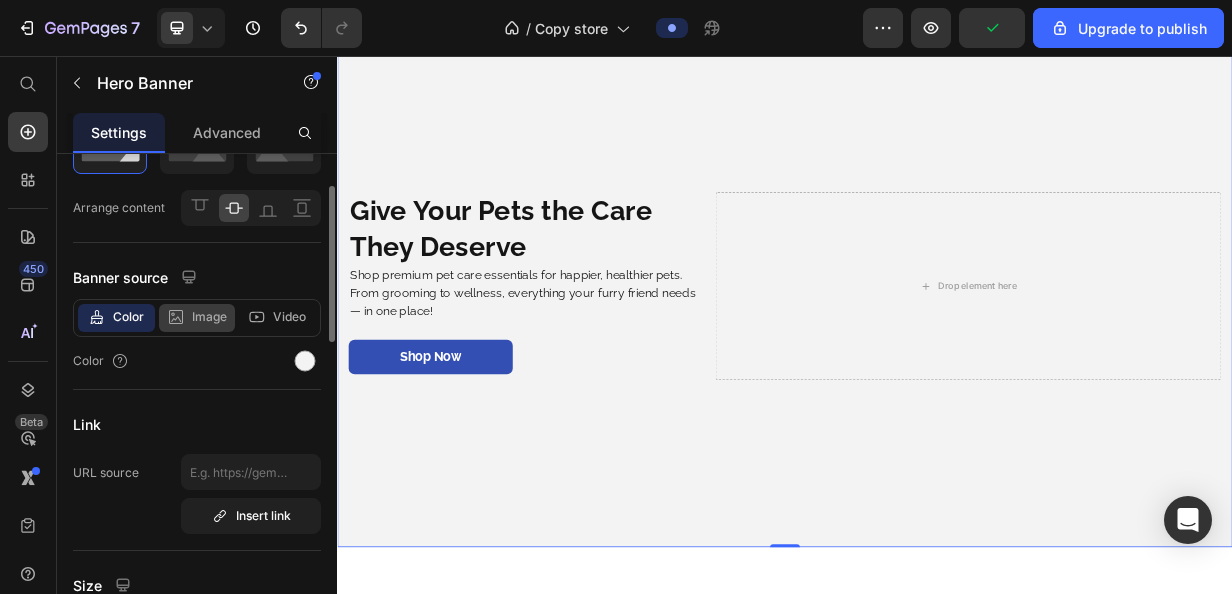 click 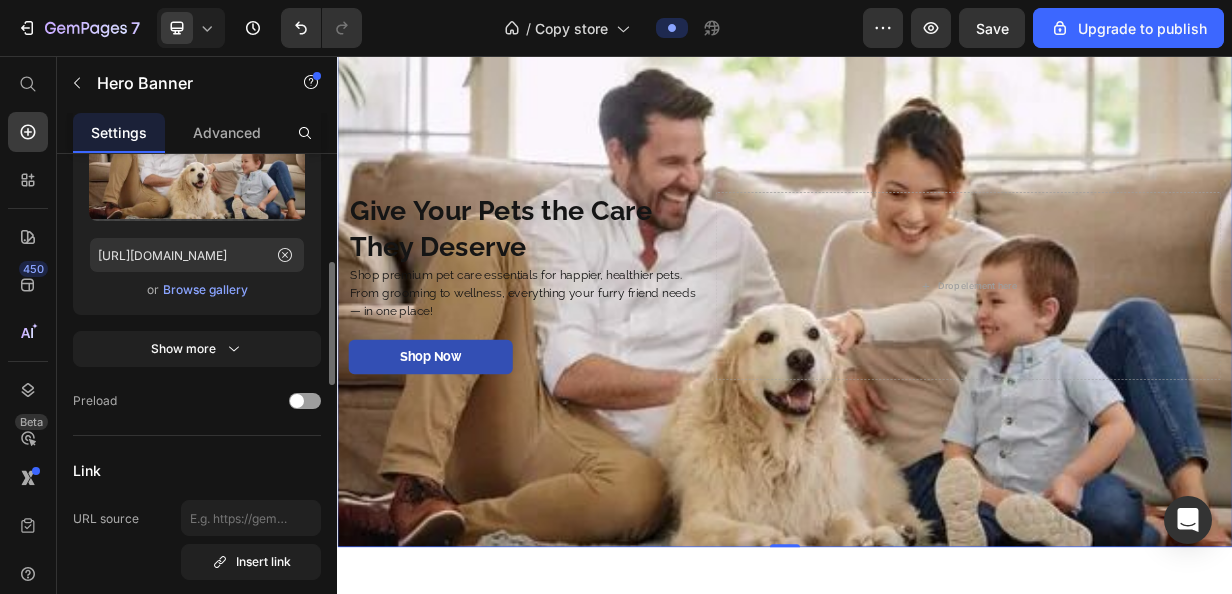 scroll, scrollTop: 418, scrollLeft: 0, axis: vertical 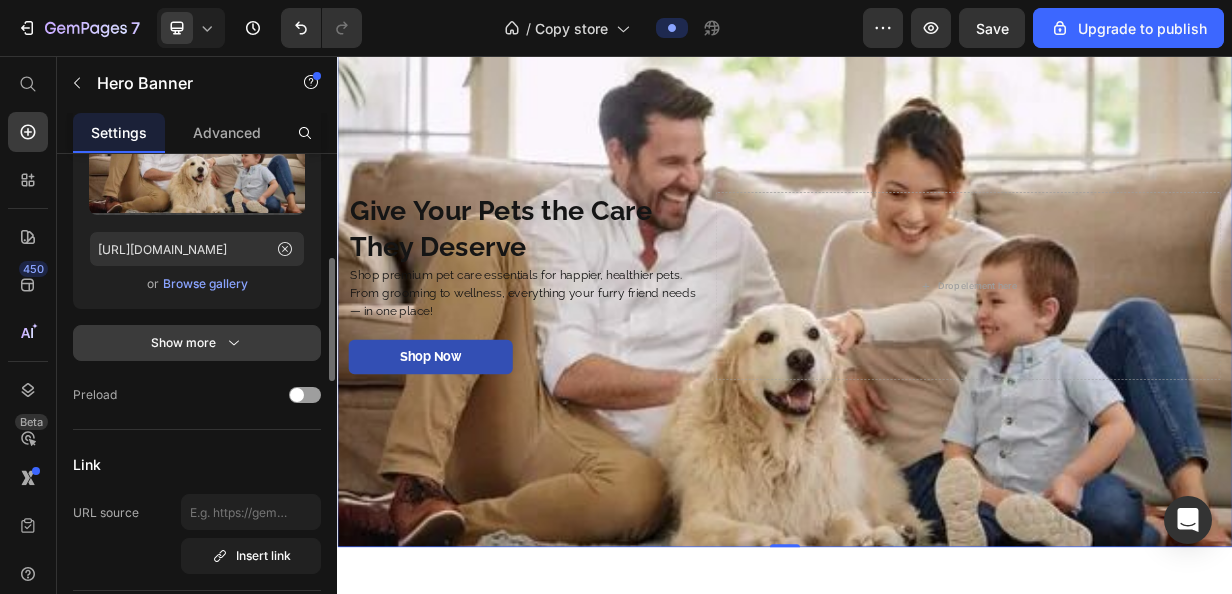 click on "Show more" at bounding box center [197, 343] 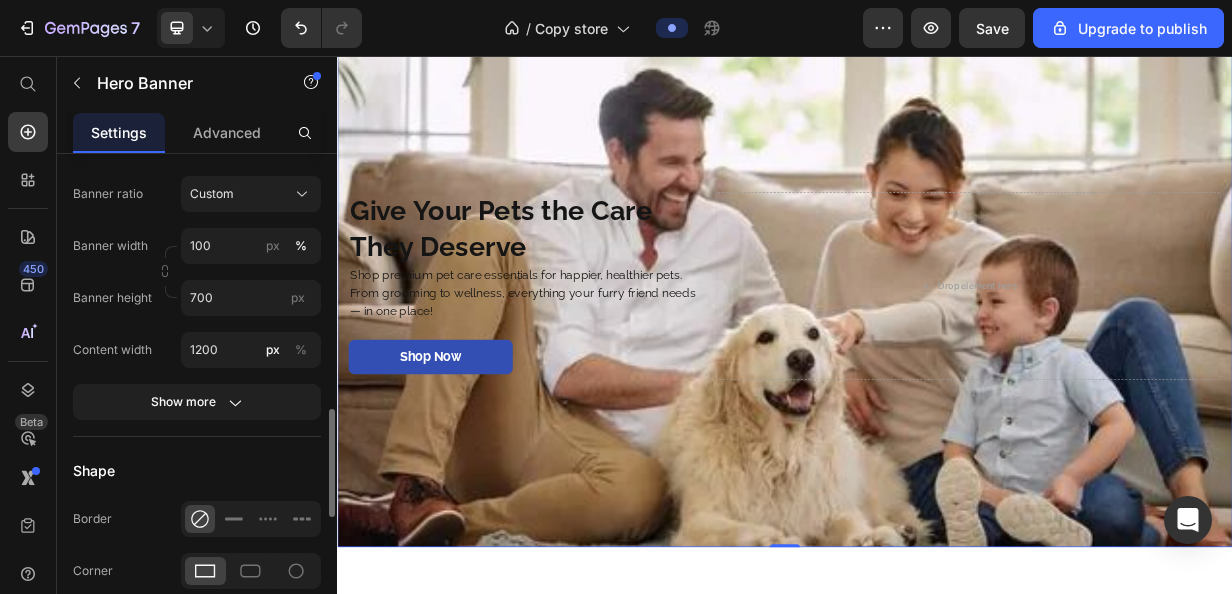 scroll, scrollTop: 1172, scrollLeft: 0, axis: vertical 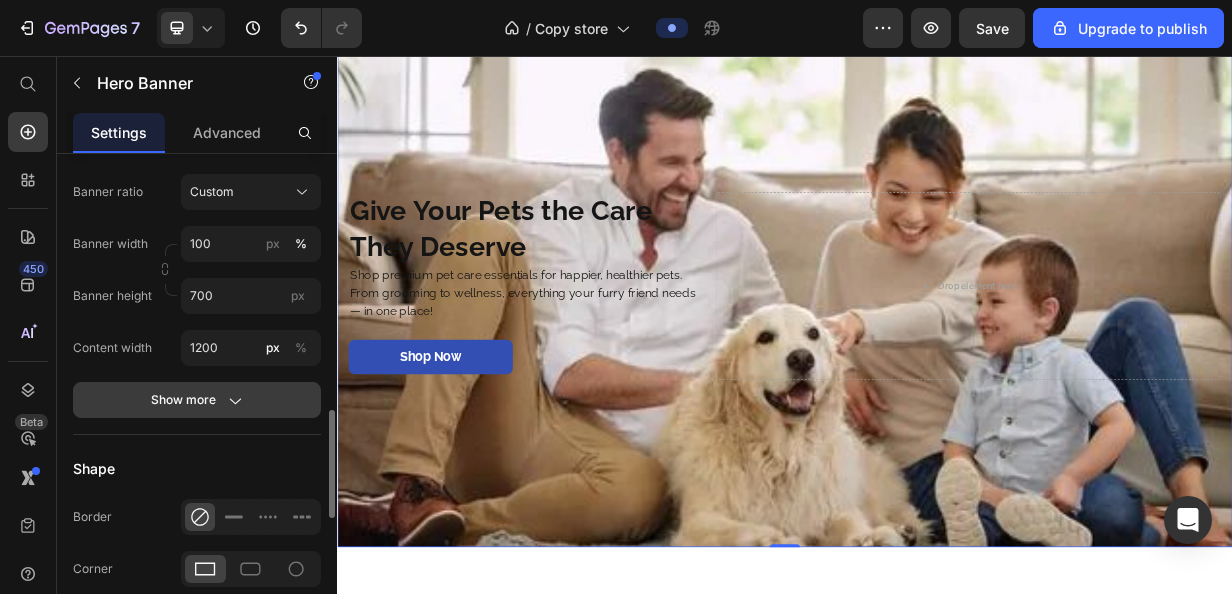 click on "Show more" at bounding box center (197, 400) 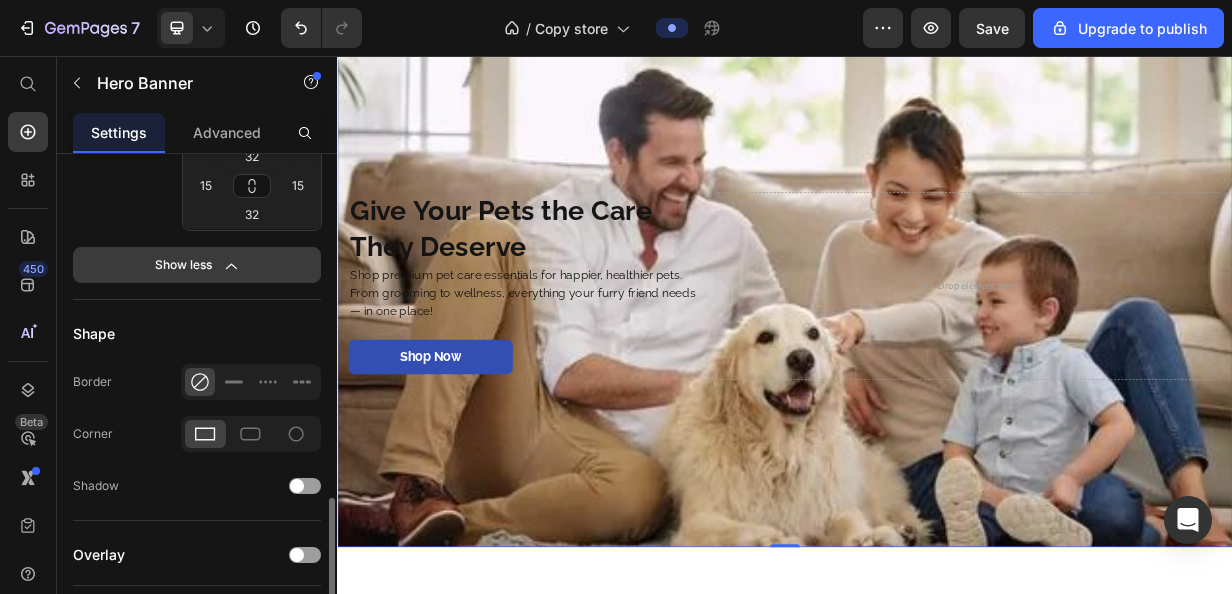 scroll, scrollTop: 1504, scrollLeft: 0, axis: vertical 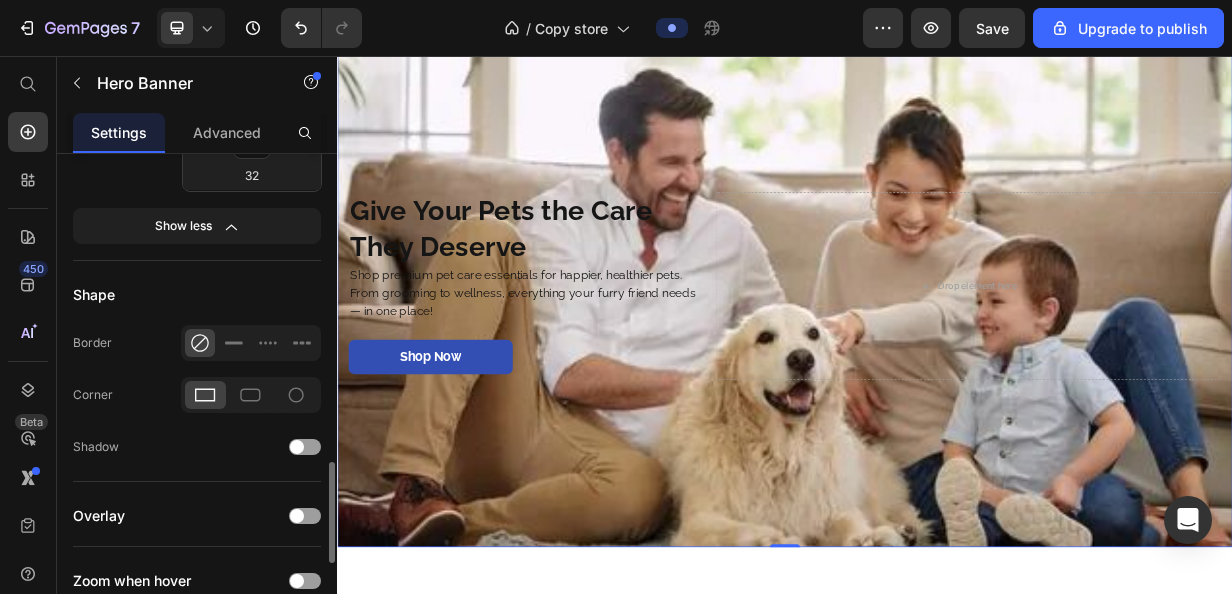 click 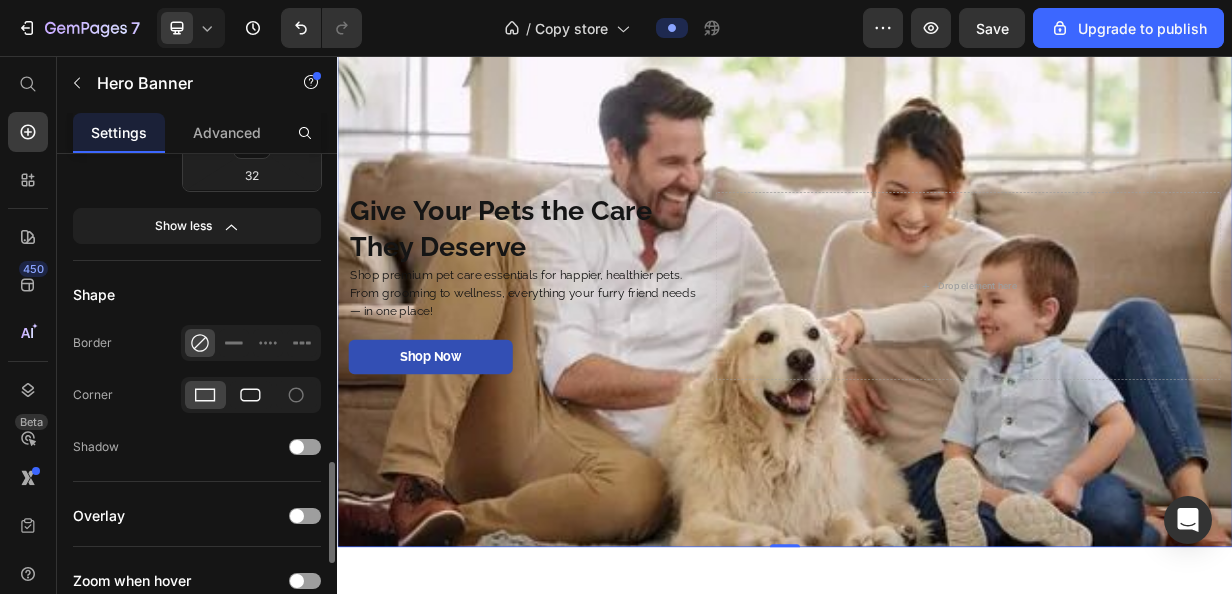 click 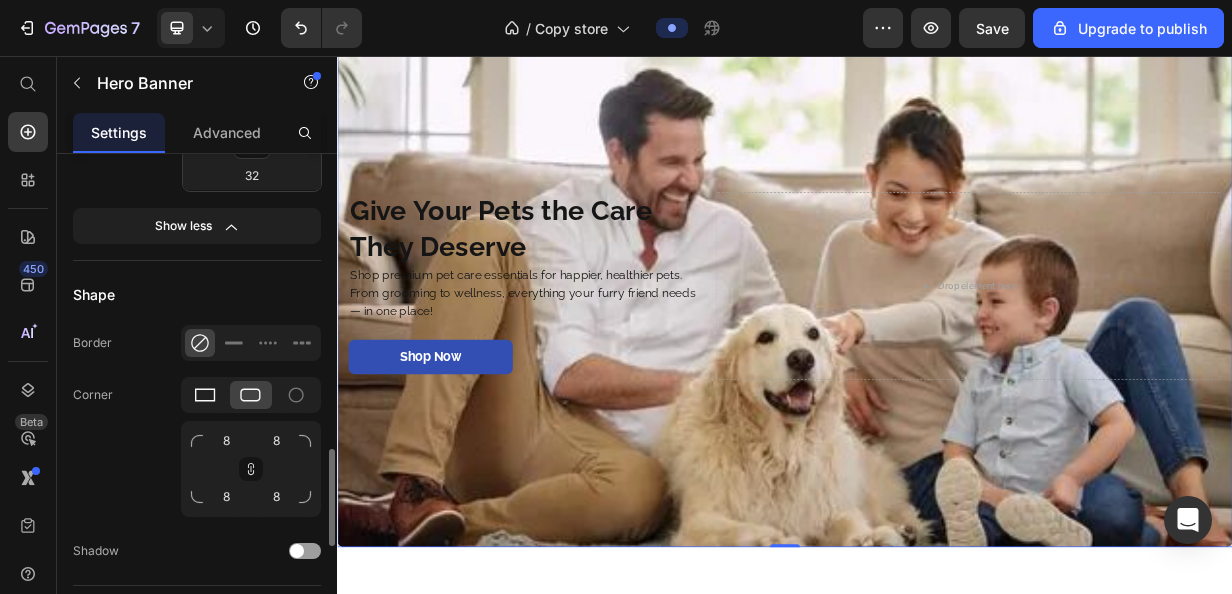 click 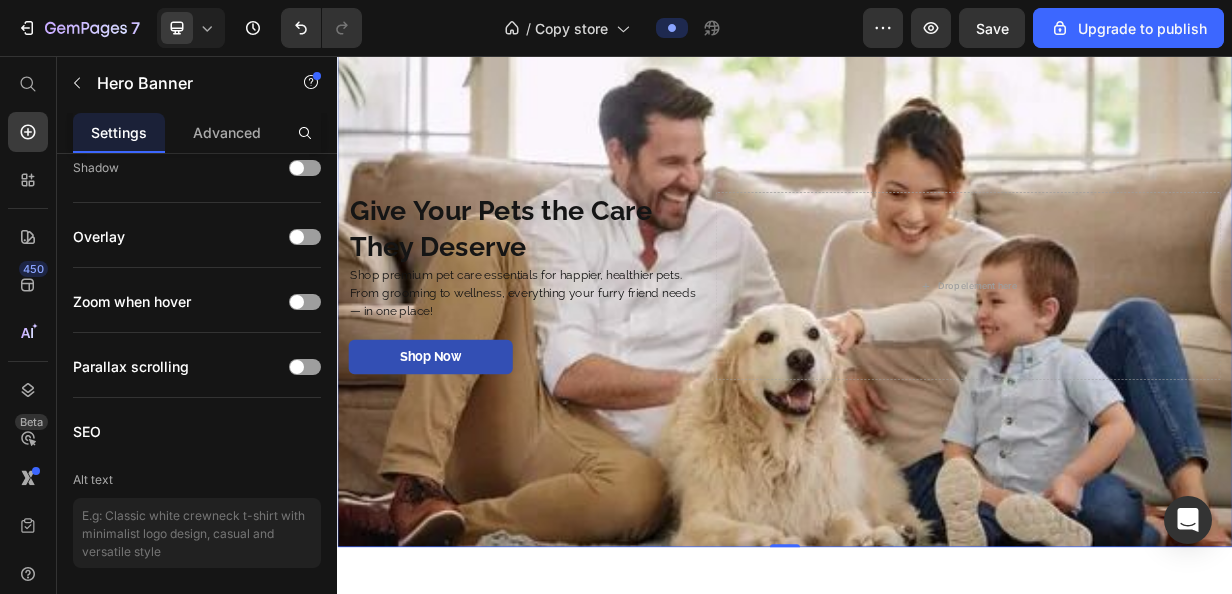 scroll, scrollTop: 1931, scrollLeft: 0, axis: vertical 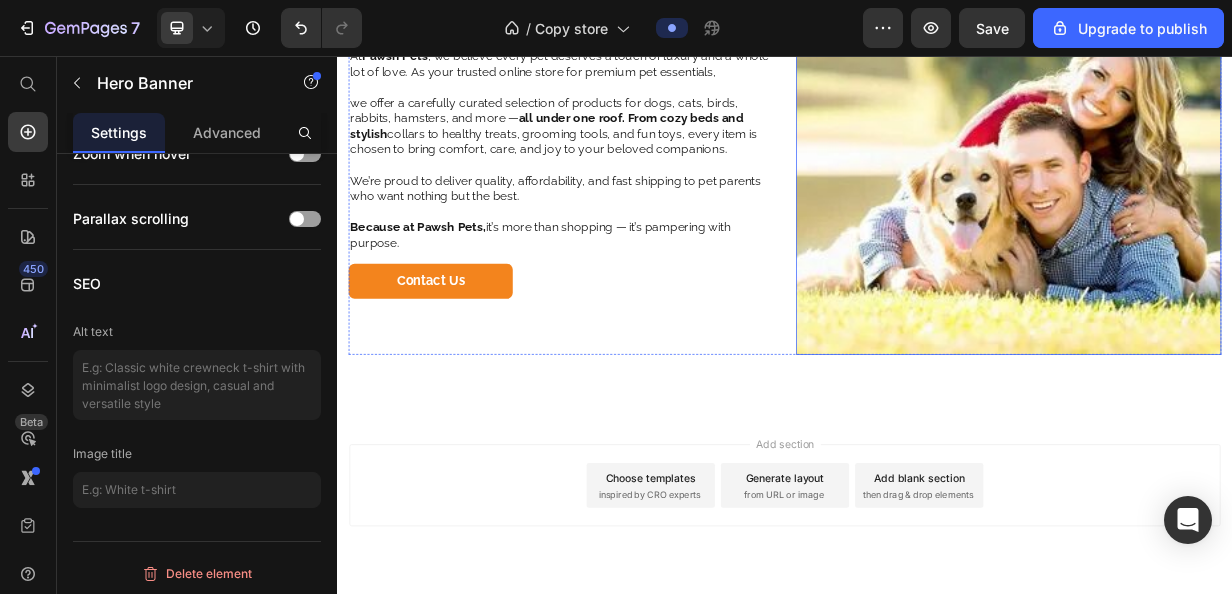 click at bounding box center [1237, 172] 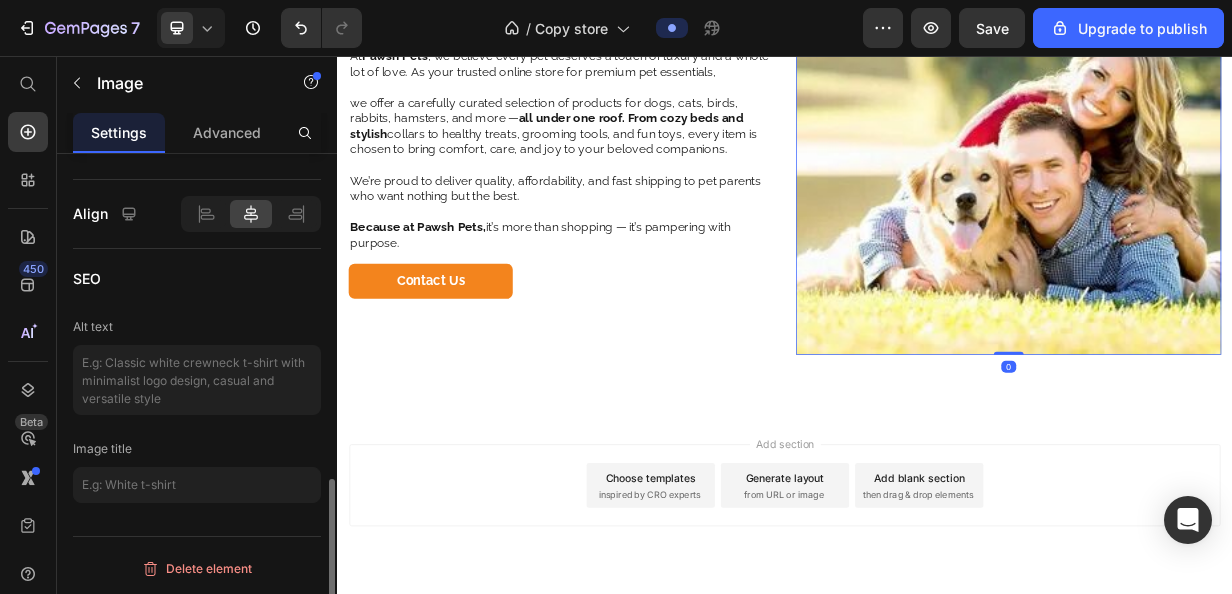 scroll, scrollTop: 0, scrollLeft: 0, axis: both 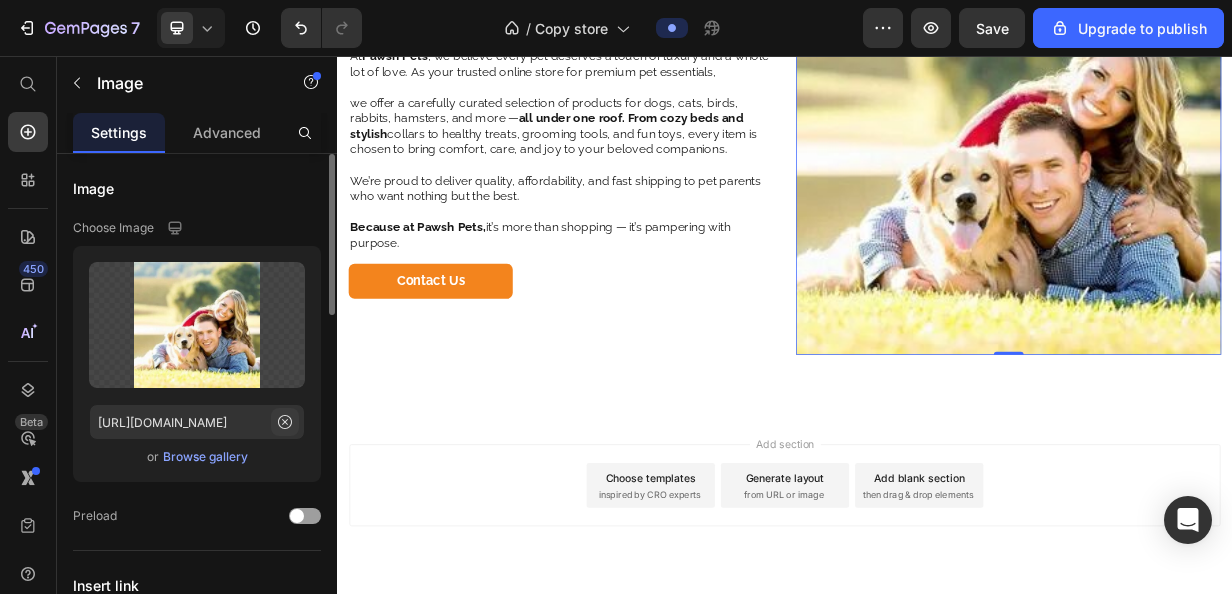 click 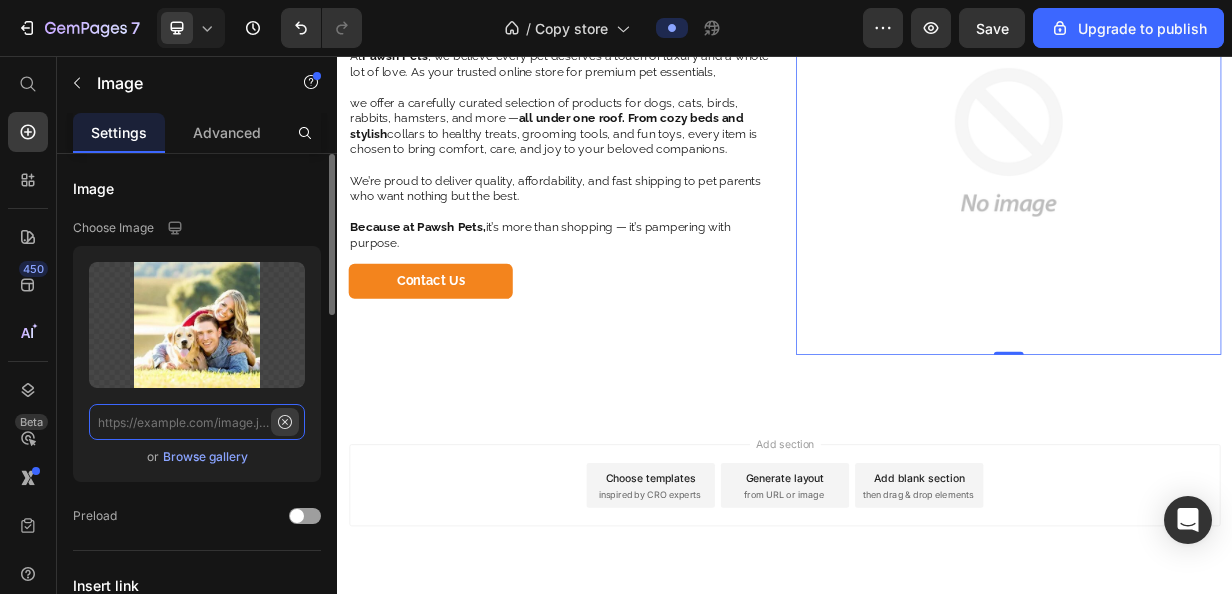 scroll, scrollTop: 0, scrollLeft: 0, axis: both 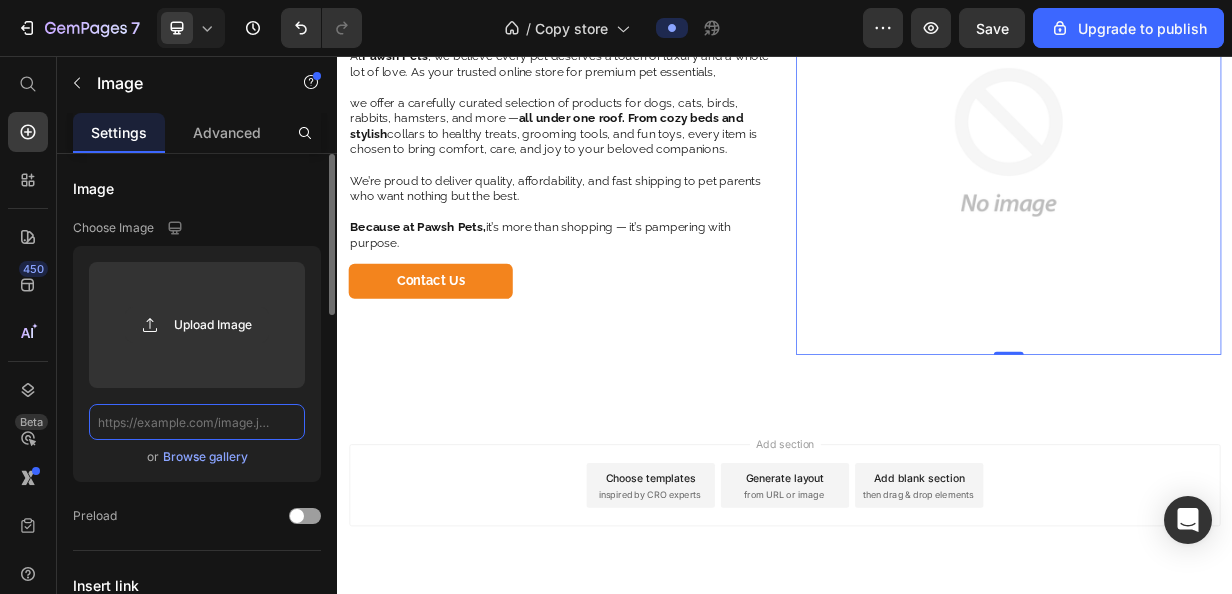 paste on "https://preppypamperedpups.com/wp-content/uploads/bb-plugin/cache/fmf_42909-scaled-circle.jpg" 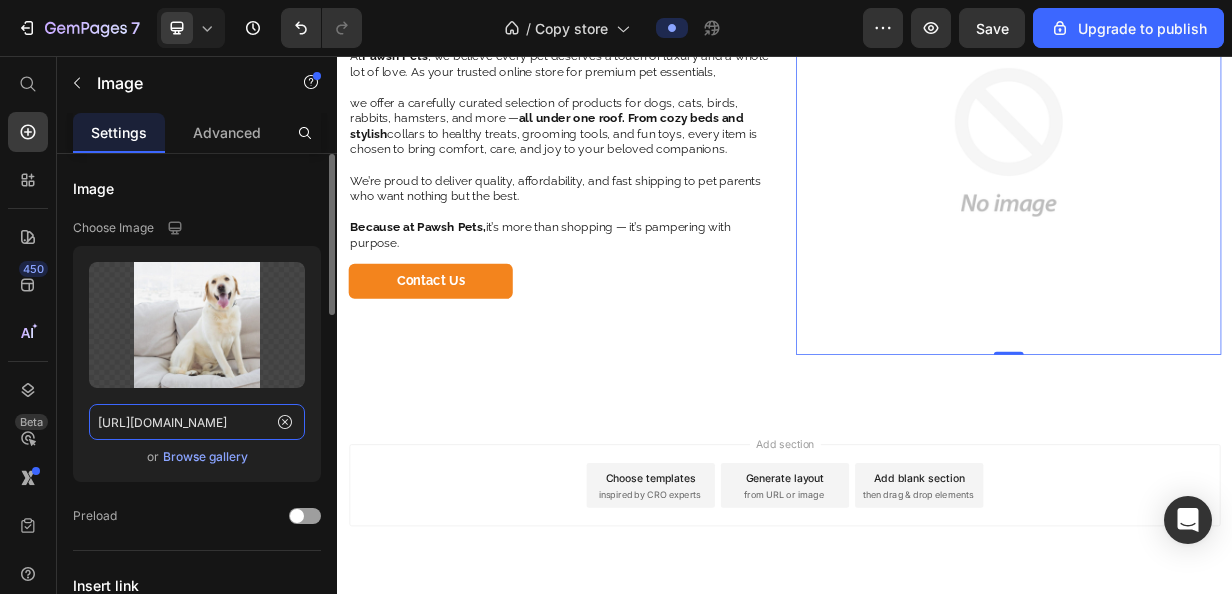 scroll, scrollTop: 0, scrollLeft: 403, axis: horizontal 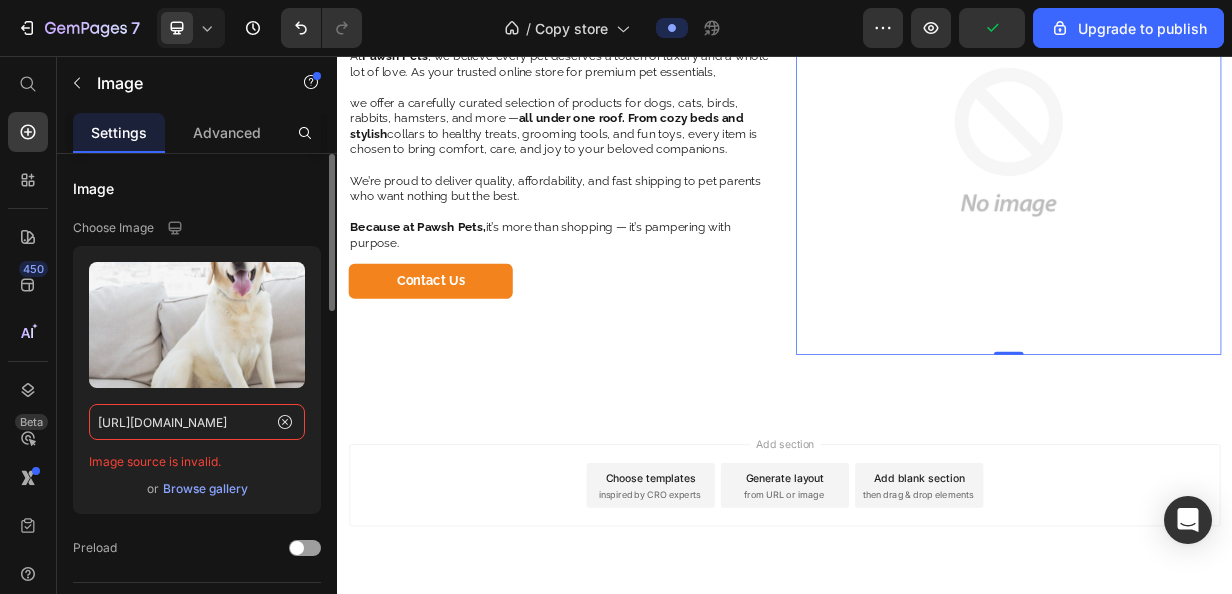 type on "https://preppypamperedpups.com/wp-content/uploads/bb-plugin/cache/fmf_42909-scaled-circle.jpg" 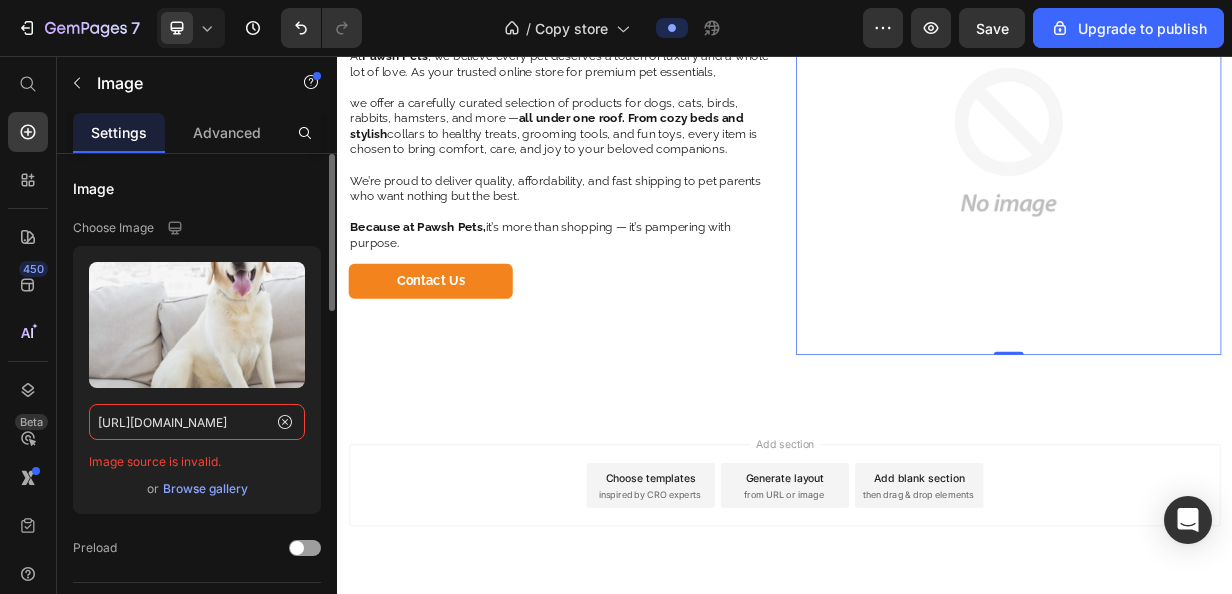 scroll, scrollTop: 0, scrollLeft: 0, axis: both 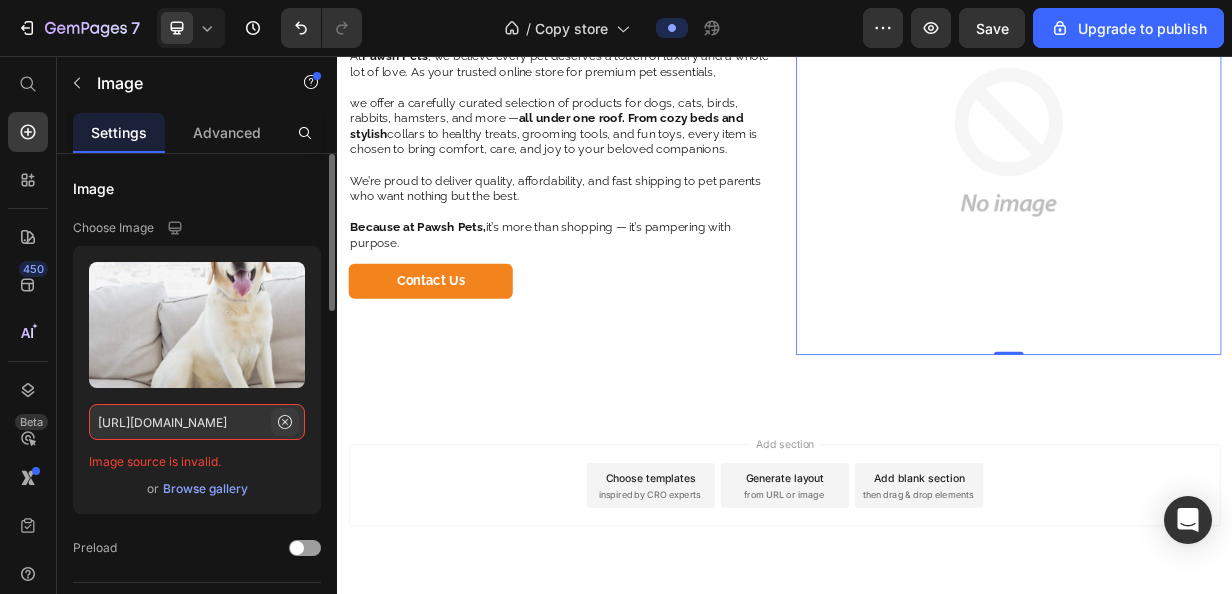 click 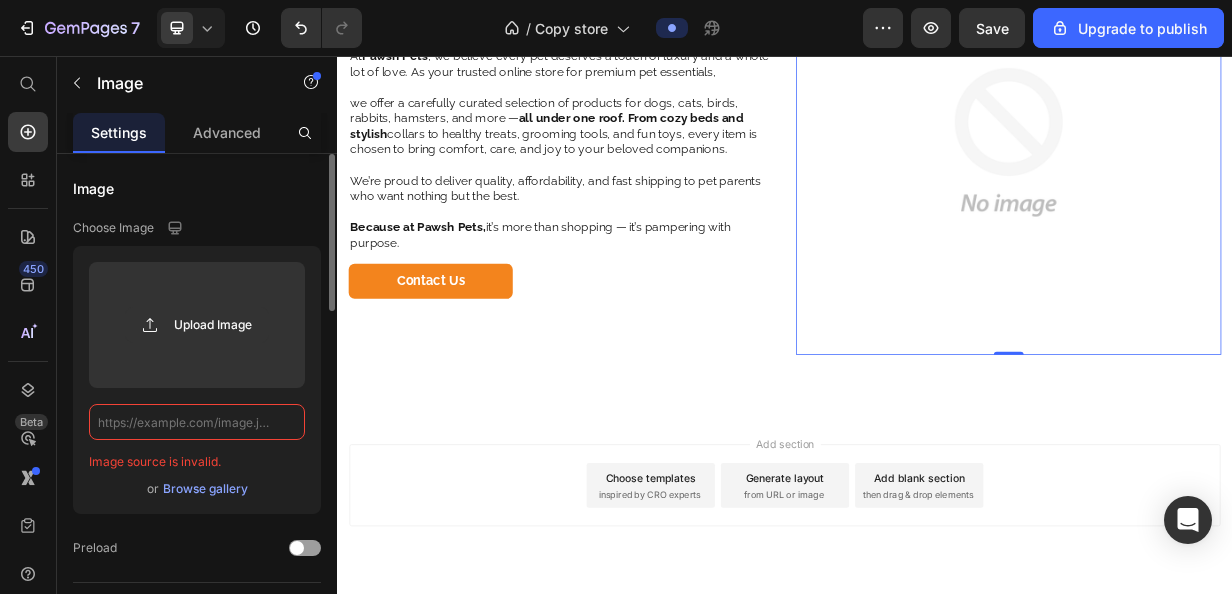 paste on "https://avatars.mds.yandex.net/i?id=75d8f815ae36c7b38399d8fe0b5353015a292f79-9220156-images-thumbs&ref=rim&n=33&w=300&h=300" 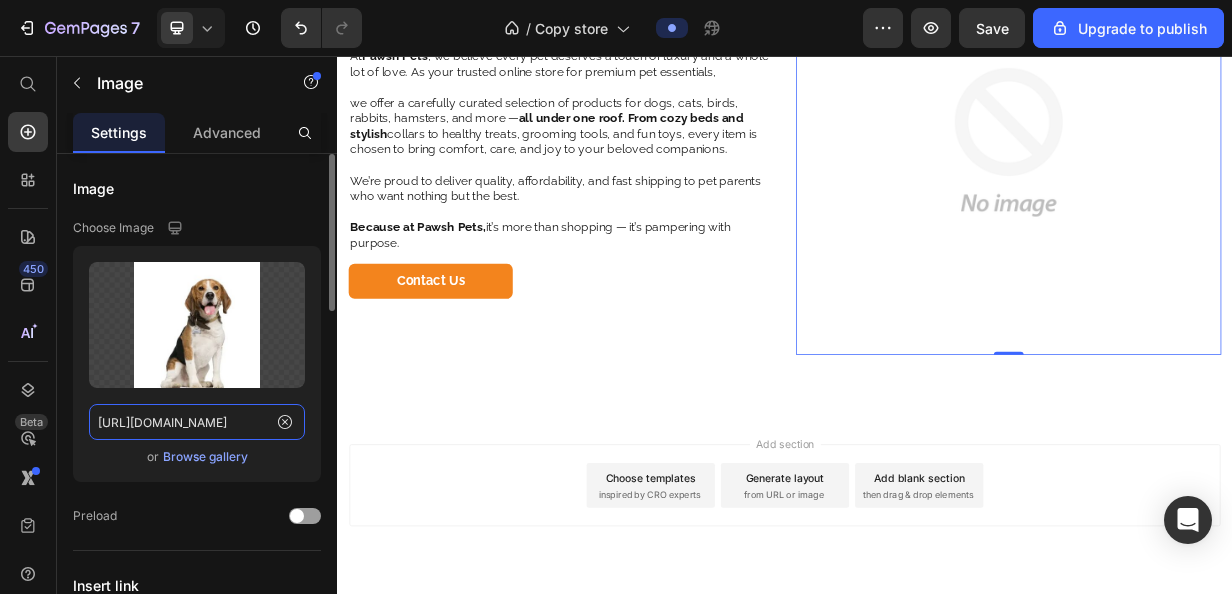 scroll, scrollTop: 0, scrollLeft: 637, axis: horizontal 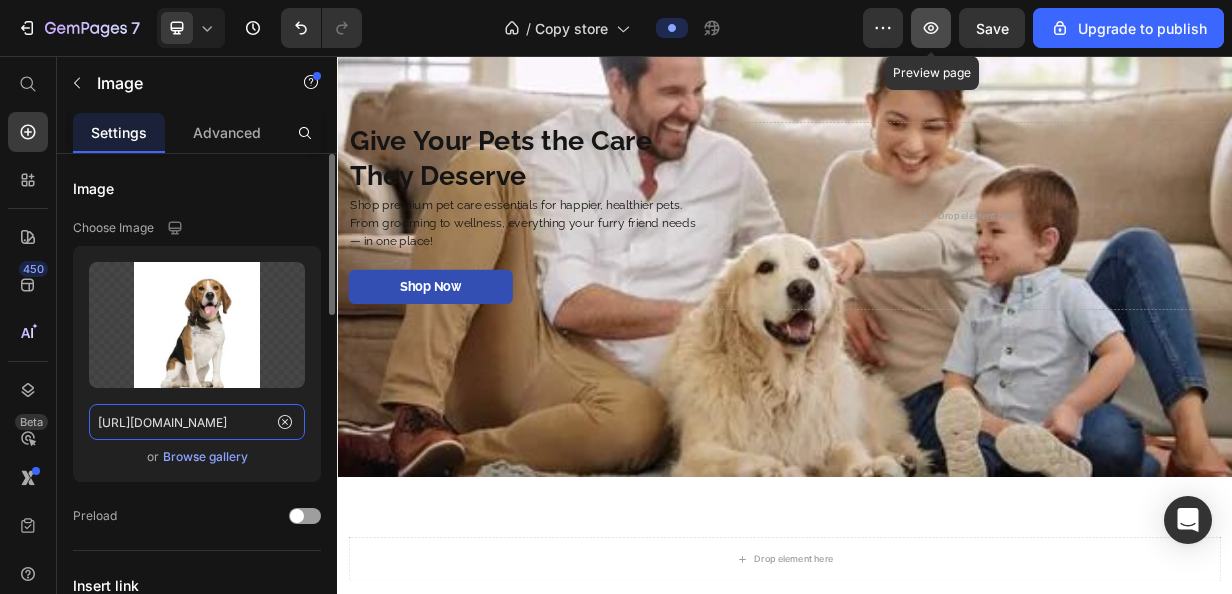 type on "https://avatars.mds.yandex.net/i?id=75d8f815ae36c7b38399d8fe0b5353015a292f79-9220156-images-thumbs&ref=rim&n=33&w=300&h=300" 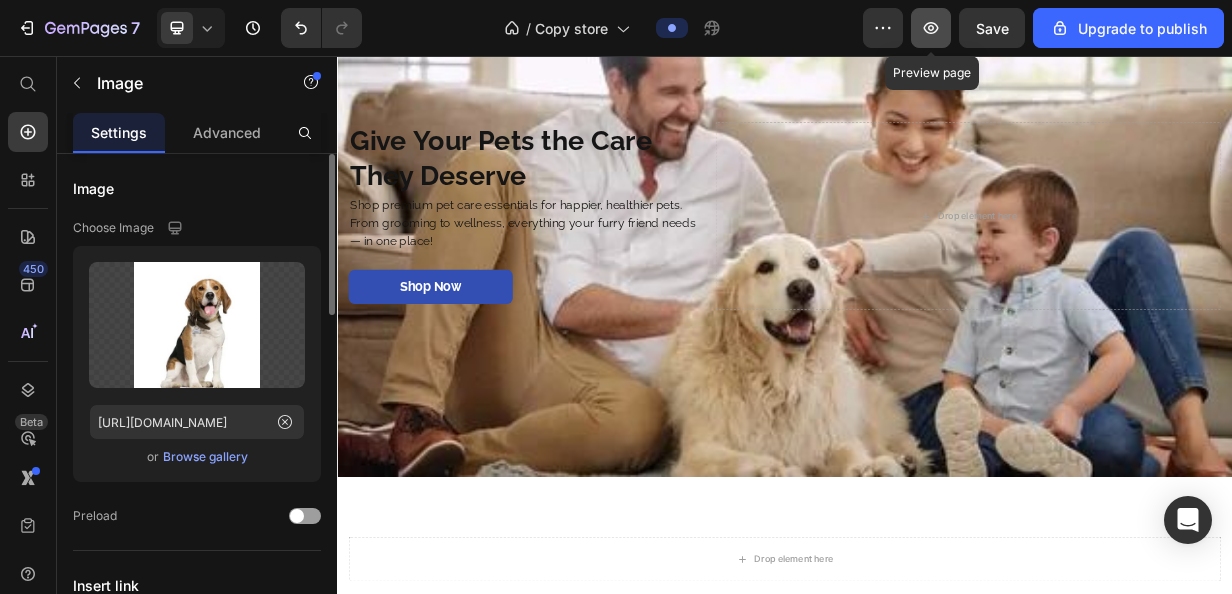 scroll, scrollTop: 0, scrollLeft: 0, axis: both 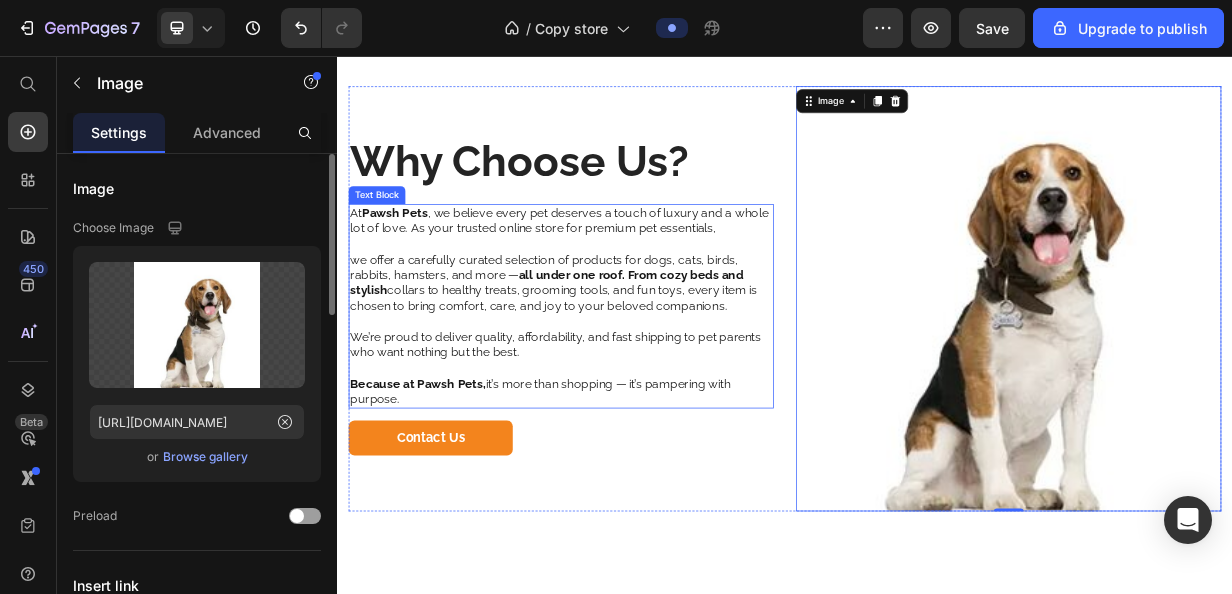 click on "we offer a carefully curated selection of products for dogs, cats, birds, rabbits, hamsters, and more —  all under one roof. From cozy beds and stylish  collars to healthy treats, grooming tools, and fun toys, every item is chosen to bring comfort, care, and joy to your beloved companions." at bounding box center (637, 361) 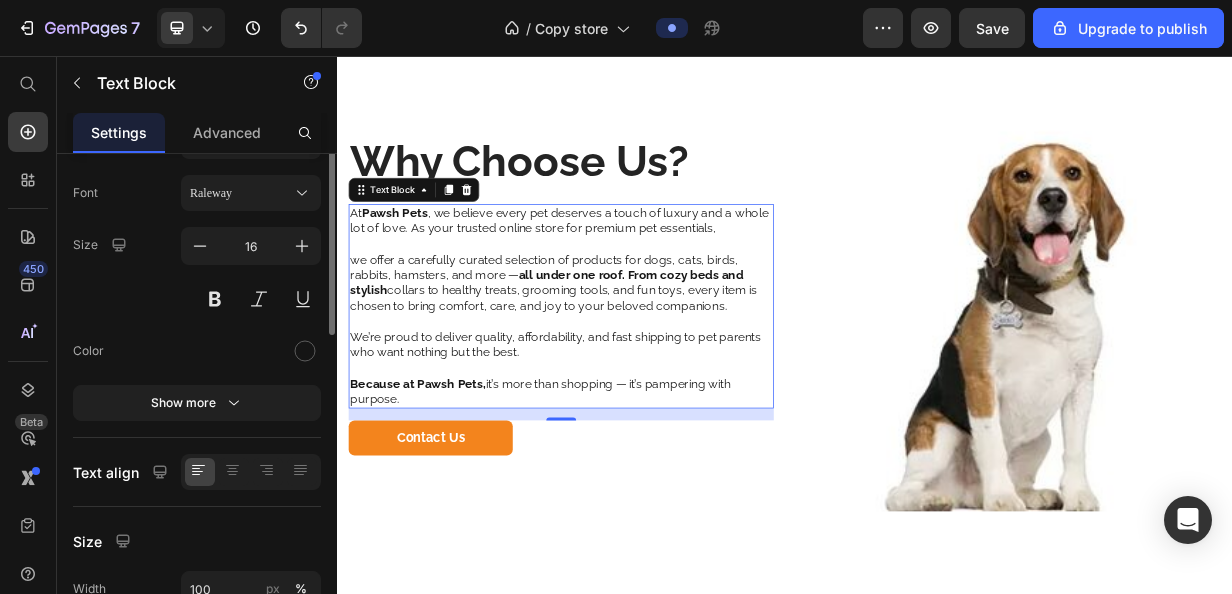 scroll, scrollTop: 0, scrollLeft: 0, axis: both 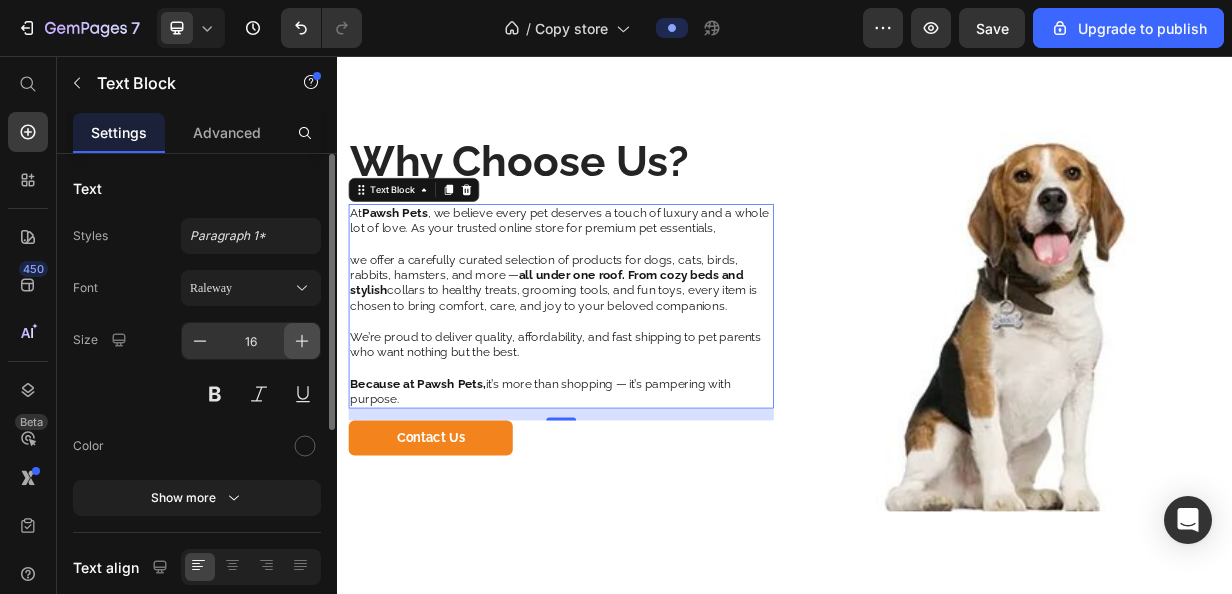 click at bounding box center [302, 341] 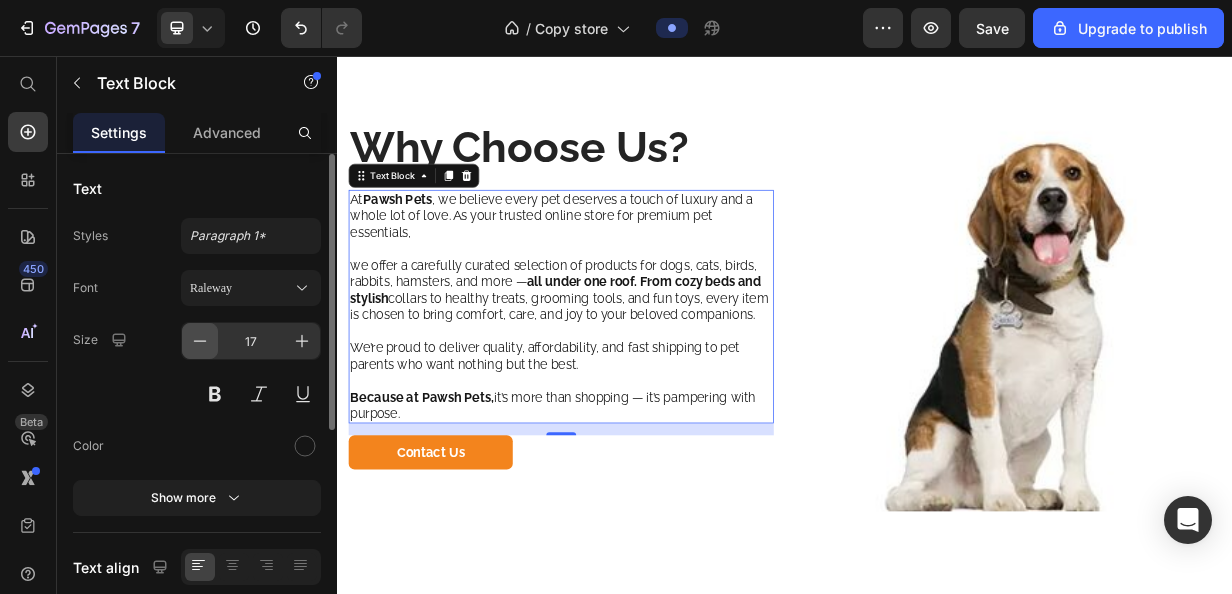 click at bounding box center (200, 341) 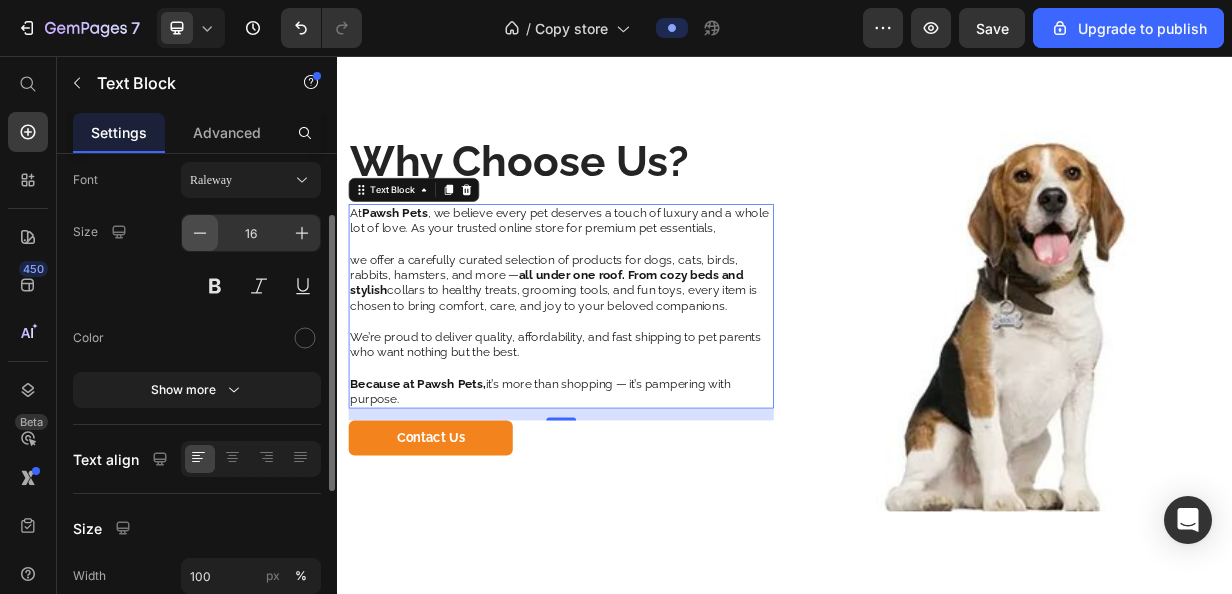 scroll, scrollTop: 109, scrollLeft: 0, axis: vertical 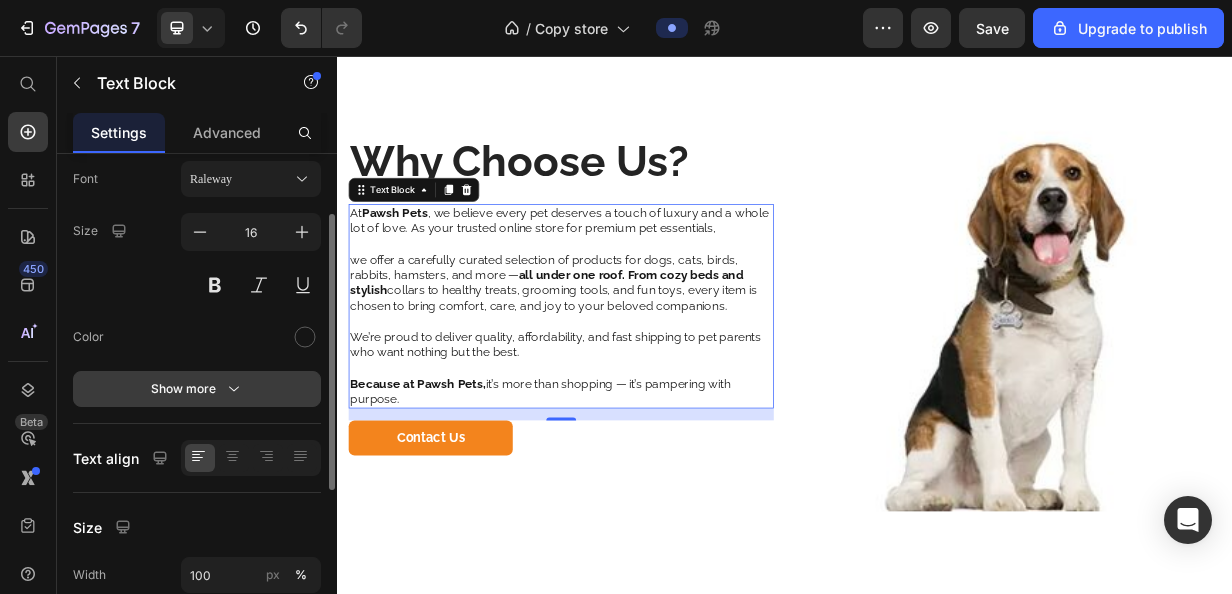 click on "Show more" at bounding box center [197, 389] 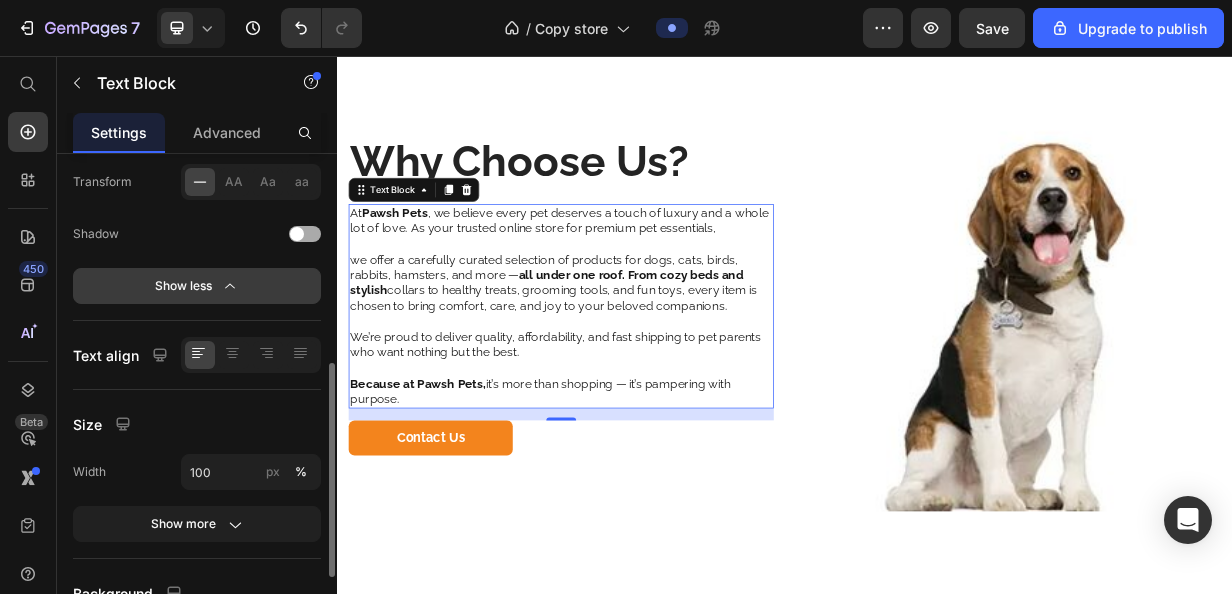 scroll, scrollTop: 655, scrollLeft: 0, axis: vertical 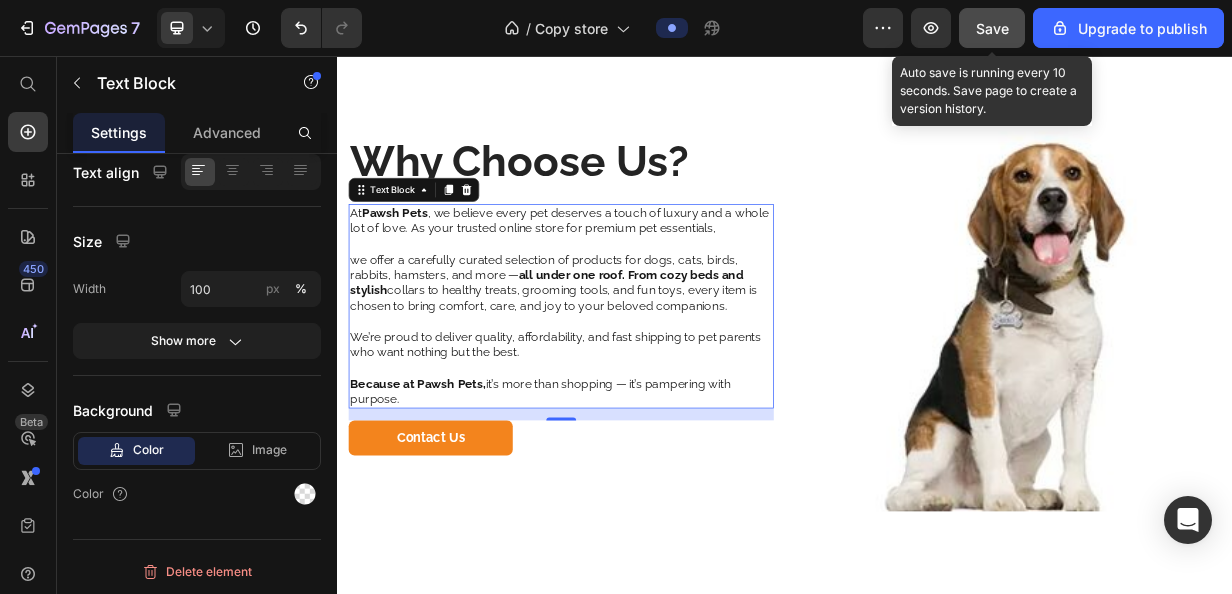 click on "Save" at bounding box center (992, 28) 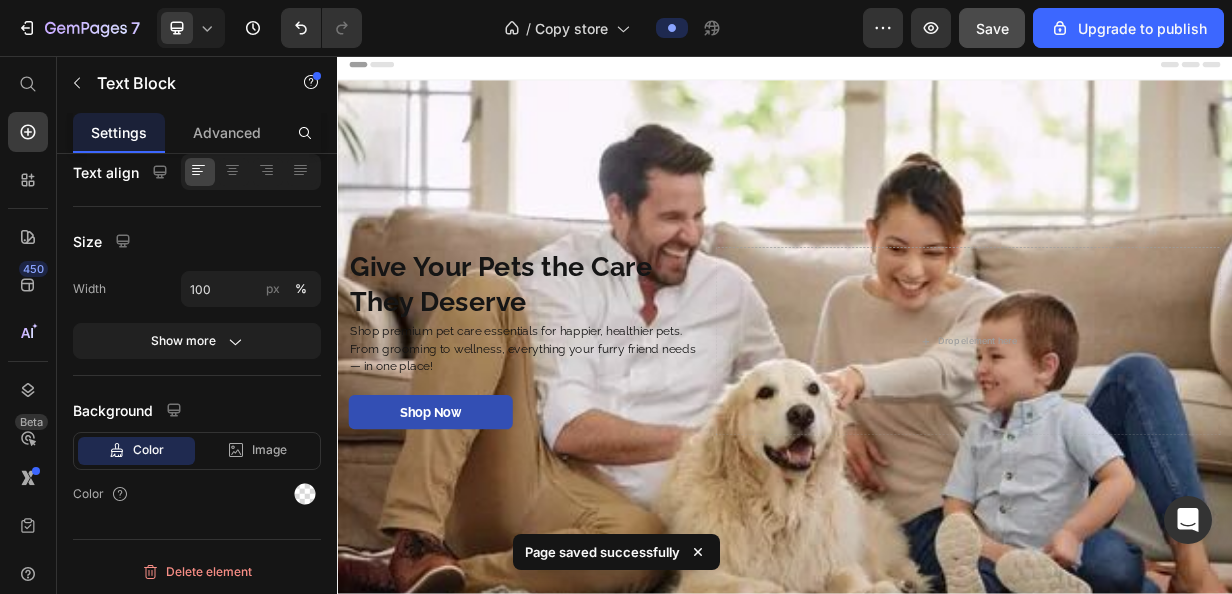 scroll, scrollTop: 6, scrollLeft: 0, axis: vertical 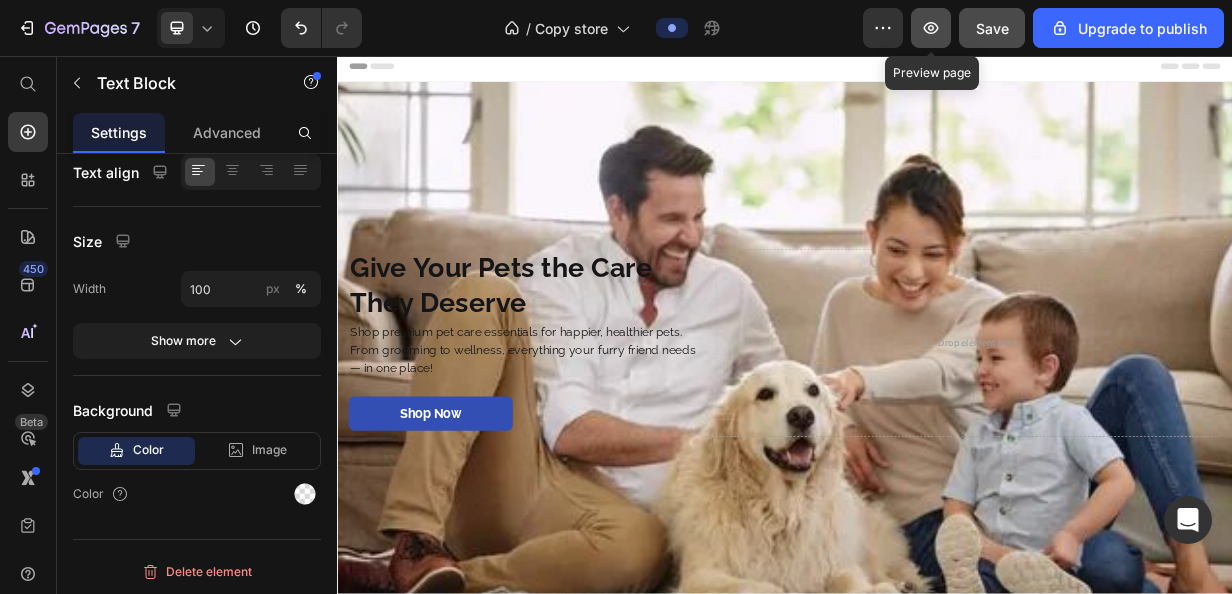 click 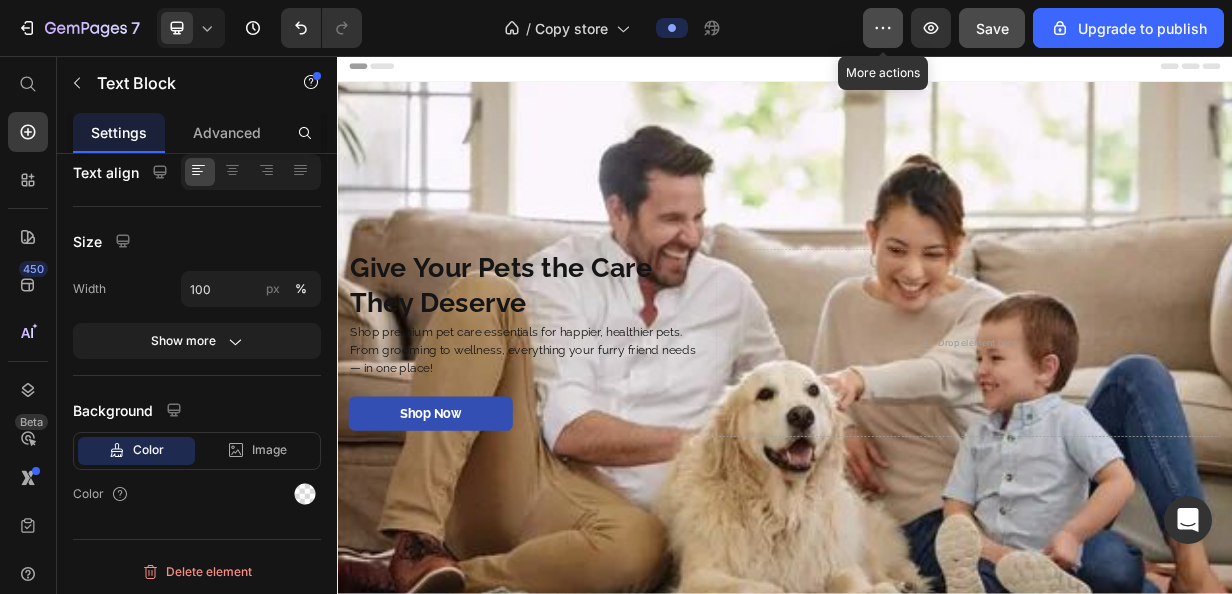 click 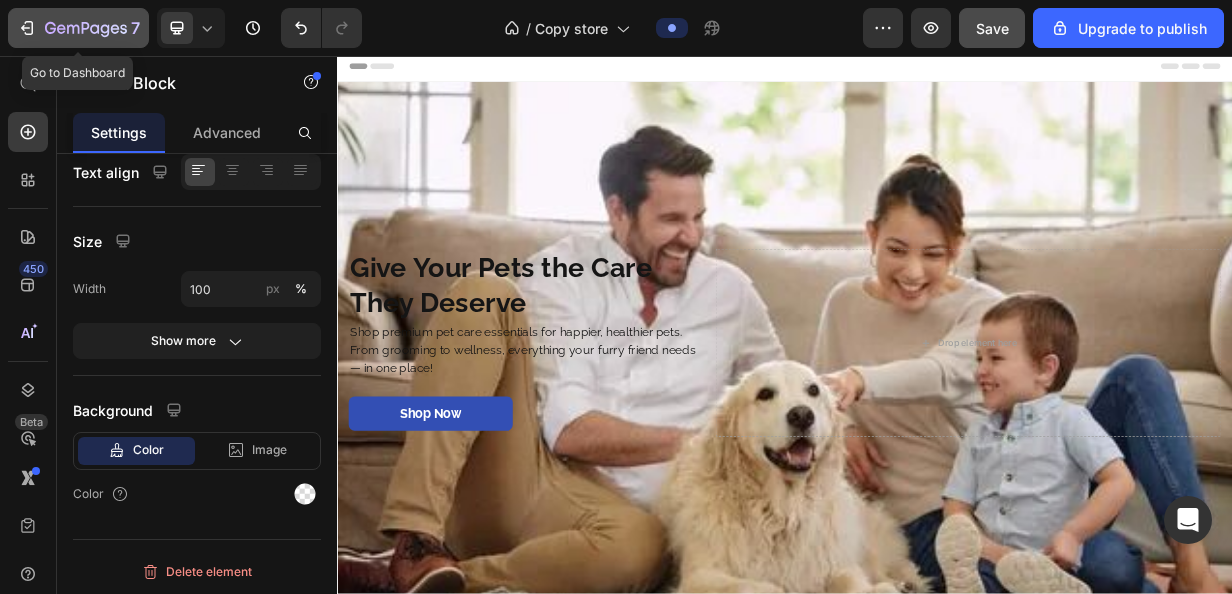 click on "7" 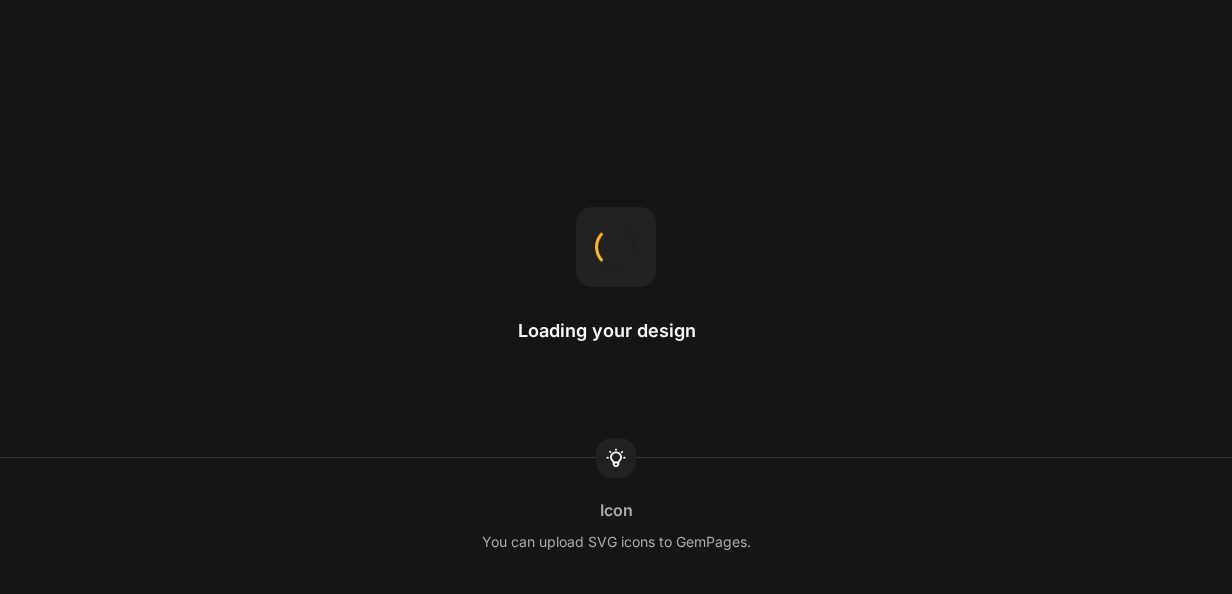 scroll, scrollTop: 0, scrollLeft: 0, axis: both 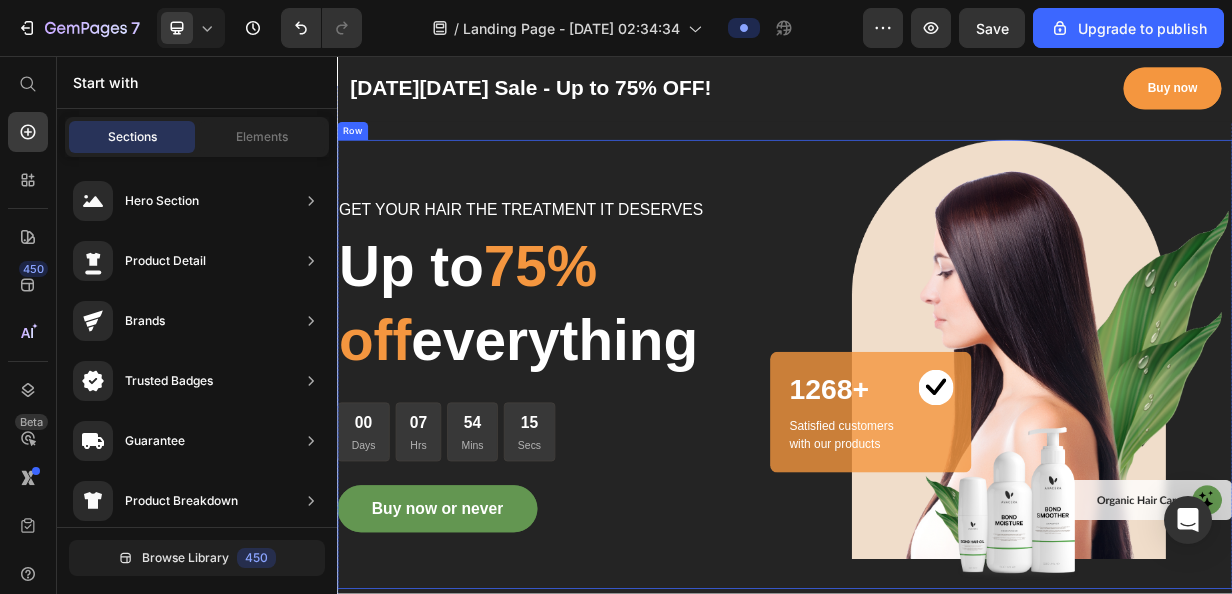click on "GET YOUR HAIR THE TREATMENT IT DESERVES Text block Up to  75% off  everything Heading 00 Days 07 Hrs 54 Mins 15 Secs CountDown Timer Buy now or never Button" at bounding box center (637, 470) 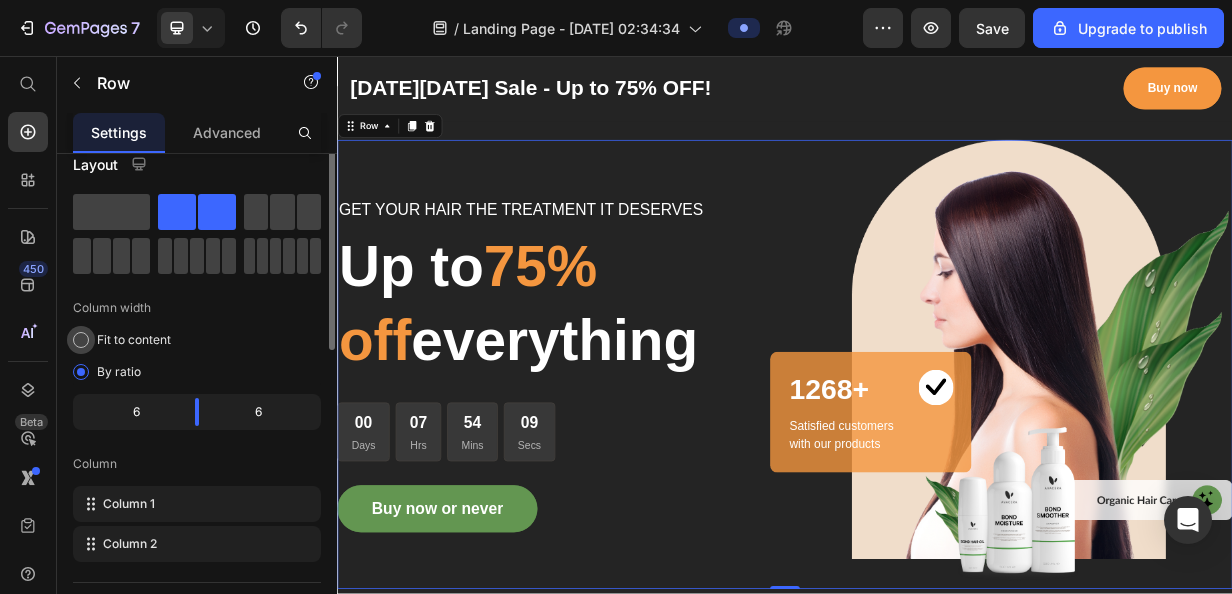 scroll, scrollTop: 0, scrollLeft: 0, axis: both 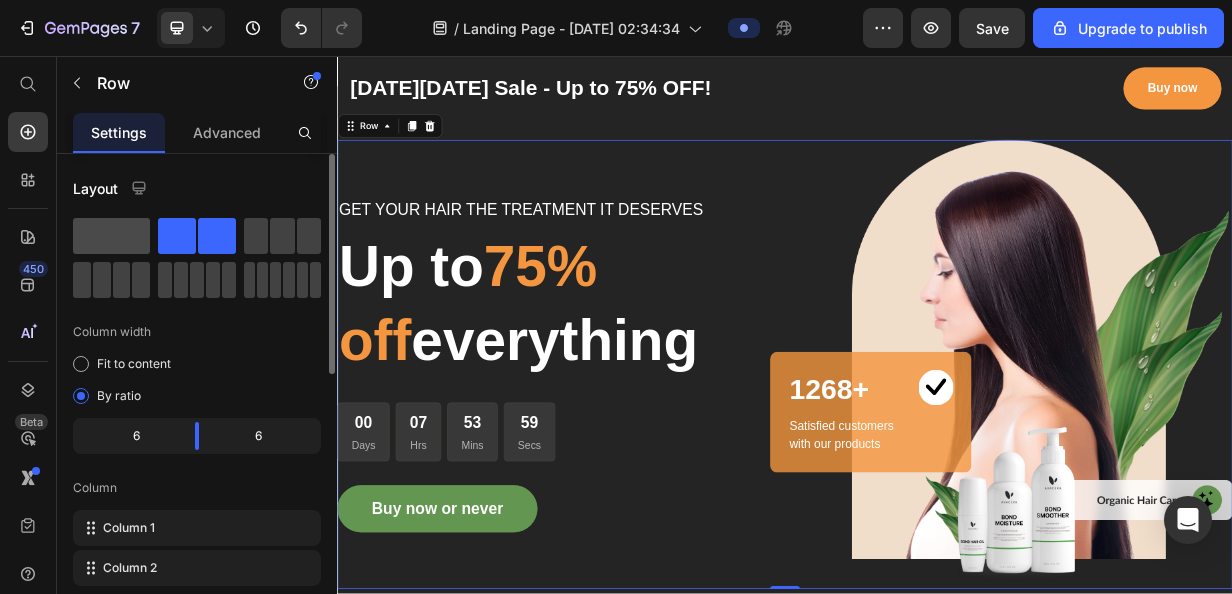 click 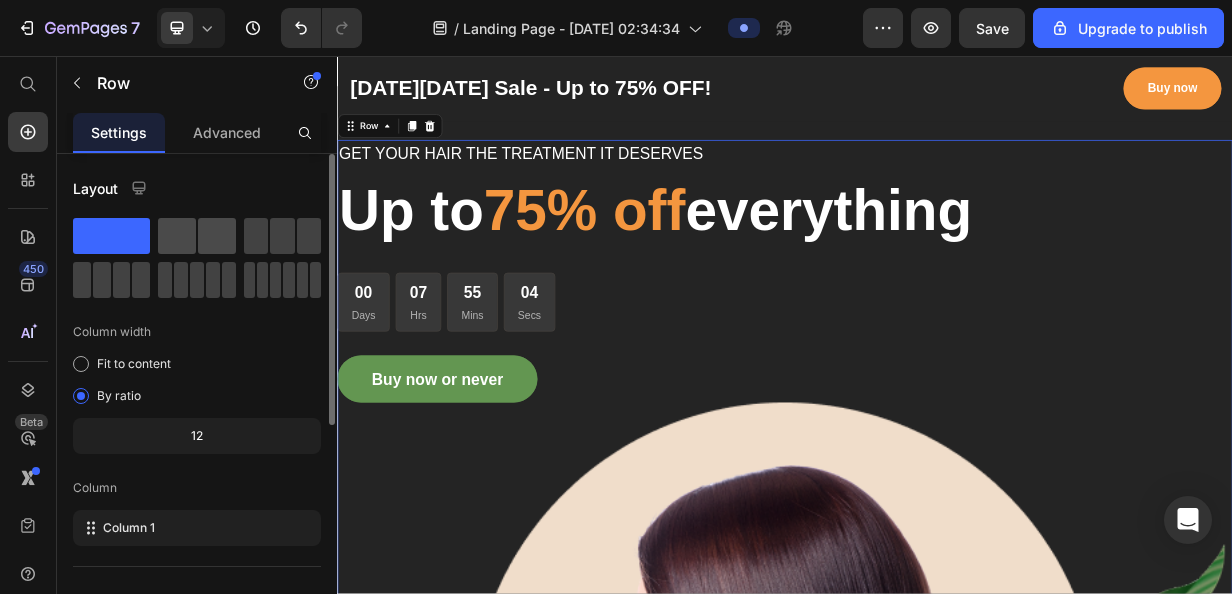 click 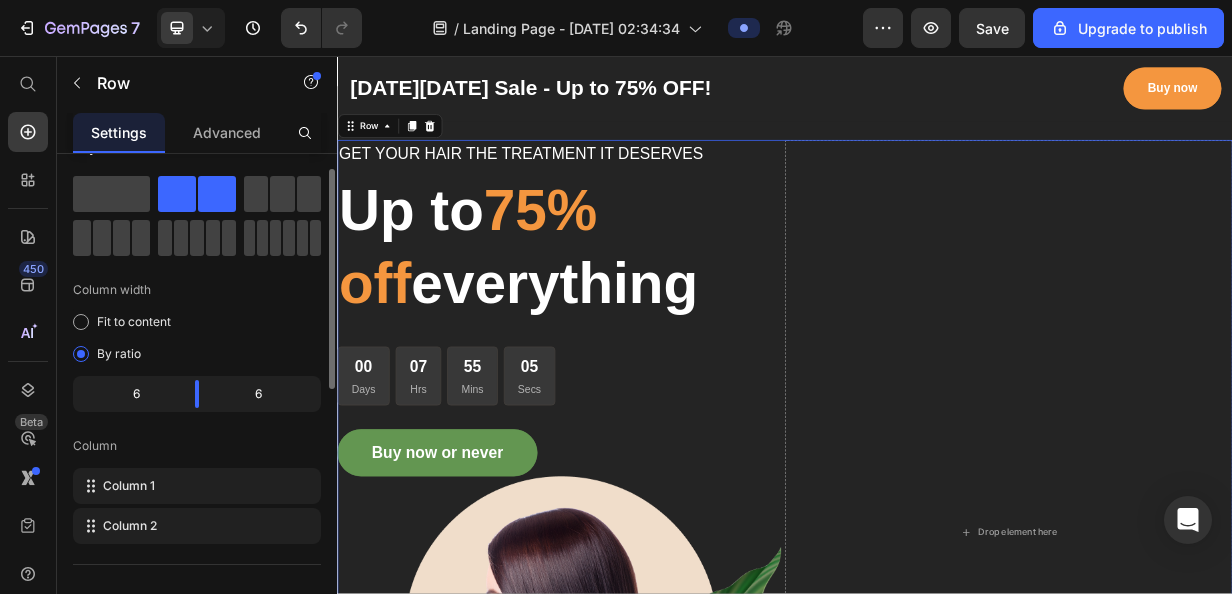 scroll, scrollTop: 40, scrollLeft: 0, axis: vertical 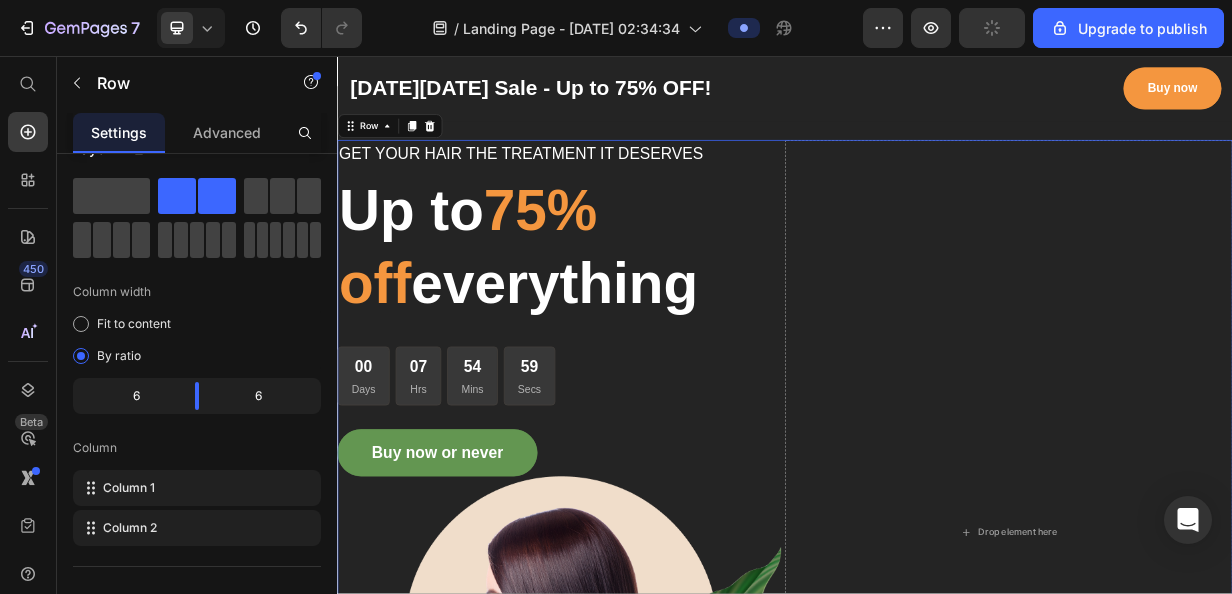 click on "GET YOUR HAIR THE TREATMENT IT DESERVES Text block Up to  75% off  everything Heading 00 Days 07 Hrs 54 Mins 59 Secs CountDown Timer Buy now or never Button Image 1268+ Heading Image Row Satisfied customers with our products Text block Row Row" at bounding box center [637, 695] 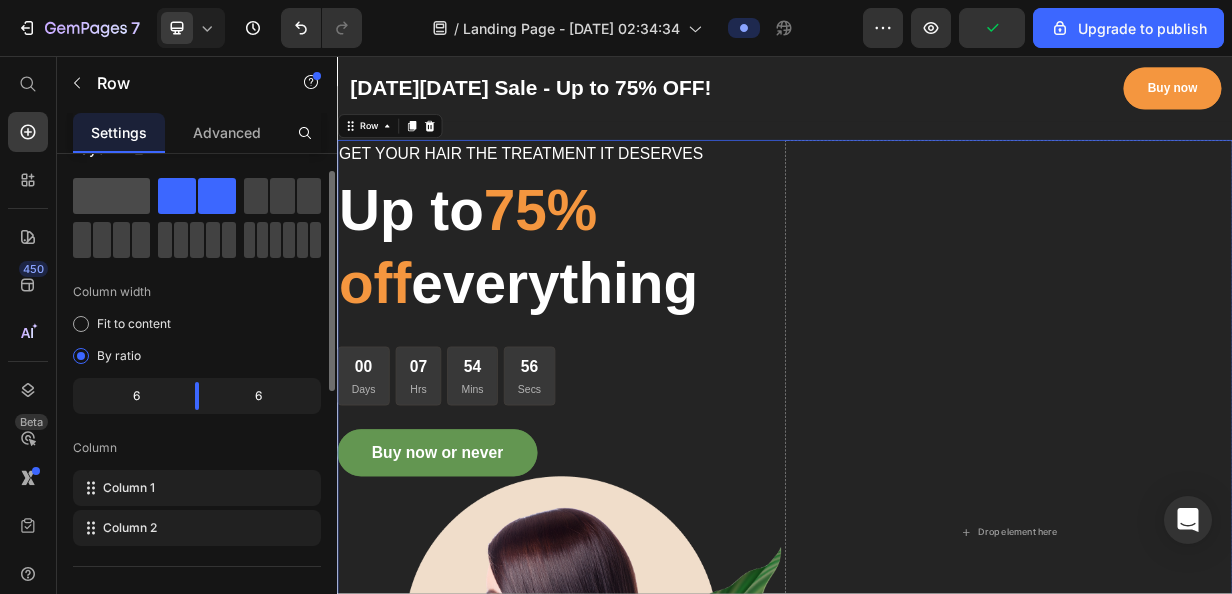 click 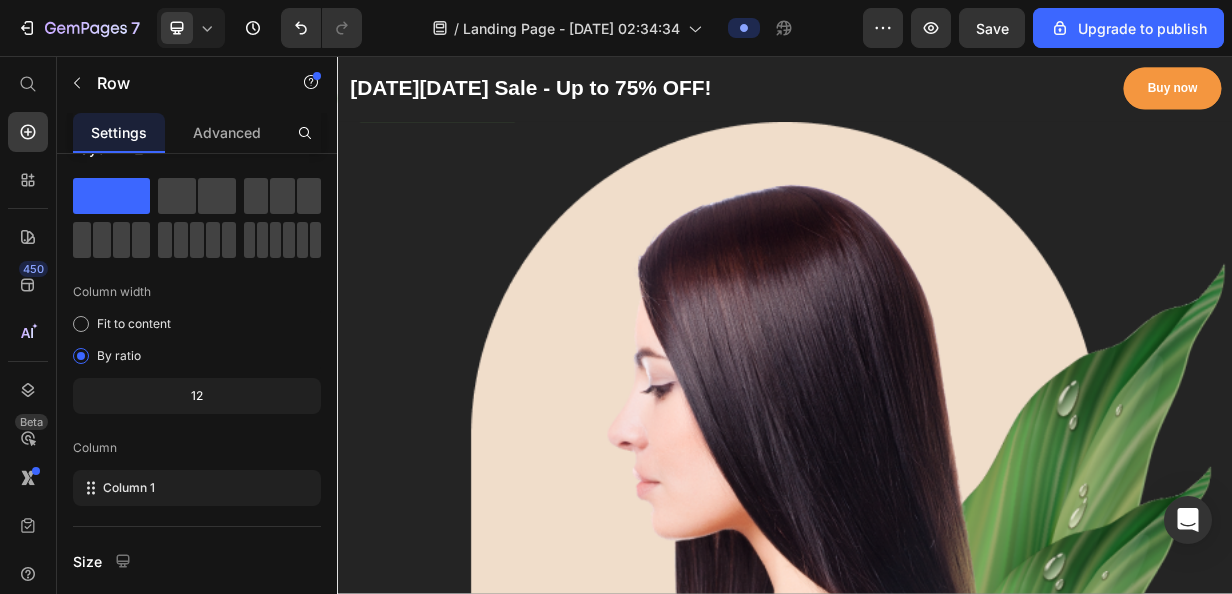 scroll, scrollTop: 0, scrollLeft: 0, axis: both 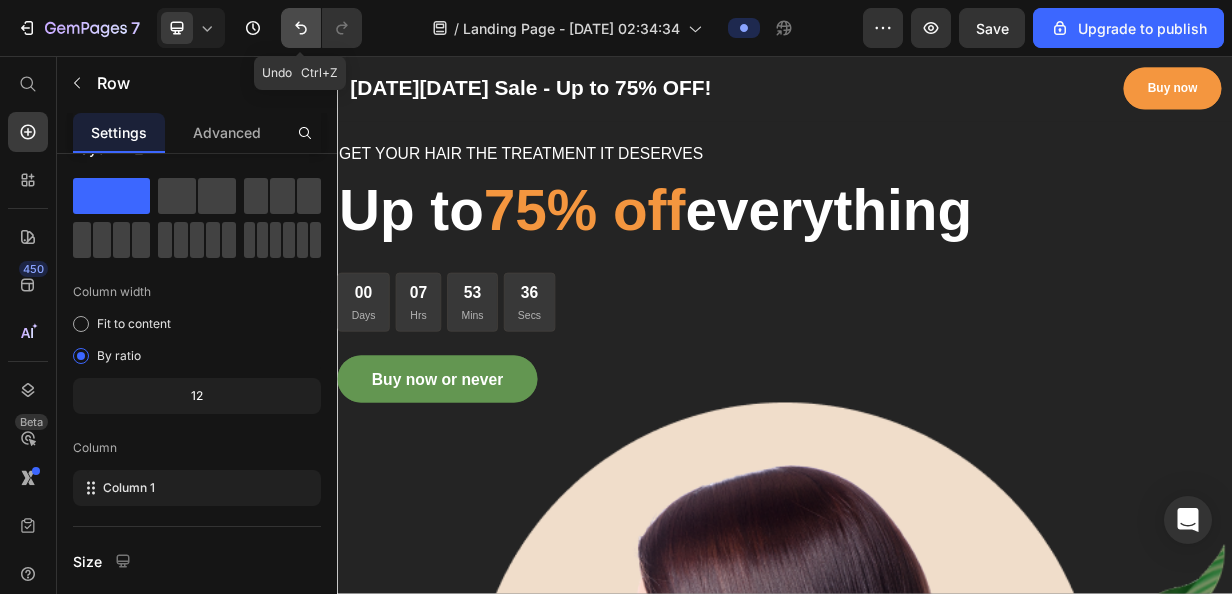 click 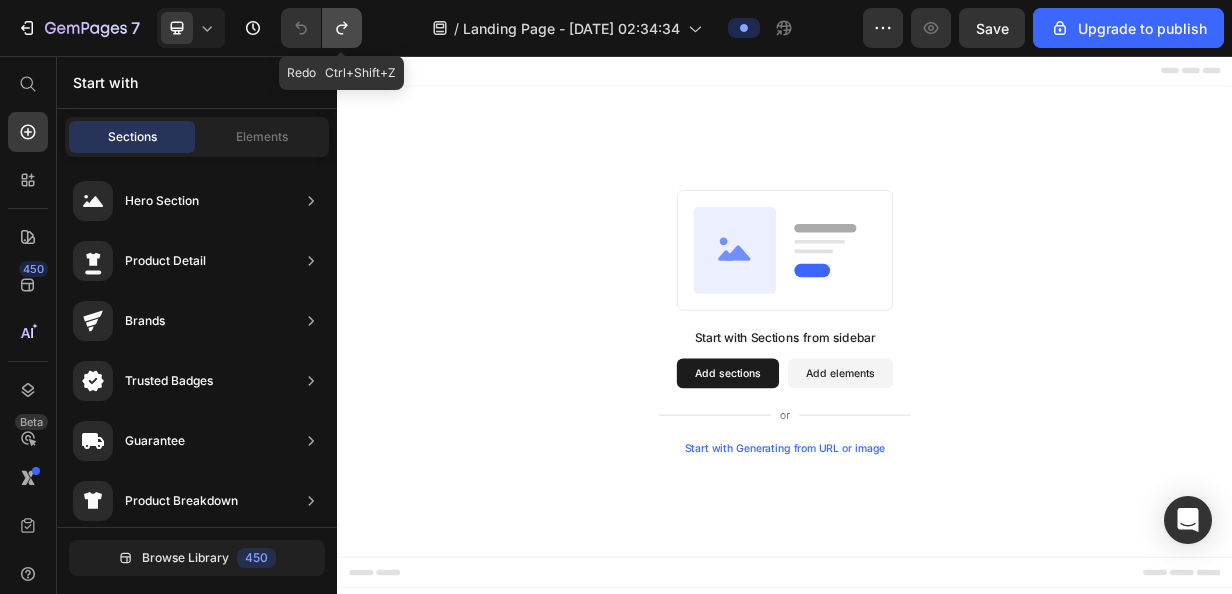 click 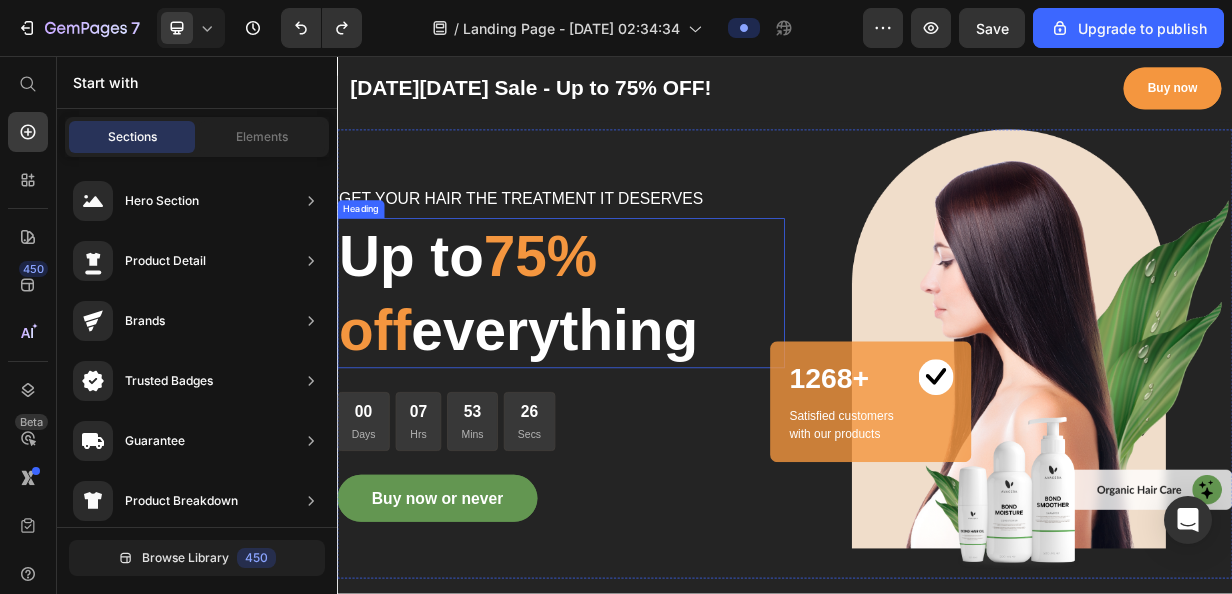 scroll, scrollTop: 0, scrollLeft: 0, axis: both 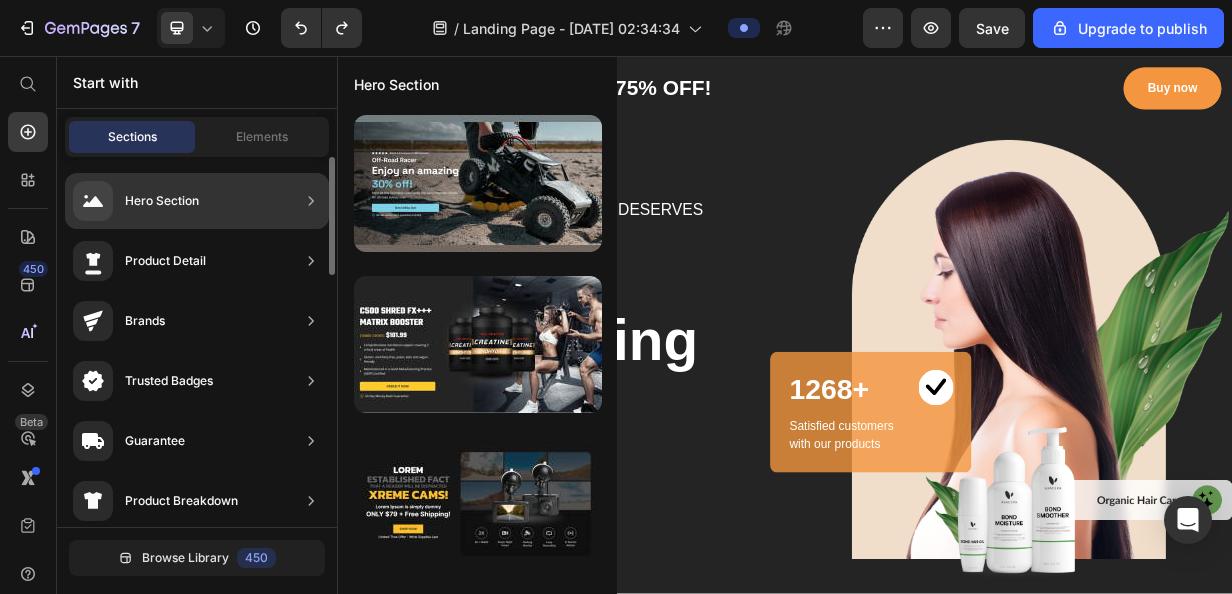 click on "Hero Section" at bounding box center (136, 201) 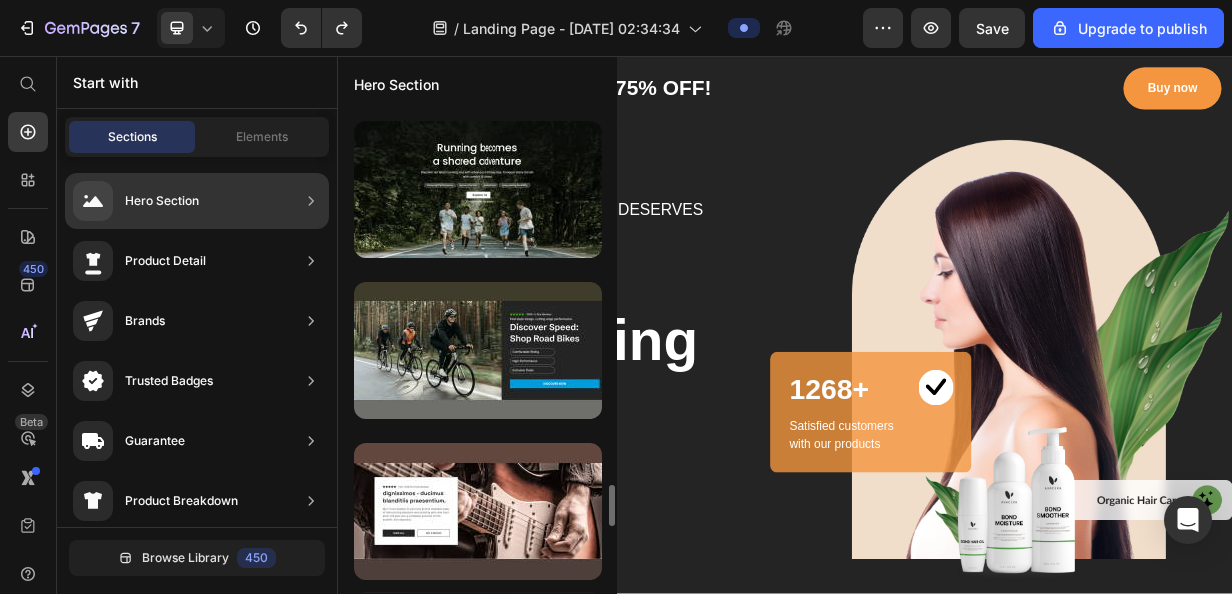scroll, scrollTop: 4342, scrollLeft: 0, axis: vertical 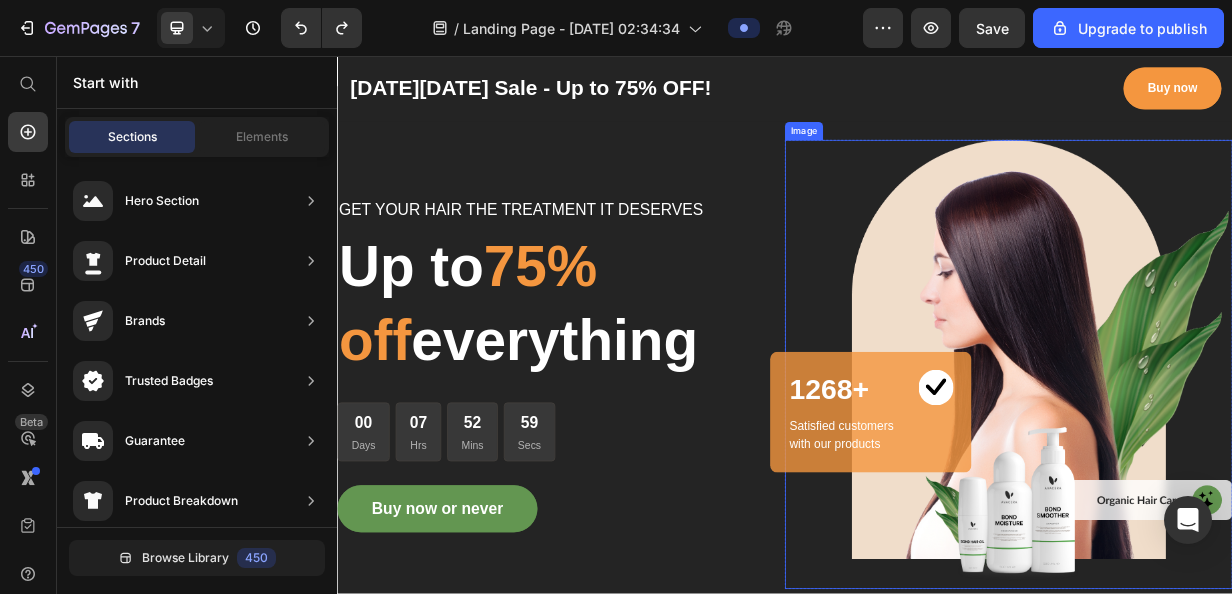 click at bounding box center [1237, 470] 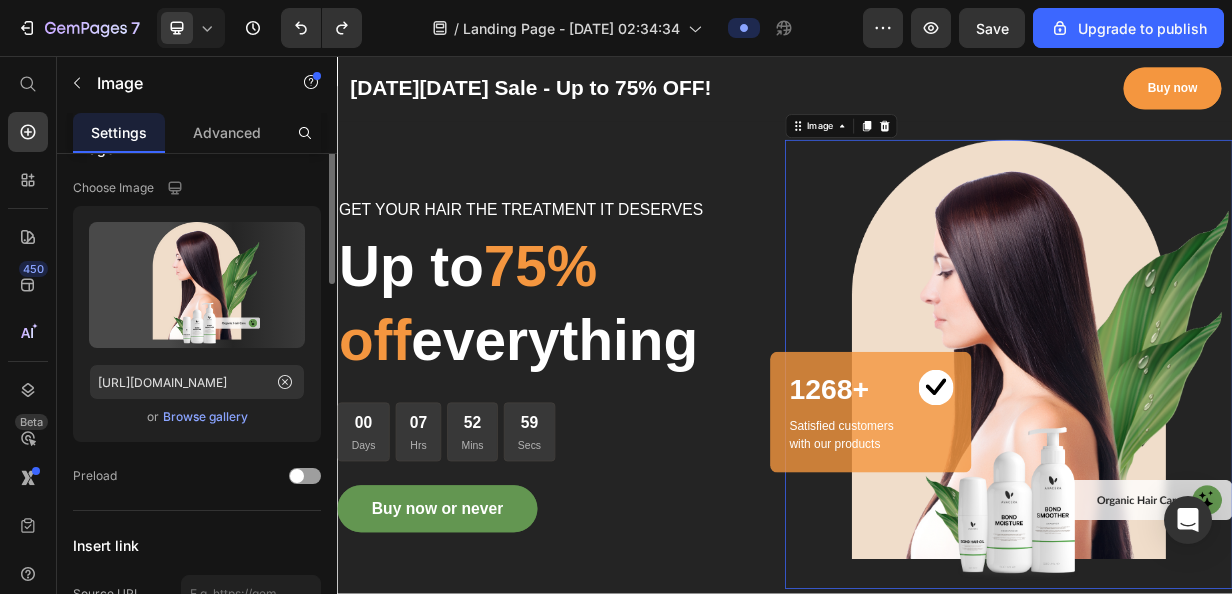 scroll, scrollTop: 0, scrollLeft: 0, axis: both 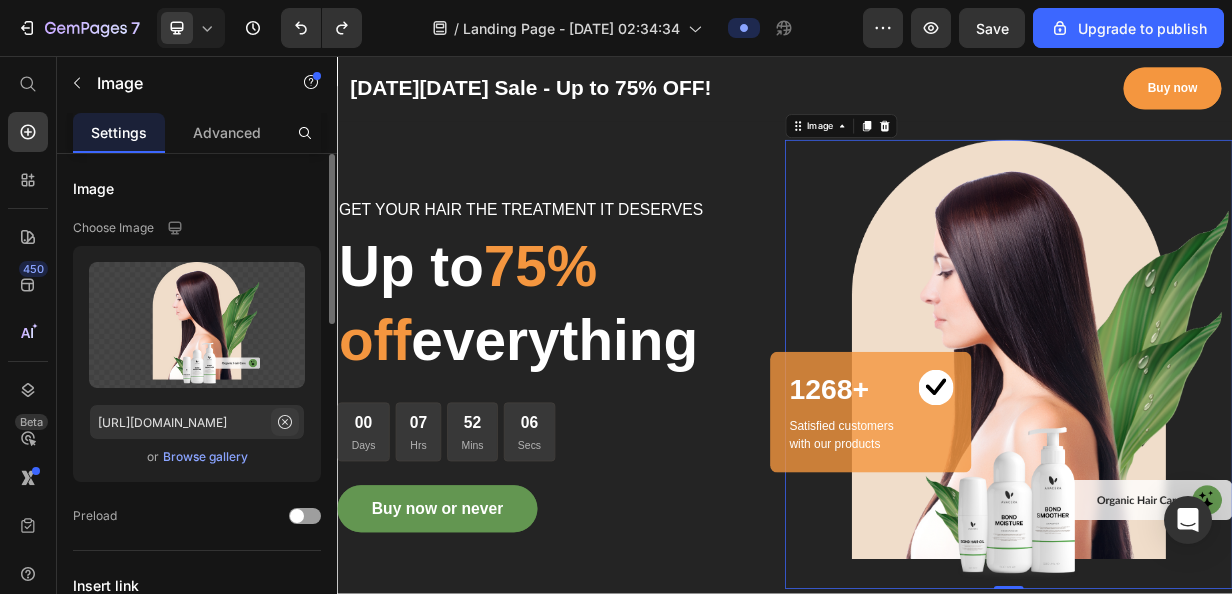 click 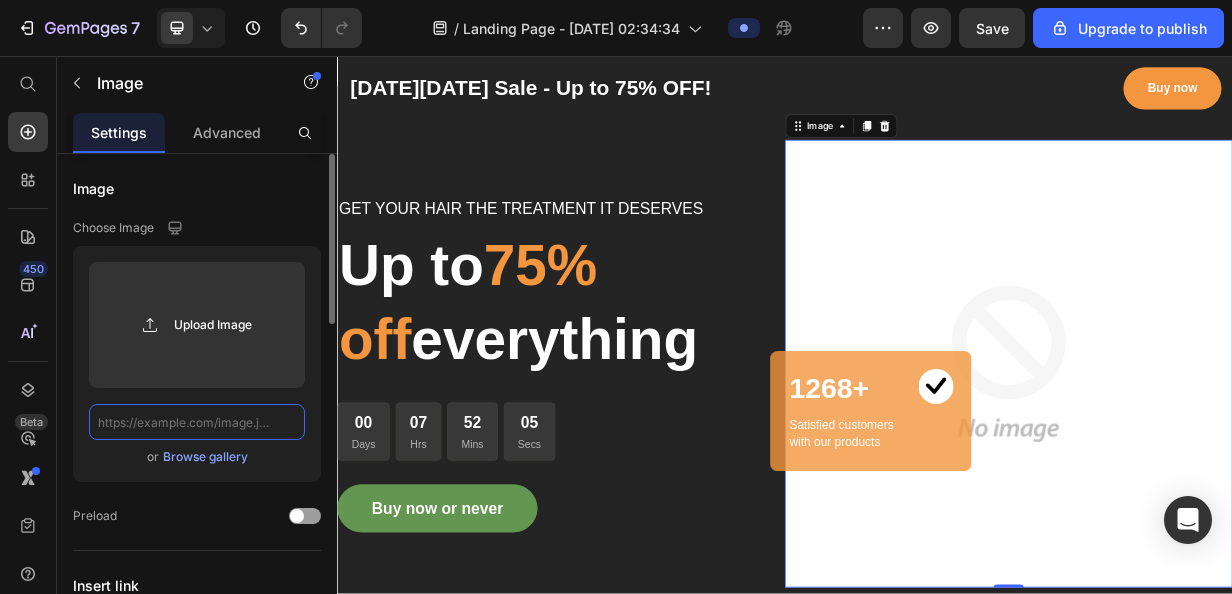 scroll, scrollTop: 0, scrollLeft: 0, axis: both 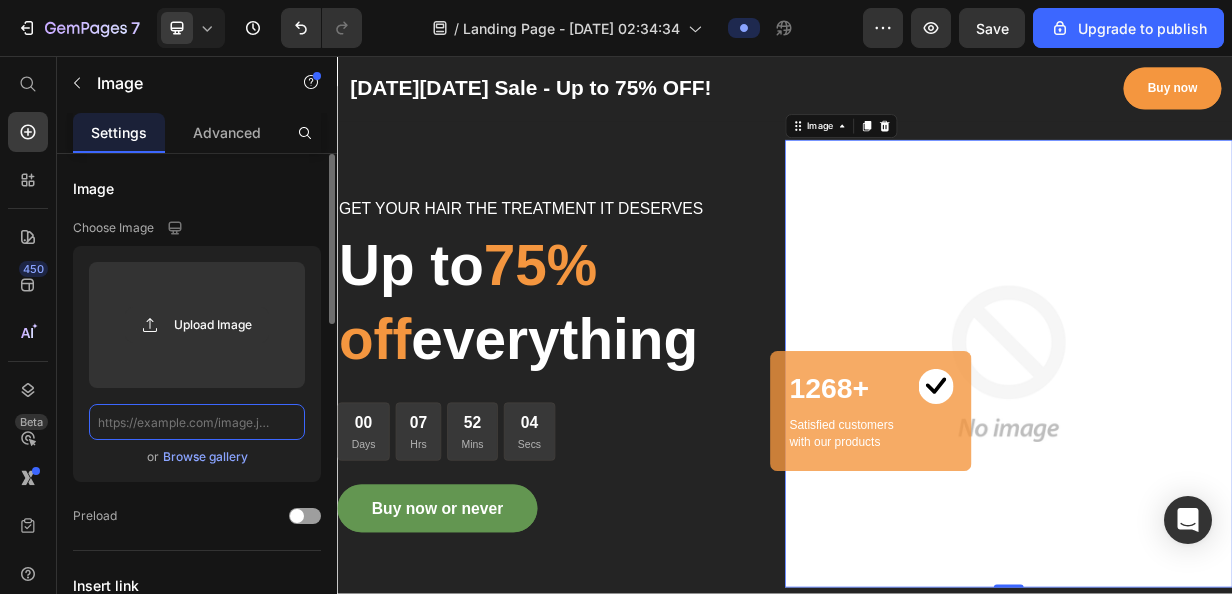 type on "v" 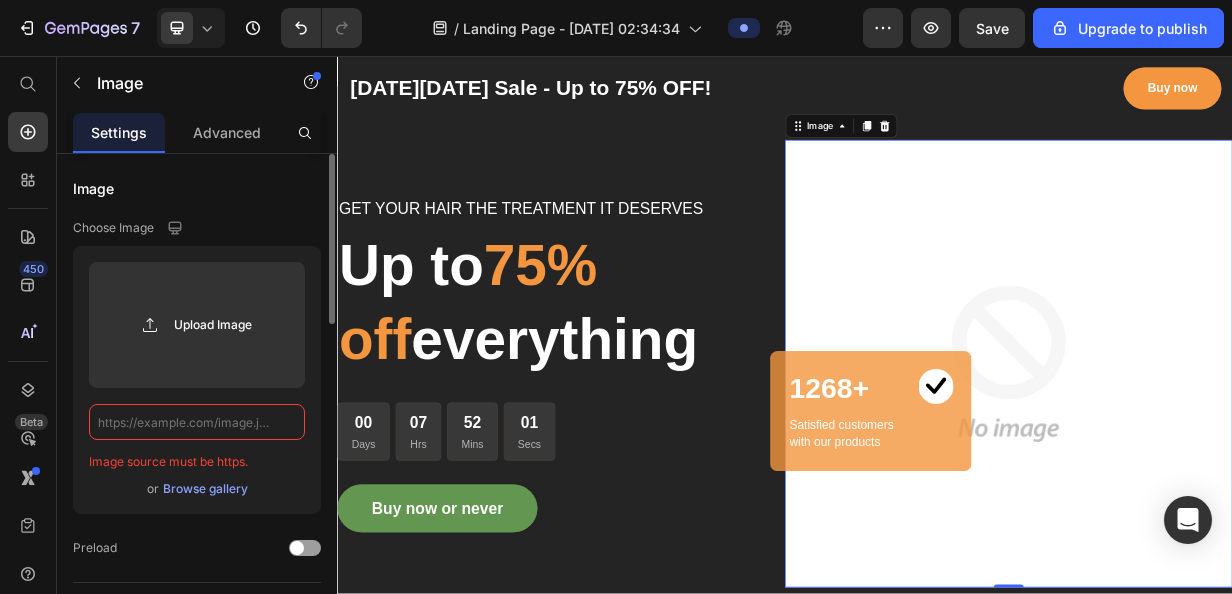 paste on "https://yandex.com/images/search?p=2&text=black+dog&pos=7&rpt=simage&img_url=https%3A%2F%2Fkartinki.pics%2Fpics%2Fuploads%2Fposts%2F2022-09%2F1663257150_33-kartinkin-net-p-sobaka-v-anfas-oboi-44.jpg&lr=112518" 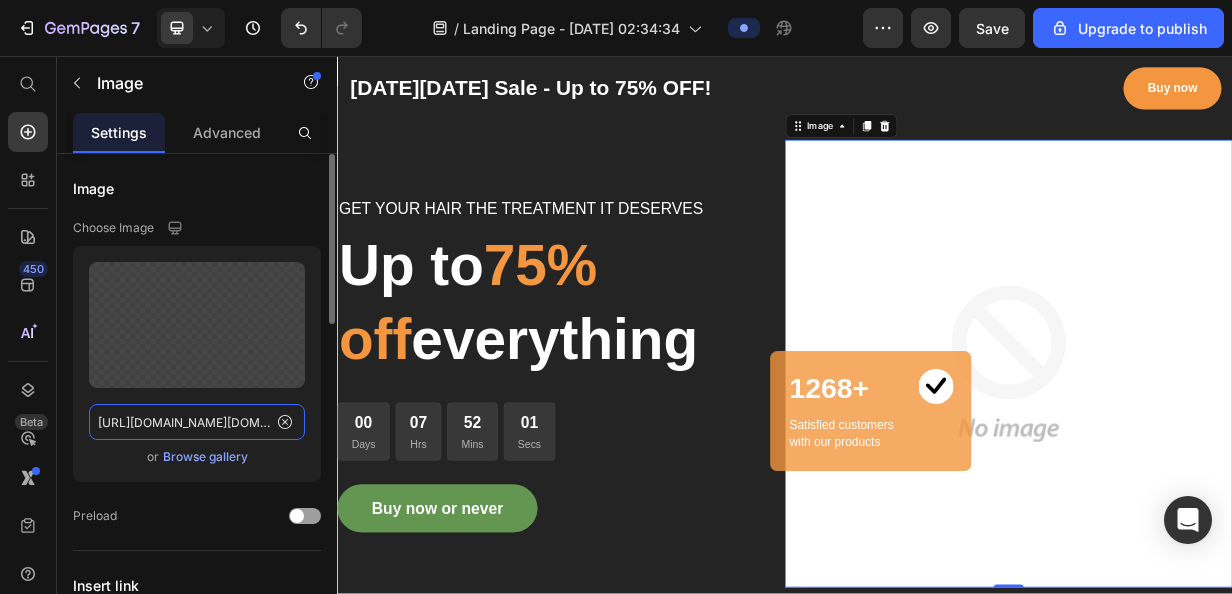 scroll, scrollTop: 0, scrollLeft: 1180, axis: horizontal 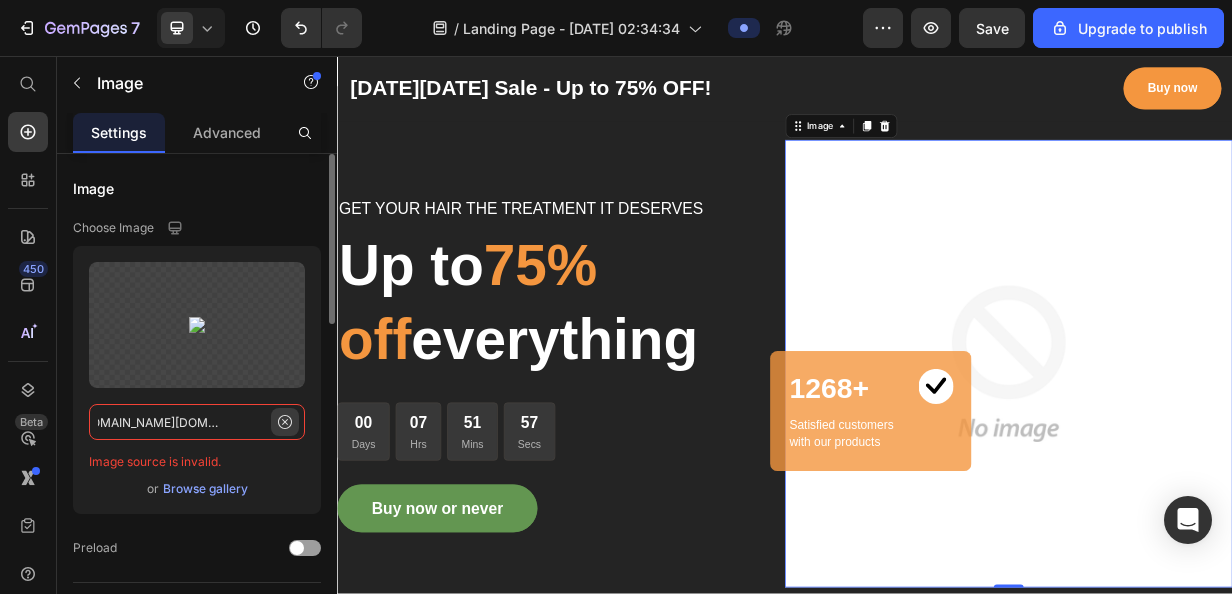 type on "https://yandex.com/images/search?p=2&text=black+dog&pos=7&rpt=simage&img_url=https%3A%2F%2Fkartinki.pics%2Fpics%2Fuploads%2Fposts%2F2022-09%2F1663257150_33-kartinkin-net-p-sobaka-v-anfas-oboi-44.jpg&lr=112518" 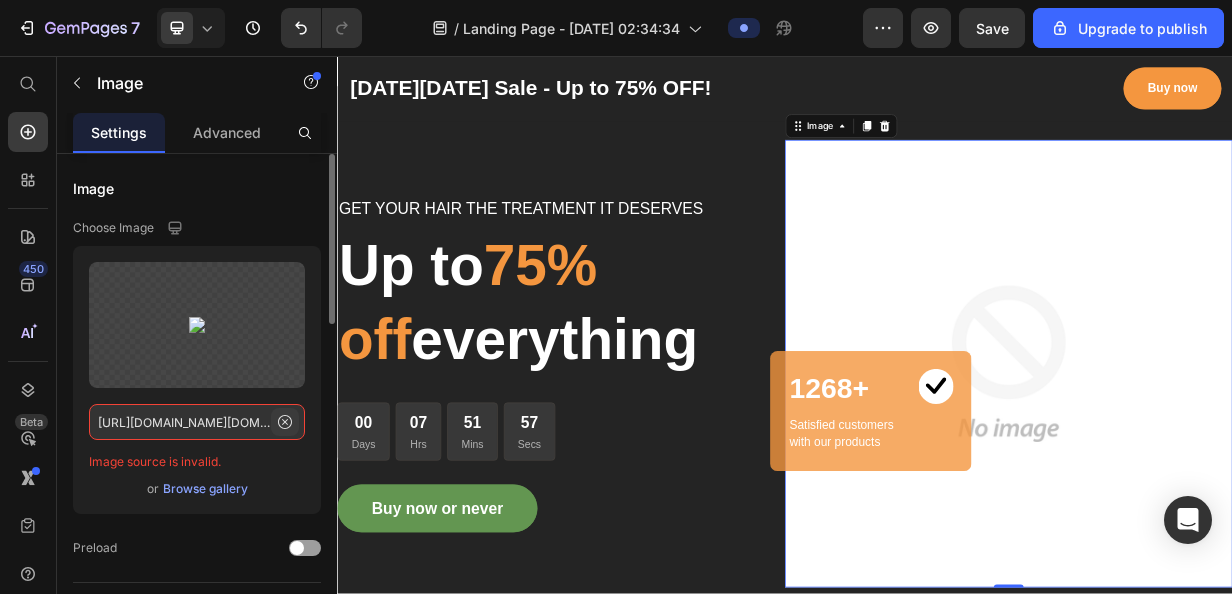 click 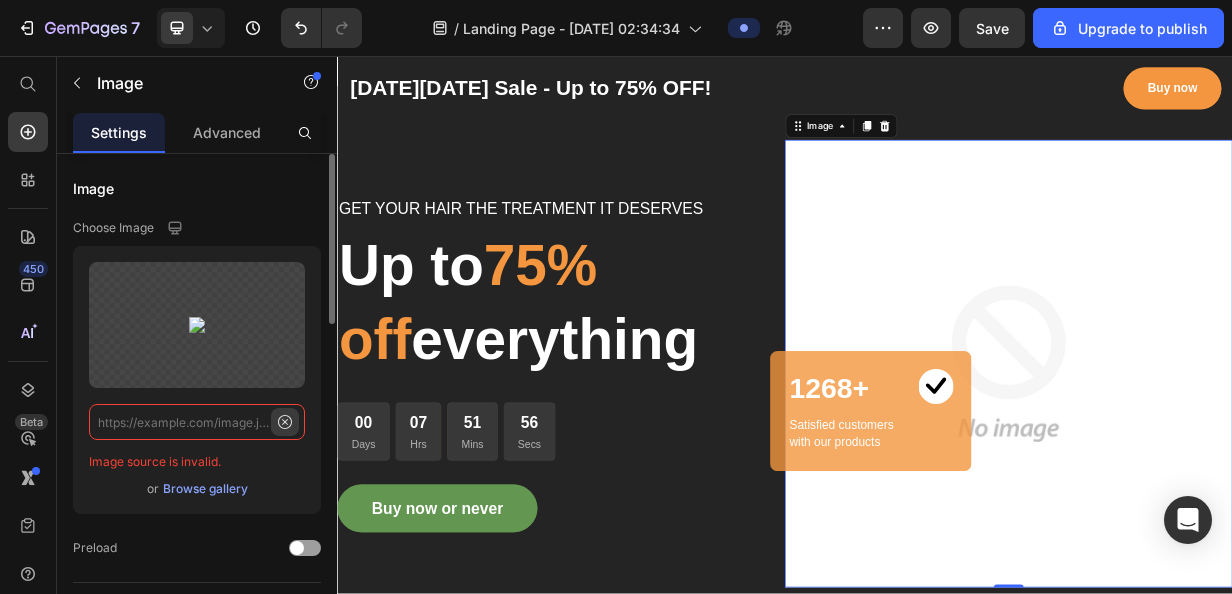 scroll, scrollTop: 0, scrollLeft: 0, axis: both 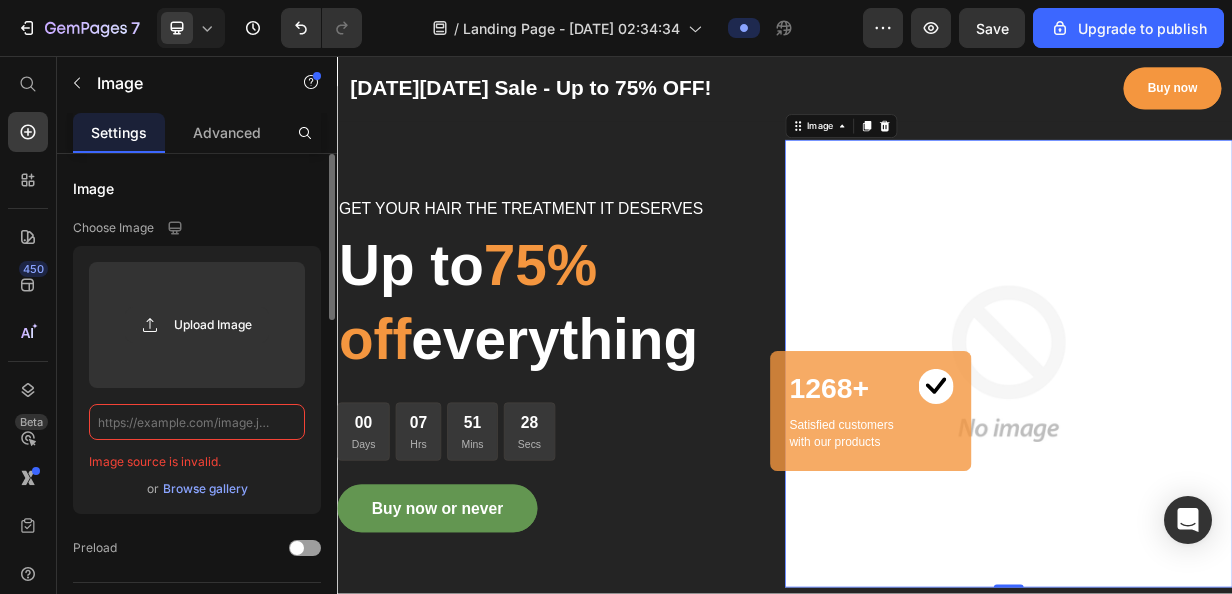 paste on "https://yandex.com/images/search?text=black+dog&pos=5&rpt=simage&img_url=https%3A%2F%2Fimg.goodfon.ru%2Foriginal%2F5606x3741%2Fb%2F69%2Fsobaka-vzgliad-drug-470.jpg&lr=112518&iorient=square" 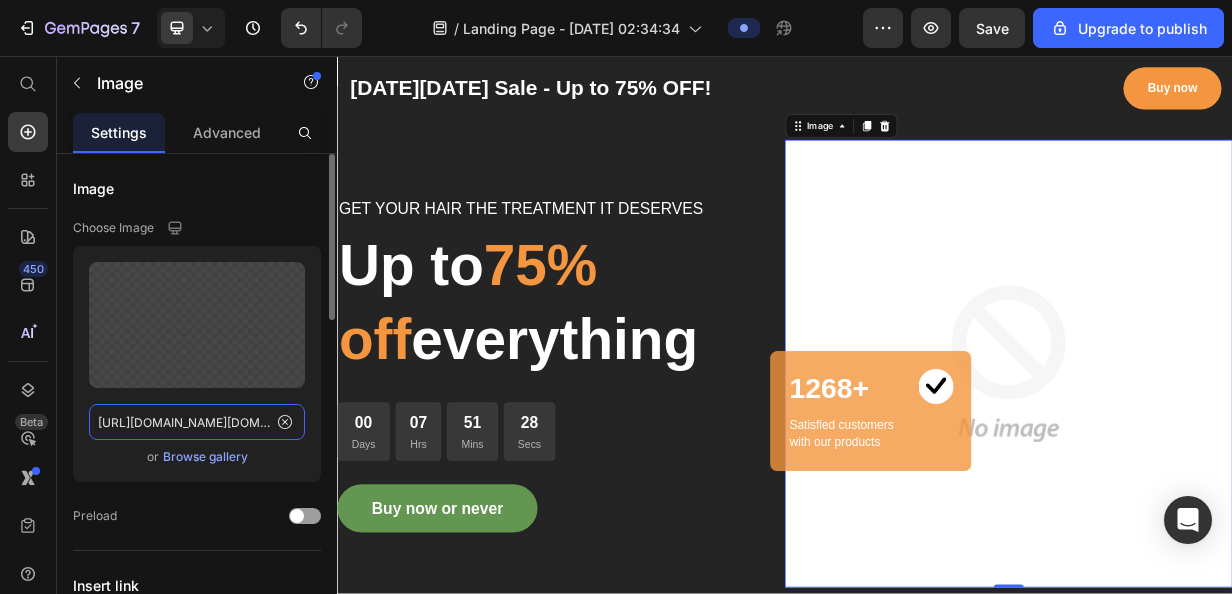 scroll, scrollTop: 0, scrollLeft: 1060, axis: horizontal 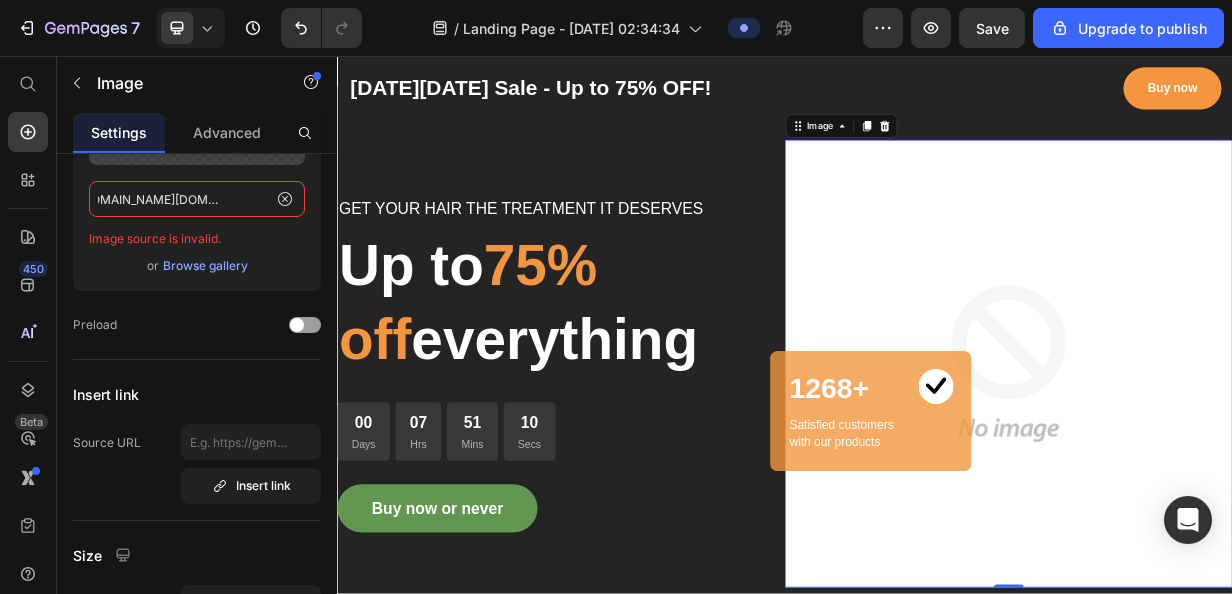 type on "https://yandex.com/images/search?text=black+dog&pos=5&rpt=simage&img_url=https%3A%2F%2Fimg.goodfon.ru%2Foriginal%2F5606x3741%2Fb%2F69%2Fsobaka-vzgliad-drug-470.jpg&lr=112518&iorient=square" 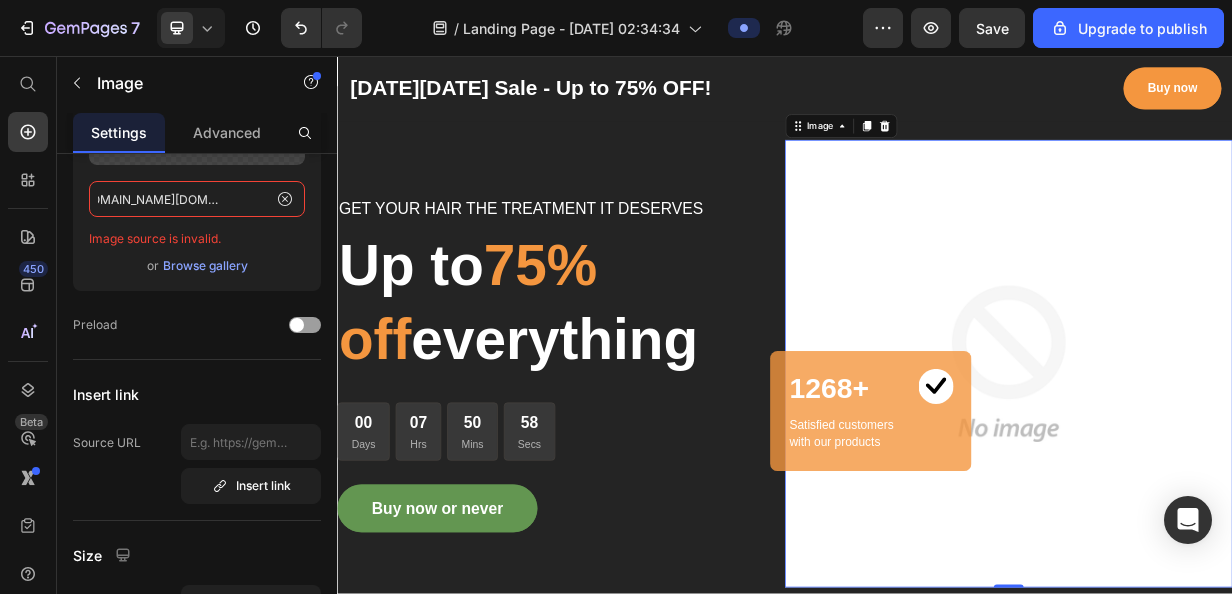 scroll, scrollTop: 0, scrollLeft: 0, axis: both 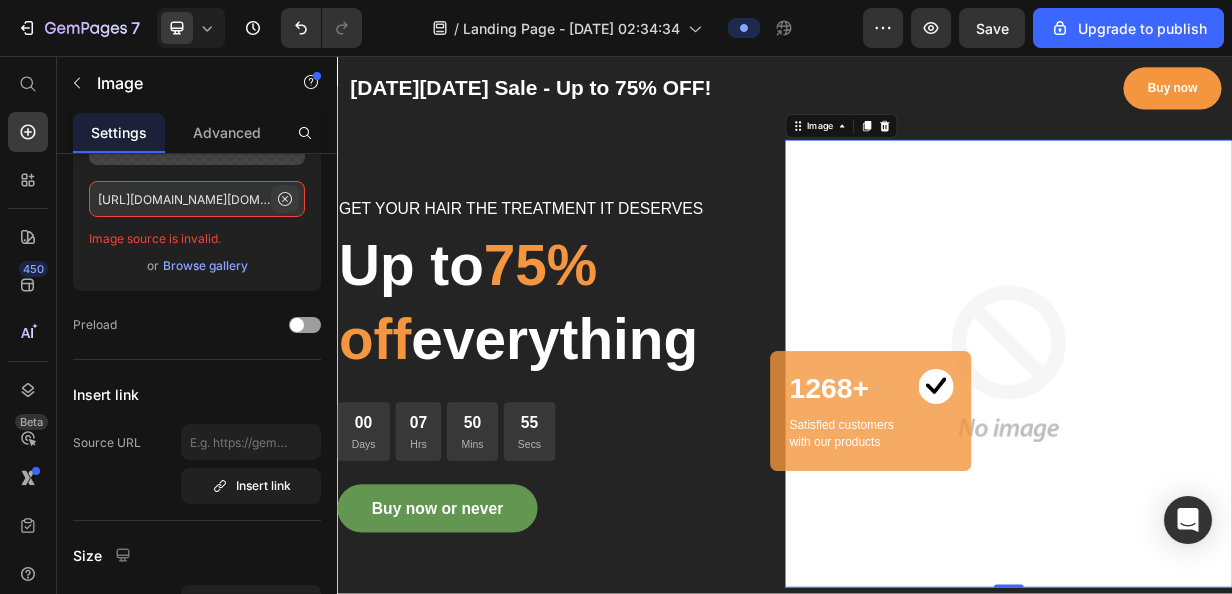 click 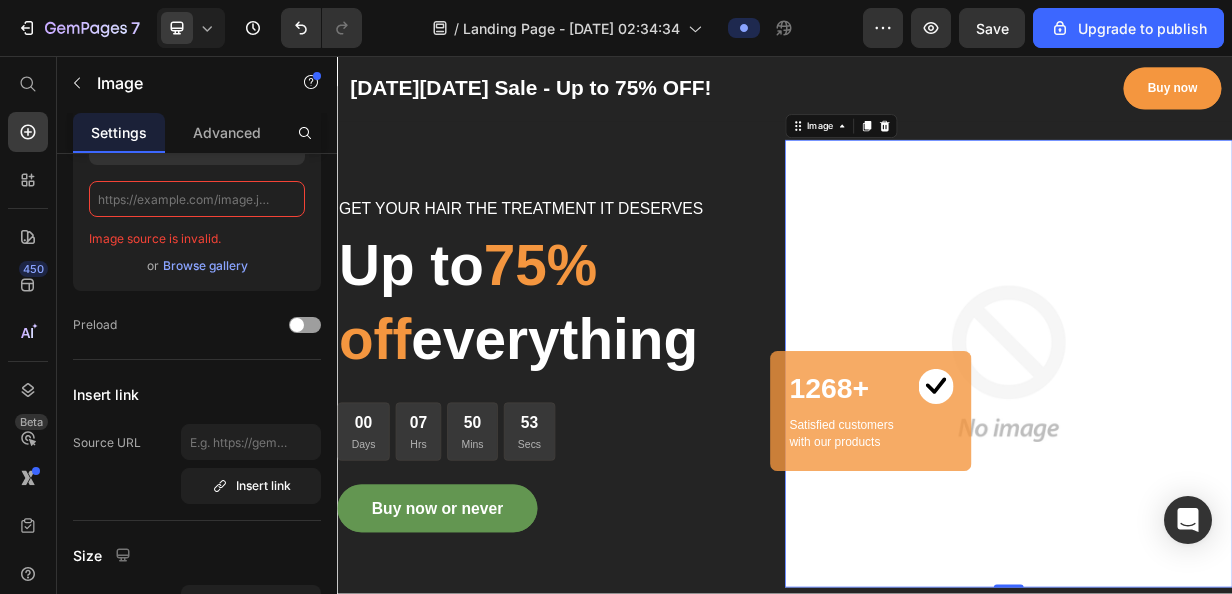 paste on "https://yandex.com/images/search?text=black+dog&pos=5&rpt=simage&img_url=https%3A%2F%2Fimg.goodfon.ru%2Foriginal%2F5606x3741%2Fb%2F69%2Fsobaka-vzgliad-drug-470.jpg&lr=112518&iorient=square" 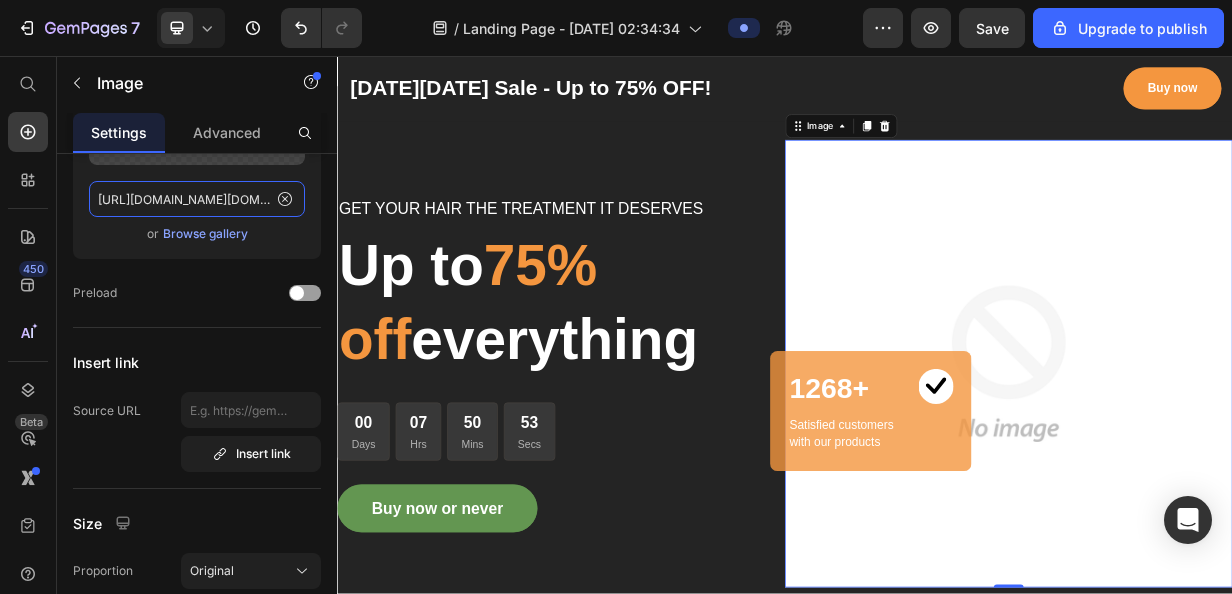 scroll, scrollTop: 0, scrollLeft: 1060, axis: horizontal 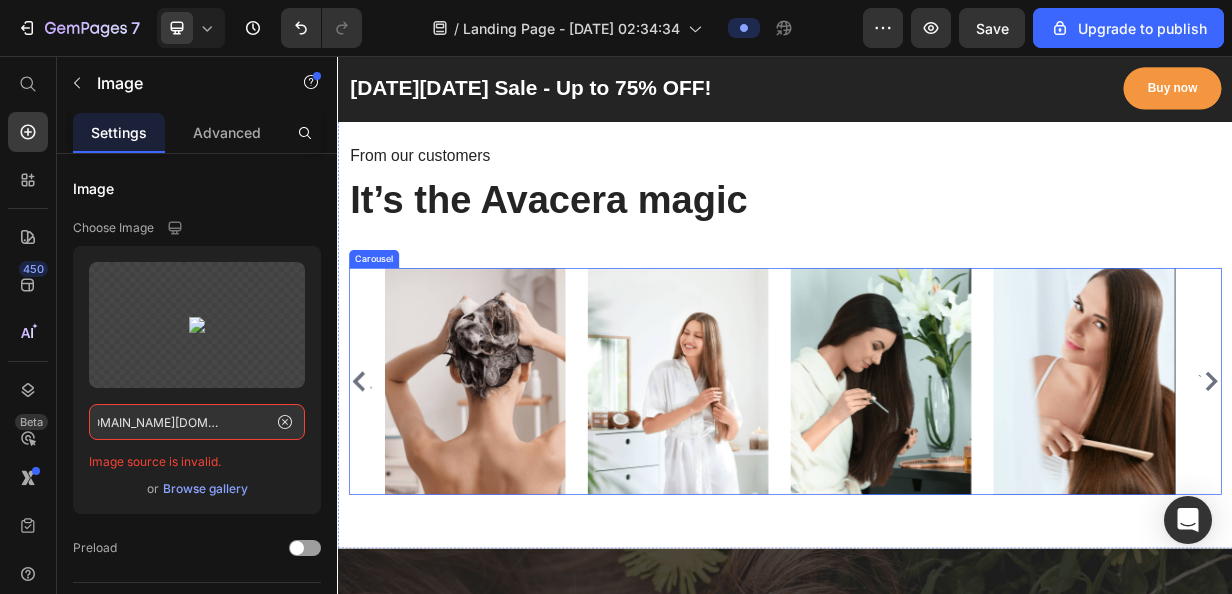 click 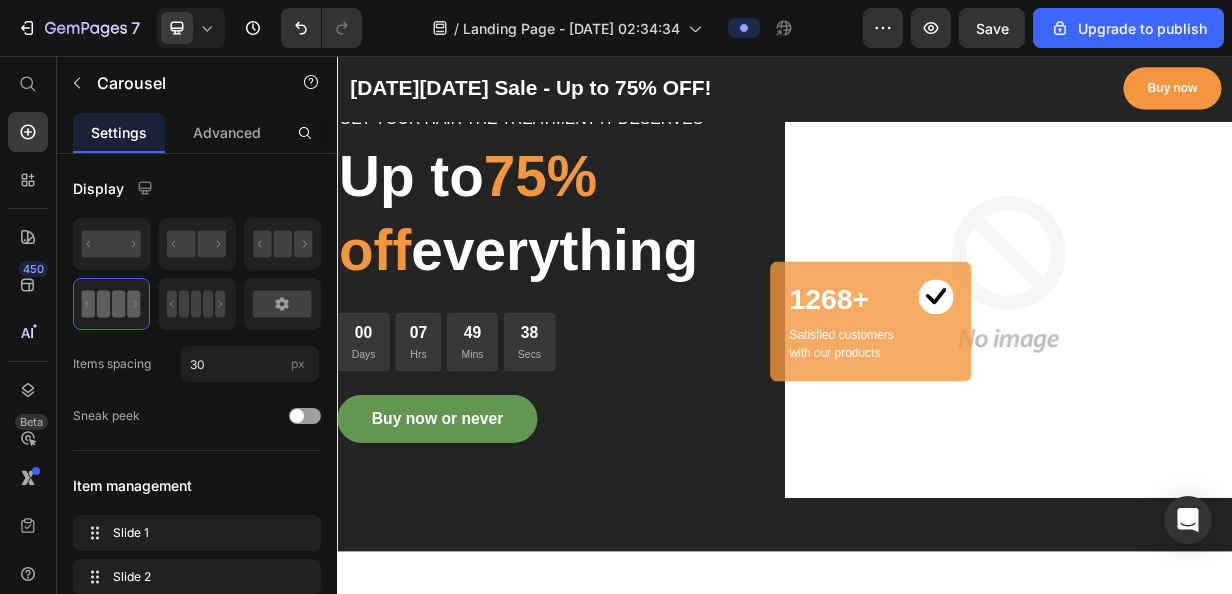 scroll, scrollTop: 0, scrollLeft: 0, axis: both 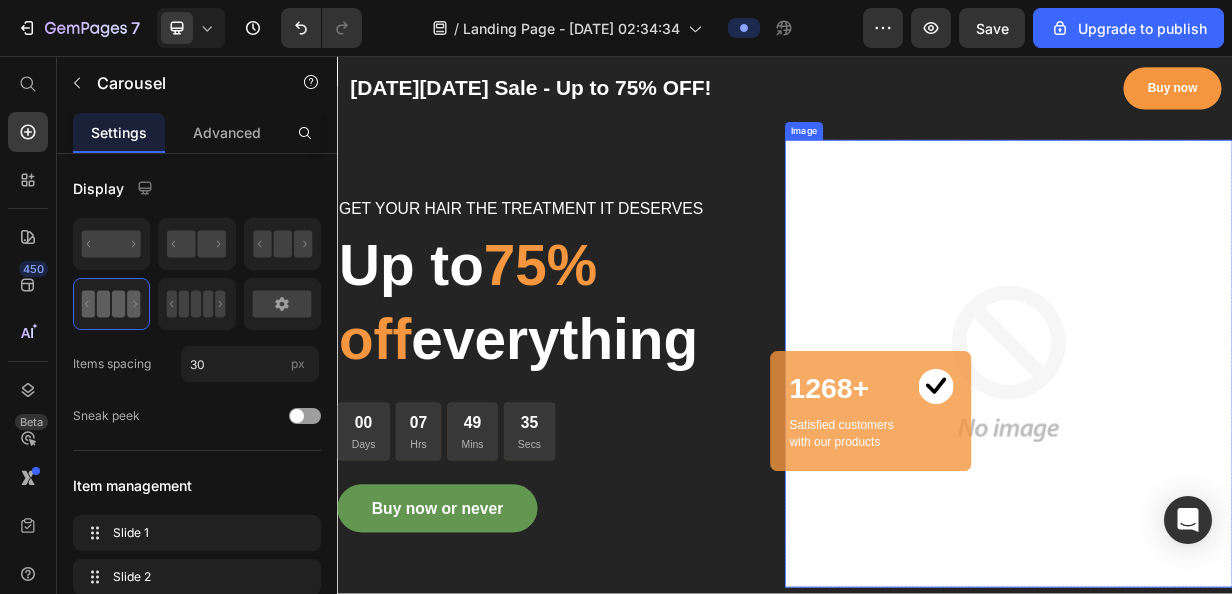 click at bounding box center [1237, 469] 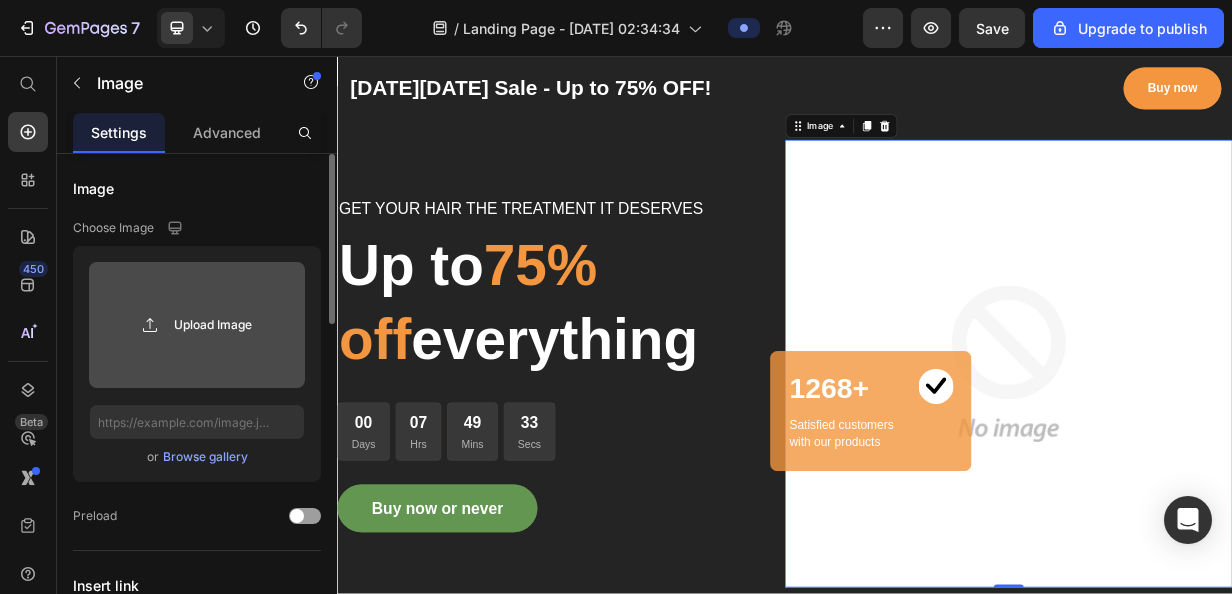 click 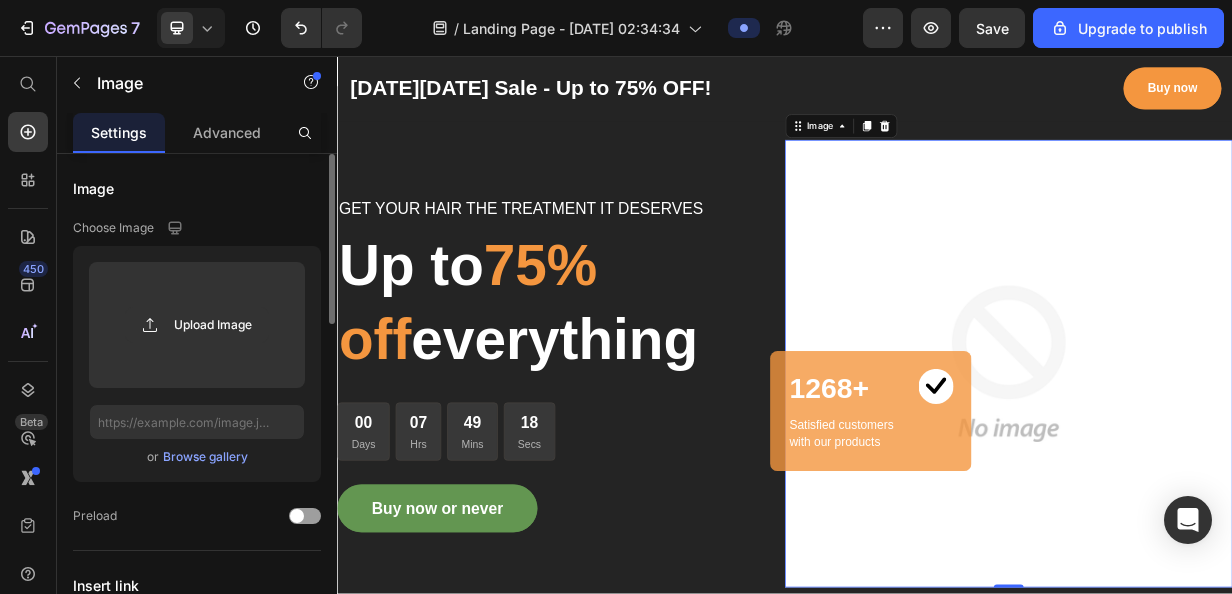 click on "Browse gallery" at bounding box center (205, 457) 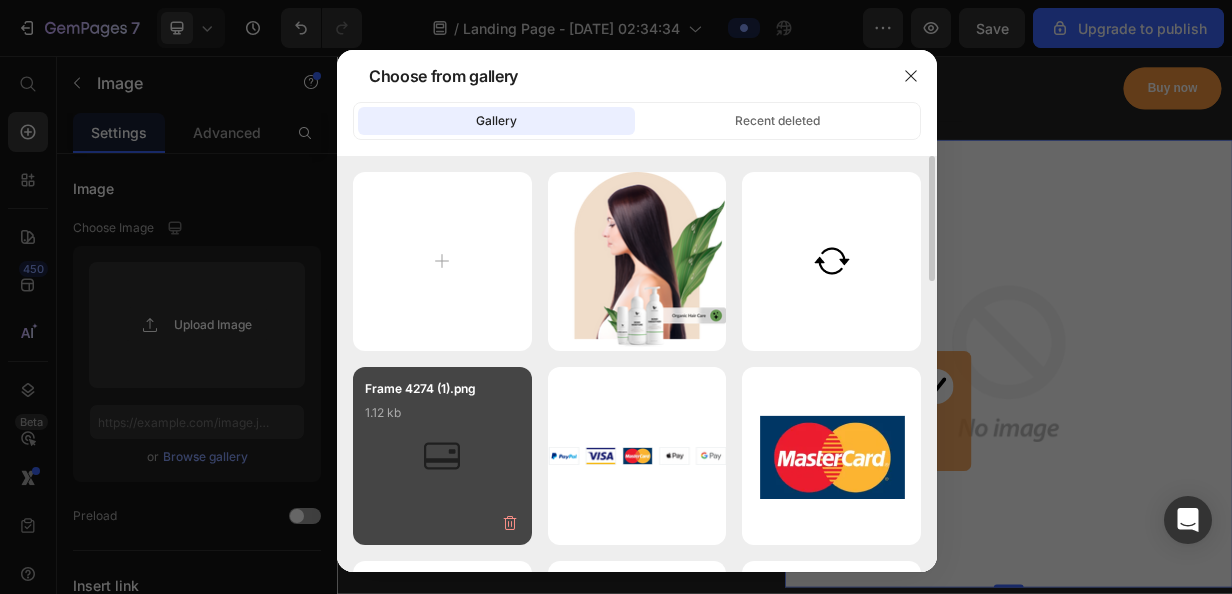 scroll, scrollTop: 0, scrollLeft: 0, axis: both 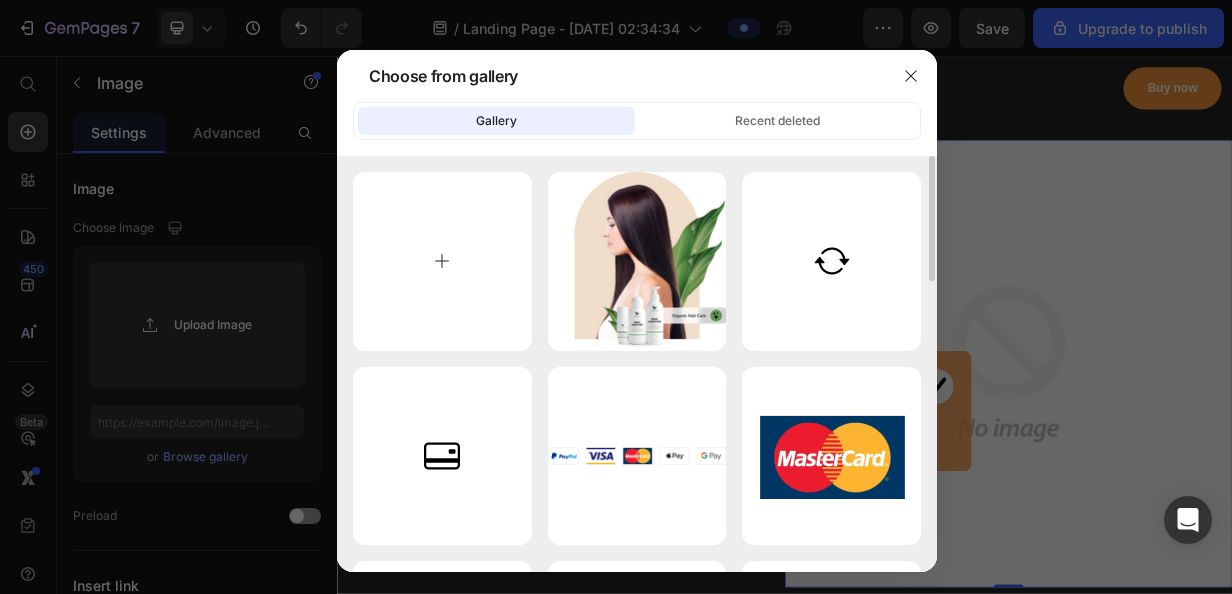 click at bounding box center [442, 261] 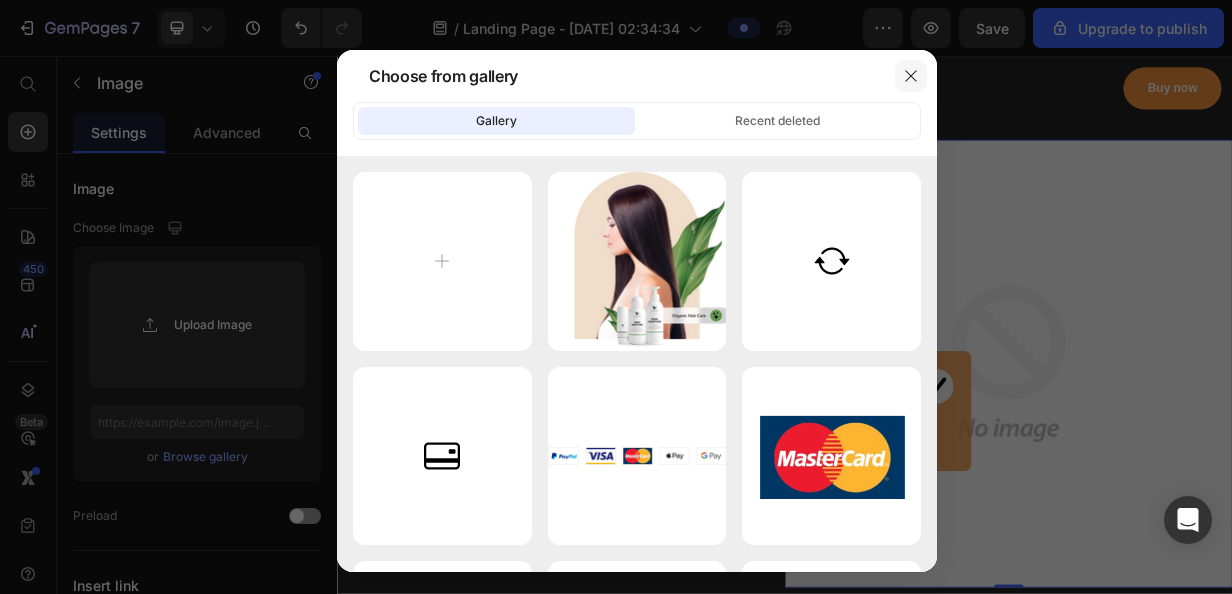 click 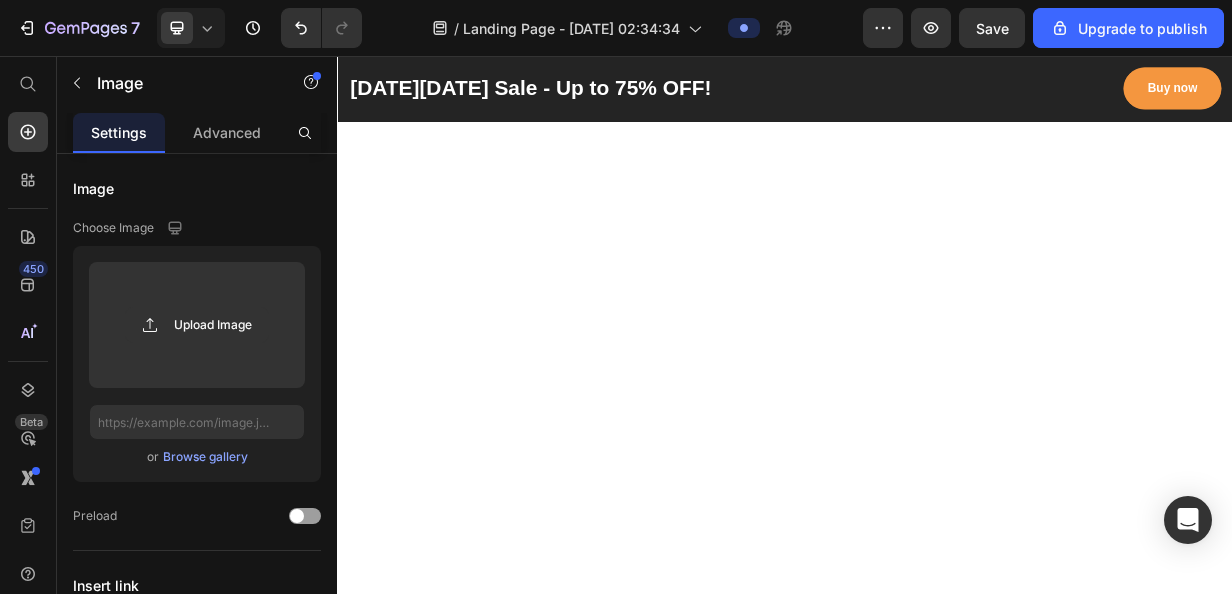 scroll, scrollTop: 0, scrollLeft: 0, axis: both 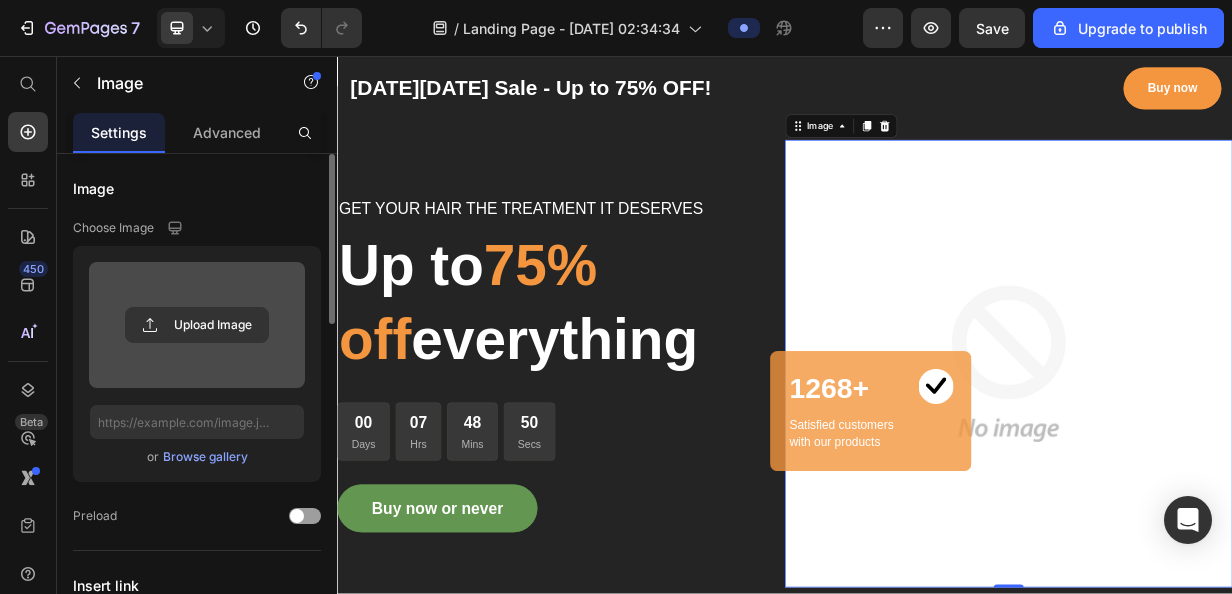 click at bounding box center [197, 325] 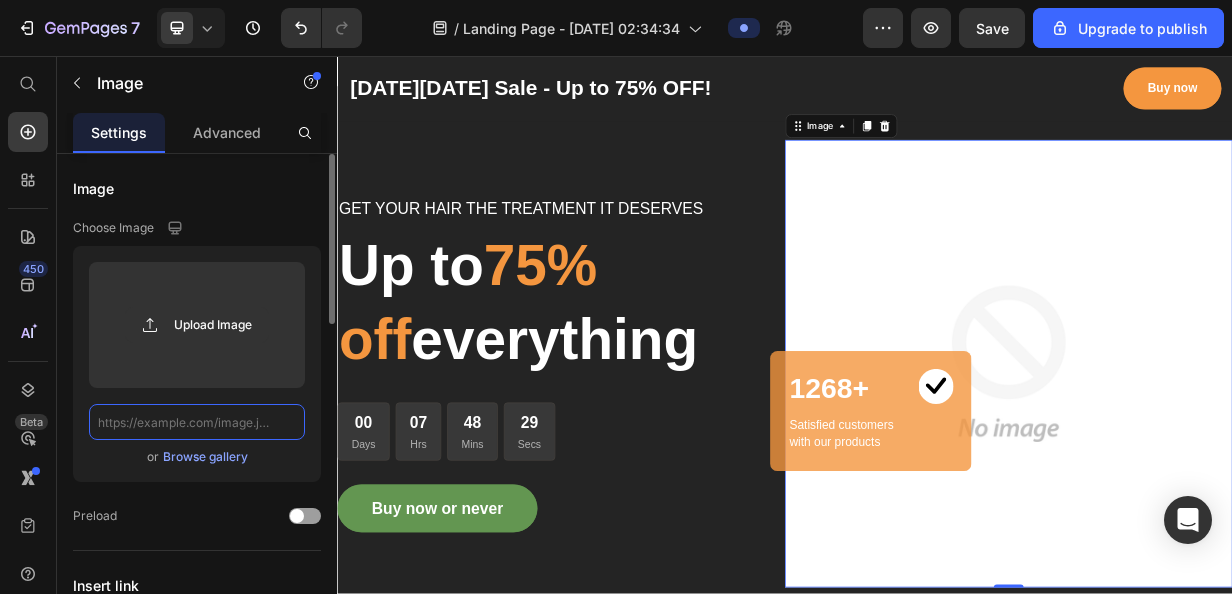 click 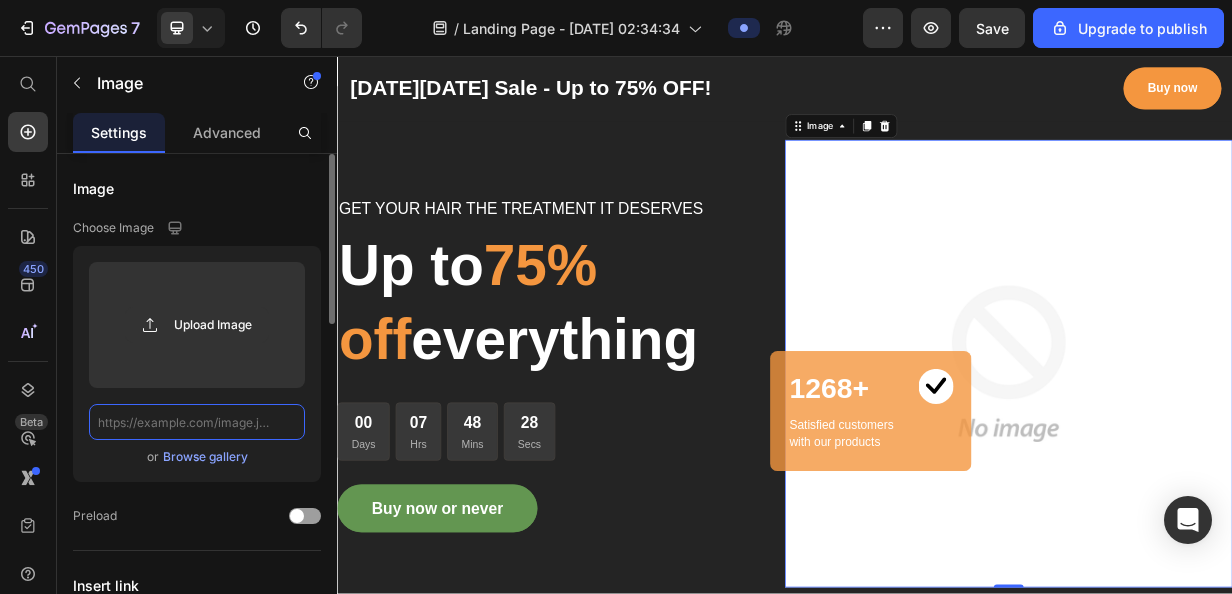 paste on "https://yandex.com/images/search?text=black+dog&pos=5&rpt=simage&img_url=https%3A%2F%2Fimg.goodfon.ru%2Foriginal%2F5606x3741%2Fb%2F69%2Fsobaka-vzgliad-drug-470.jpg&lr=112518&iorient=square" 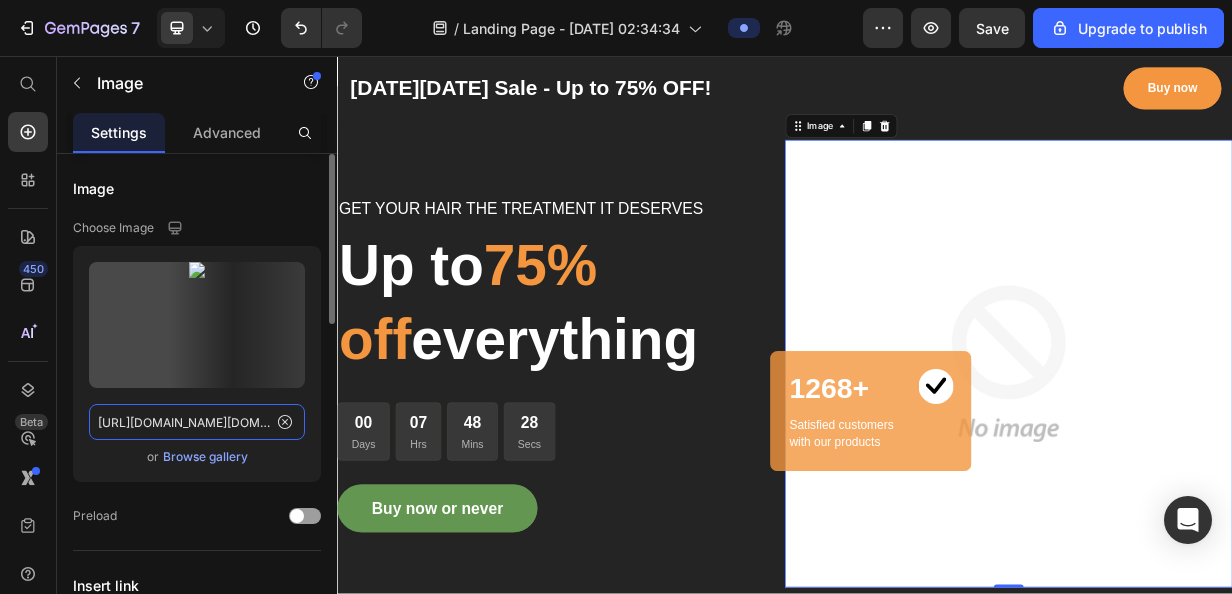 scroll, scrollTop: 0, scrollLeft: 1060, axis: horizontal 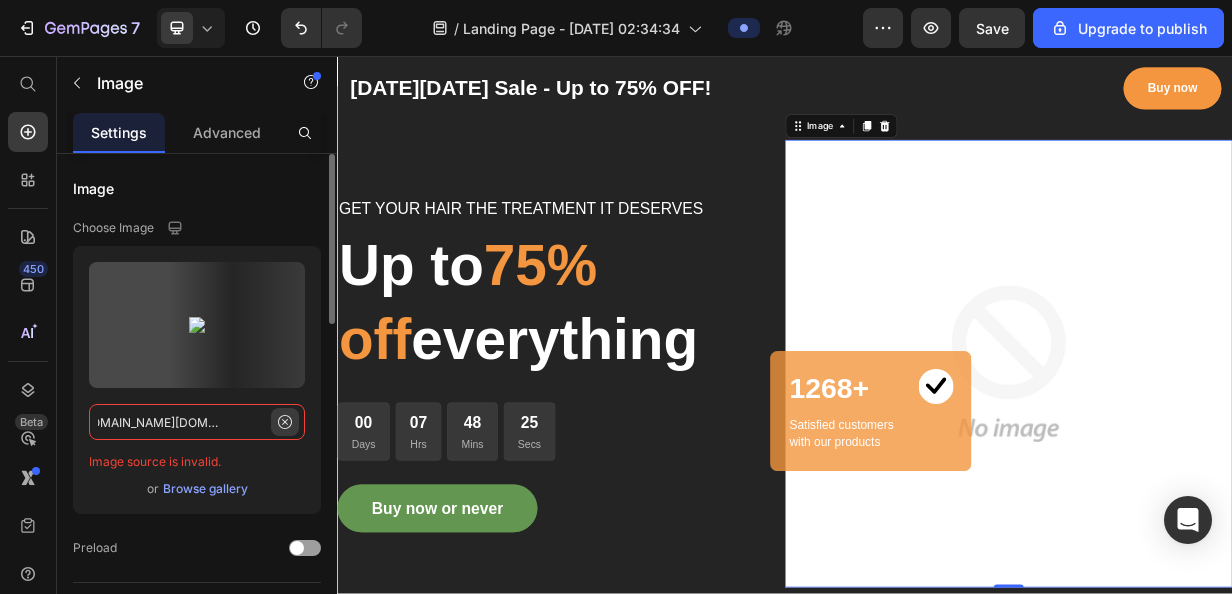 type on "https://yandex.com/images/search?text=black+dog&pos=5&rpt=simage&img_url=https%3A%2F%2Fimg.goodfon.ru%2Foriginal%2F5606x3741%2Fb%2F69%2Fsobaka-vzgliad-drug-470.jpg&lr=112518&iorient=square" 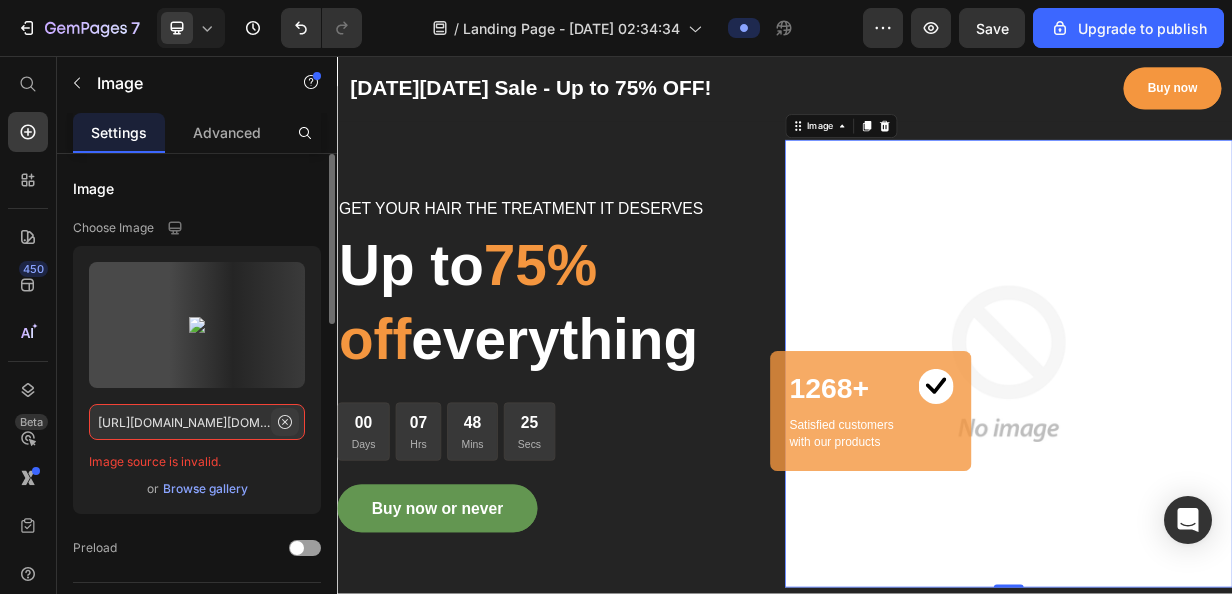 click 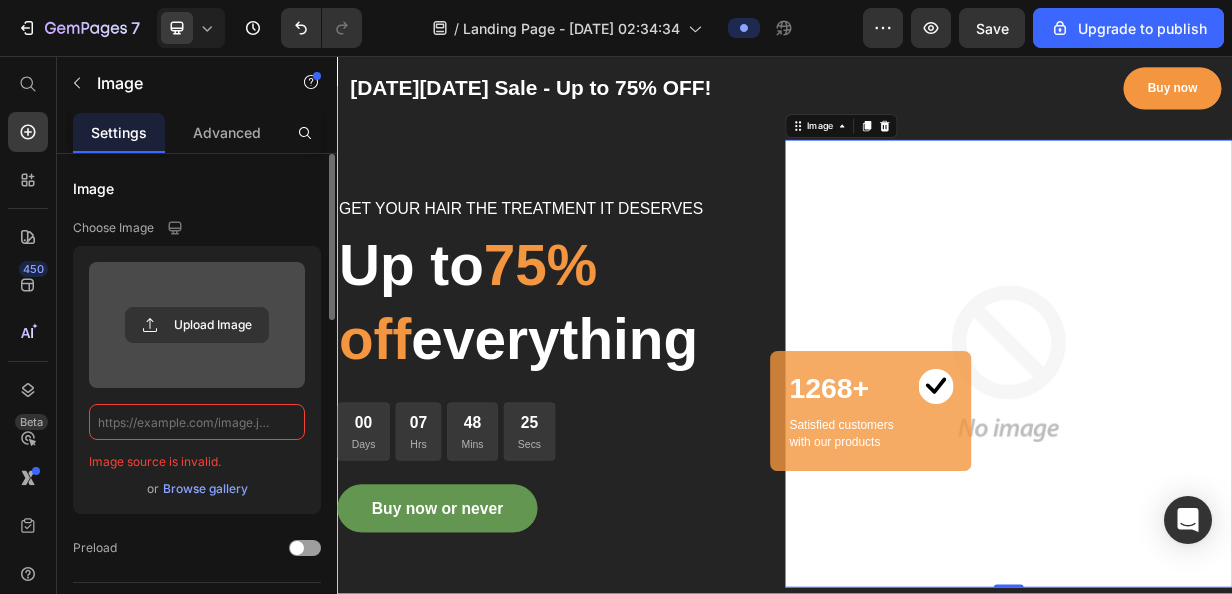 scroll, scrollTop: 0, scrollLeft: 0, axis: both 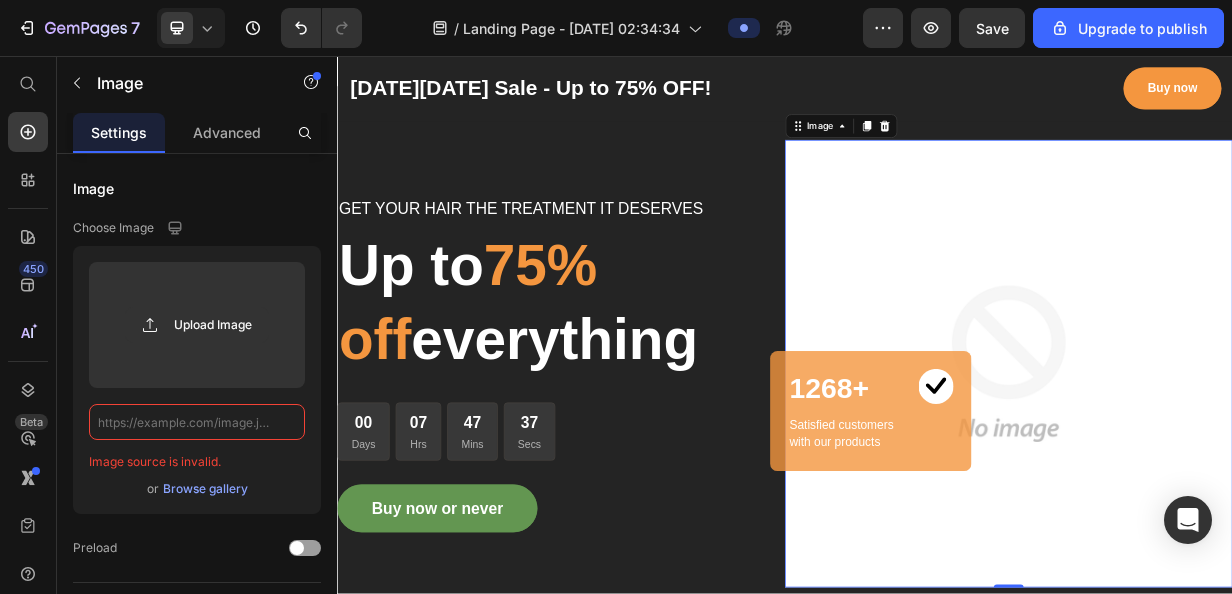 paste on "https://yandex.com/images/search?text=black+dog&pos=5&rpt=simage&img_url=https%3A%2F%2Fimg.goodfon.ru%2Foriginal%2F5606x3741%2Fb%2F69%2Fsobaka-vzgliad-drug-470.jpg&lr=112518&iorient=square" 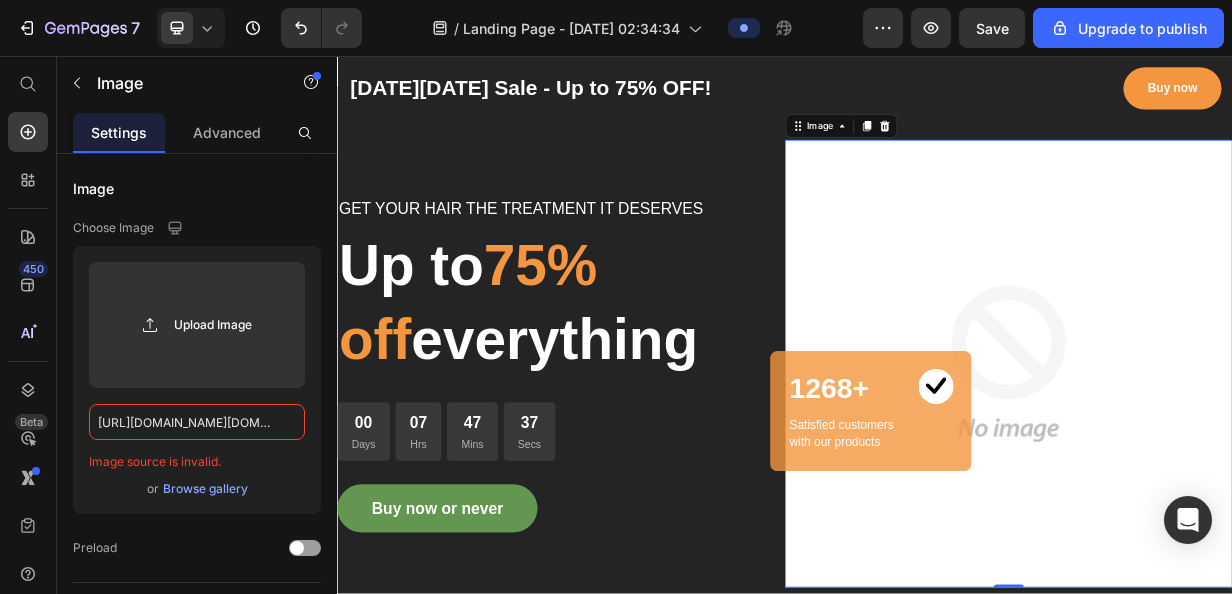 scroll, scrollTop: 0, scrollLeft: 1060, axis: horizontal 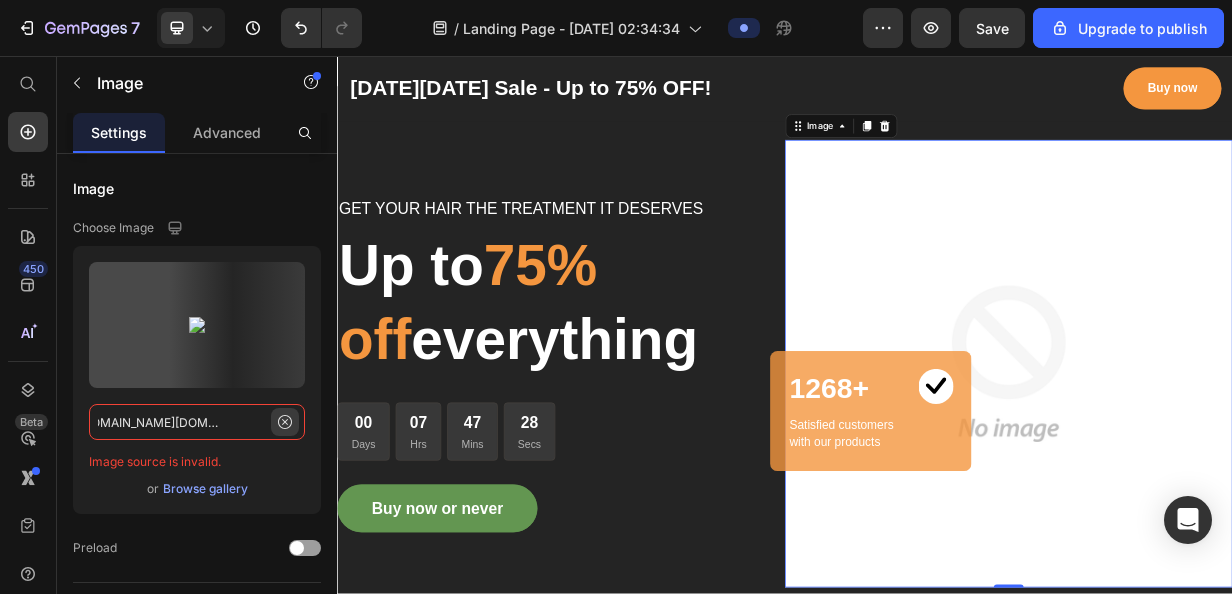 type on "https://yandex.com/images/search?text=black+dog&pos=5&rpt=simage&img_url=https%3A%2F%2Fimg.goodfon.ru%2Foriginal%2F5606x3741%2Fb%2F69%2Fsobaka-vzgliad-drug-470.jpg&lr=112518&iorient=square" 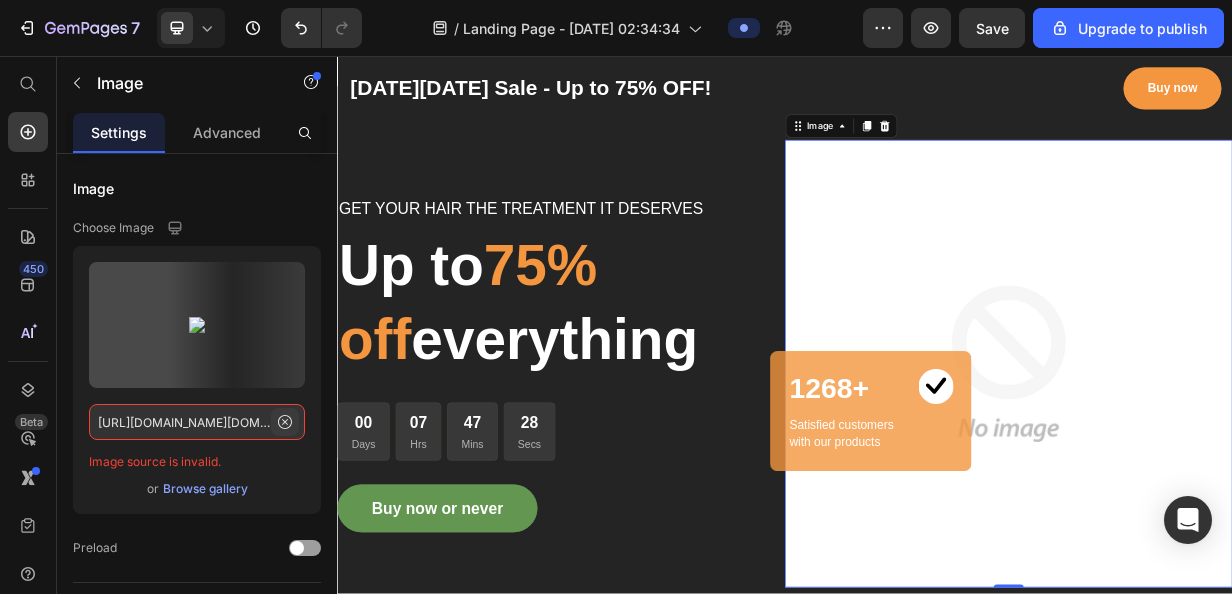click 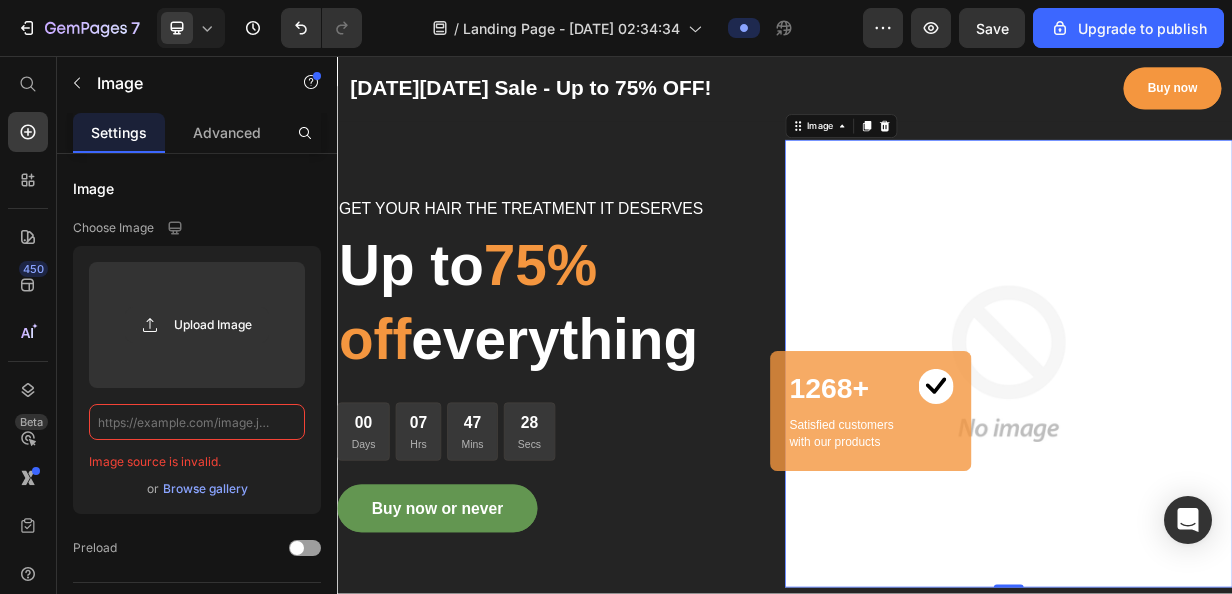scroll, scrollTop: 0, scrollLeft: 0, axis: both 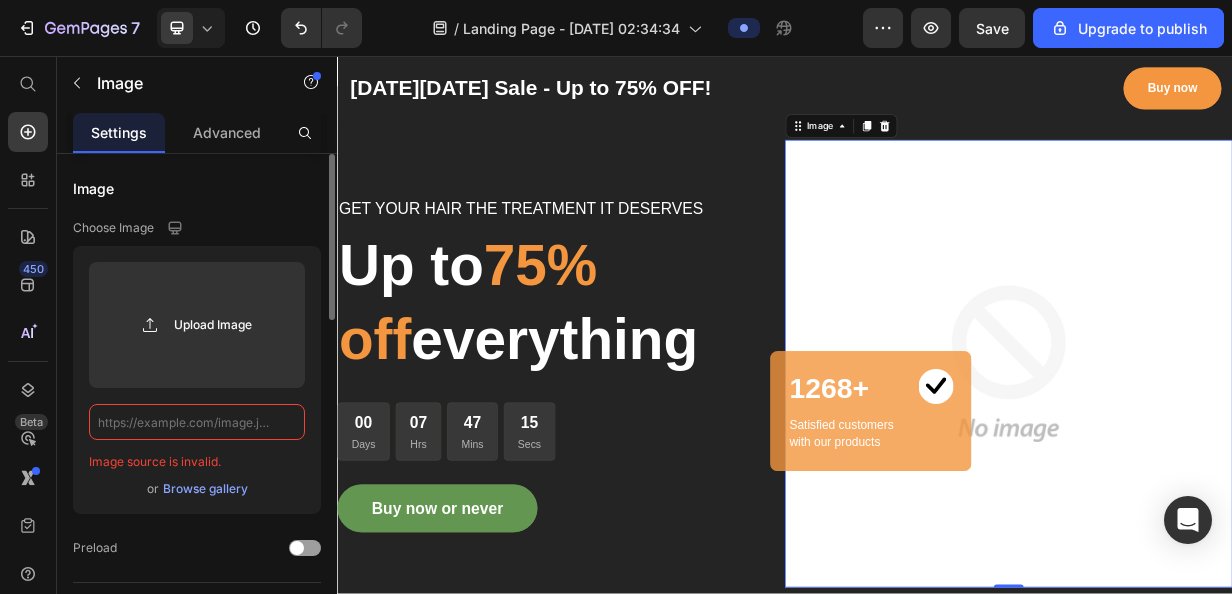 paste on "https://media.zenfs.com/en/aol_parade_744/d4d8be441c27a625849948bdf92590c9" 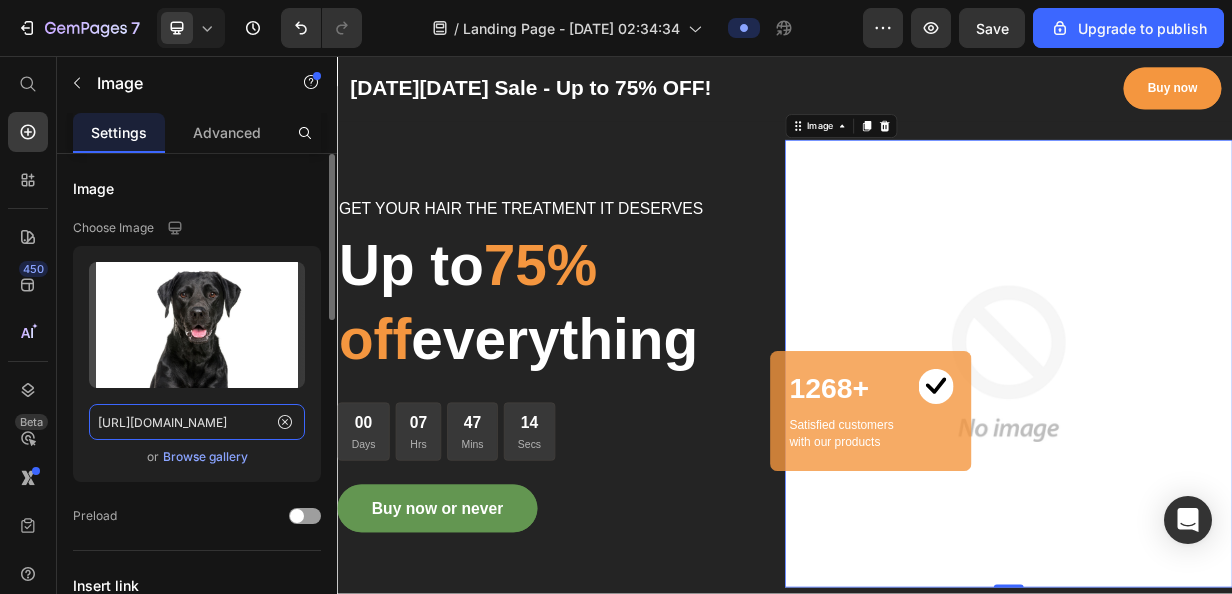 scroll, scrollTop: 0, scrollLeft: 308, axis: horizontal 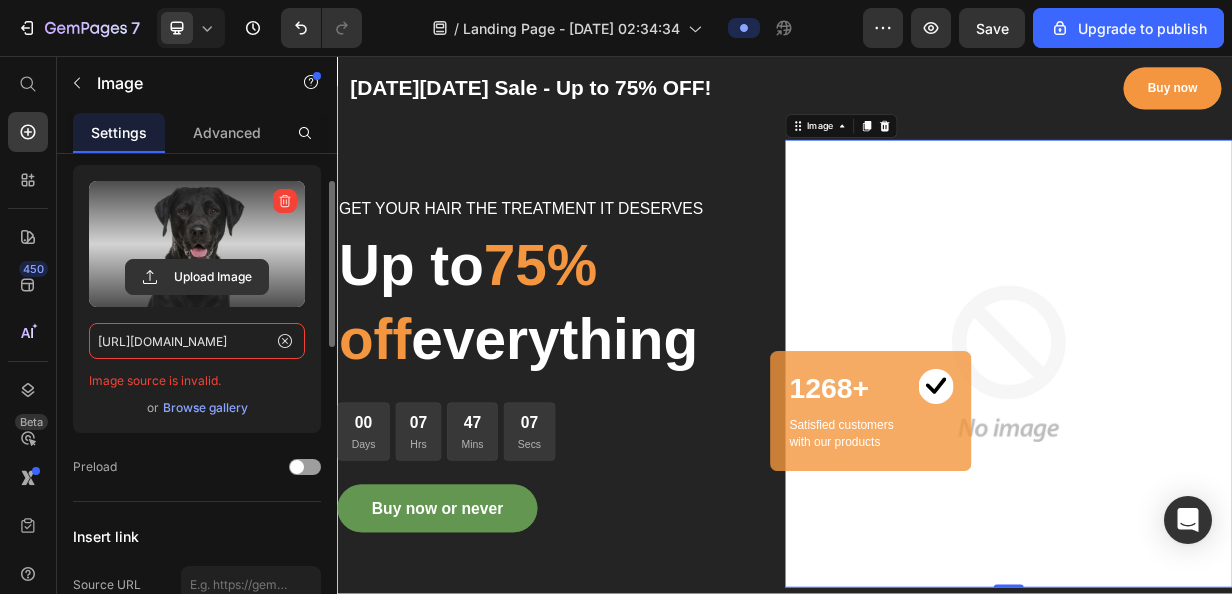 type on "https://media.zenfs.com/en/aol_parade_744/d4d8be441c27a625849948bdf92590c9" 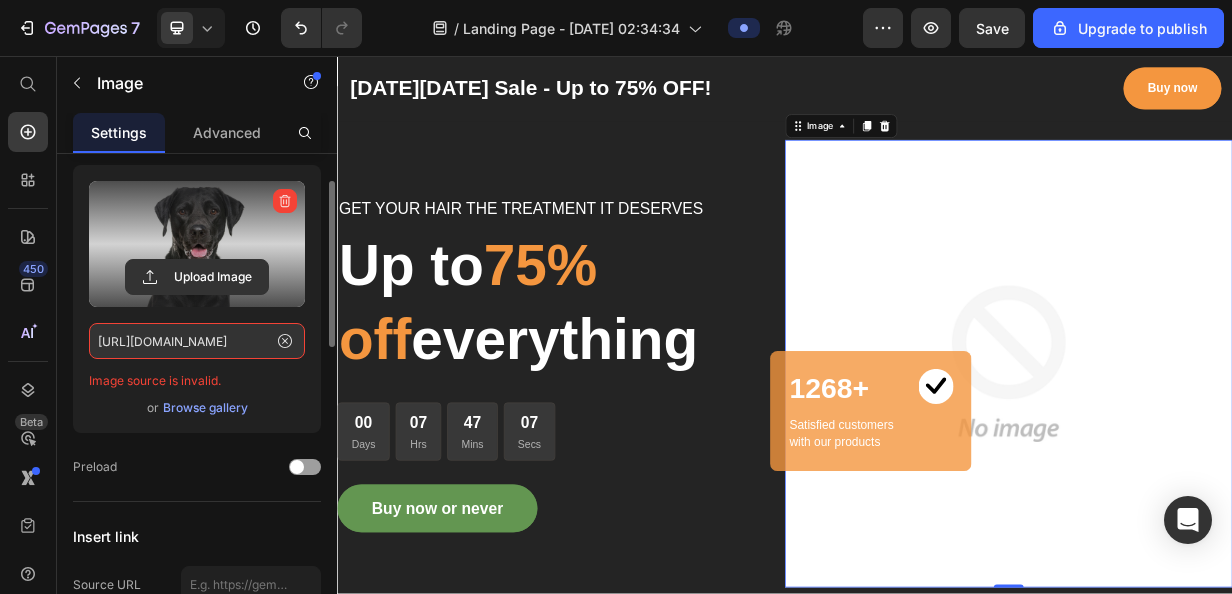 scroll, scrollTop: 0, scrollLeft: 0, axis: both 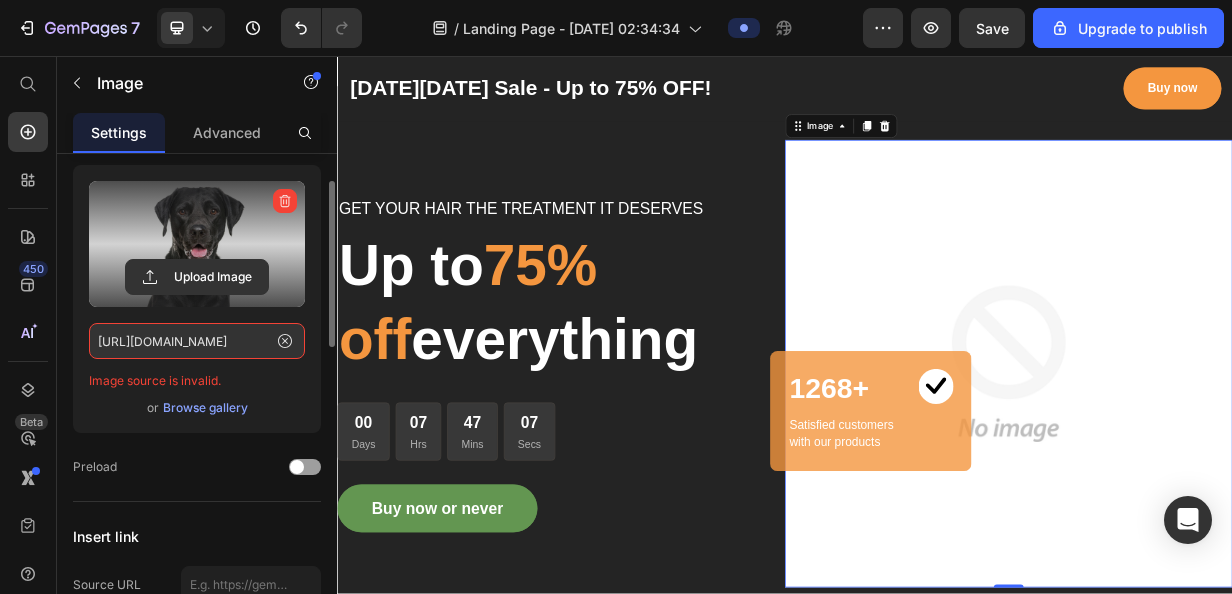 click at bounding box center (197, 244) 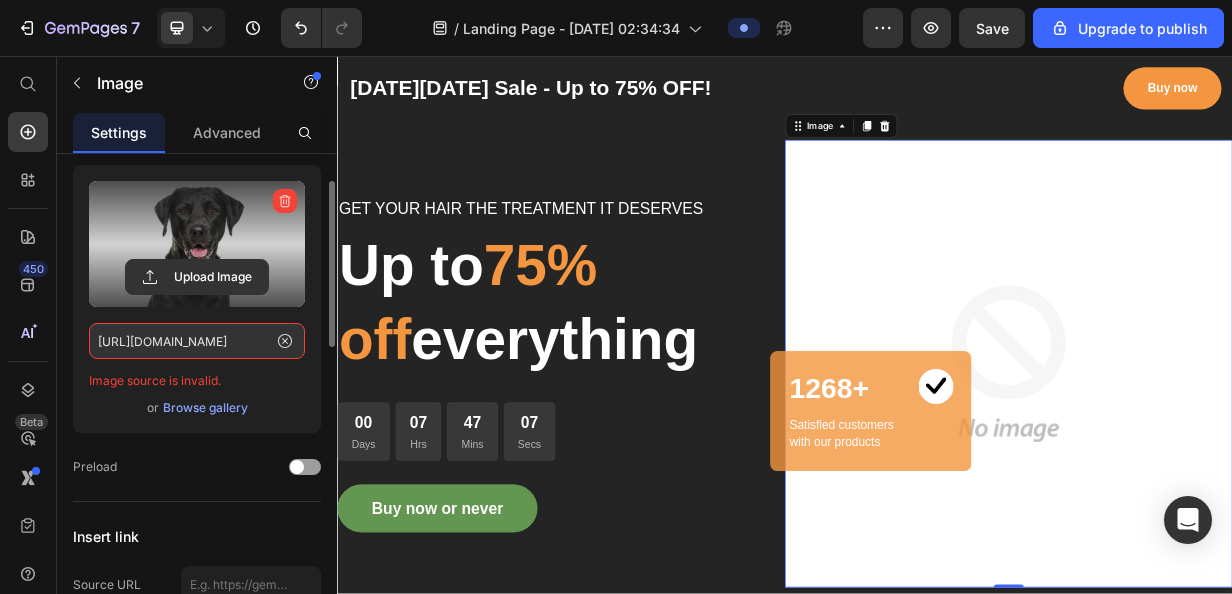 click 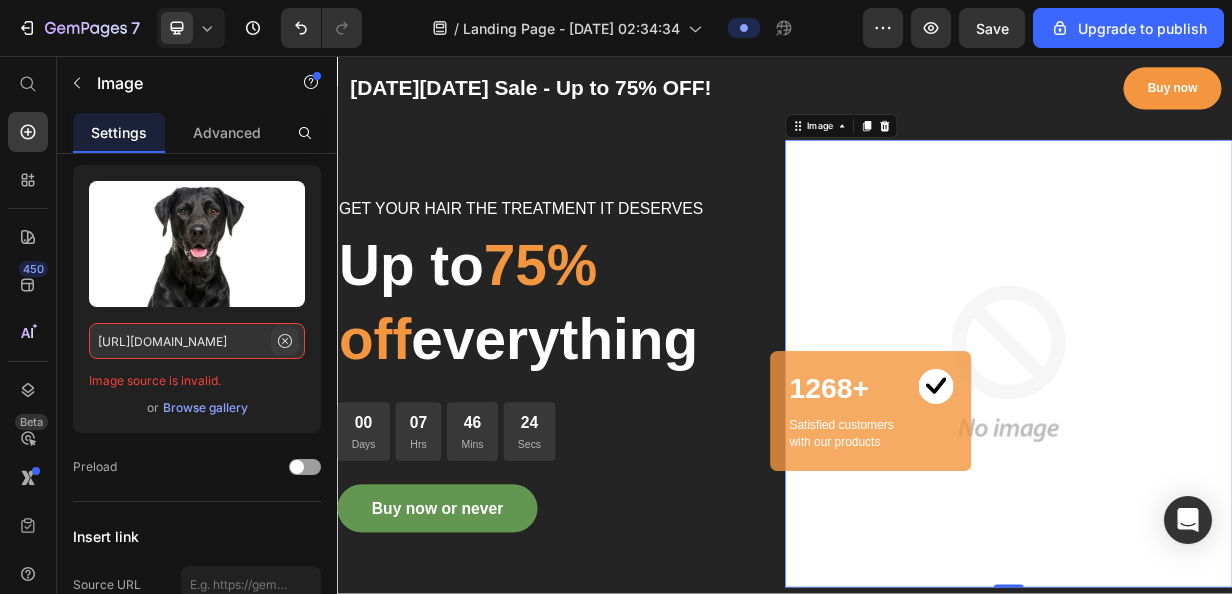 click 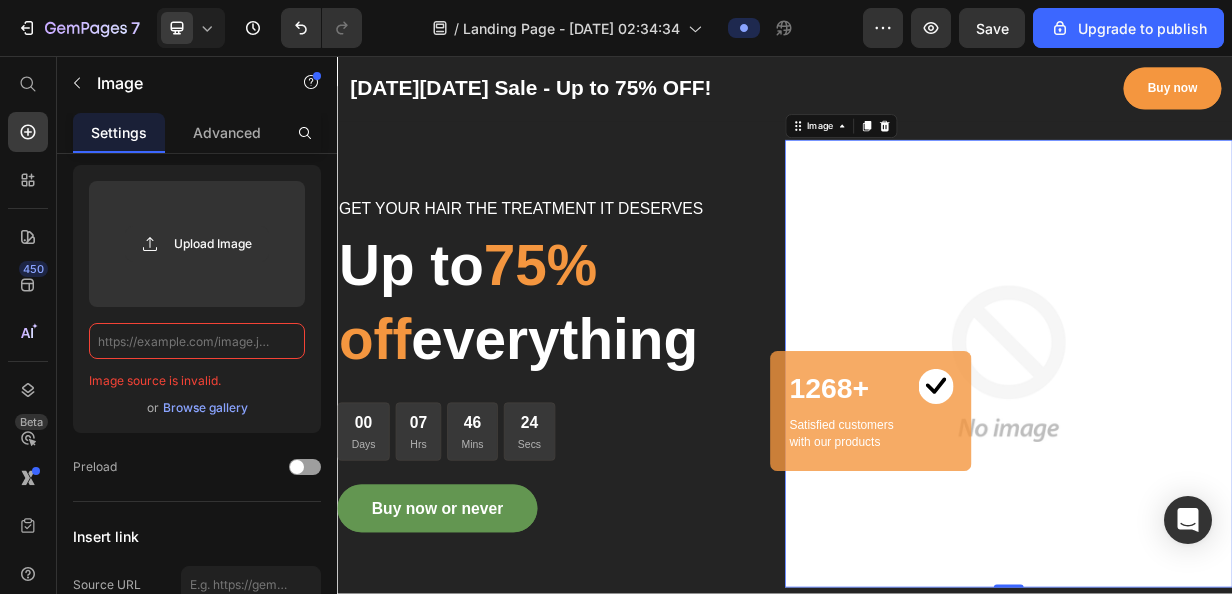 scroll, scrollTop: 0, scrollLeft: 0, axis: both 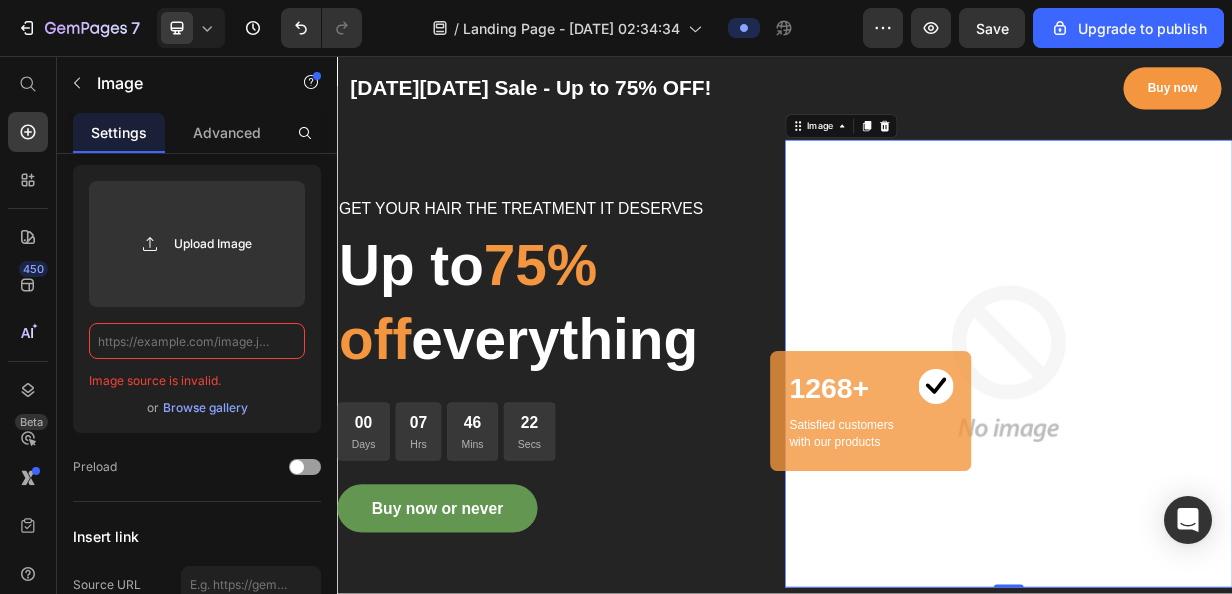 paste on "https://avatars.mds.yandex.net/i?id=6886955a6256309d5b585b4868e20a97e2a18d4a-4937366-images-thumbs&n=13" 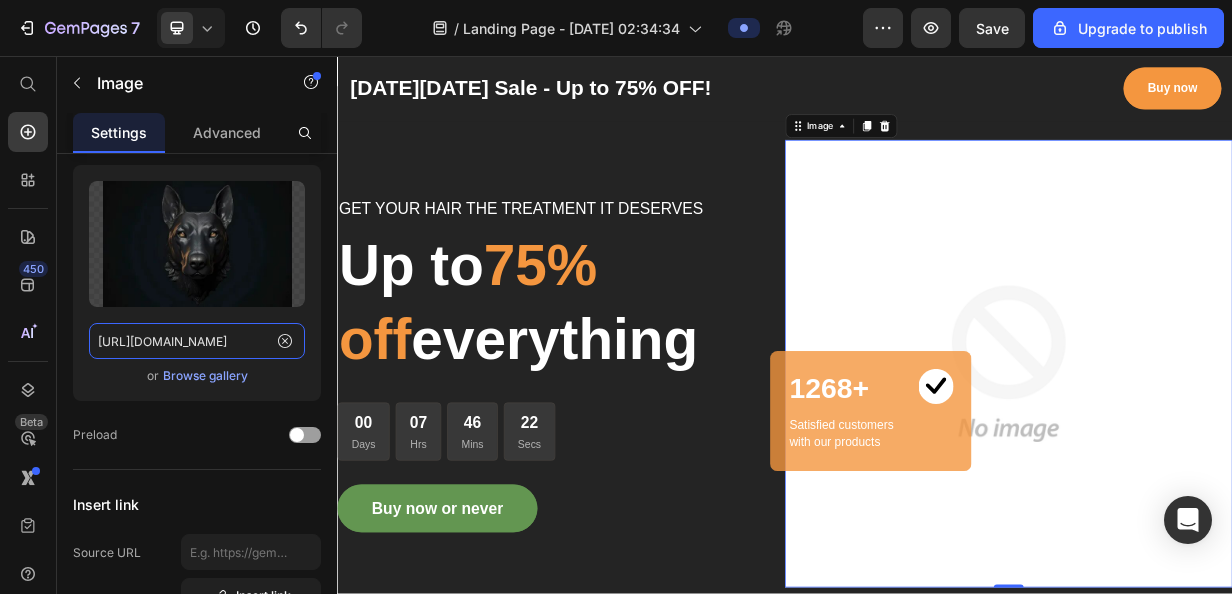 scroll, scrollTop: 0, scrollLeft: 506, axis: horizontal 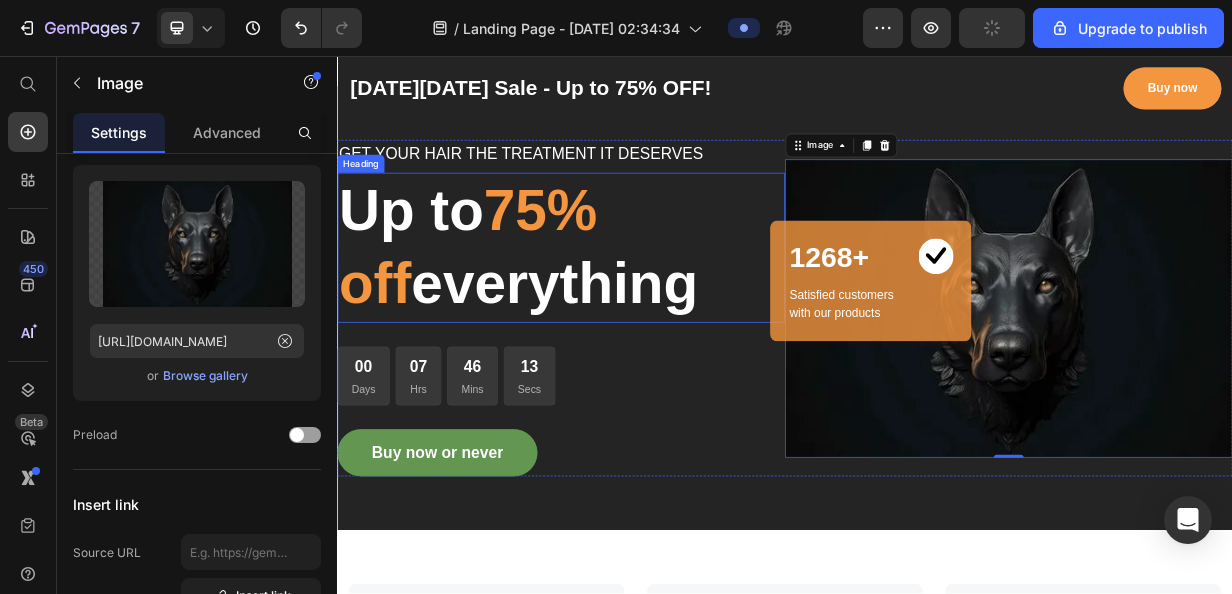click on "75% off" at bounding box center (512, 313) 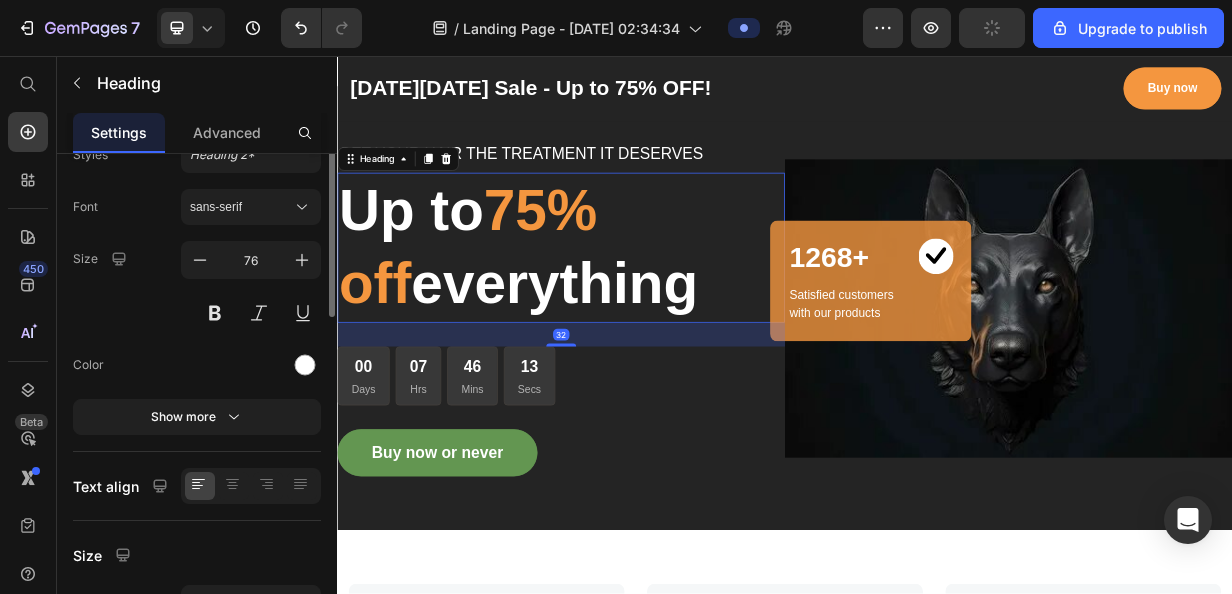 scroll, scrollTop: 0, scrollLeft: 0, axis: both 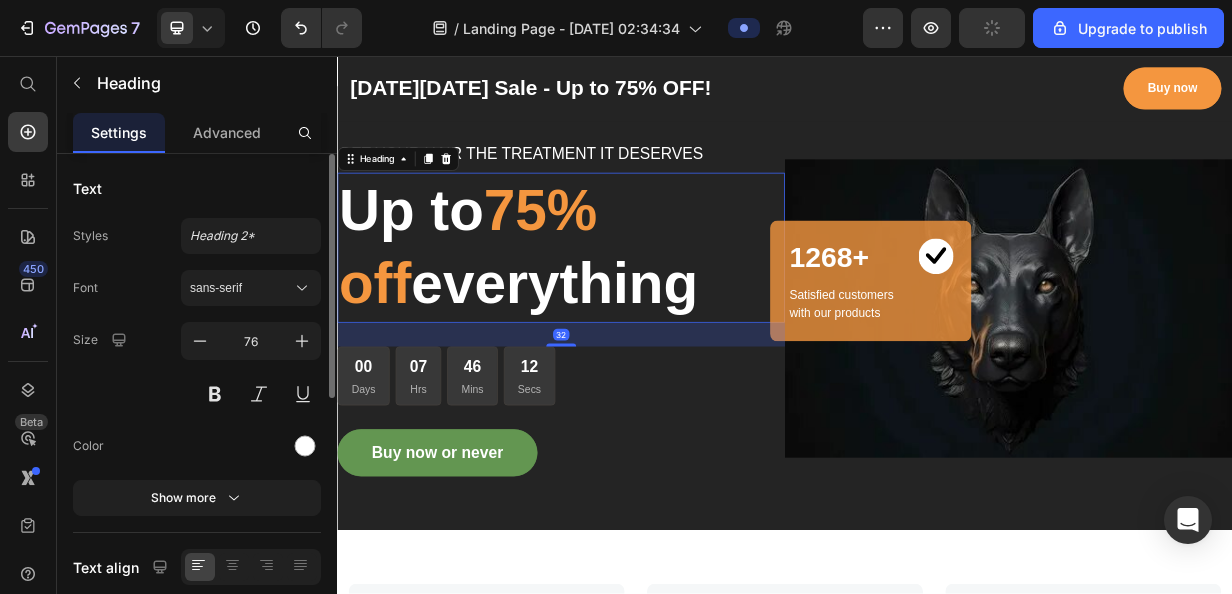 click on "75% off" at bounding box center [512, 313] 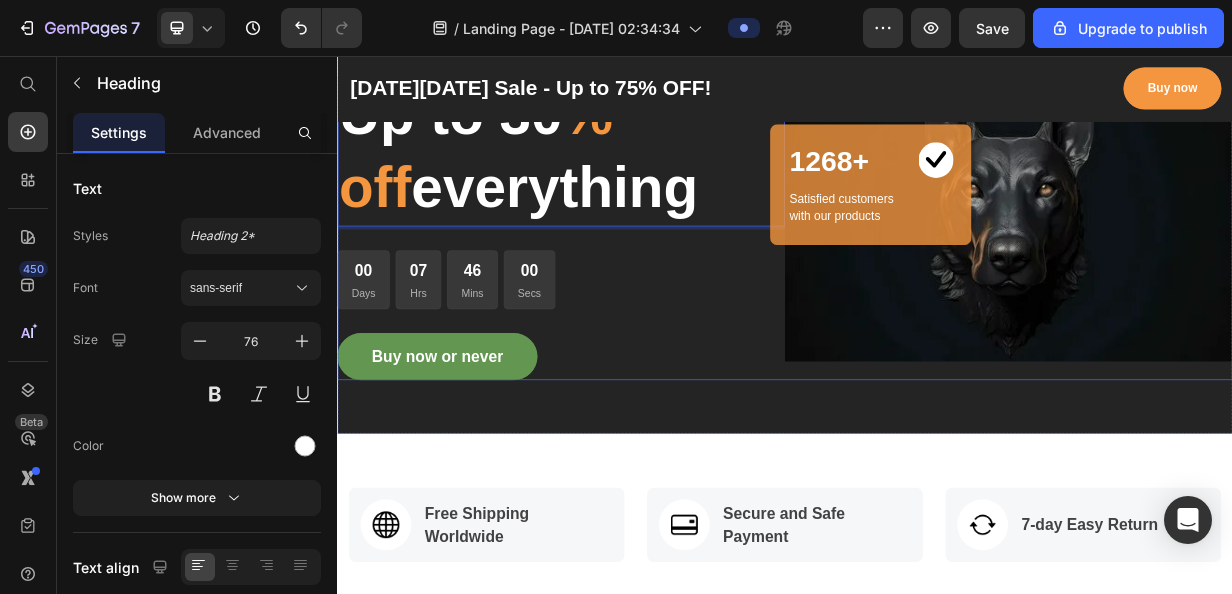 scroll, scrollTop: 1, scrollLeft: 0, axis: vertical 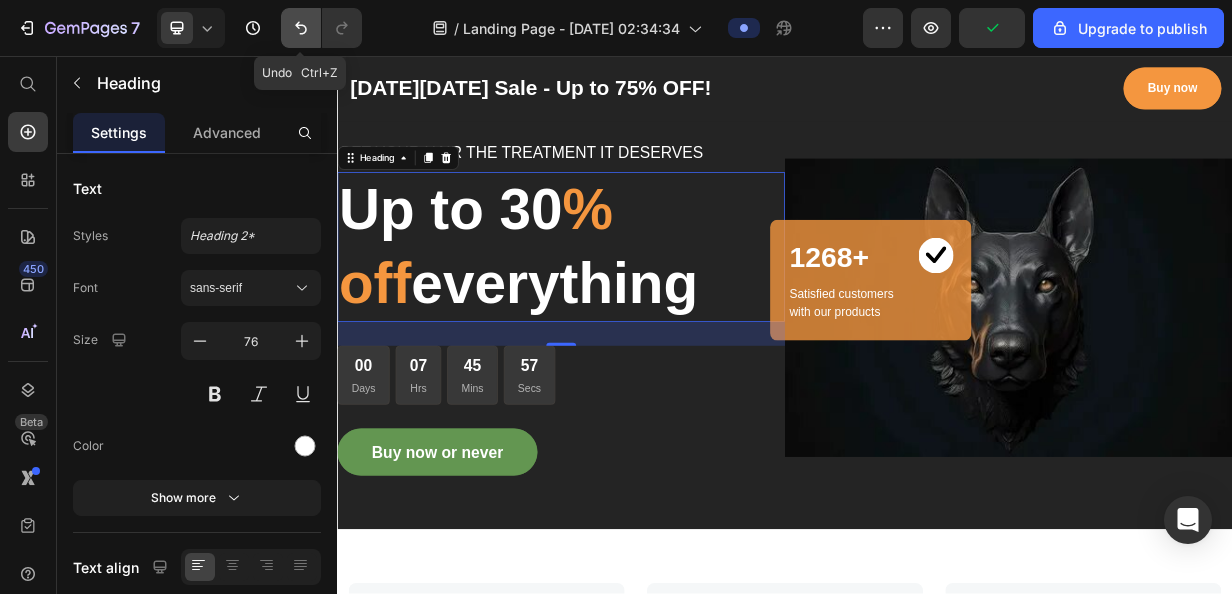 click 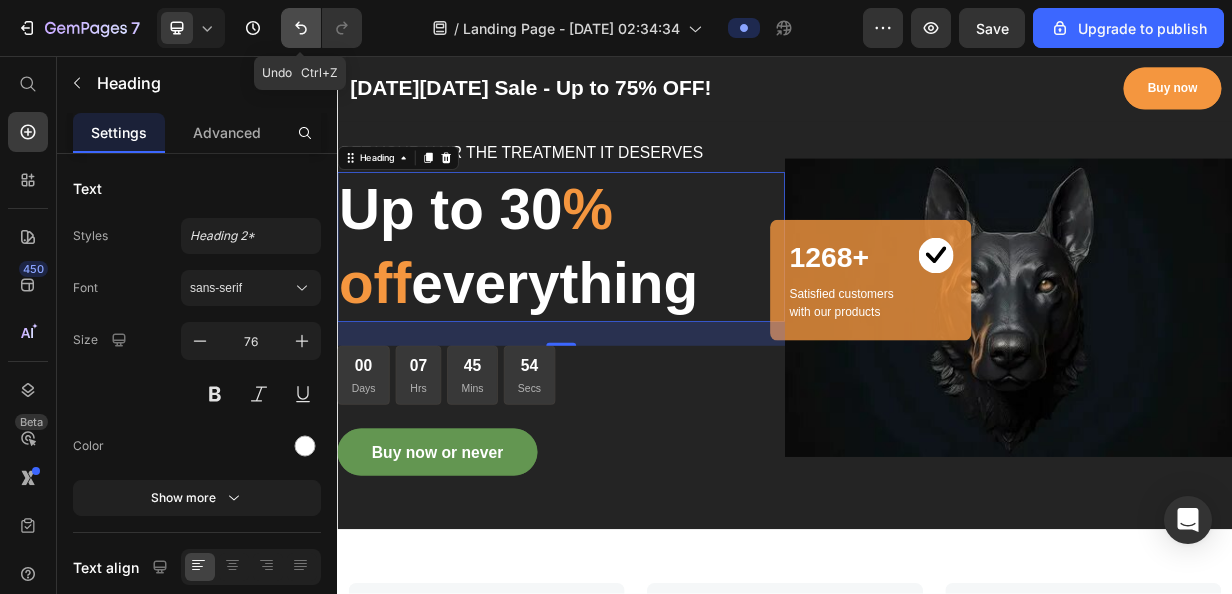 click 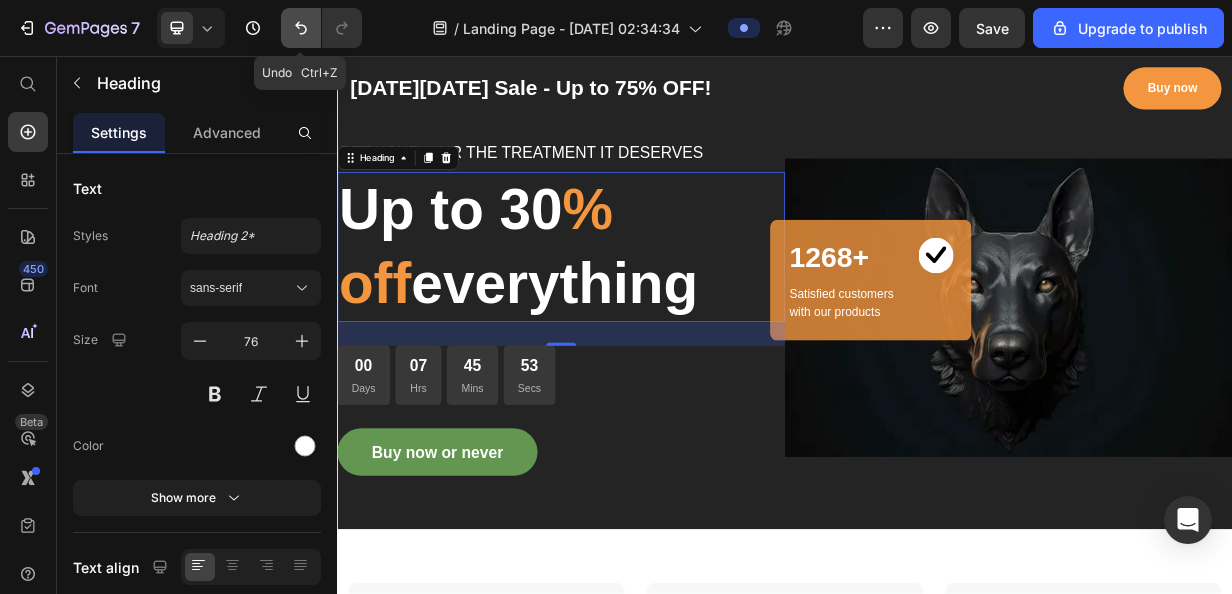 click 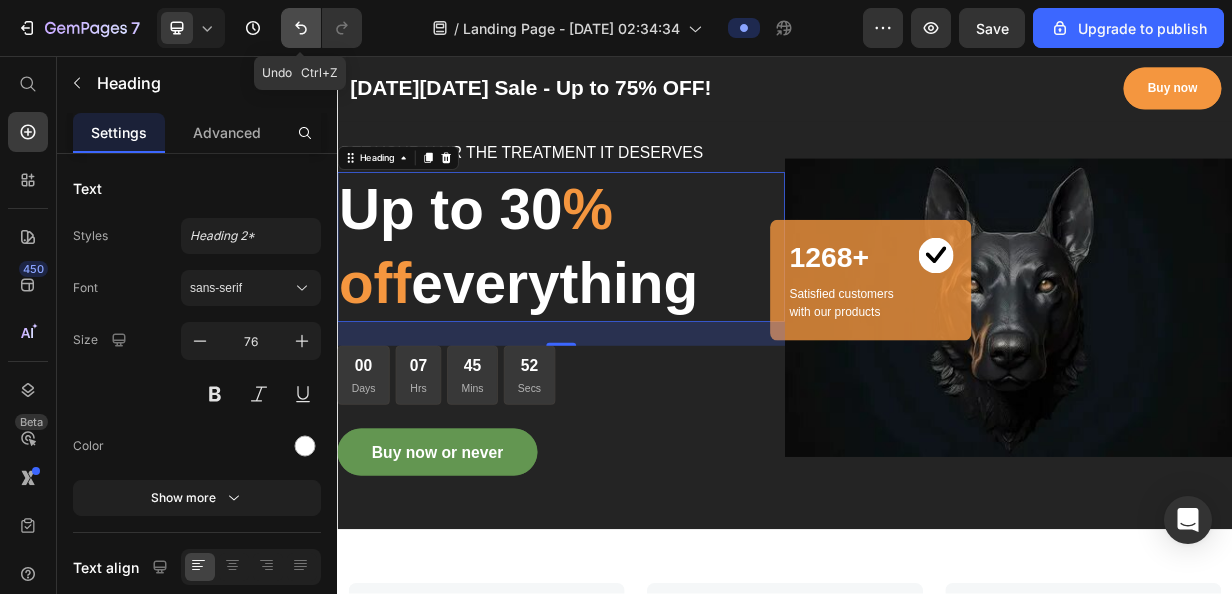 click 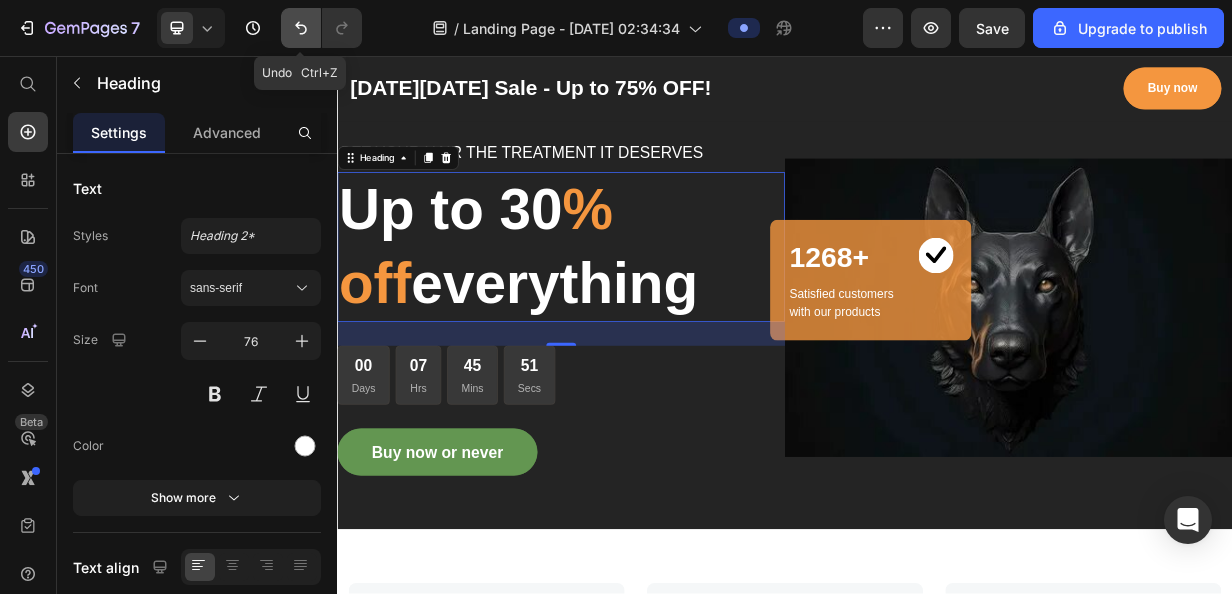 click 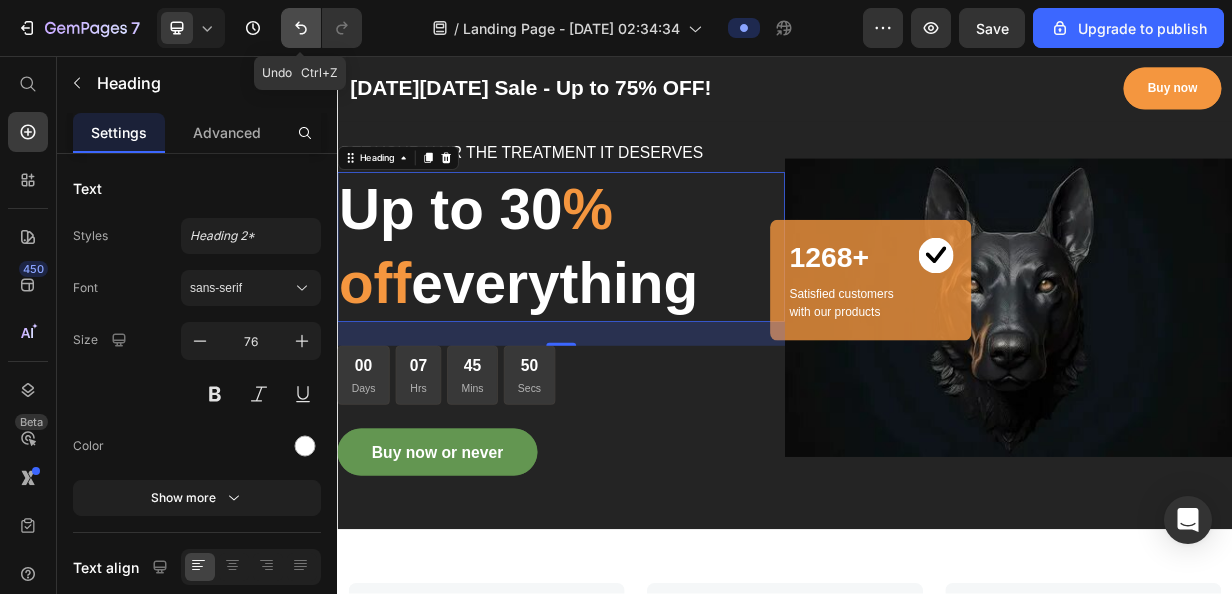 click 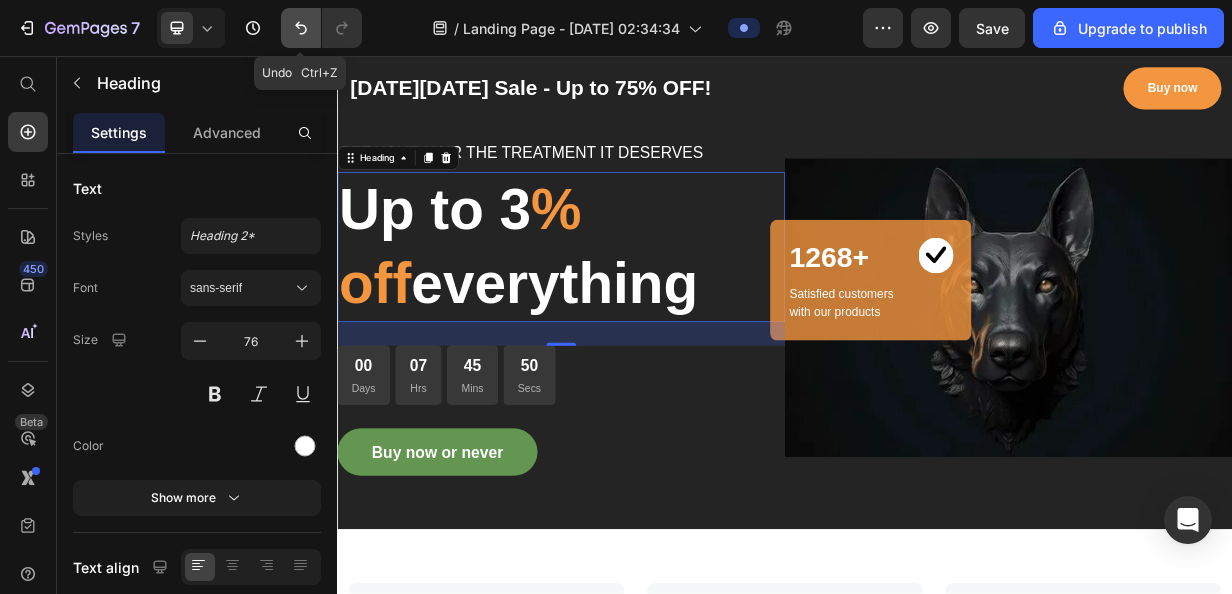 click 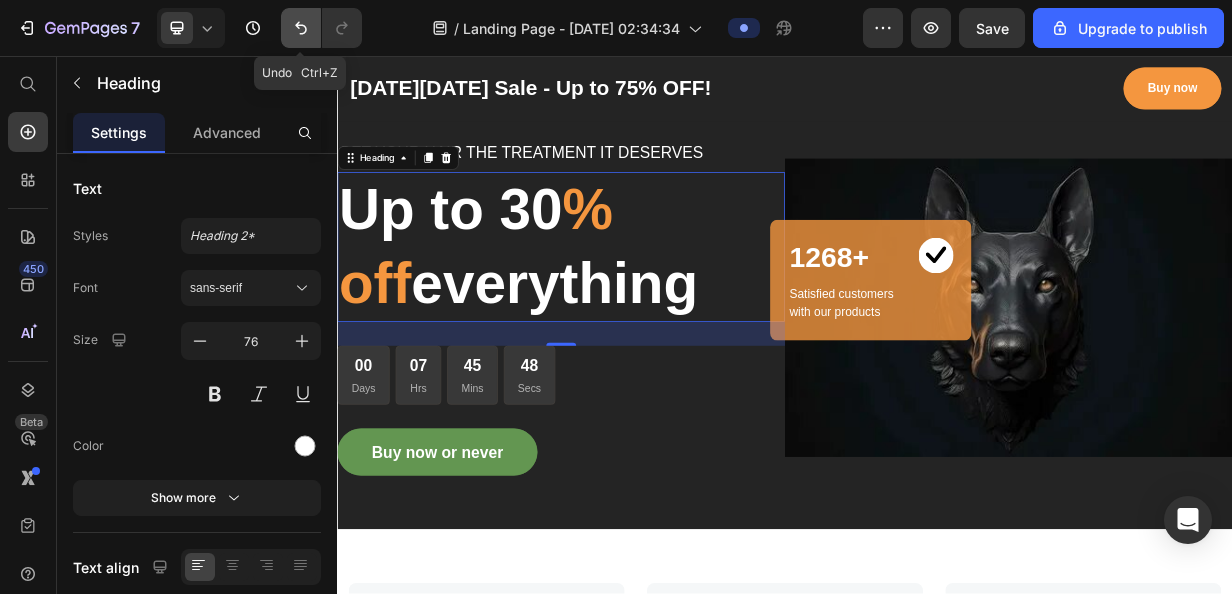 click 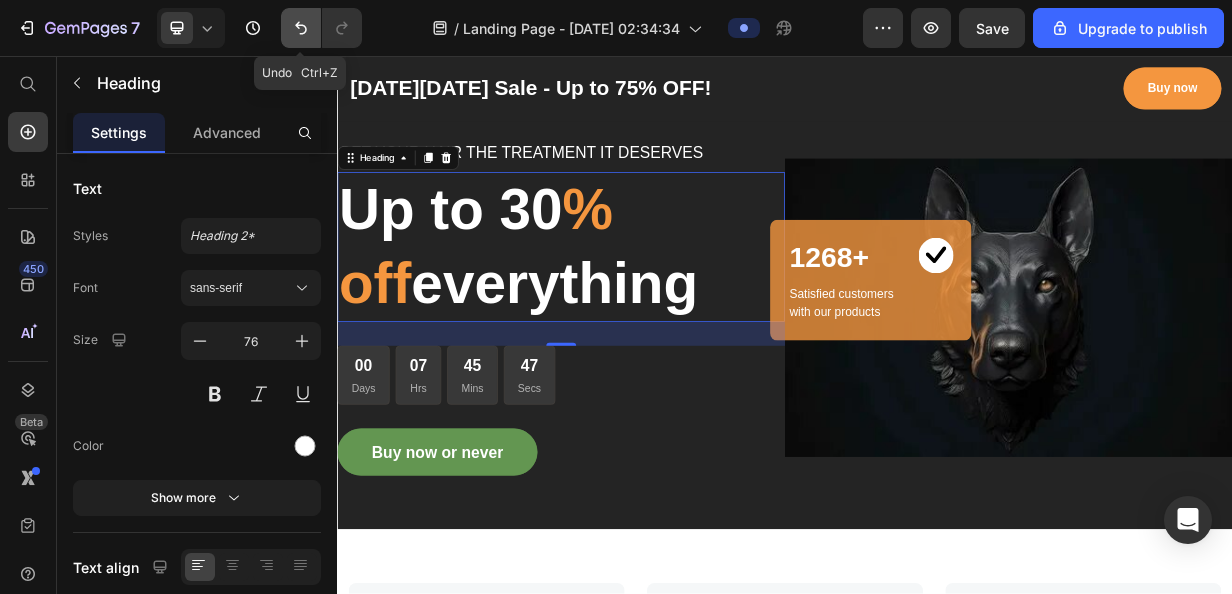 click 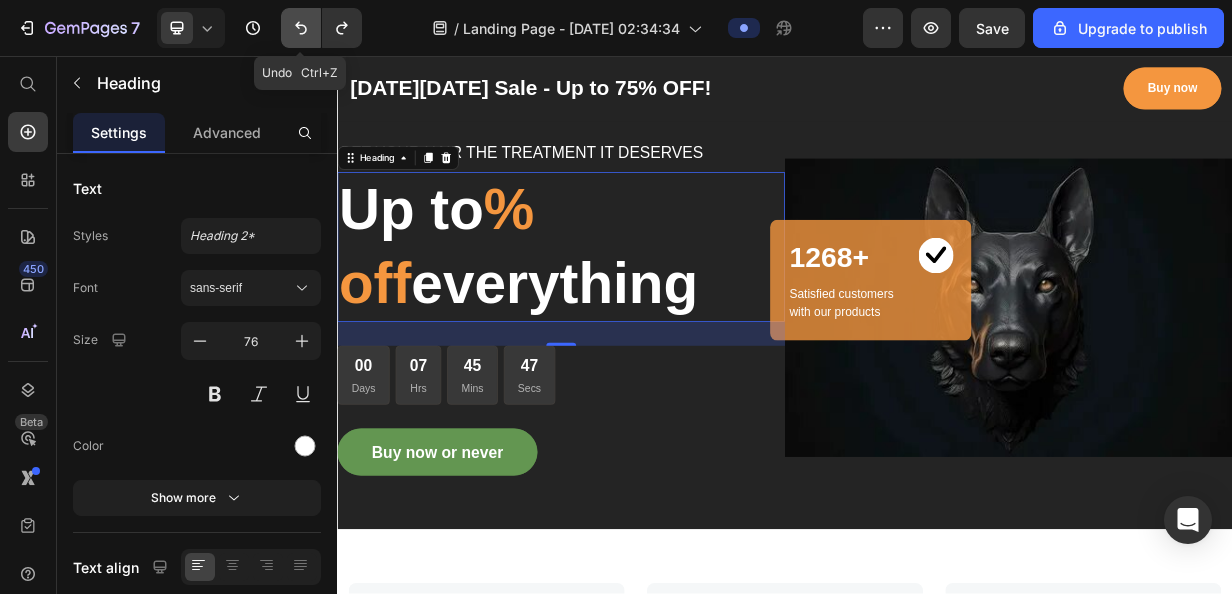 click 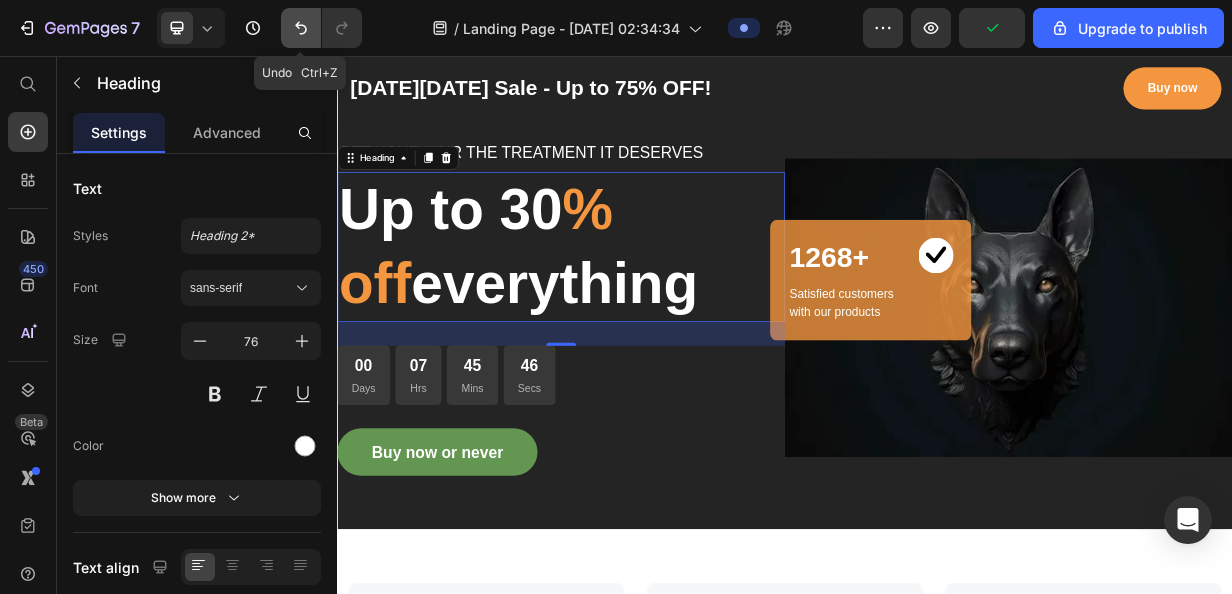 click 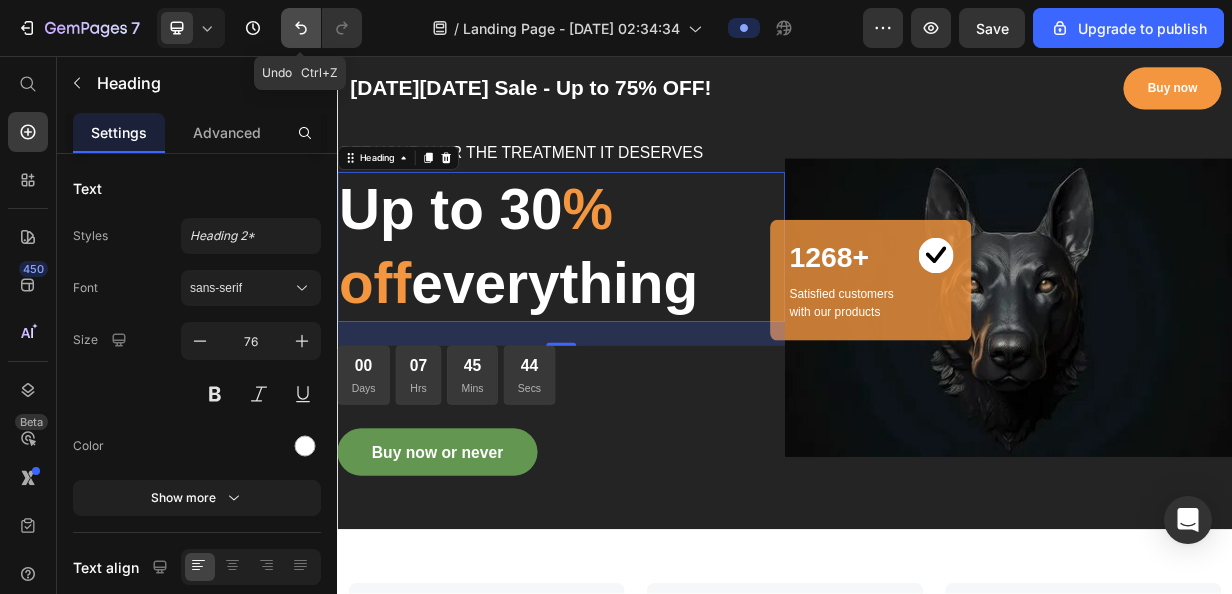 click 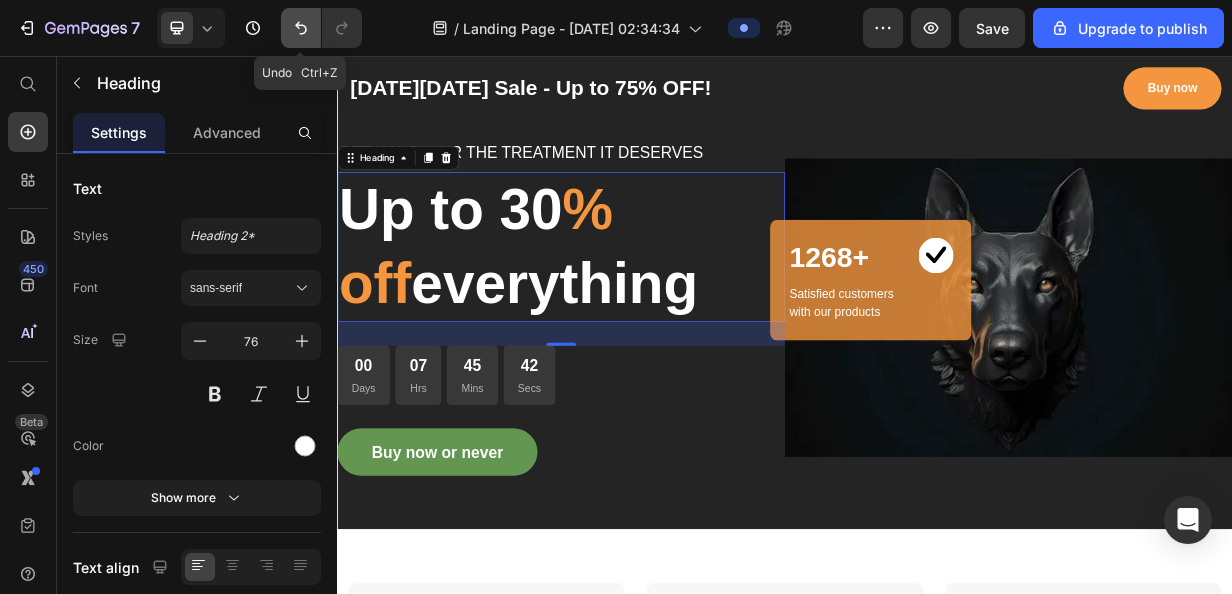 click 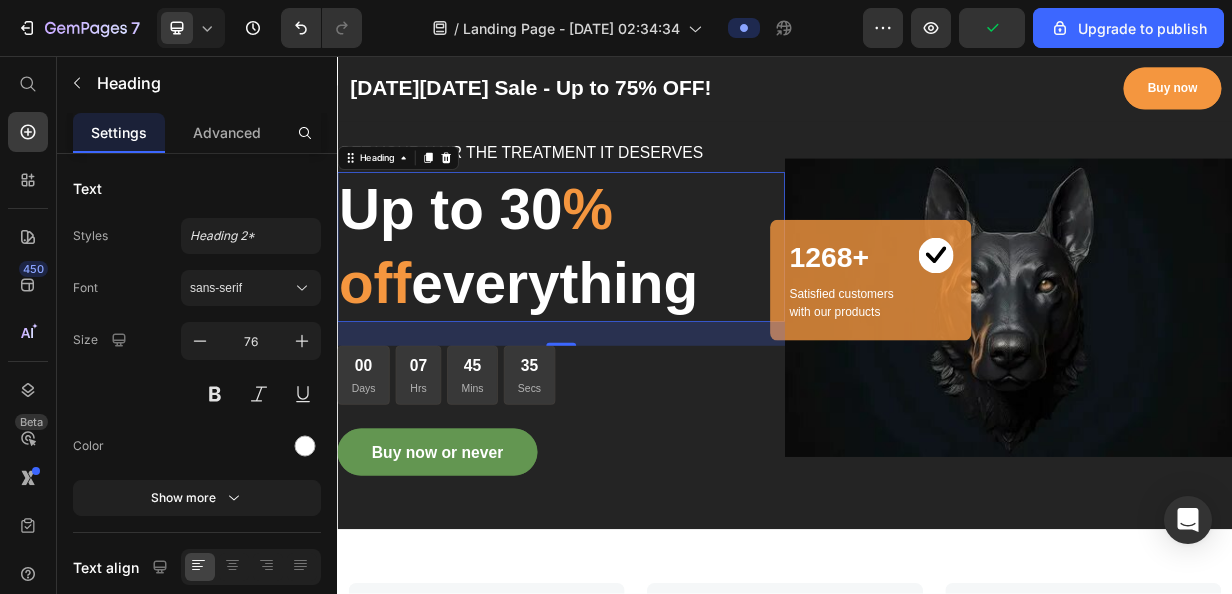 click on "Up to 30 % off  everything" at bounding box center [637, 313] 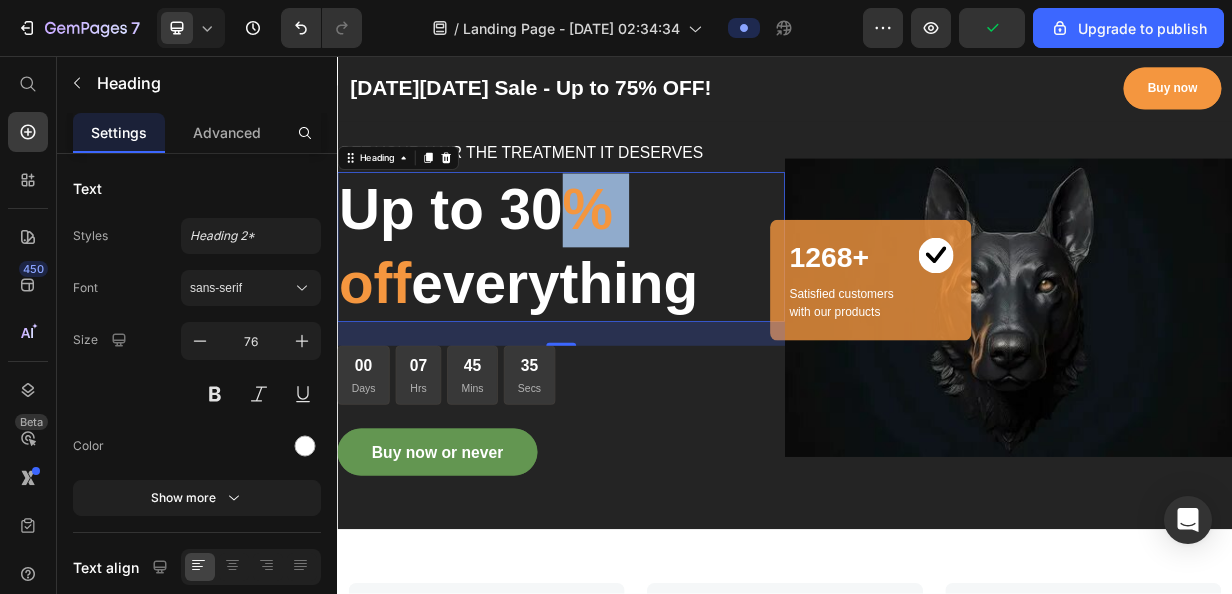 click on "Up to 30 % off  everything" at bounding box center (637, 313) 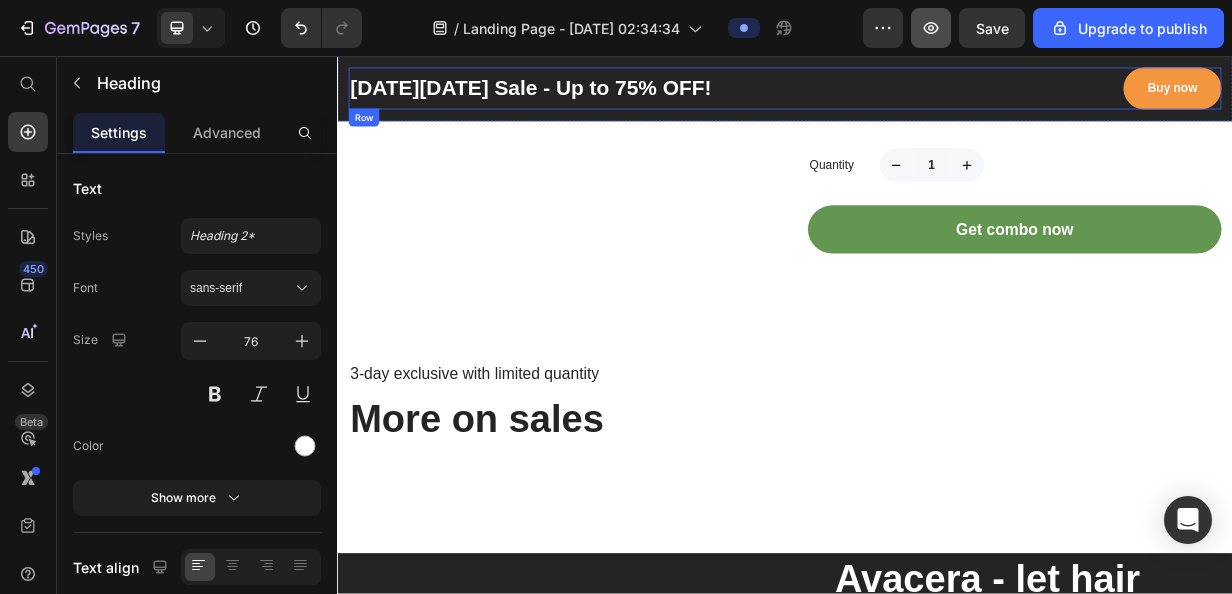 scroll, scrollTop: 2893, scrollLeft: 0, axis: vertical 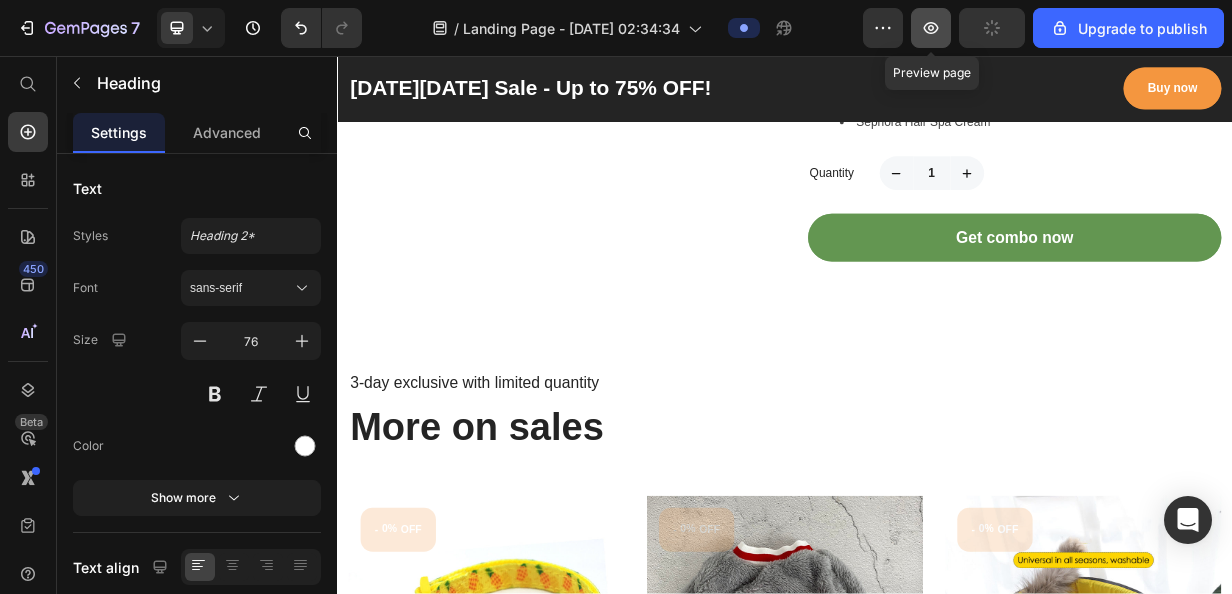 click 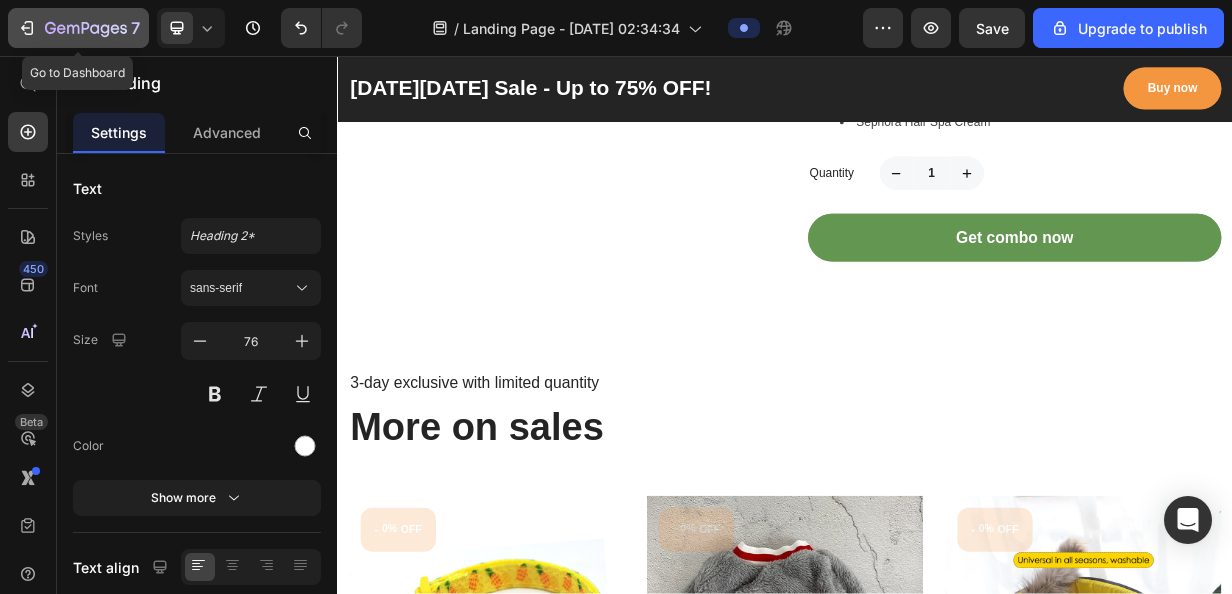 click 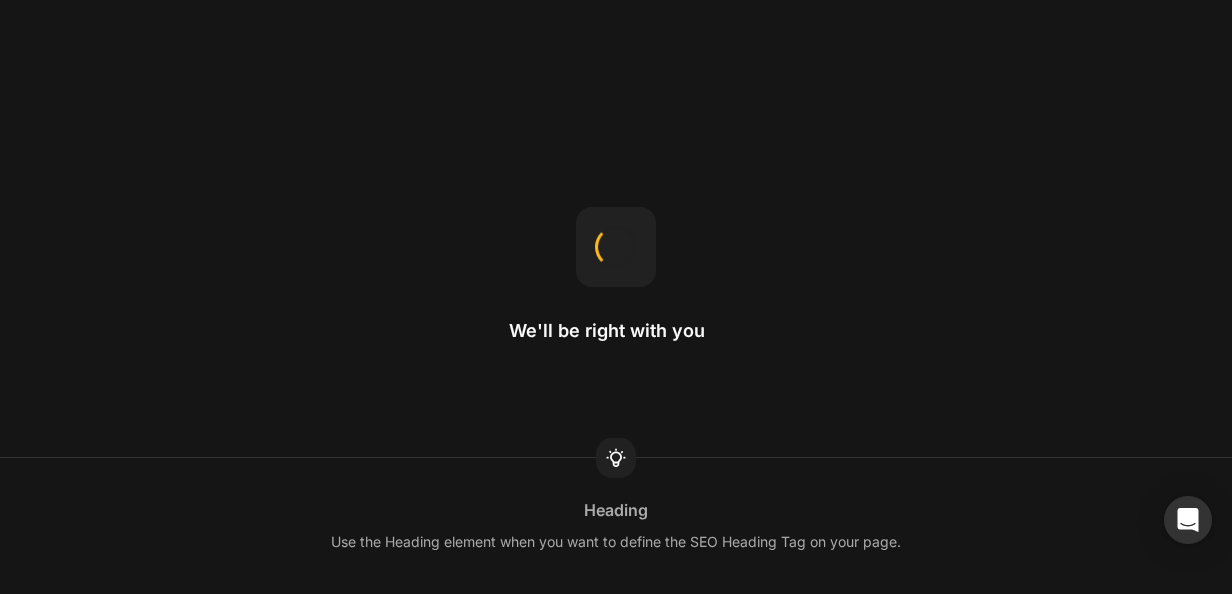 scroll, scrollTop: 0, scrollLeft: 0, axis: both 